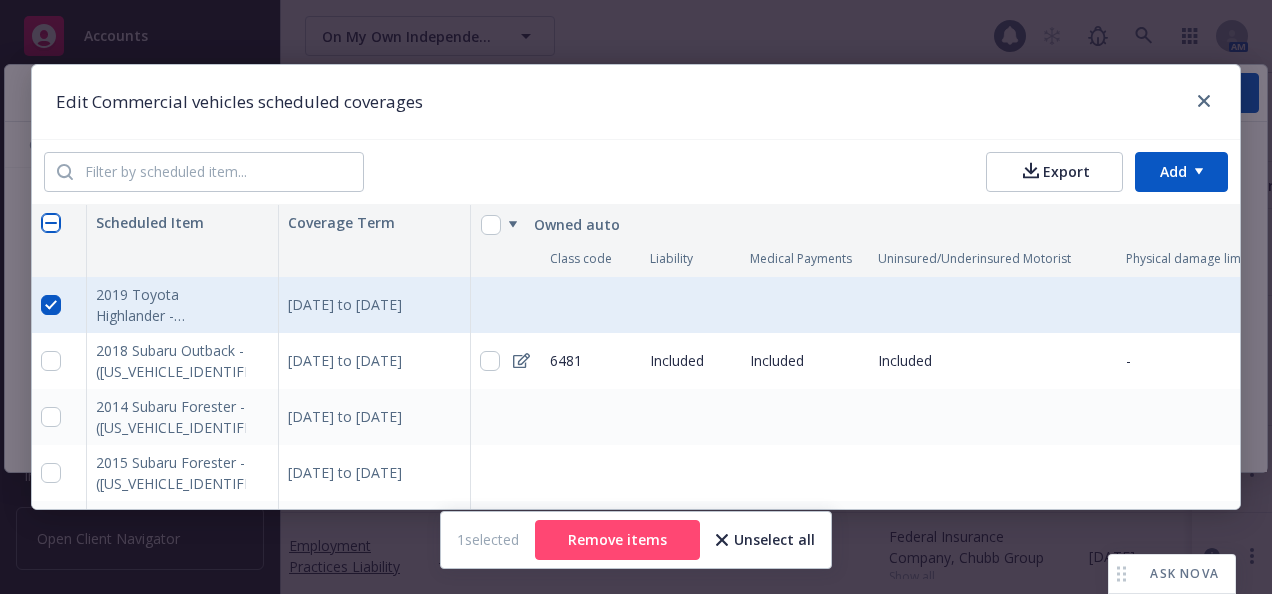scroll, scrollTop: 0, scrollLeft: 0, axis: both 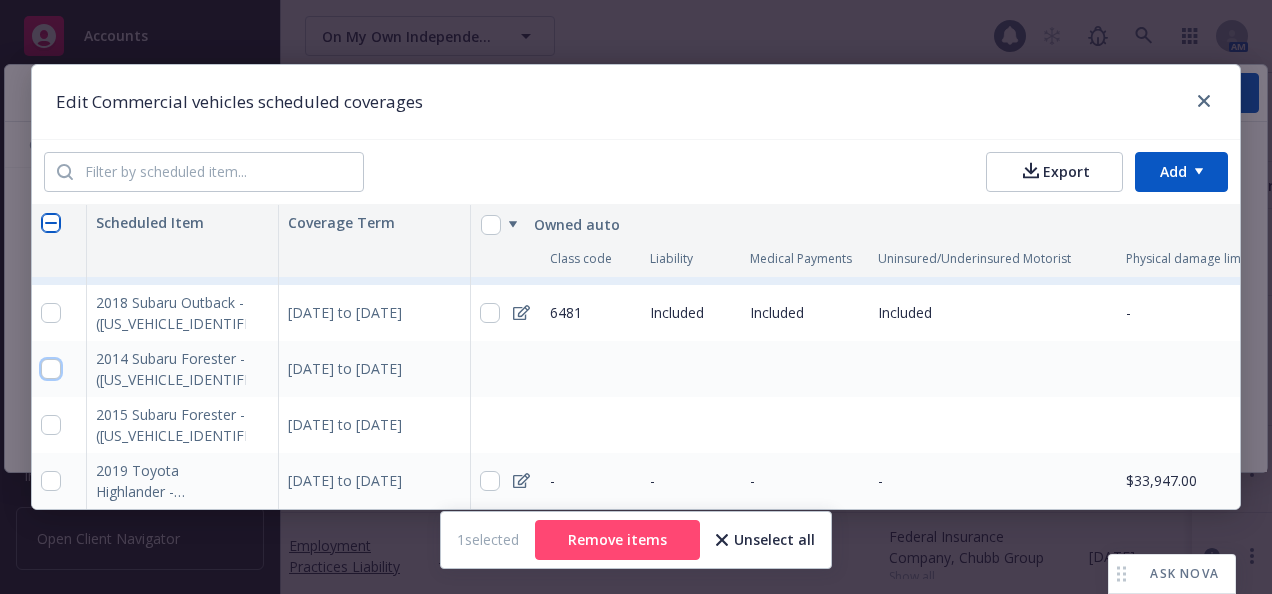click at bounding box center [51, 369] 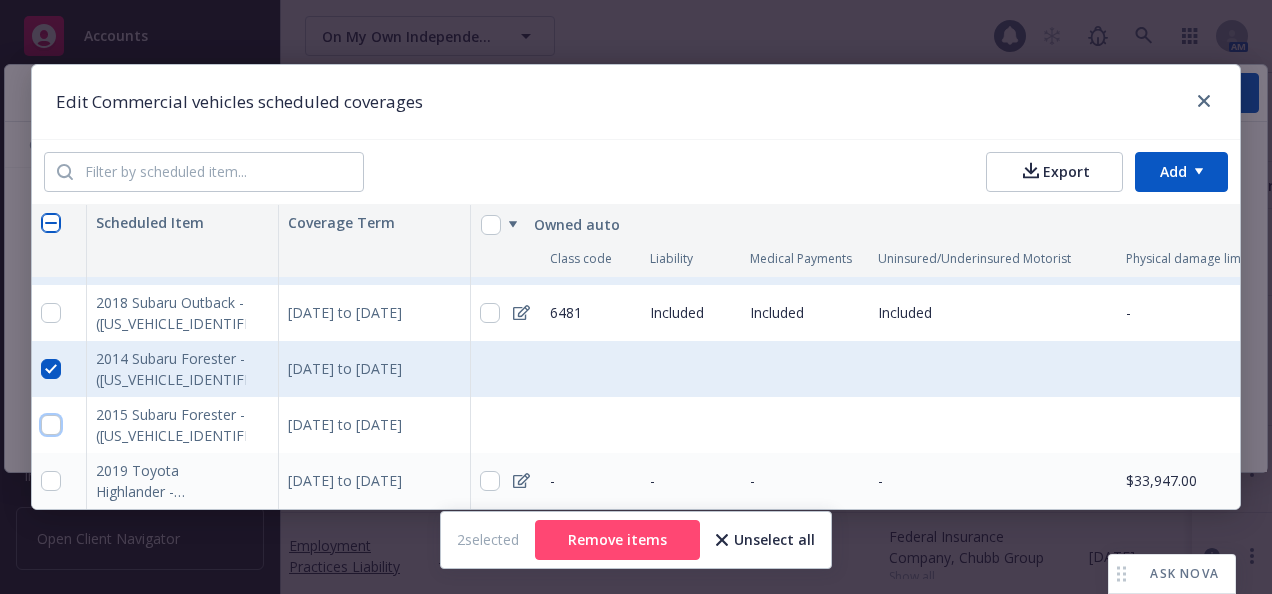 click at bounding box center [51, 425] 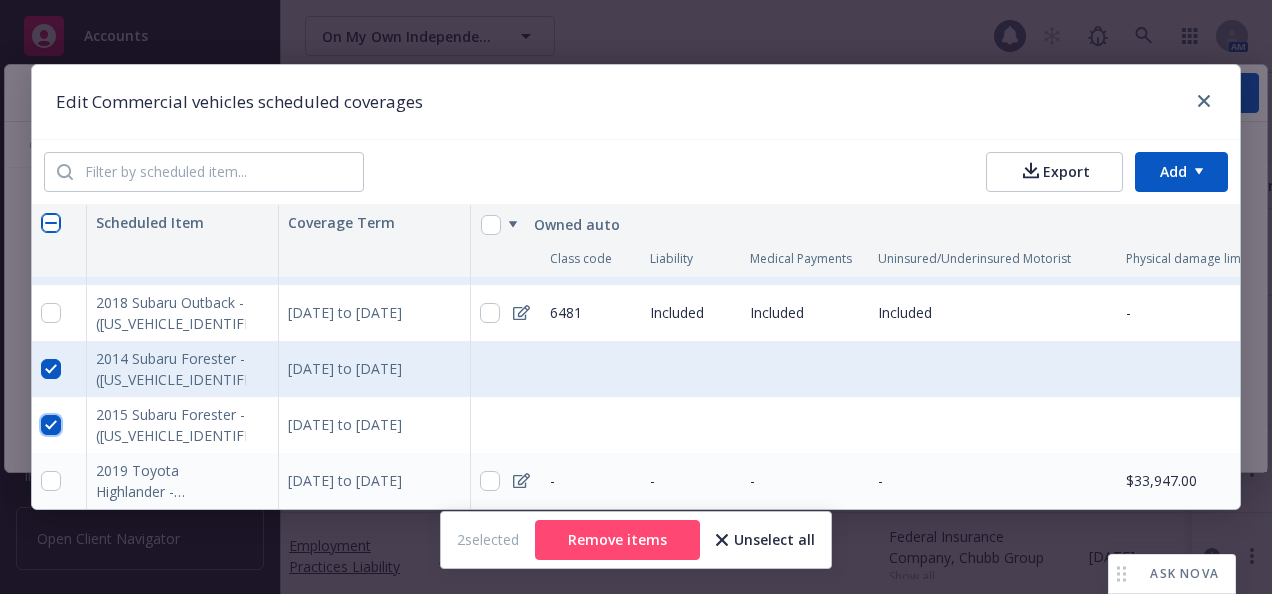checkbox on "true" 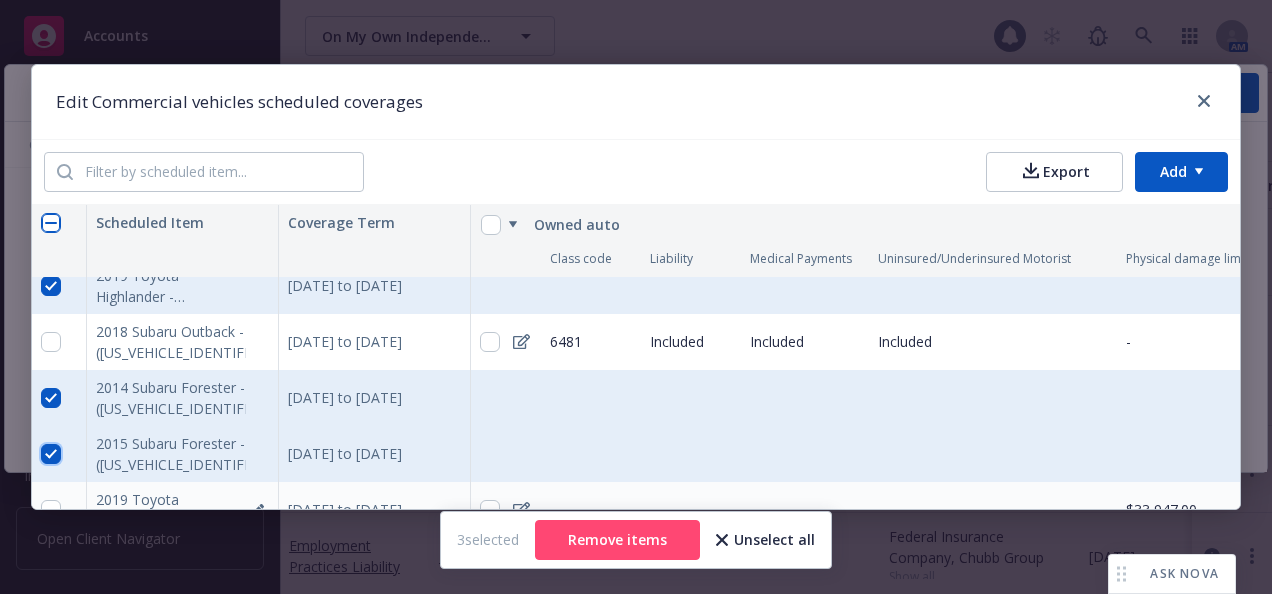 scroll, scrollTop: 0, scrollLeft: 0, axis: both 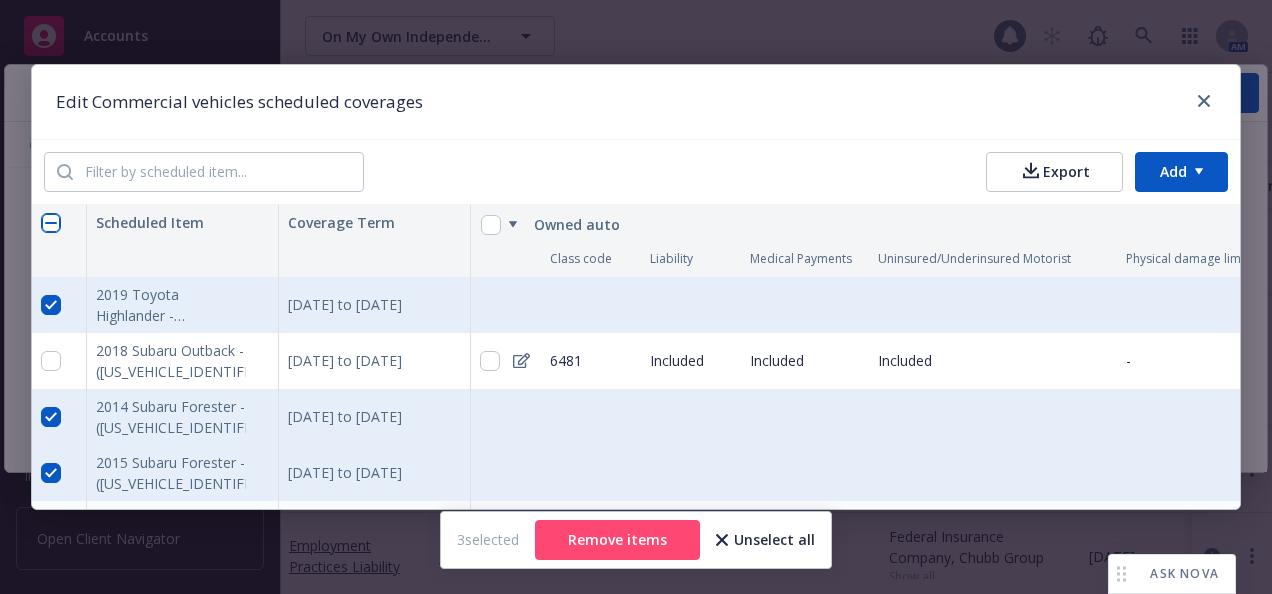 click at bounding box center (59, 361) 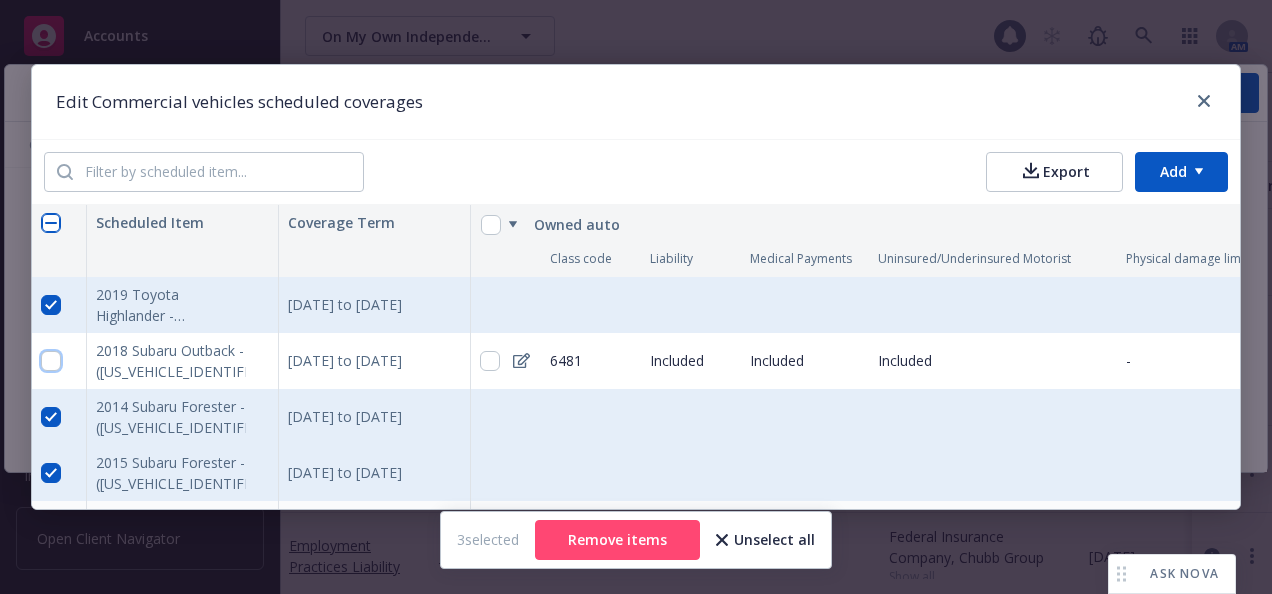 click at bounding box center [51, 361] 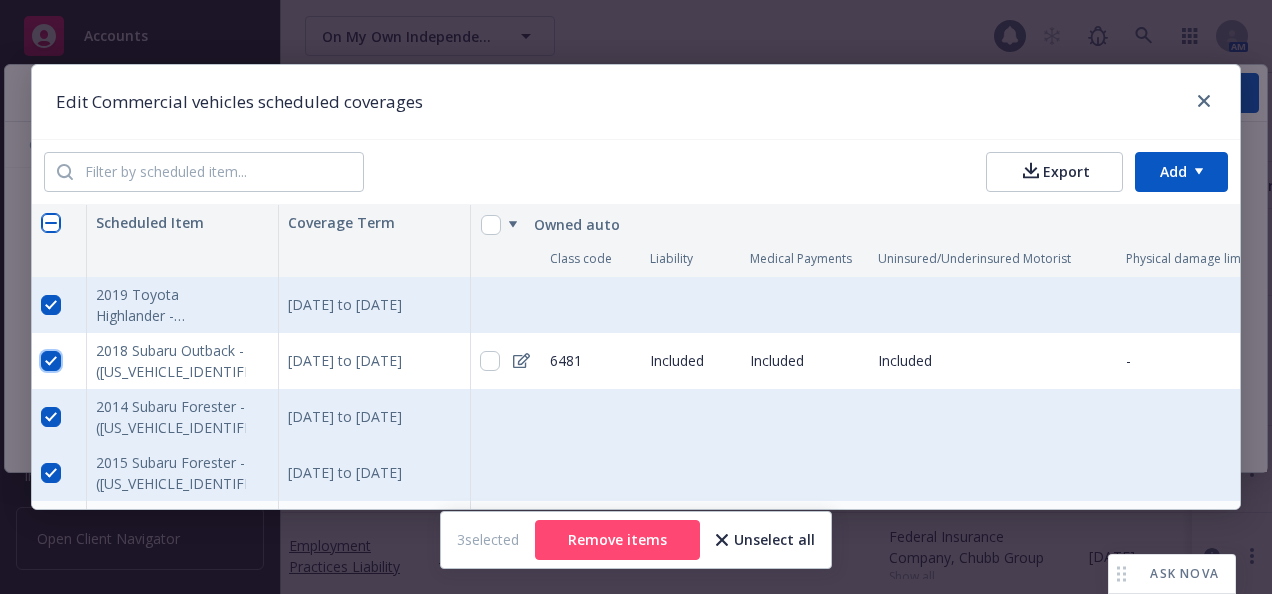 checkbox on "true" 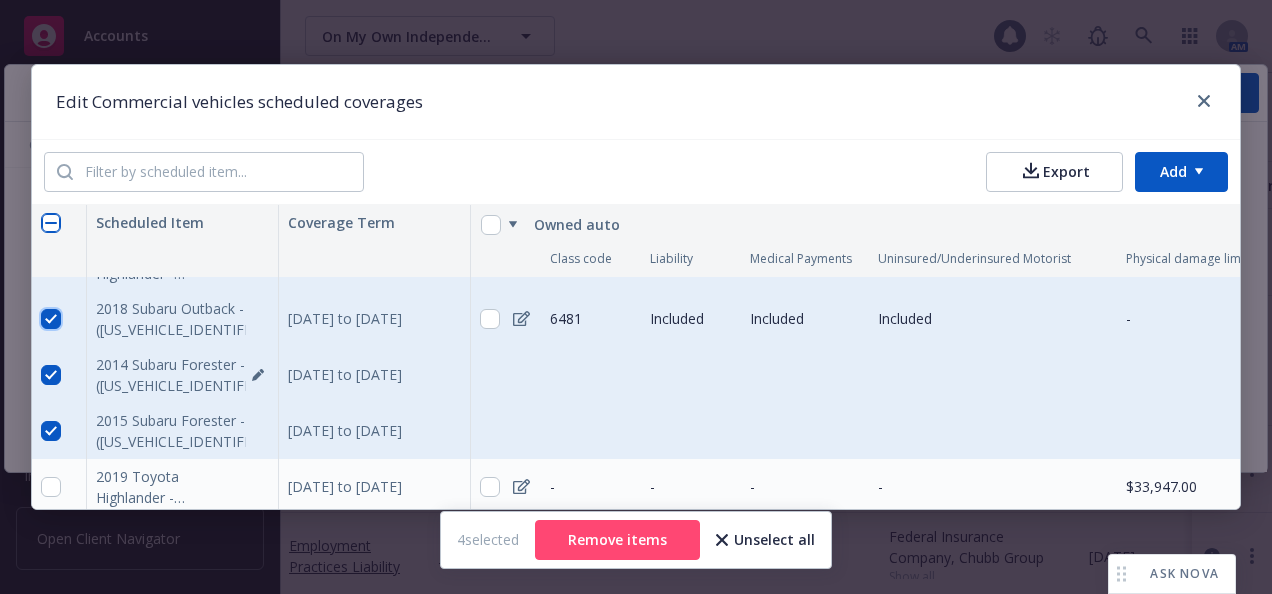 scroll, scrollTop: 63, scrollLeft: 0, axis: vertical 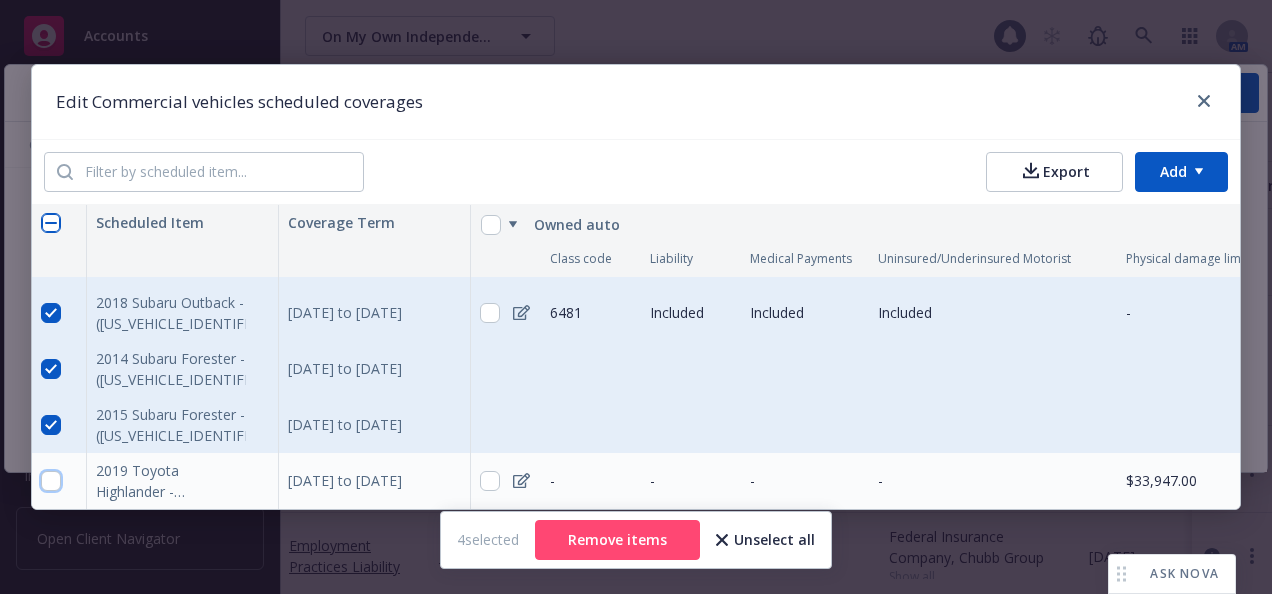 click at bounding box center [51, 481] 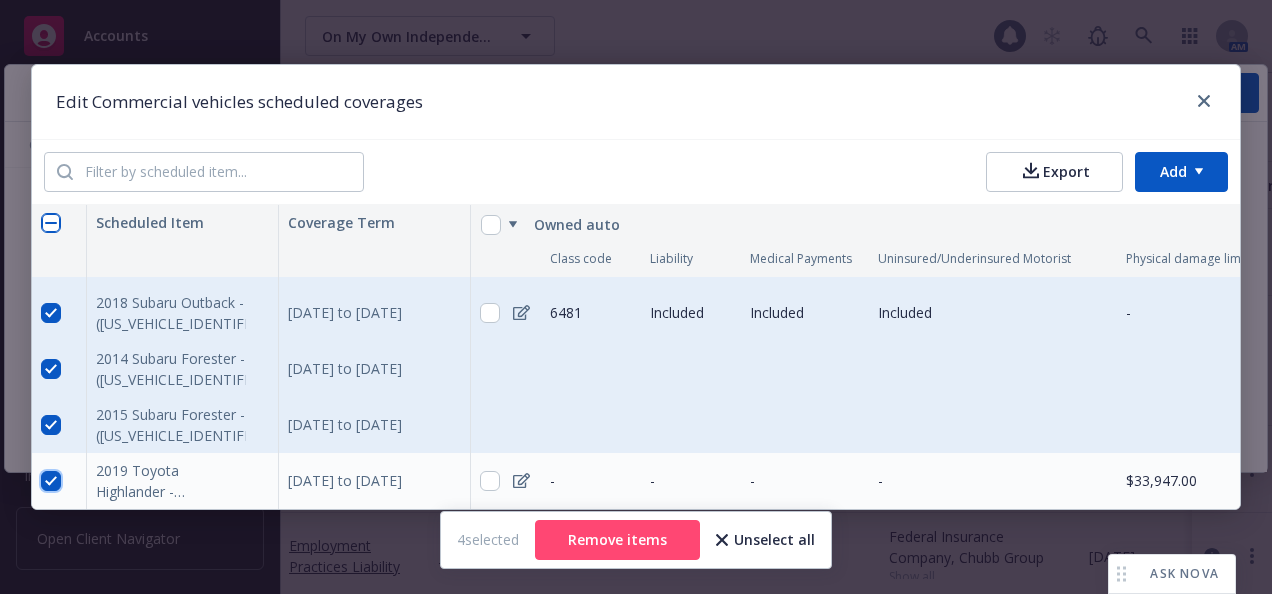 checkbox on "true" 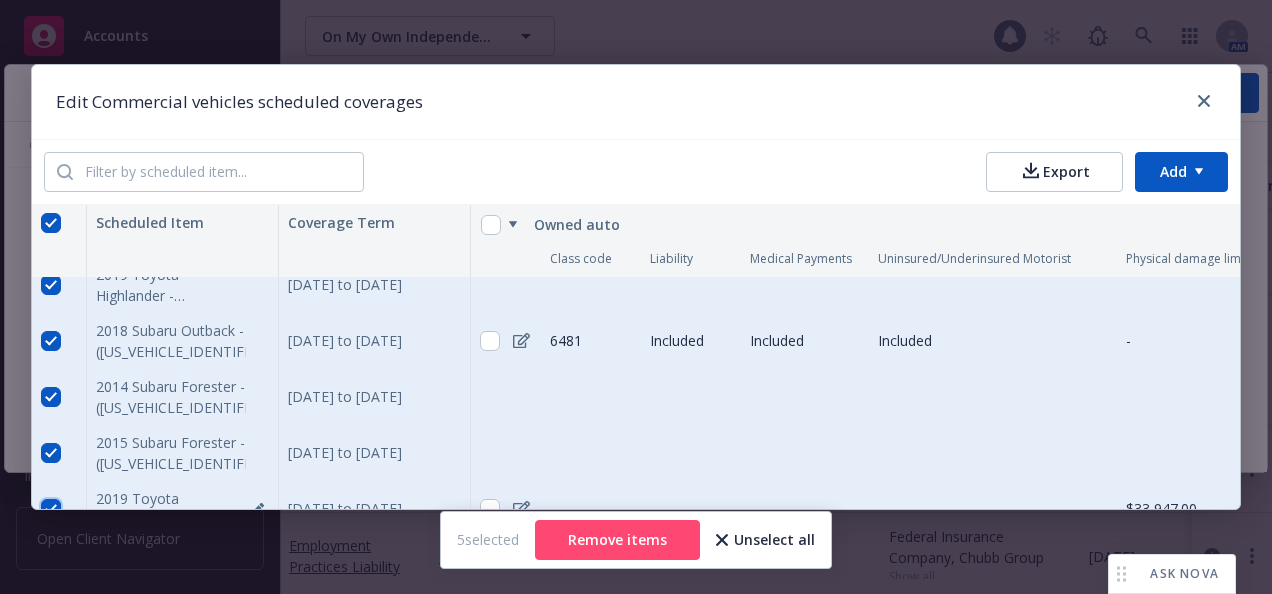scroll, scrollTop: 0, scrollLeft: 0, axis: both 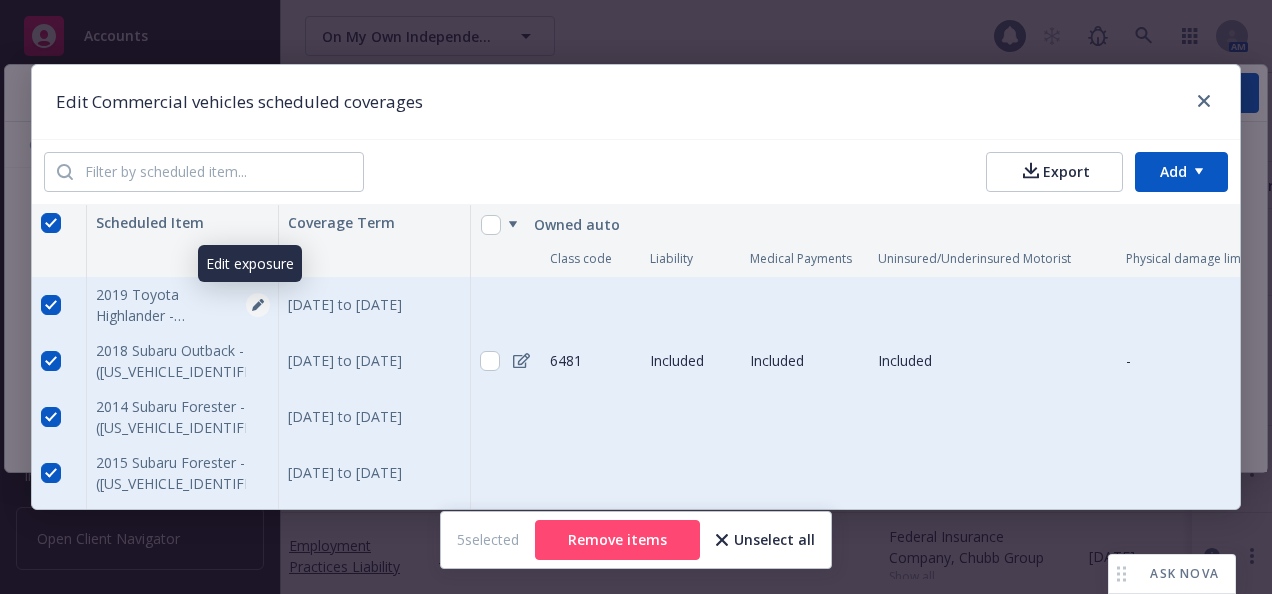 click 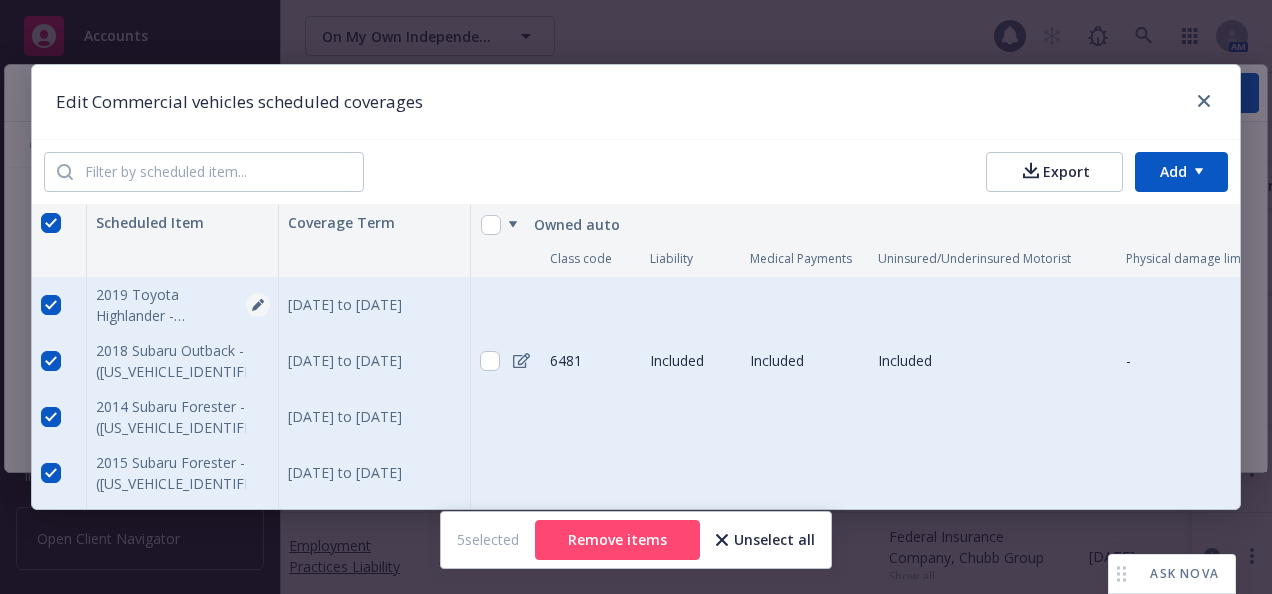 scroll, scrollTop: 4772, scrollLeft: 0, axis: vertical 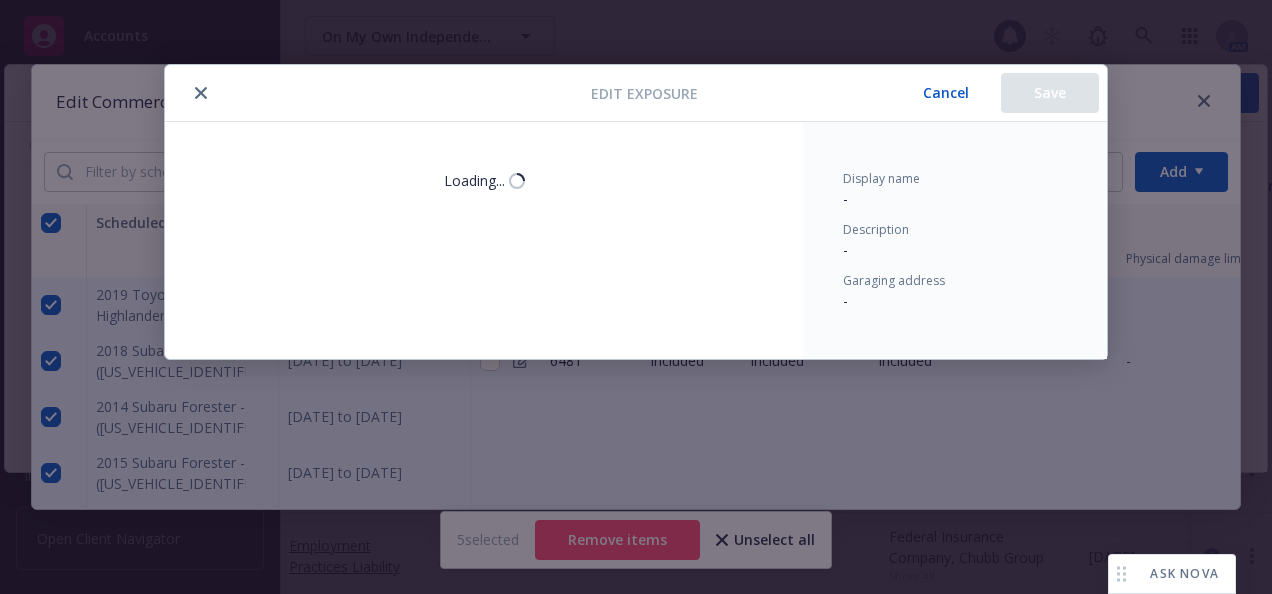 select on "CA" 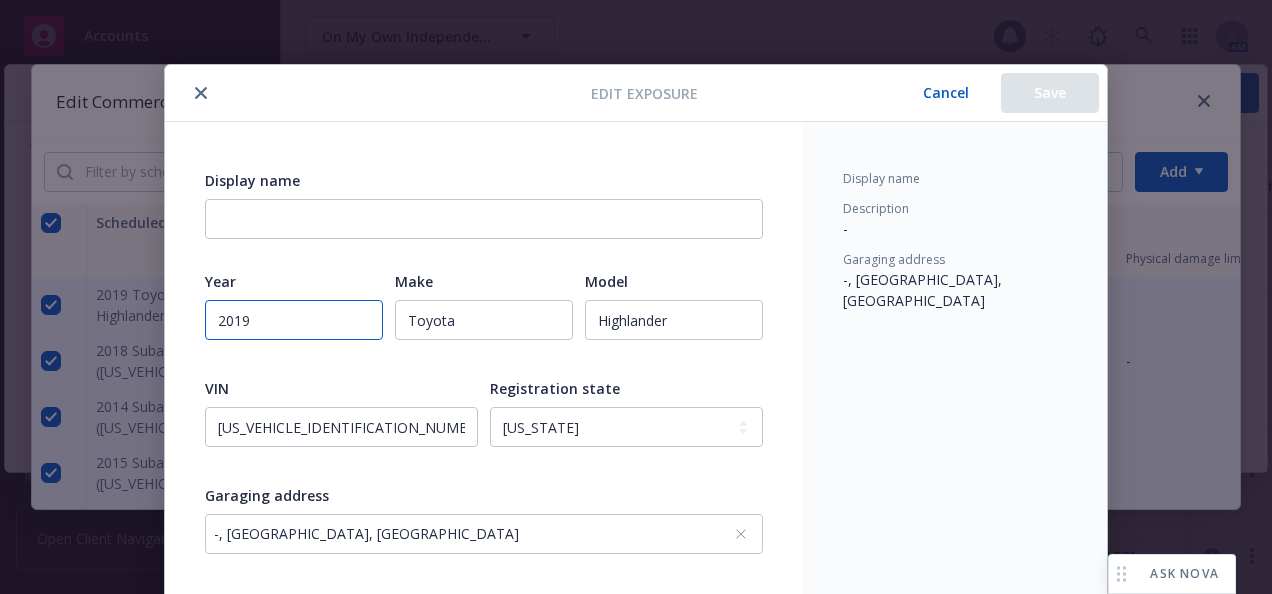 drag, startPoint x: 252, startPoint y: 323, endPoint x: 2, endPoint y: 270, distance: 255.55626 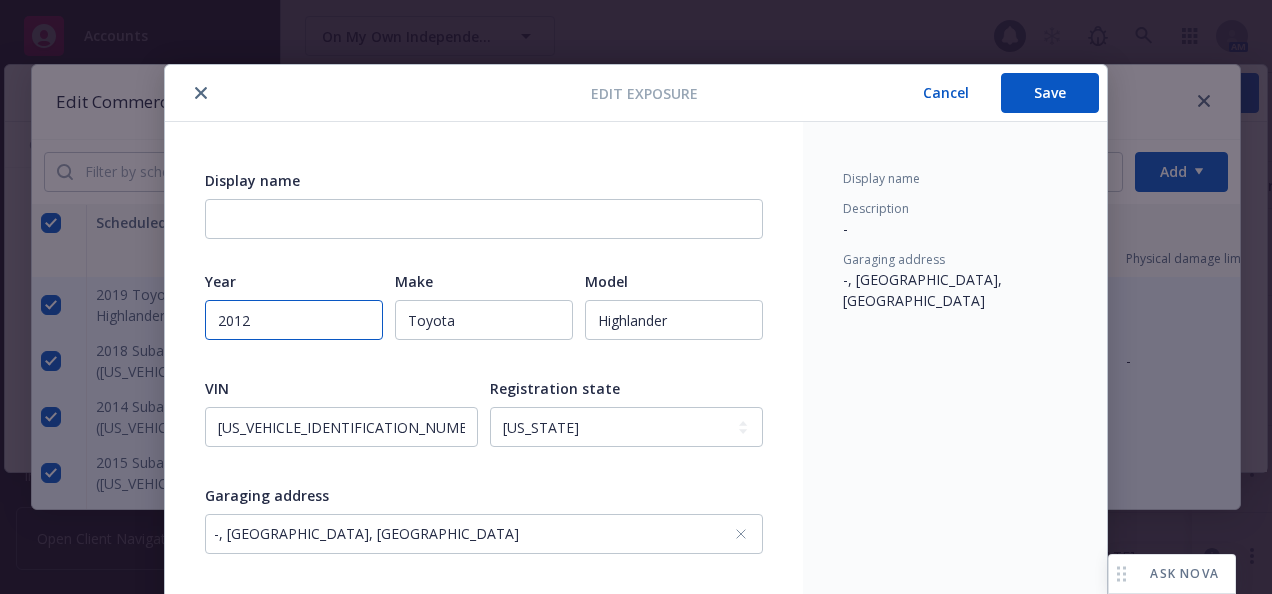 type on "2012" 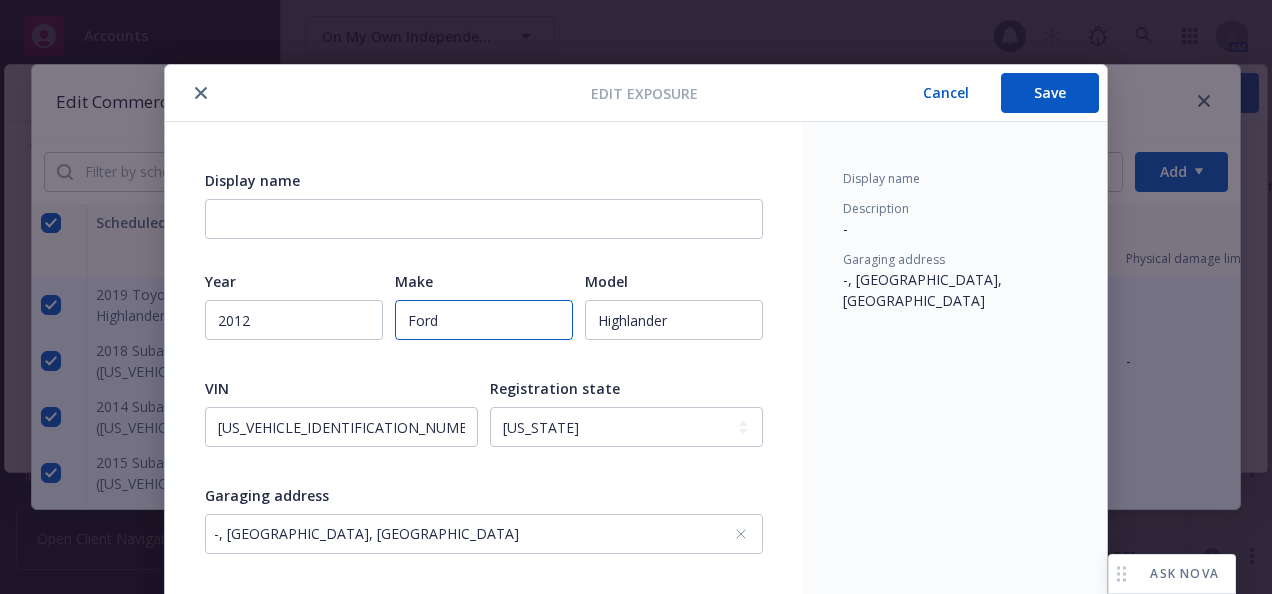 type on "Ford" 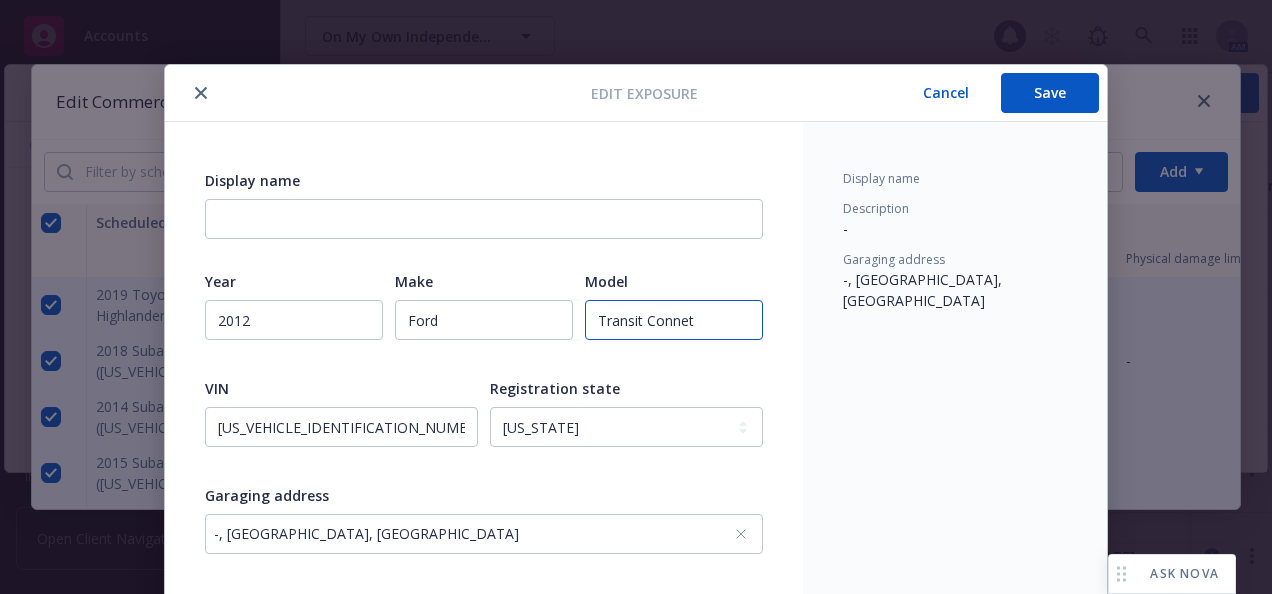 type on "Transit Connet" 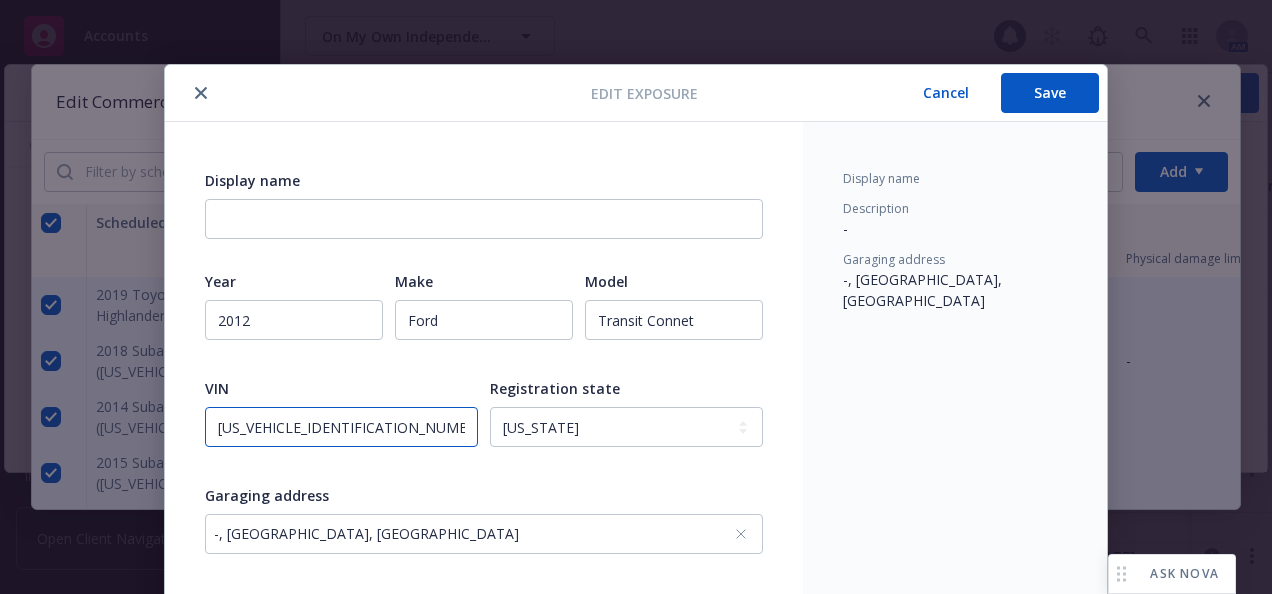 type on "[US_VEHICLE_IDENTIFICATION_NUMBER]" 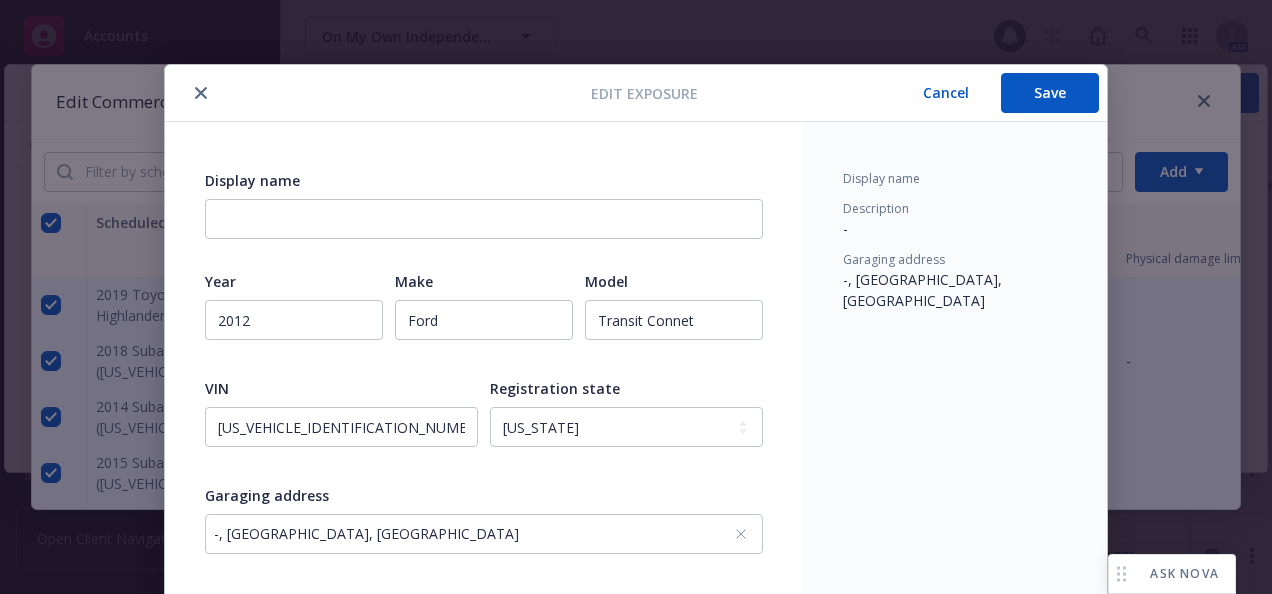 click on "-, [GEOGRAPHIC_DATA], [GEOGRAPHIC_DATA]" at bounding box center (474, 533) 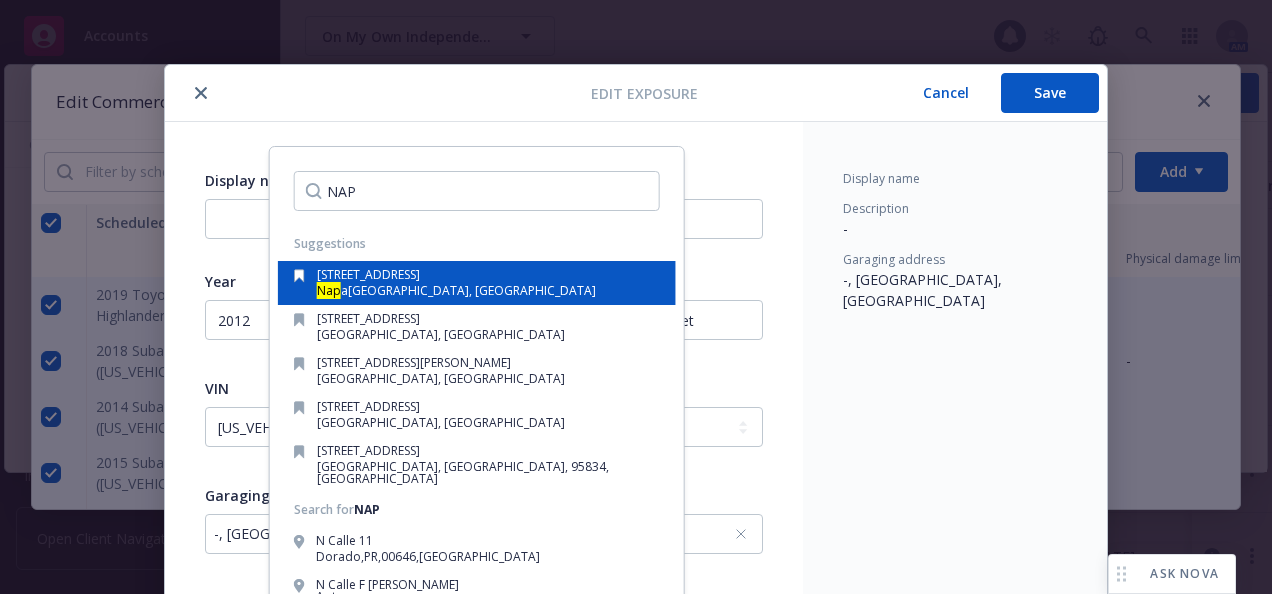 type on "NAP" 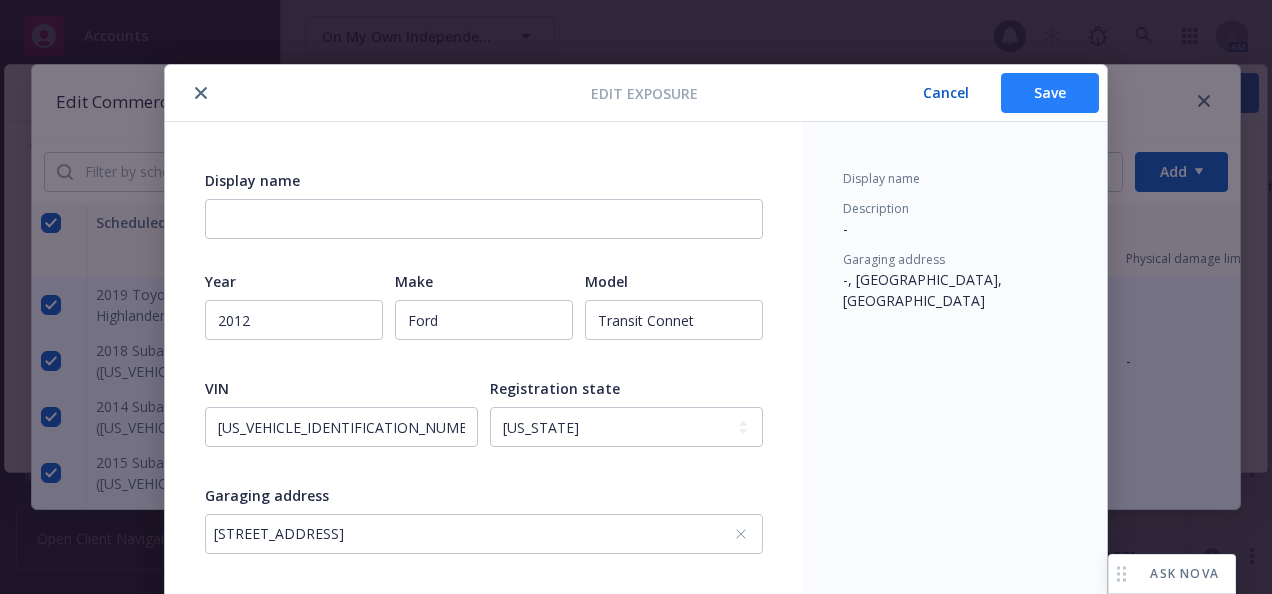 click on "Save" at bounding box center [1050, 93] 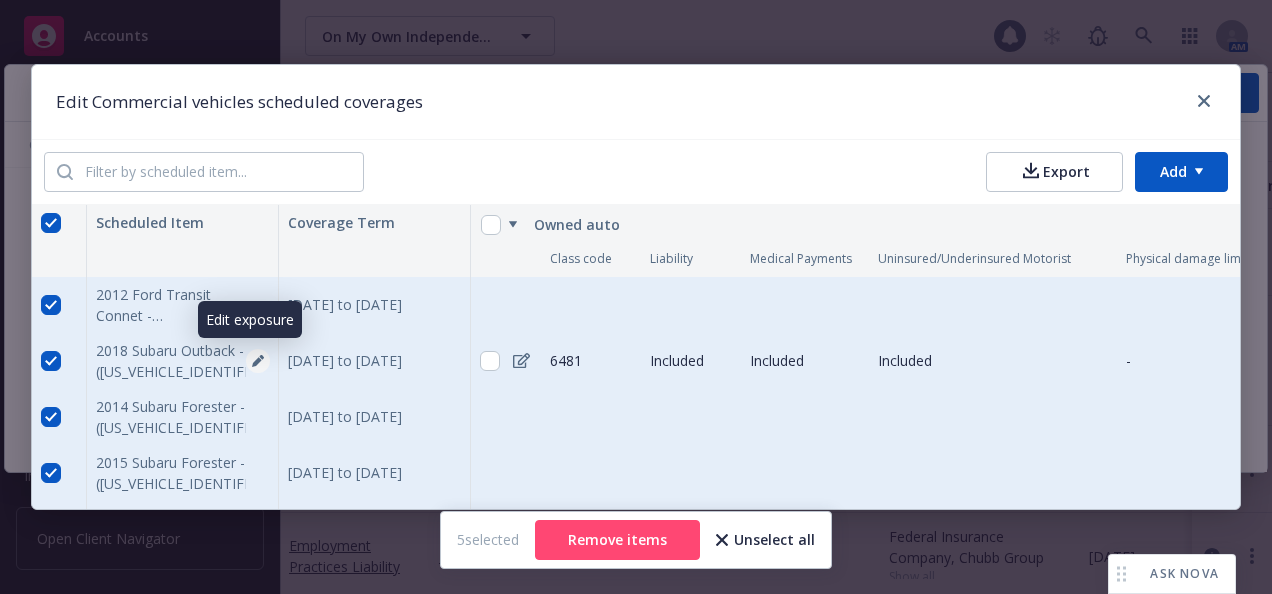 click at bounding box center (258, 361) 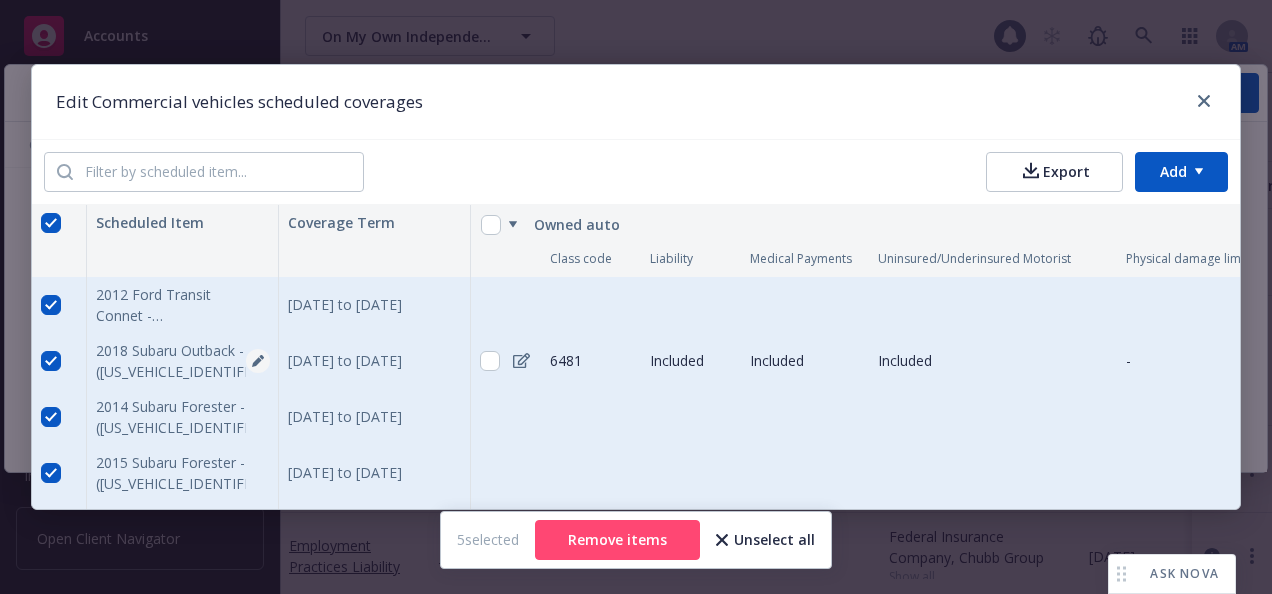 scroll, scrollTop: 4772, scrollLeft: 0, axis: vertical 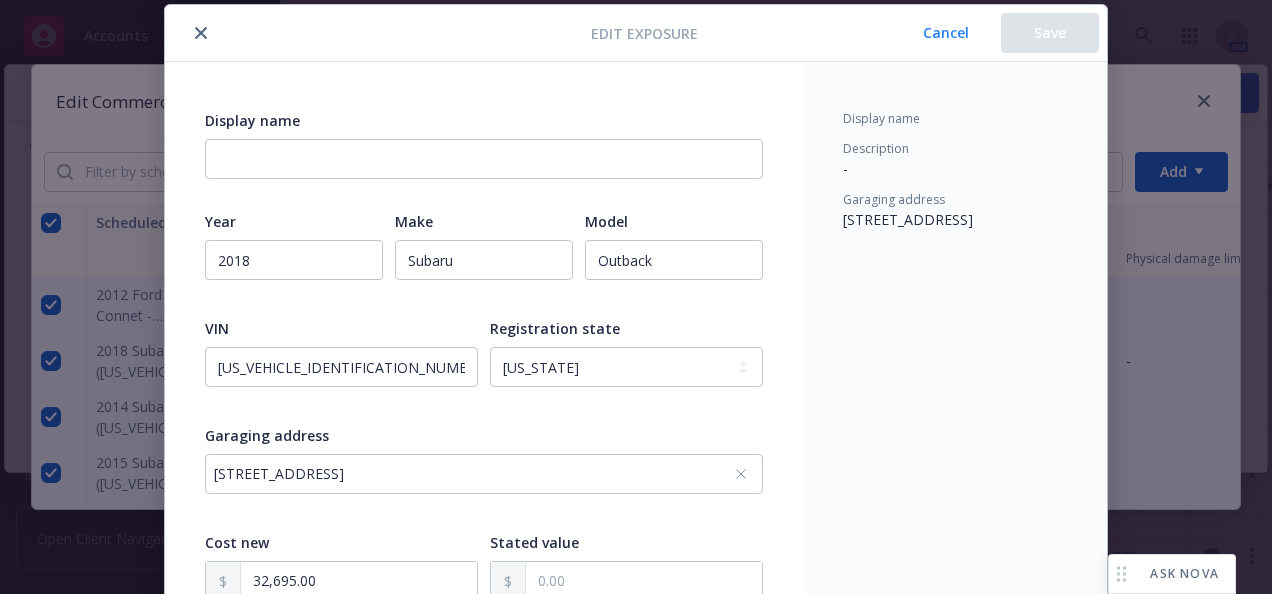 click on "Cancel" at bounding box center [946, 33] 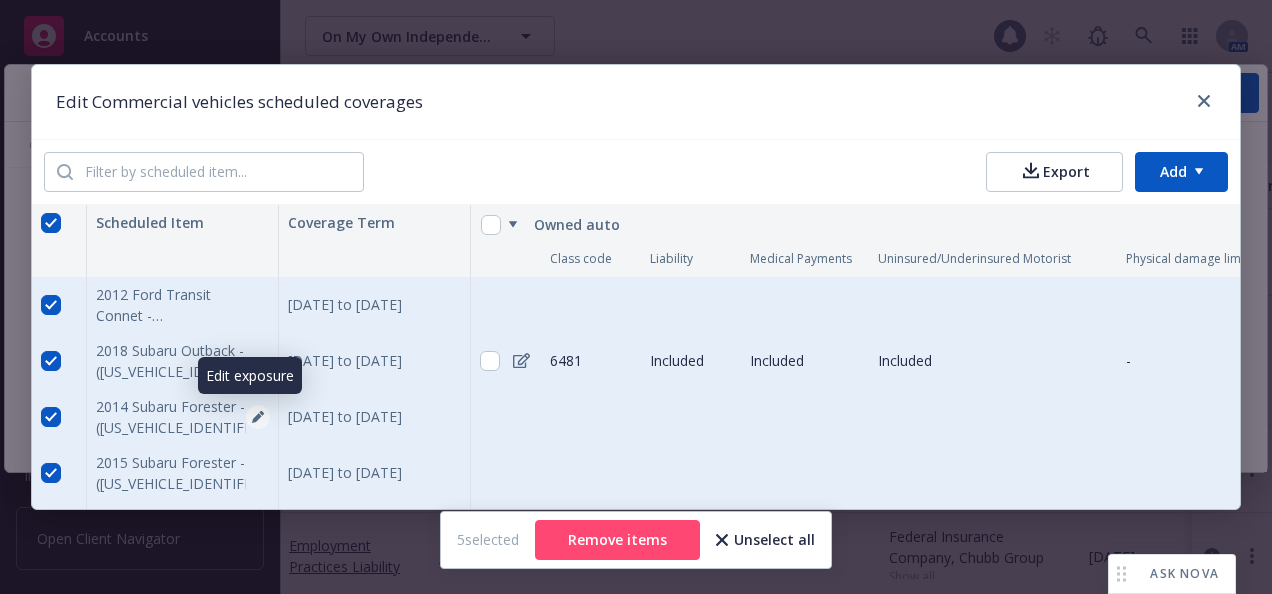 click 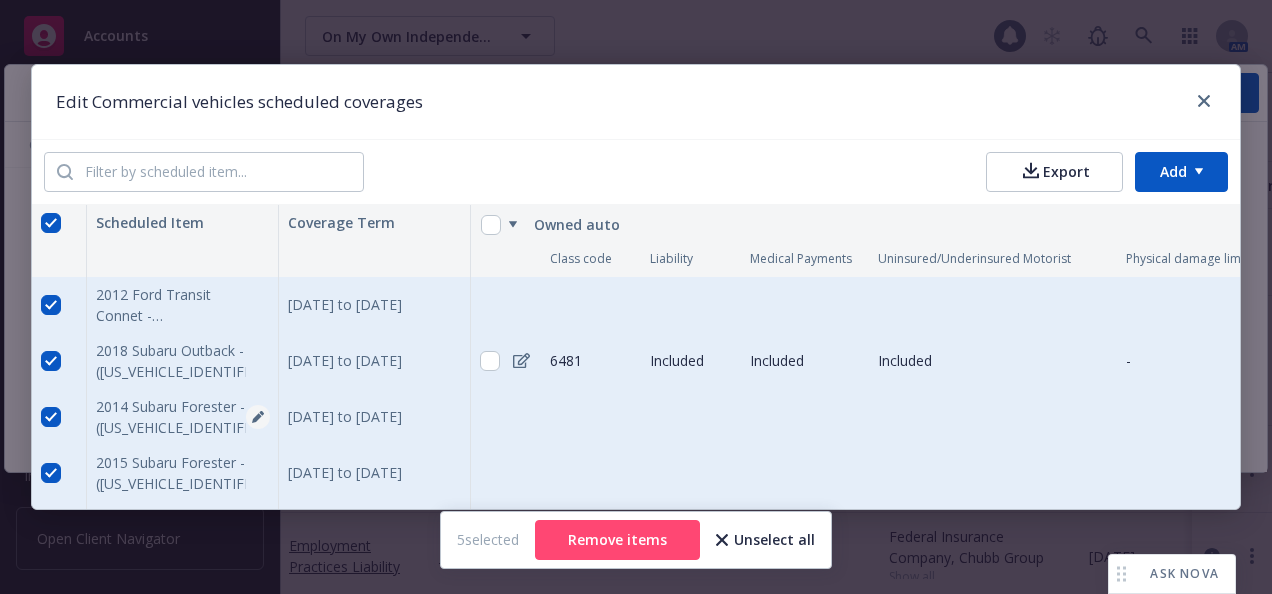 scroll, scrollTop: 4772, scrollLeft: 0, axis: vertical 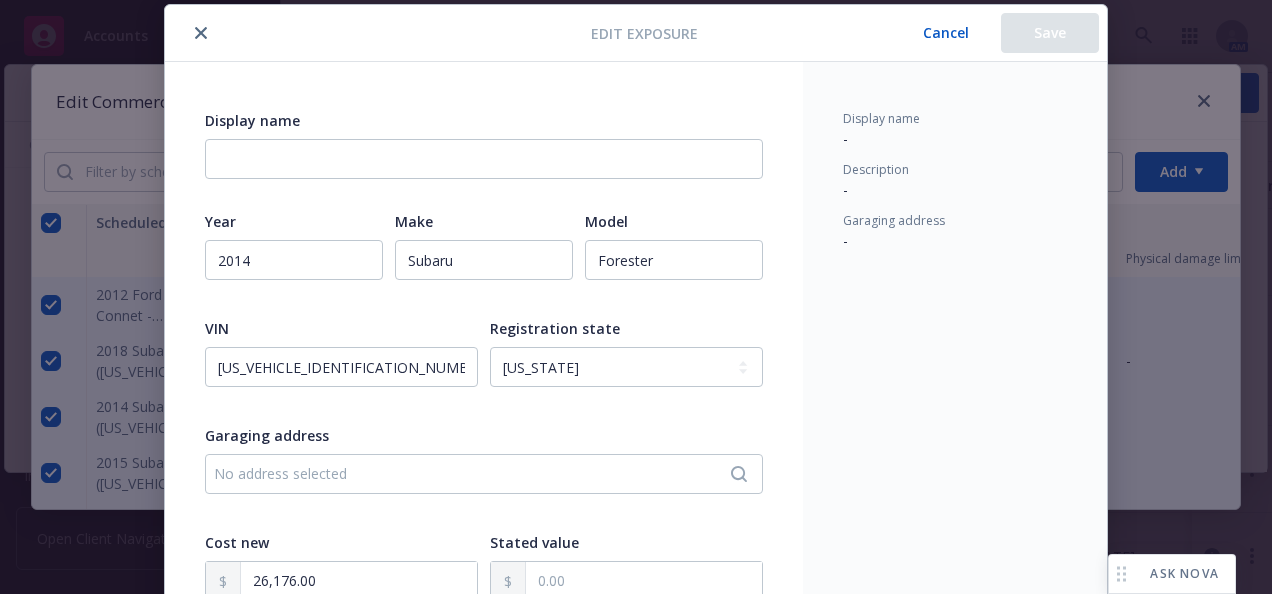 click on "No address selected" at bounding box center (474, 473) 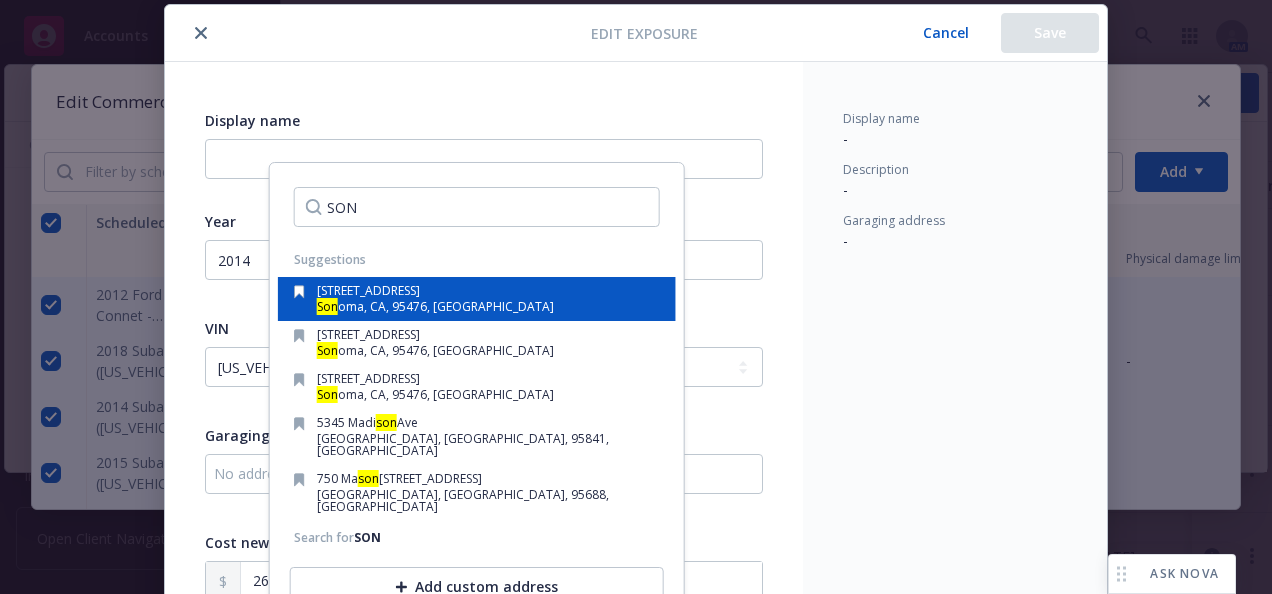 type on "SON" 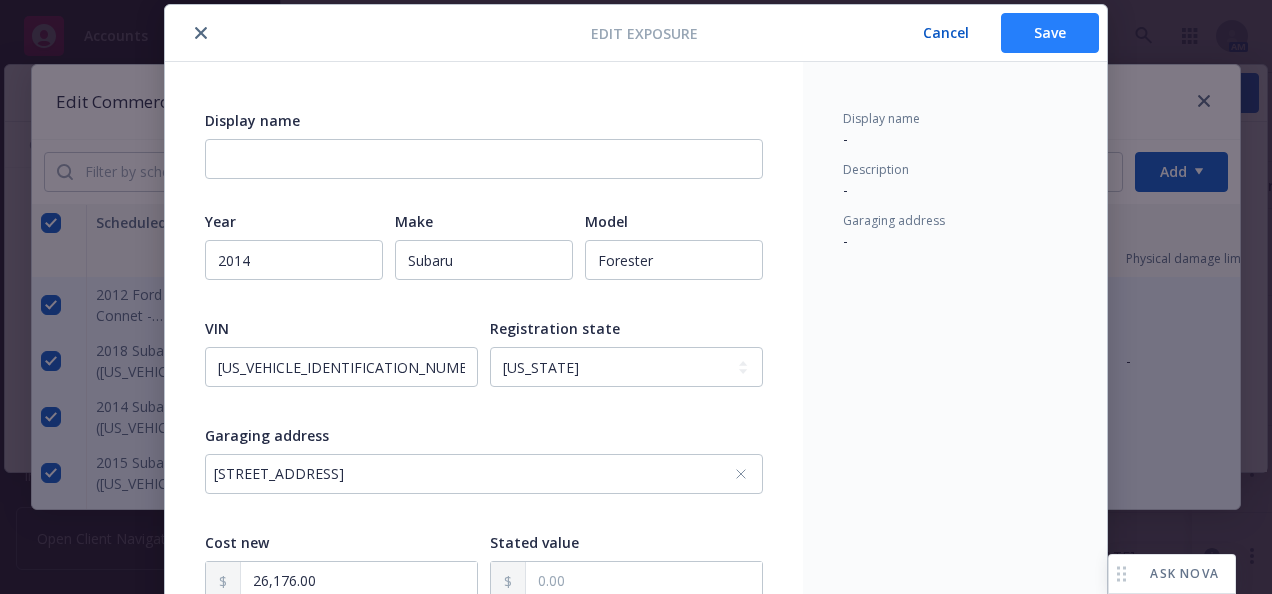 click on "Save" at bounding box center (1050, 33) 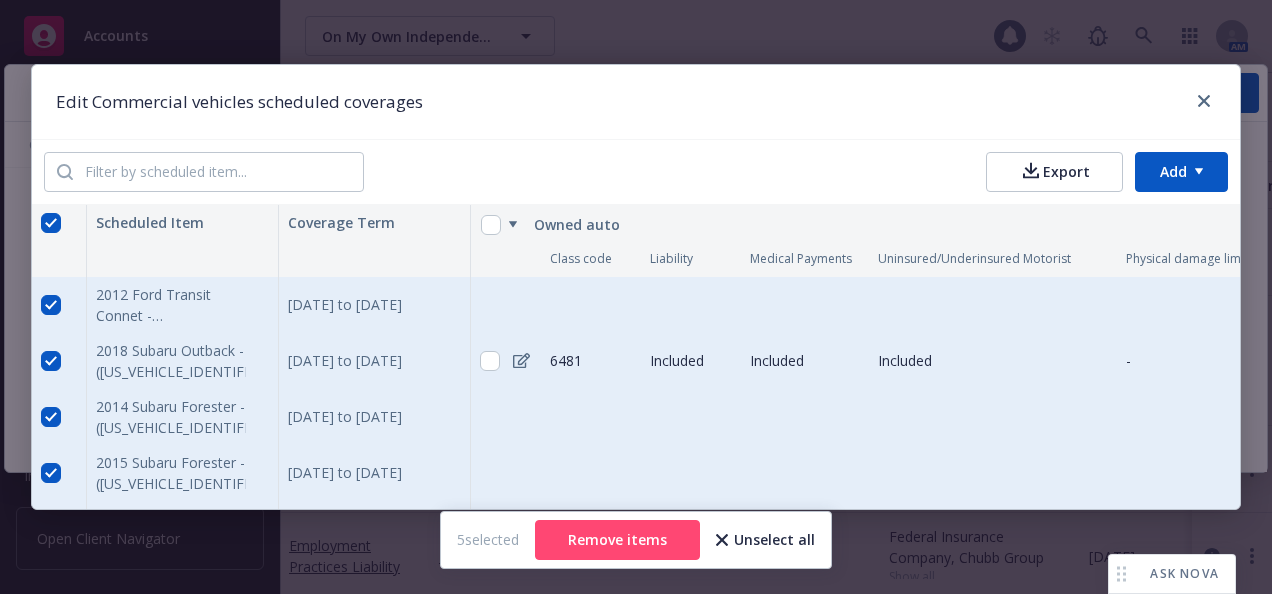 scroll, scrollTop: 63, scrollLeft: 0, axis: vertical 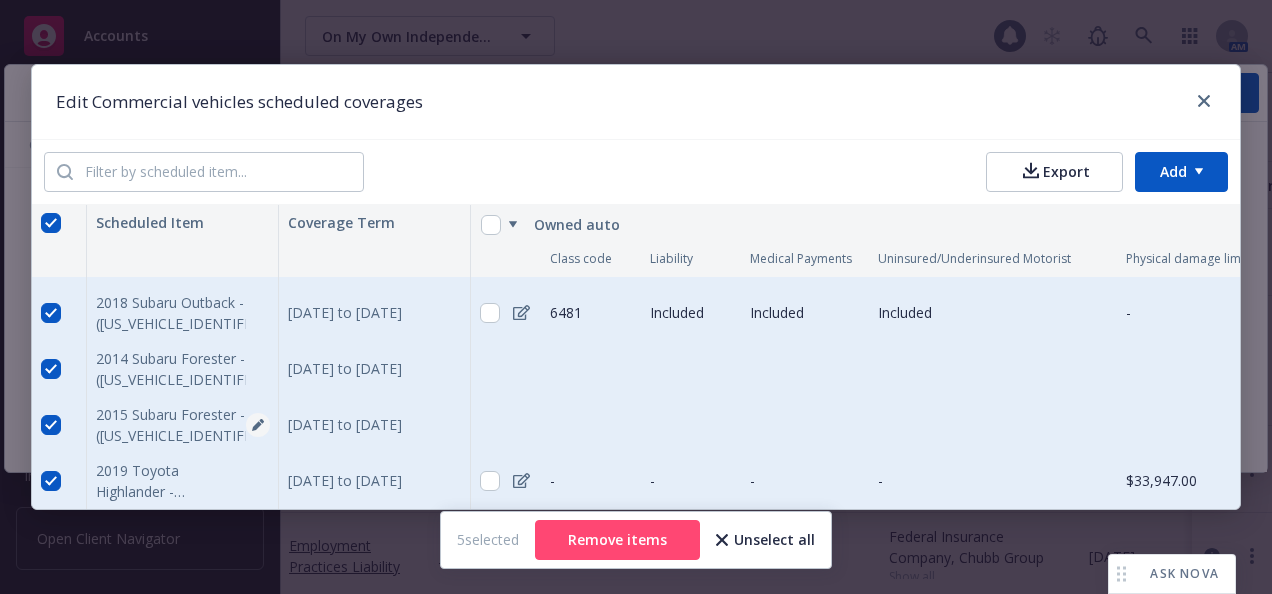 click at bounding box center [258, 425] 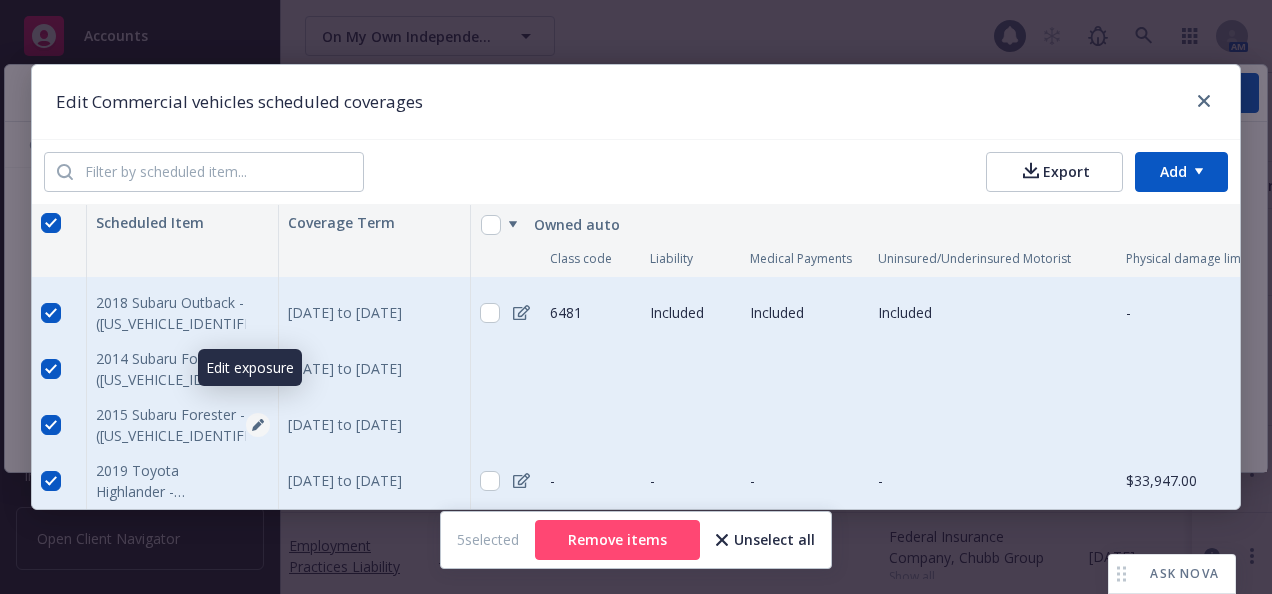 scroll, scrollTop: 4770, scrollLeft: 0, axis: vertical 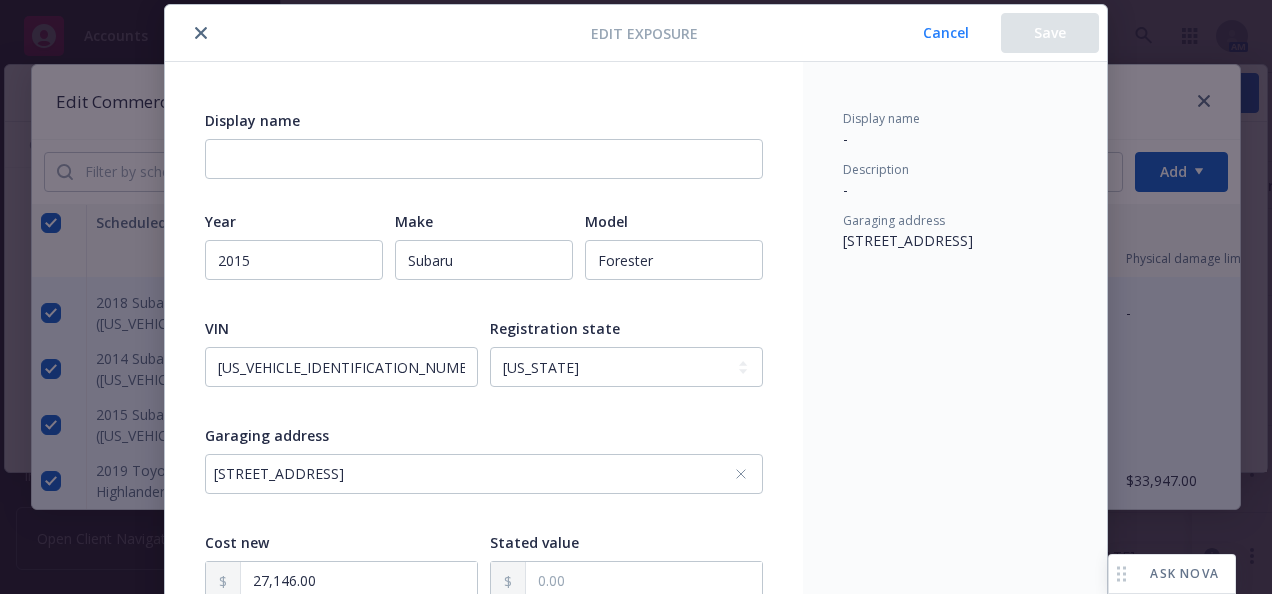 click on "Cancel" at bounding box center (946, 33) 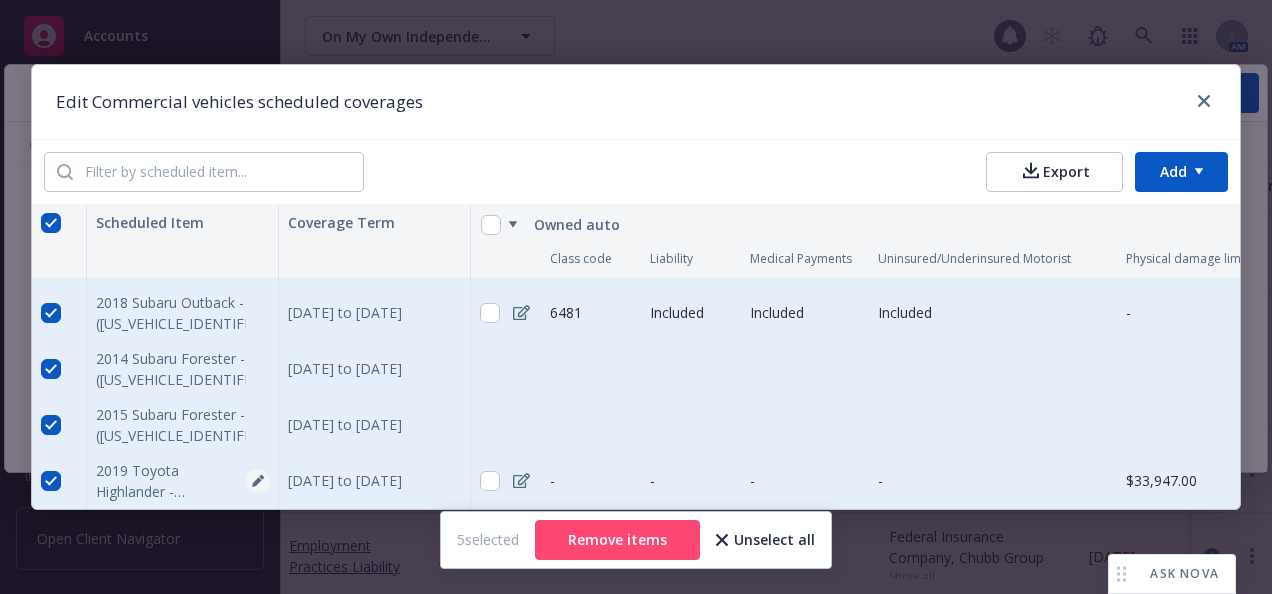 click 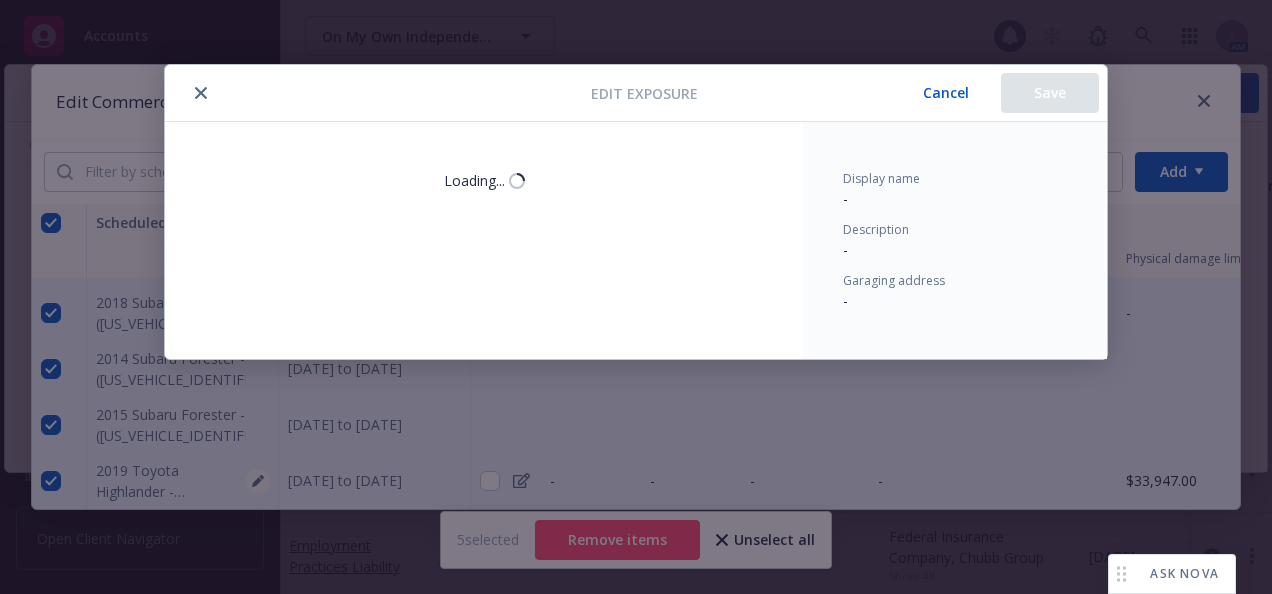 scroll, scrollTop: 4772, scrollLeft: 0, axis: vertical 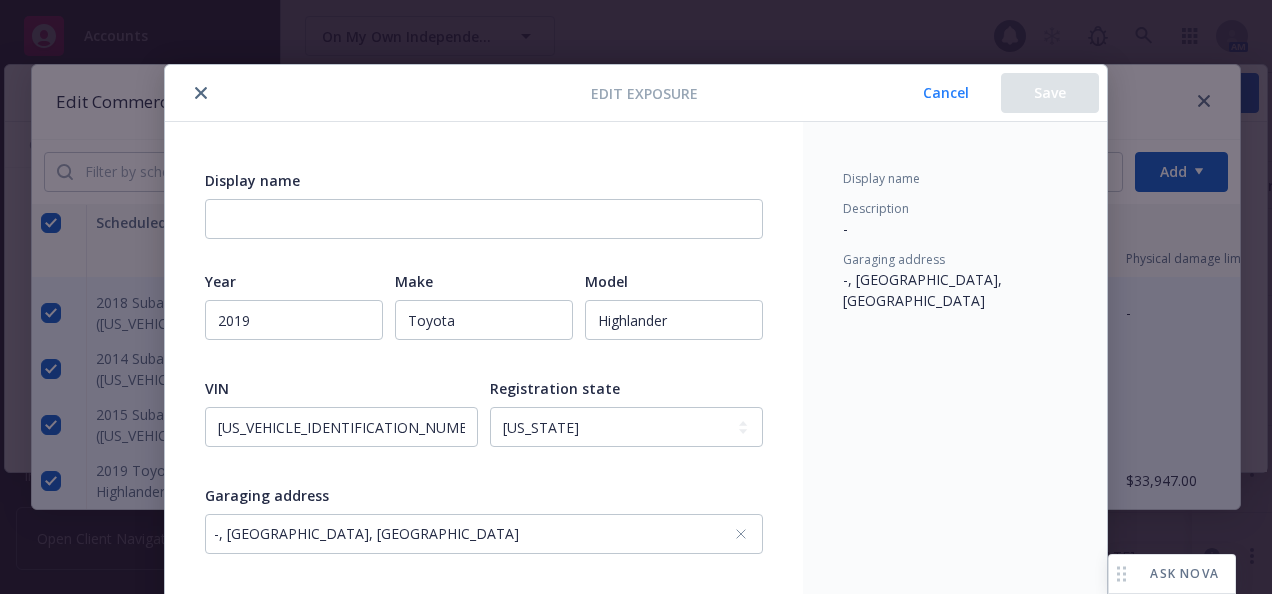 click on "Cancel" at bounding box center [946, 93] 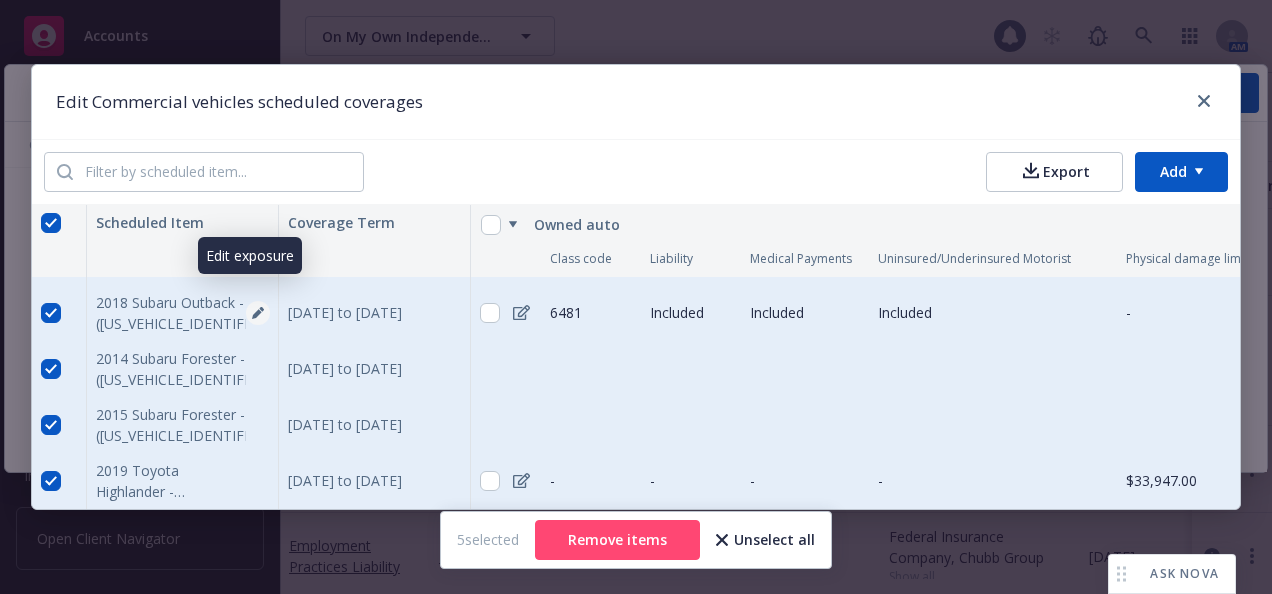 click 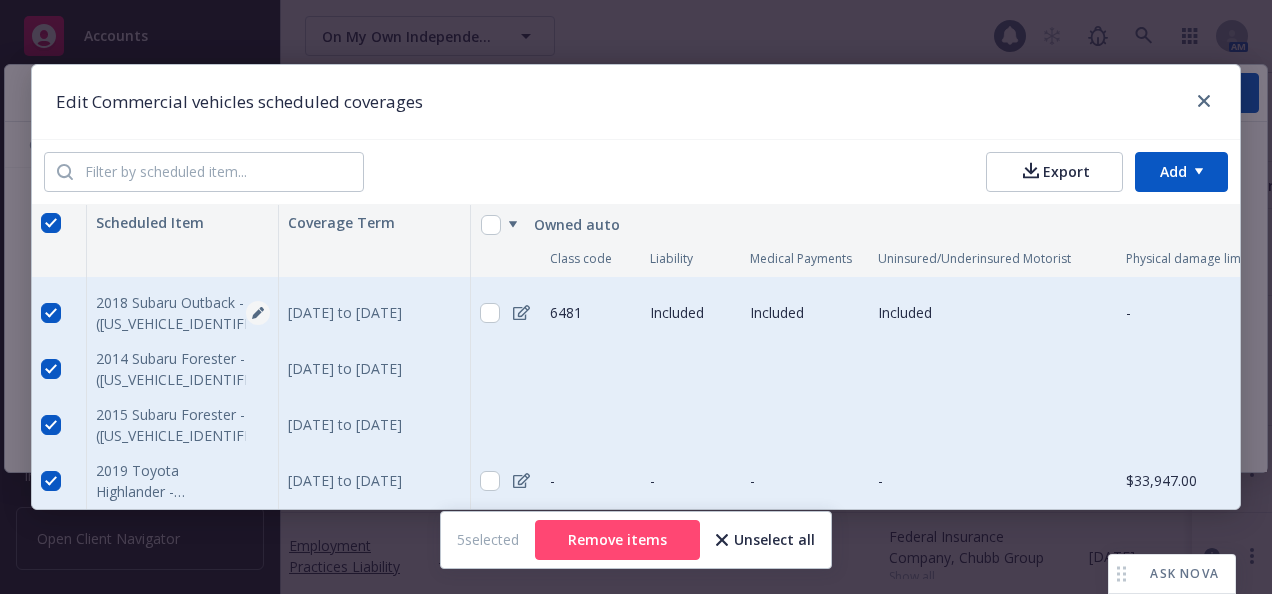 select on "CA" 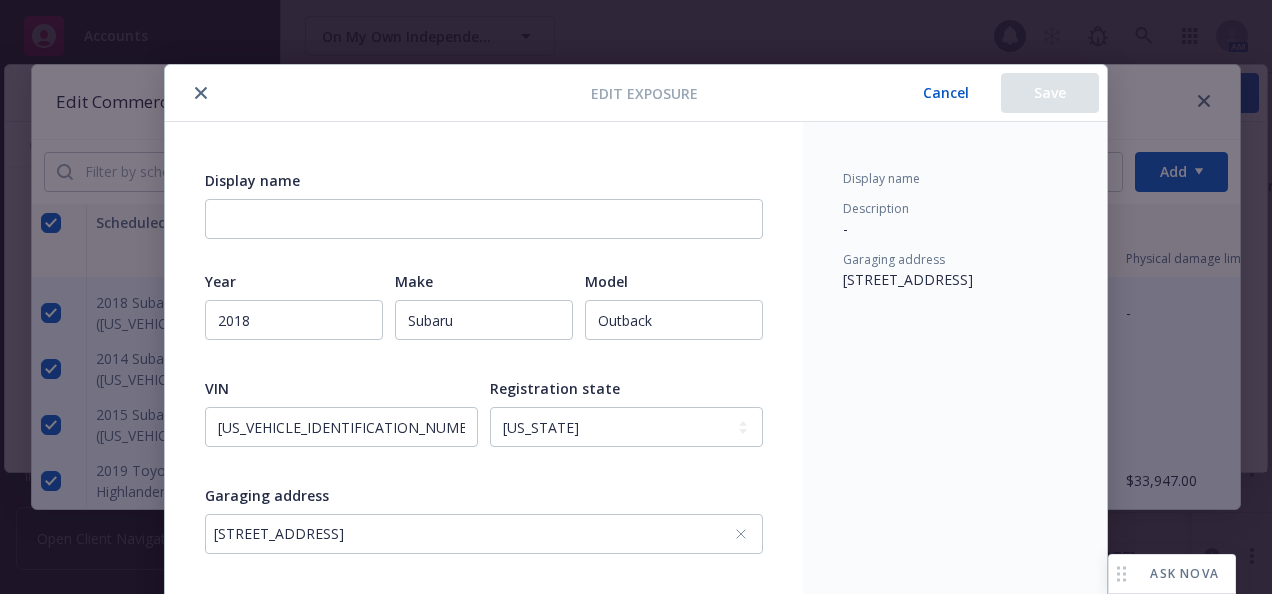 scroll, scrollTop: 60, scrollLeft: 0, axis: vertical 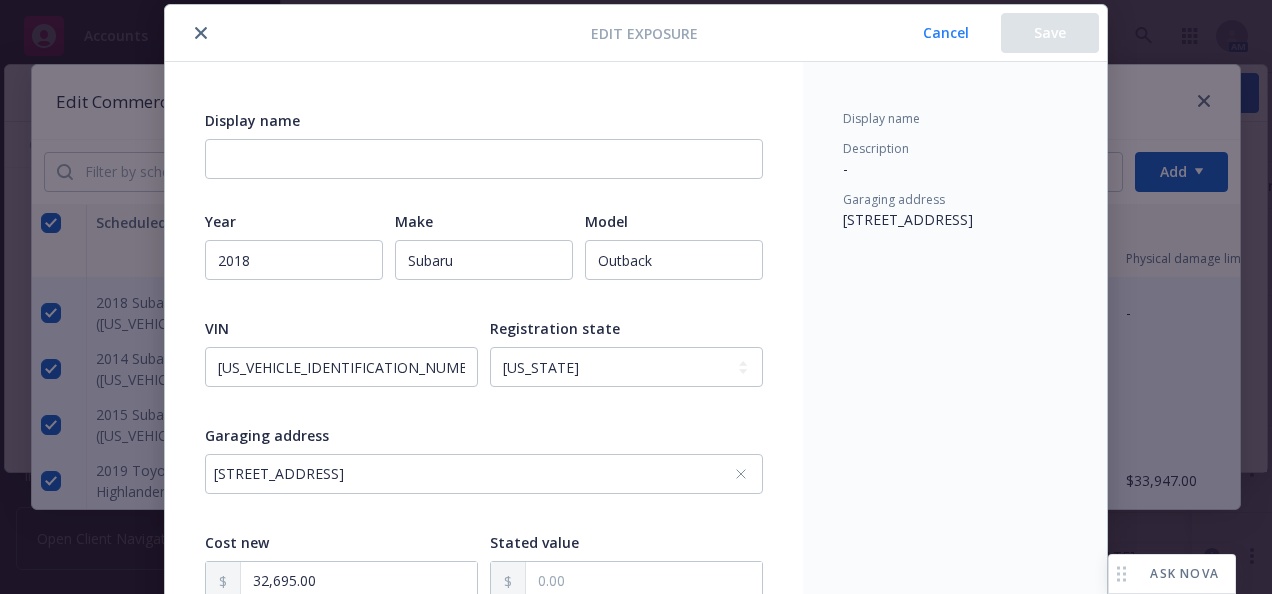 click on "Cancel" at bounding box center (946, 33) 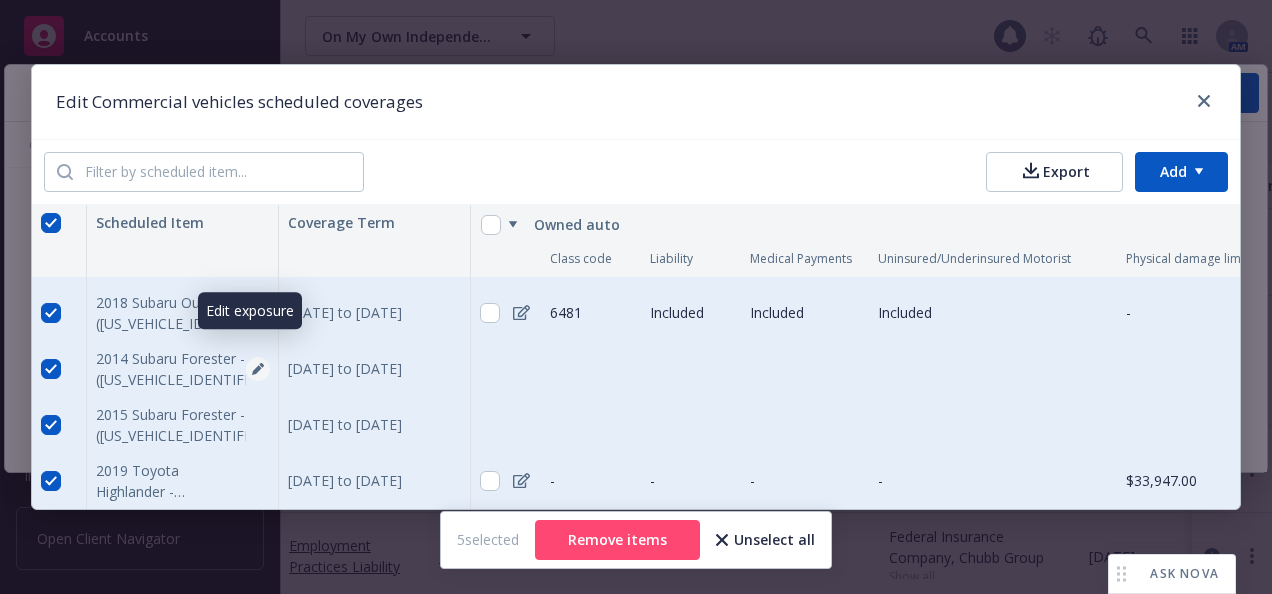 click 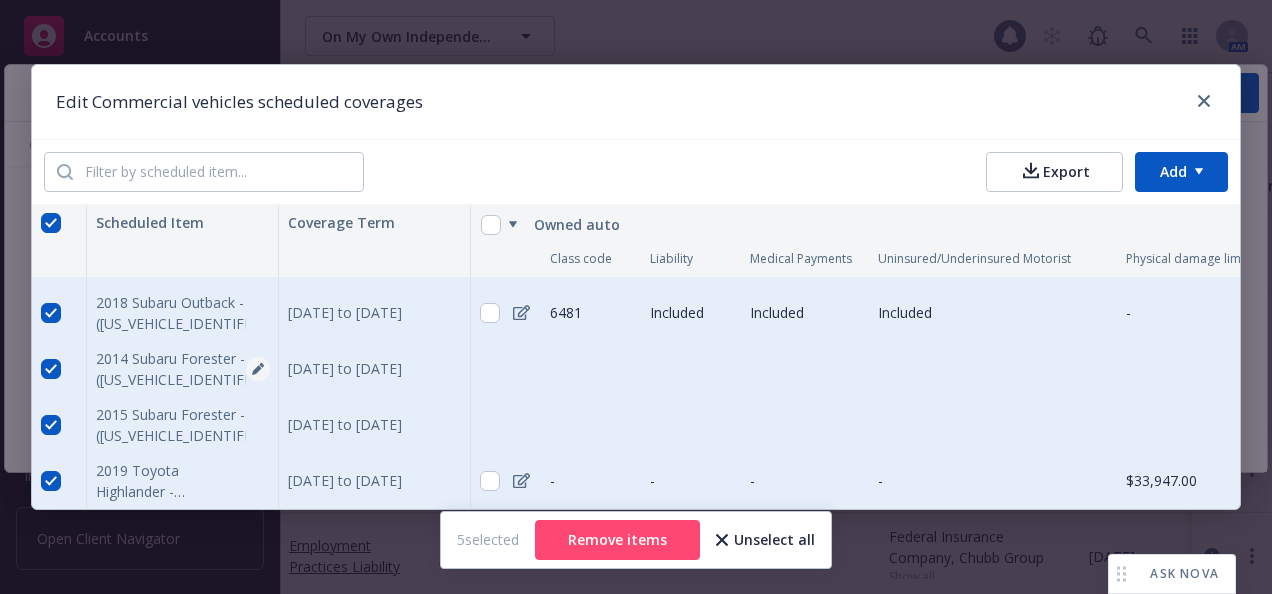 select on "CA" 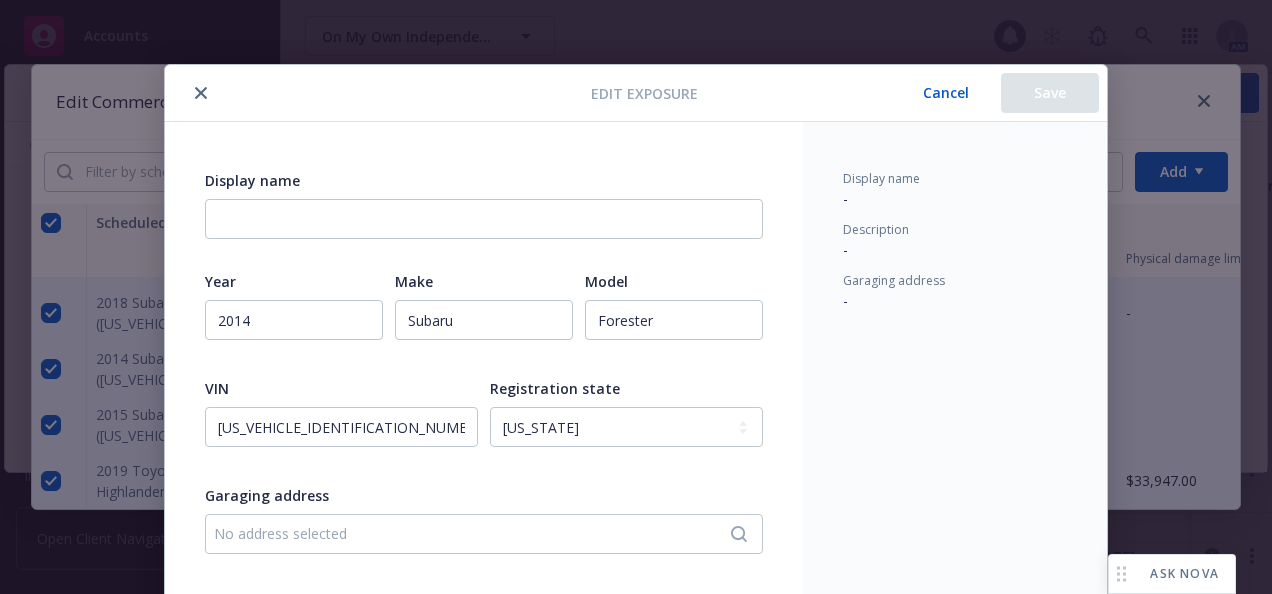 scroll, scrollTop: 60, scrollLeft: 0, axis: vertical 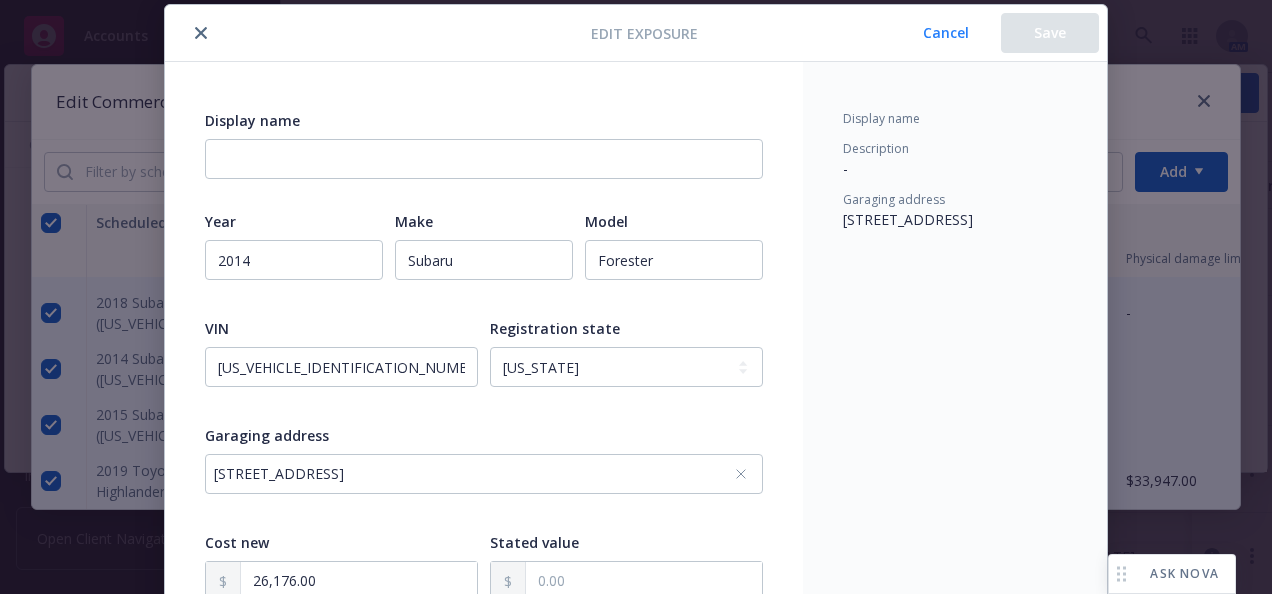 click on "Cancel" at bounding box center [946, 33] 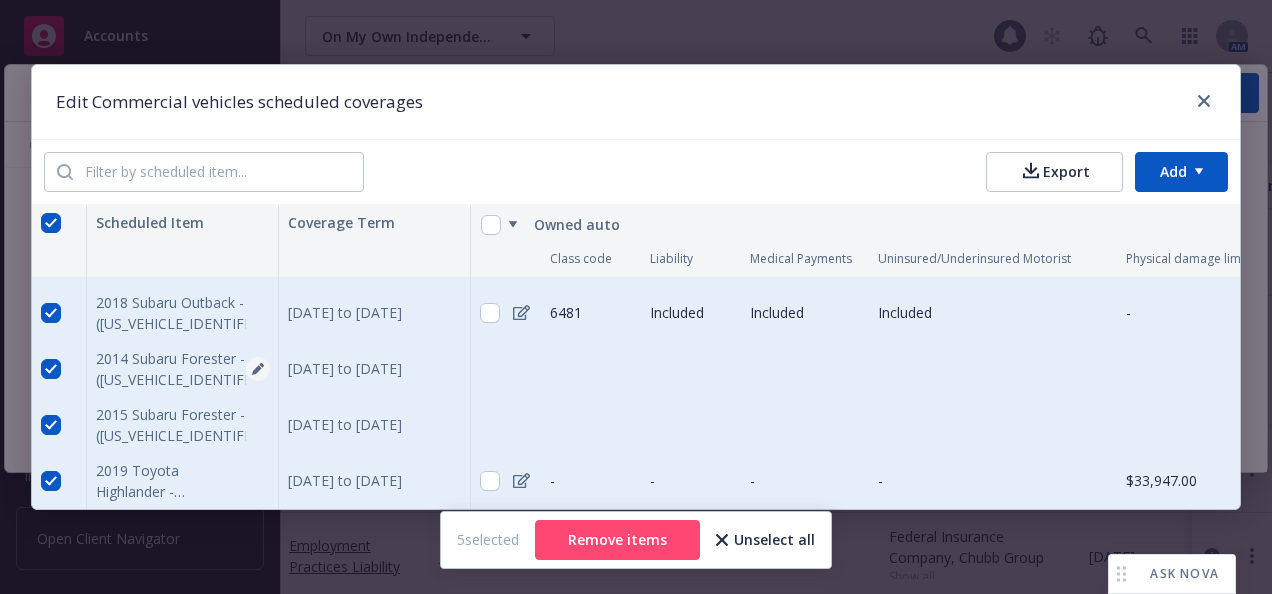 click 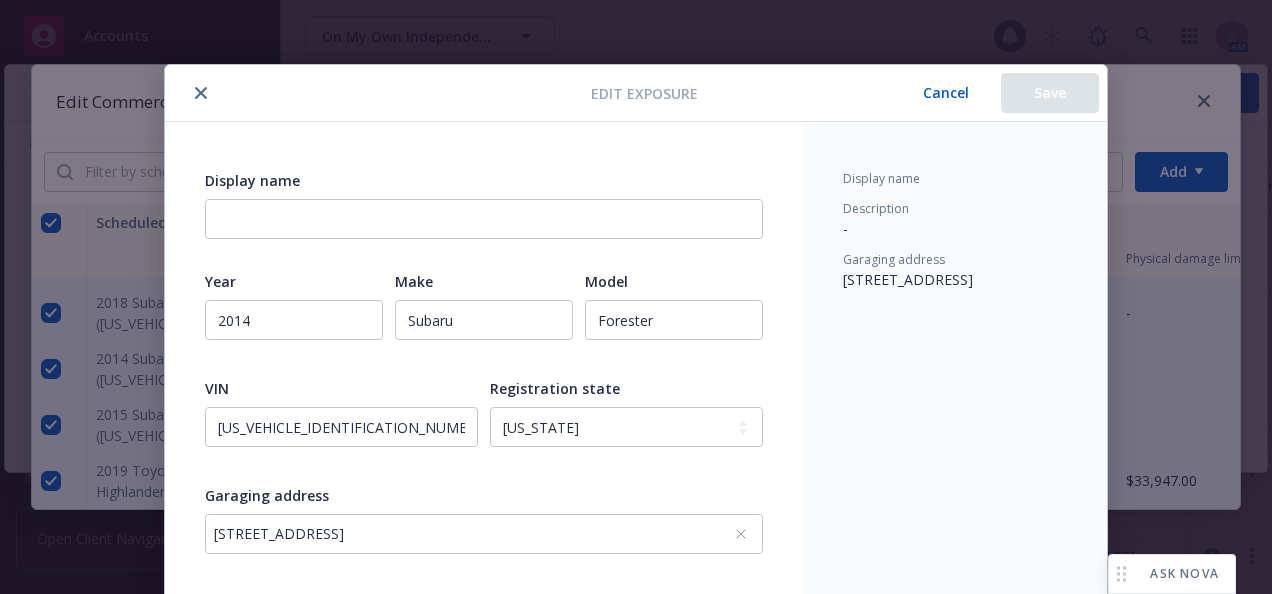 scroll, scrollTop: 60, scrollLeft: 0, axis: vertical 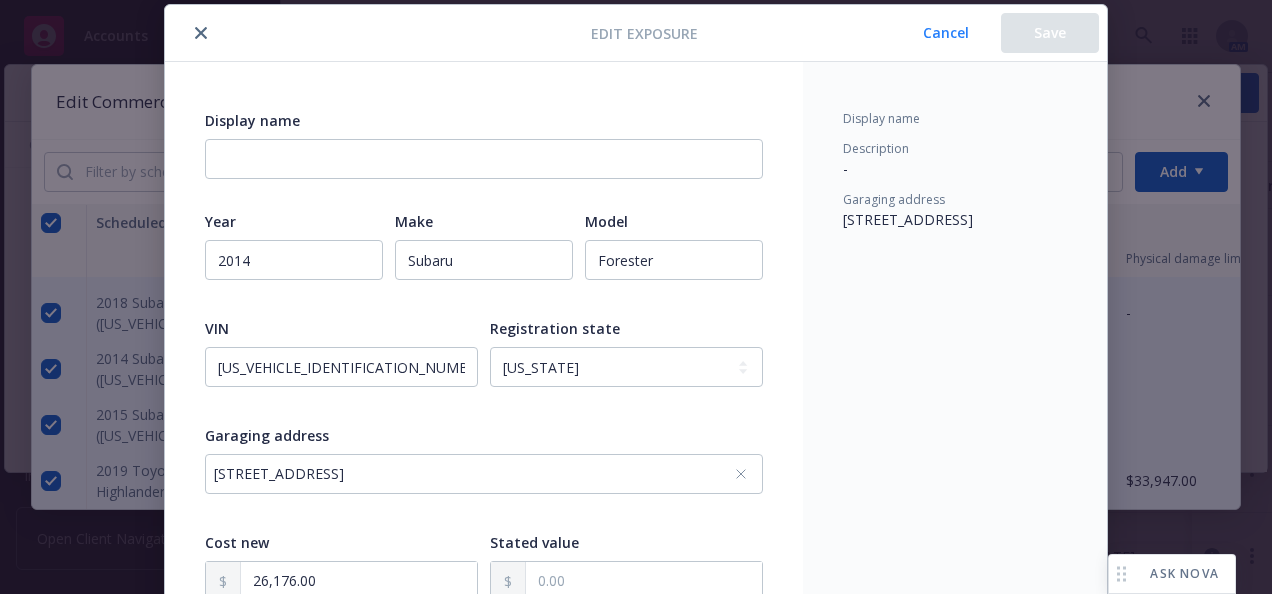 click on "Cancel" at bounding box center (946, 33) 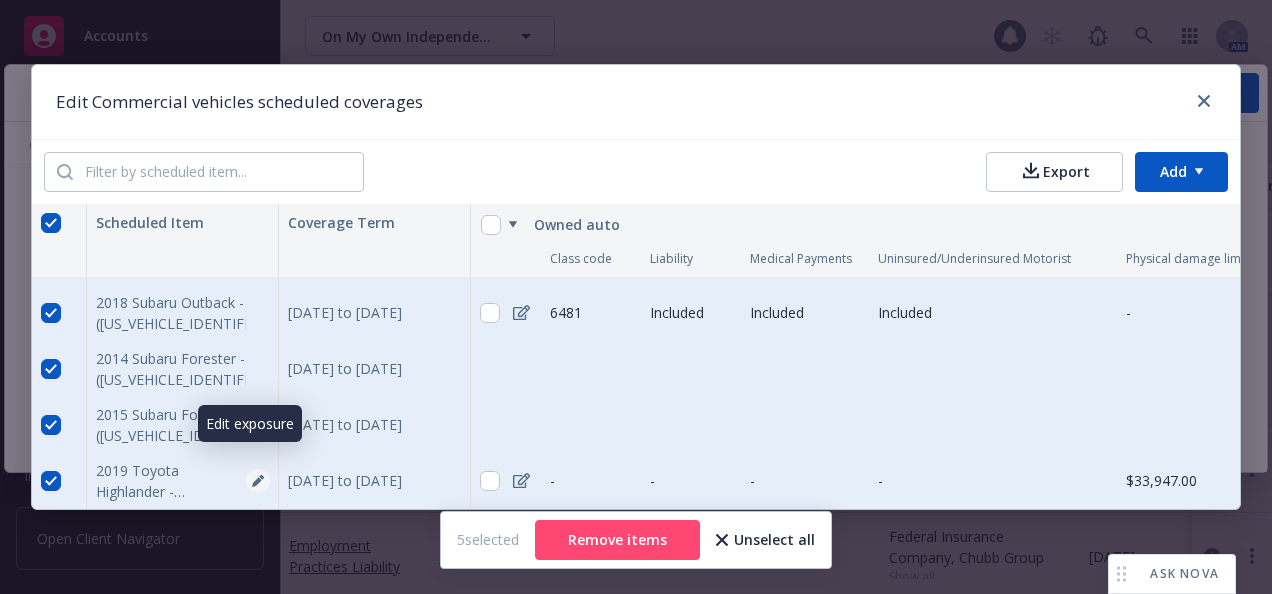 click 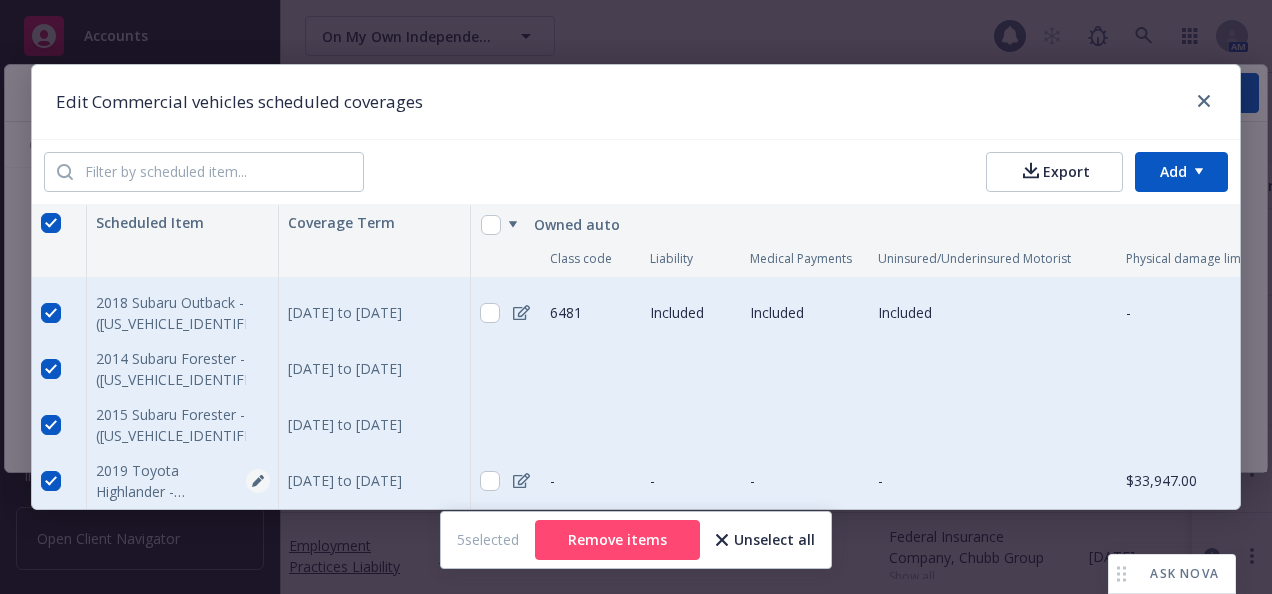 select on "CA" 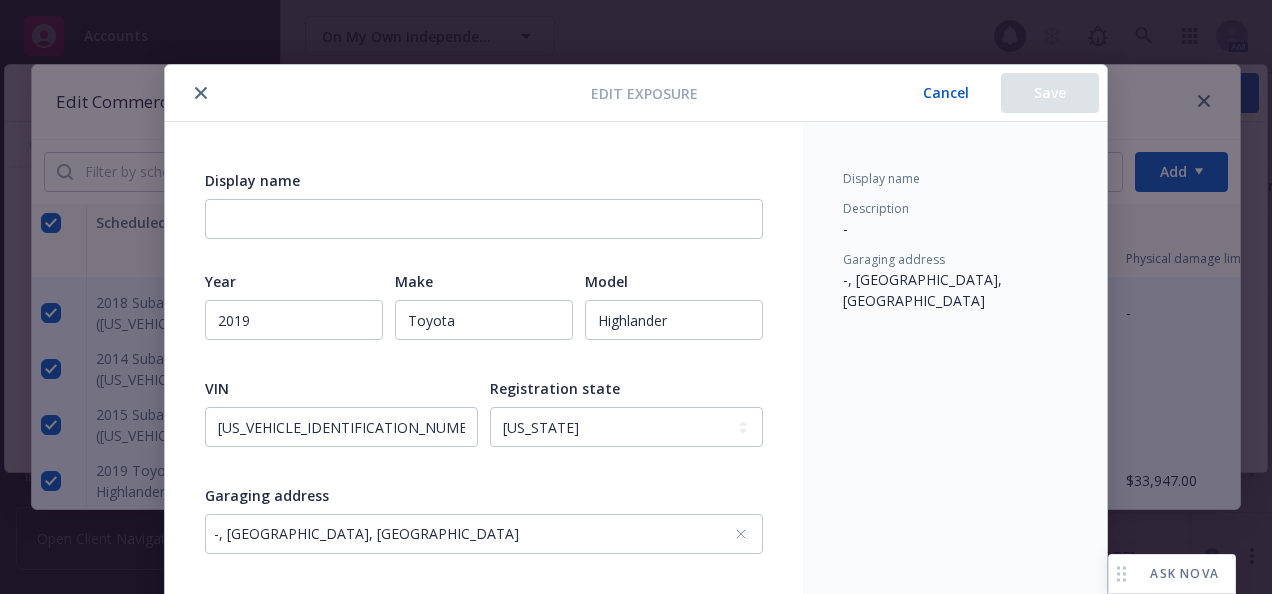 scroll, scrollTop: 60, scrollLeft: 0, axis: vertical 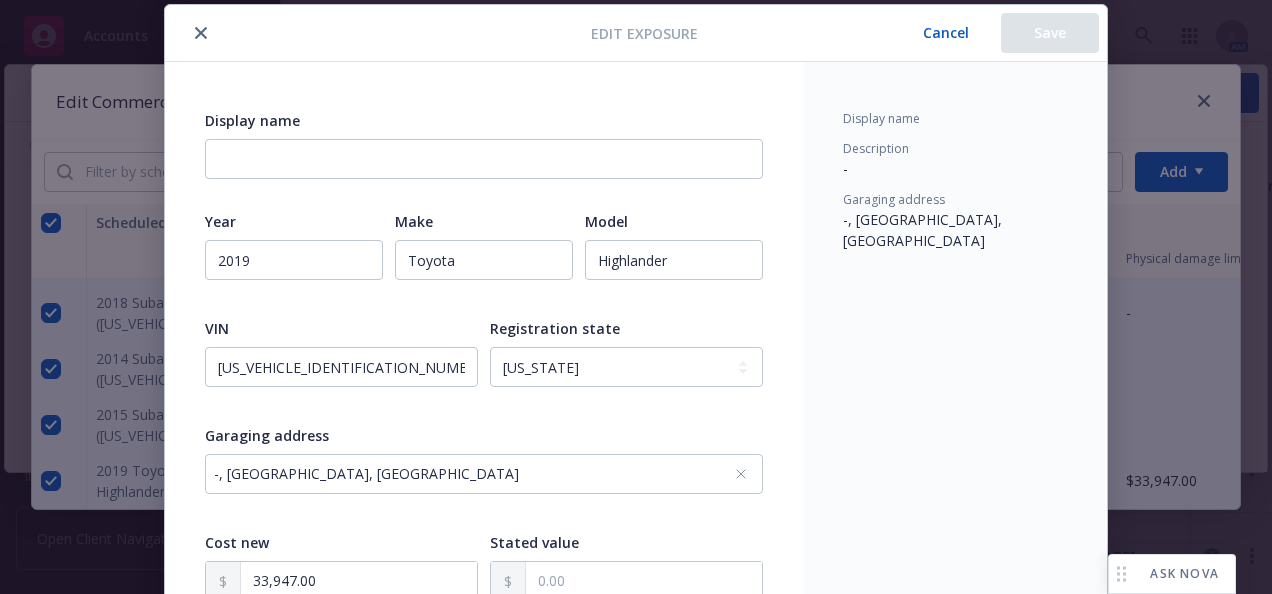 click on "Cancel" at bounding box center [946, 33] 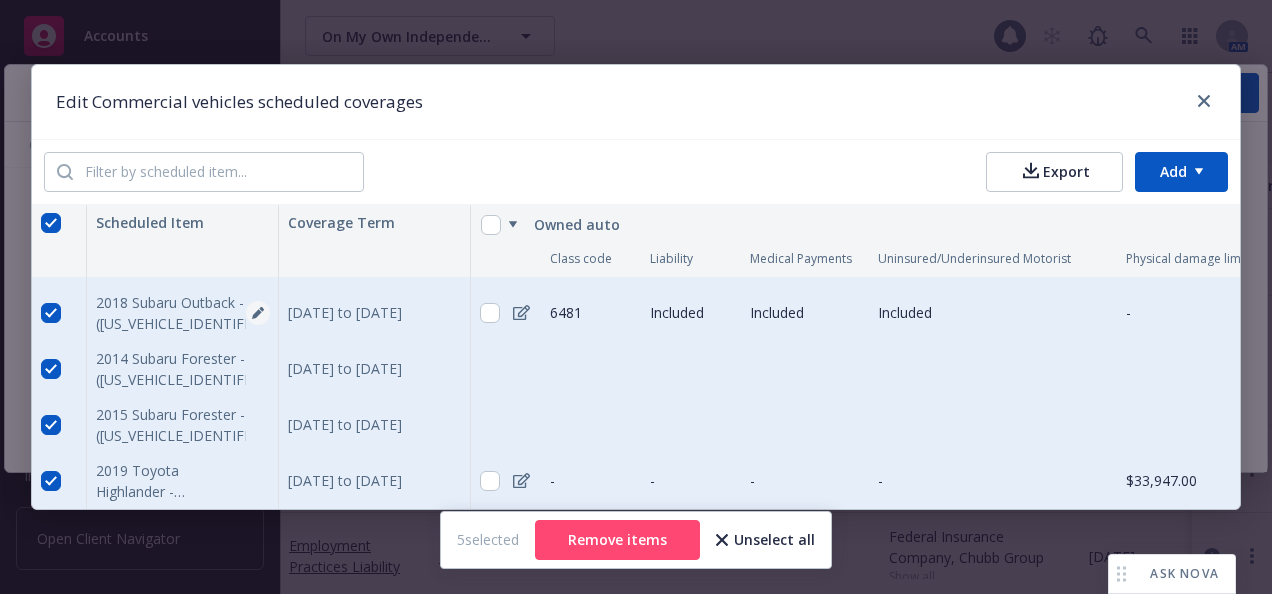 click 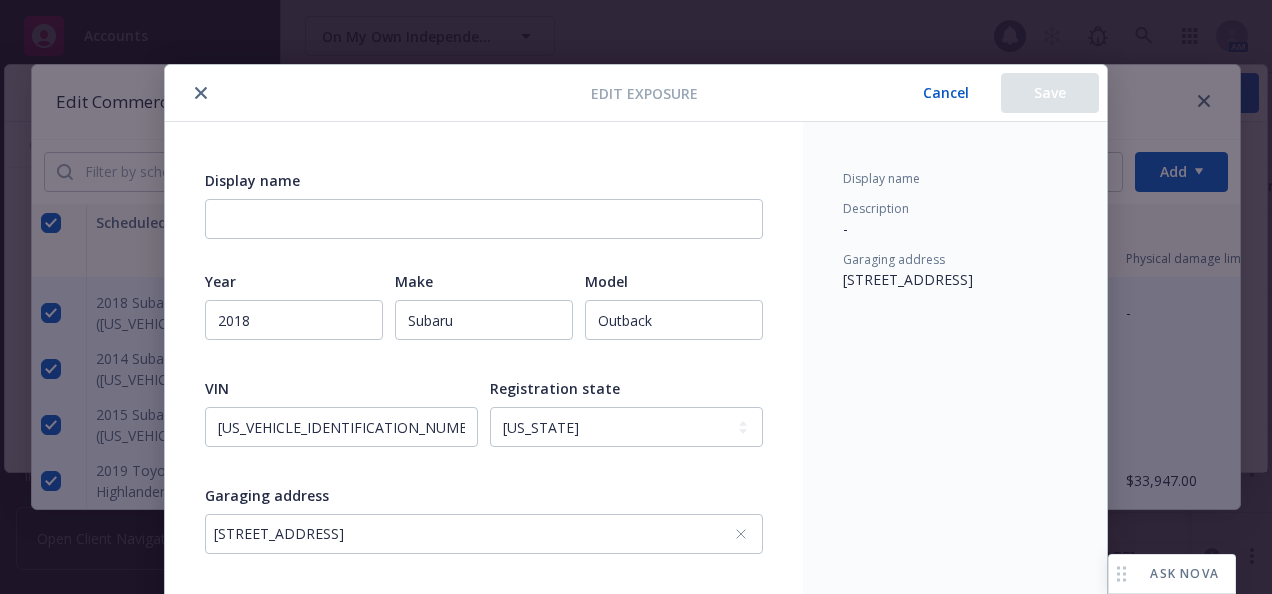 scroll, scrollTop: 60, scrollLeft: 0, axis: vertical 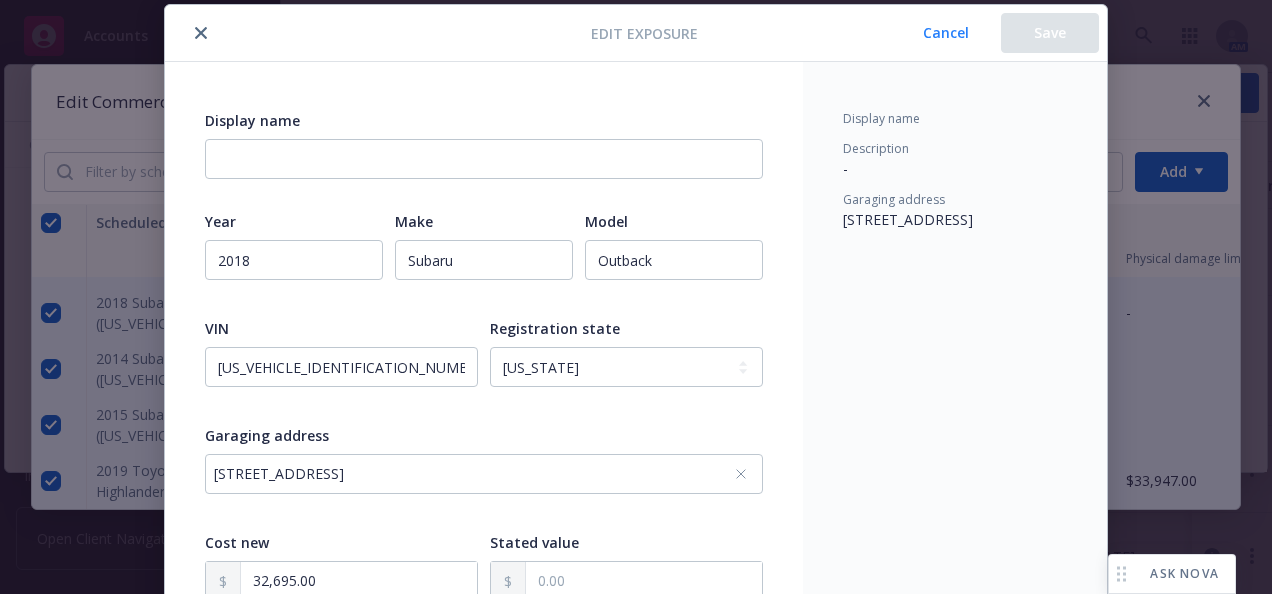click on "Cancel" at bounding box center (946, 33) 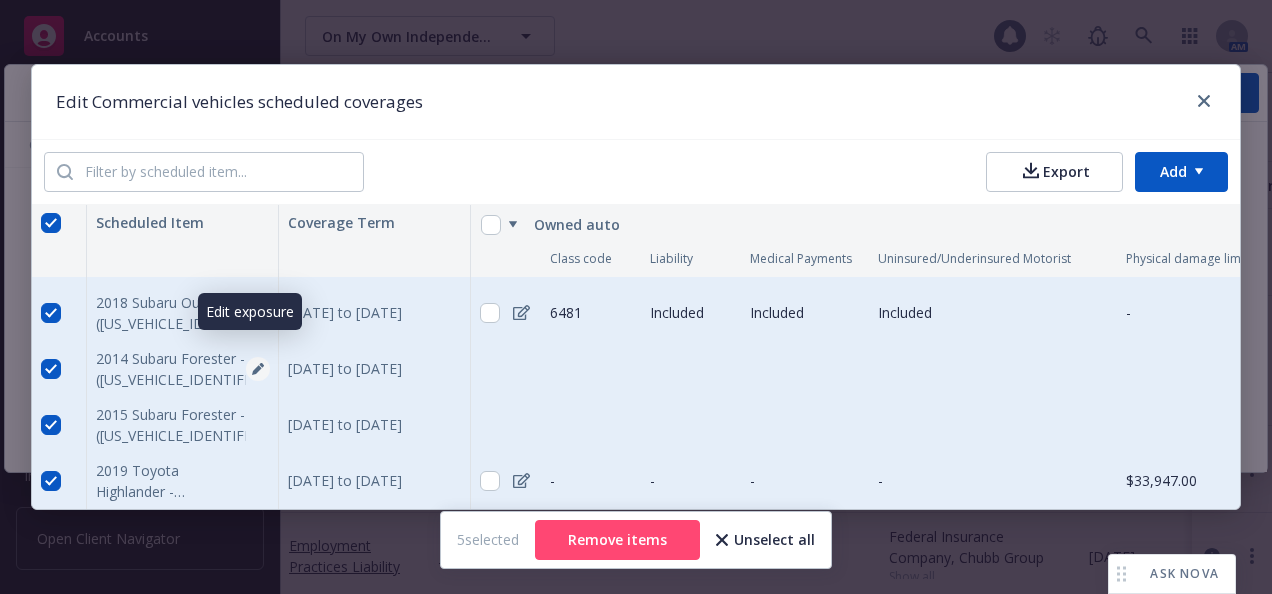 click 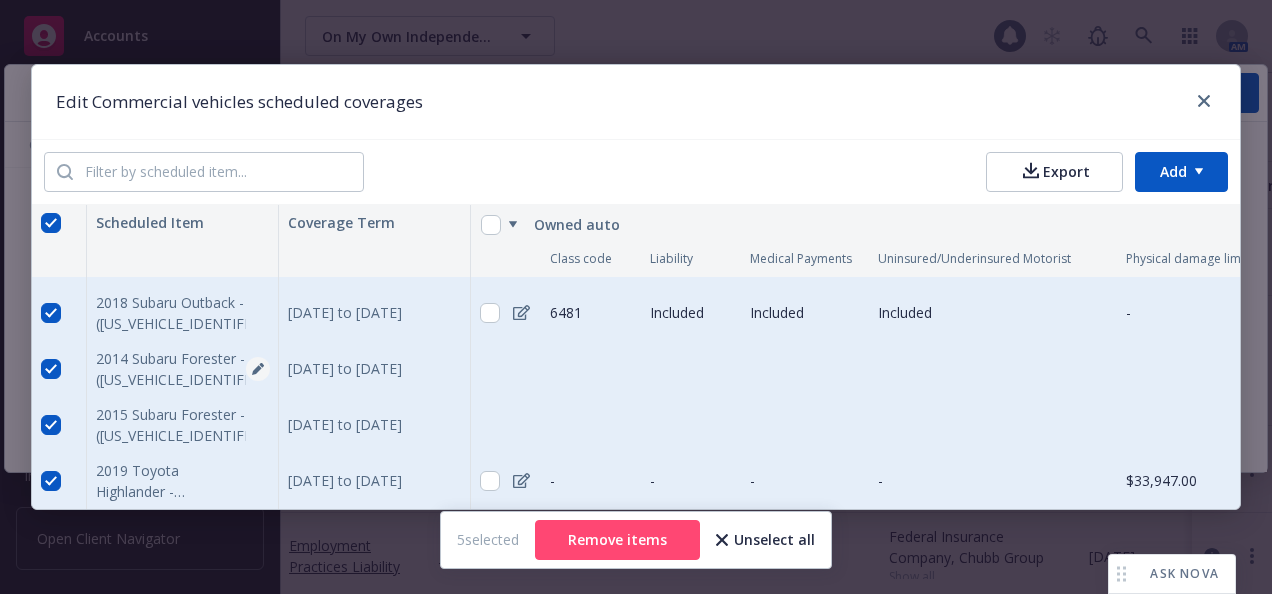 select on "CA" 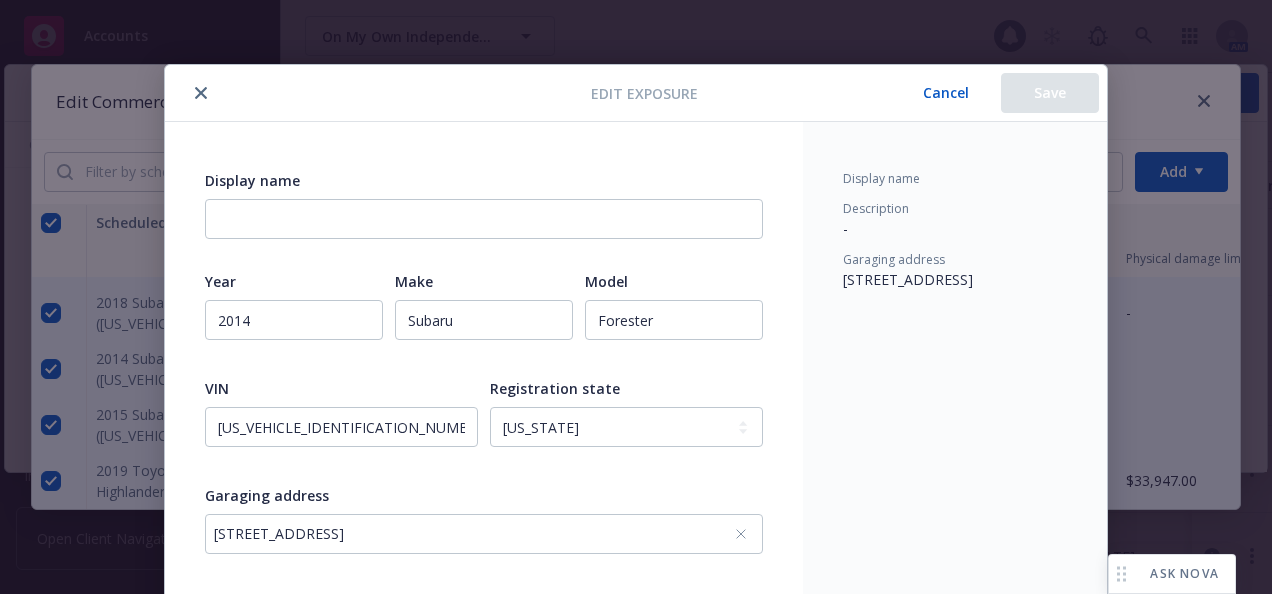 scroll, scrollTop: 60, scrollLeft: 0, axis: vertical 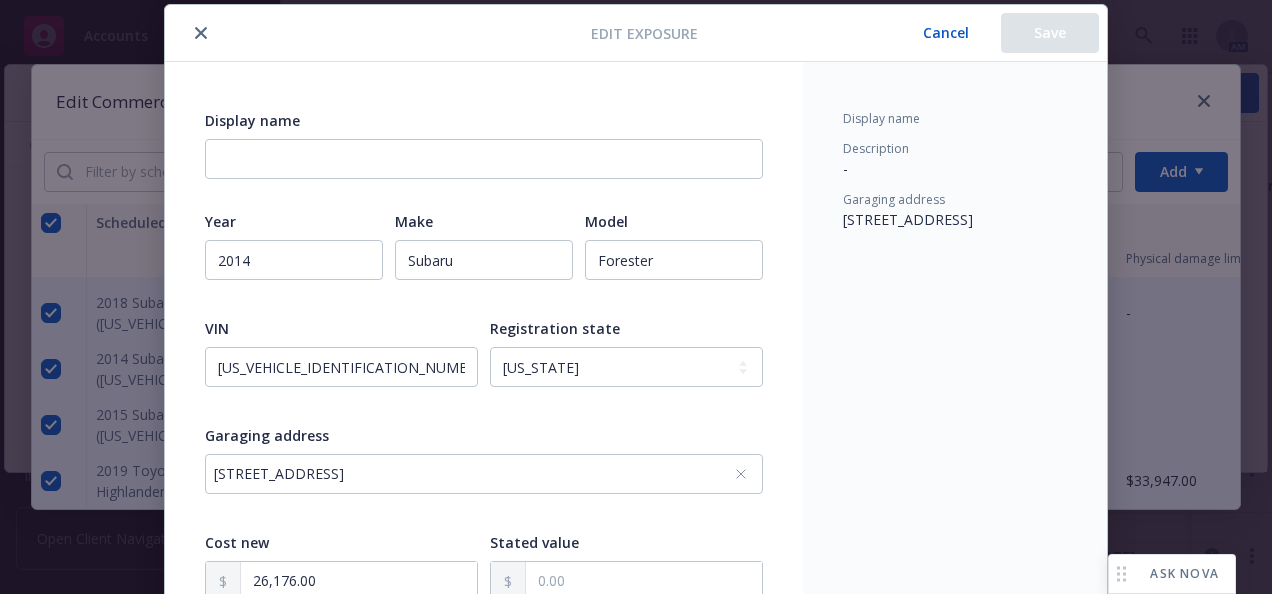 click on "[STREET_ADDRESS]" at bounding box center (474, 473) 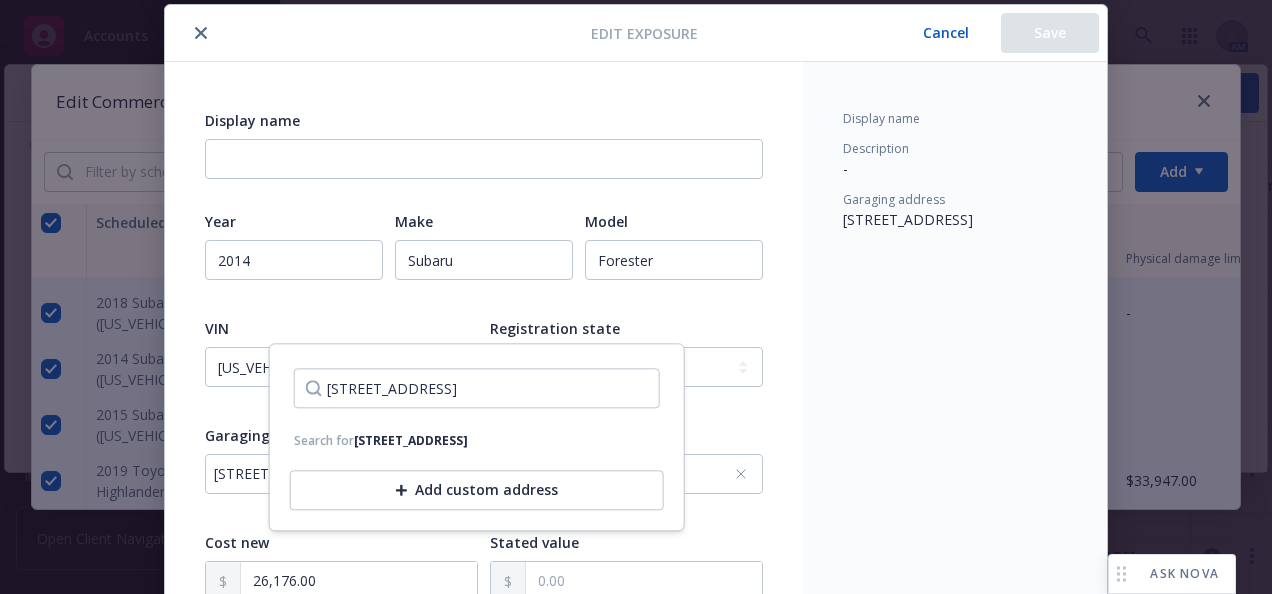 click on "[STREET_ADDRESS]" at bounding box center [477, 388] 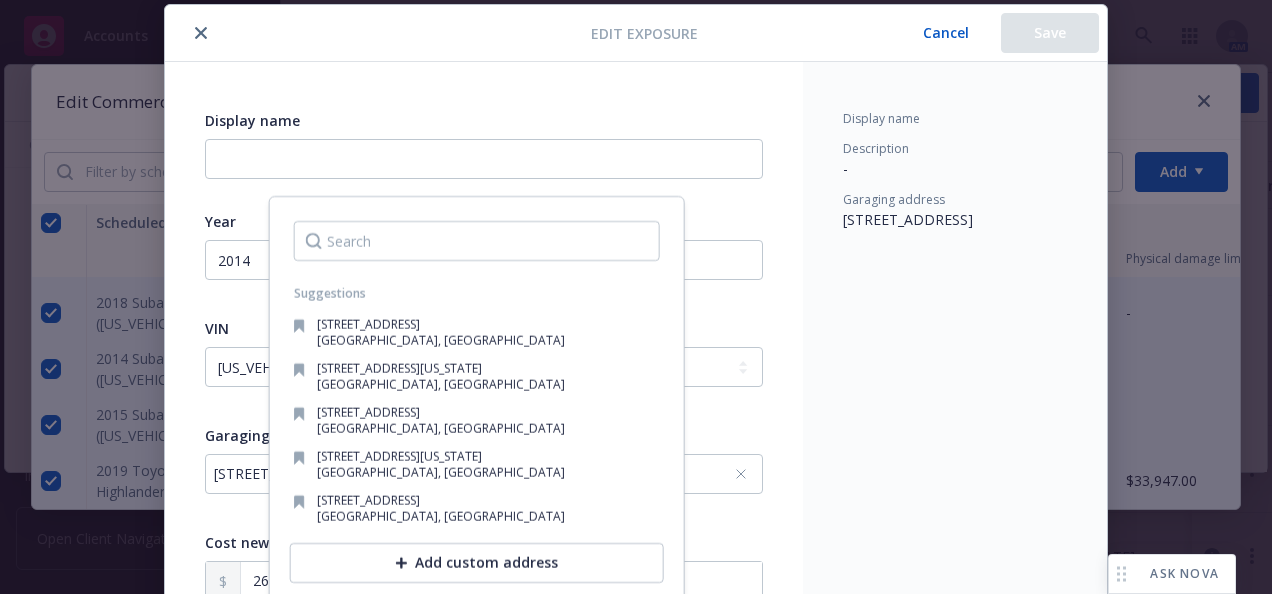 drag, startPoint x: 455, startPoint y: 245, endPoint x: 445, endPoint y: 246, distance: 10.049875 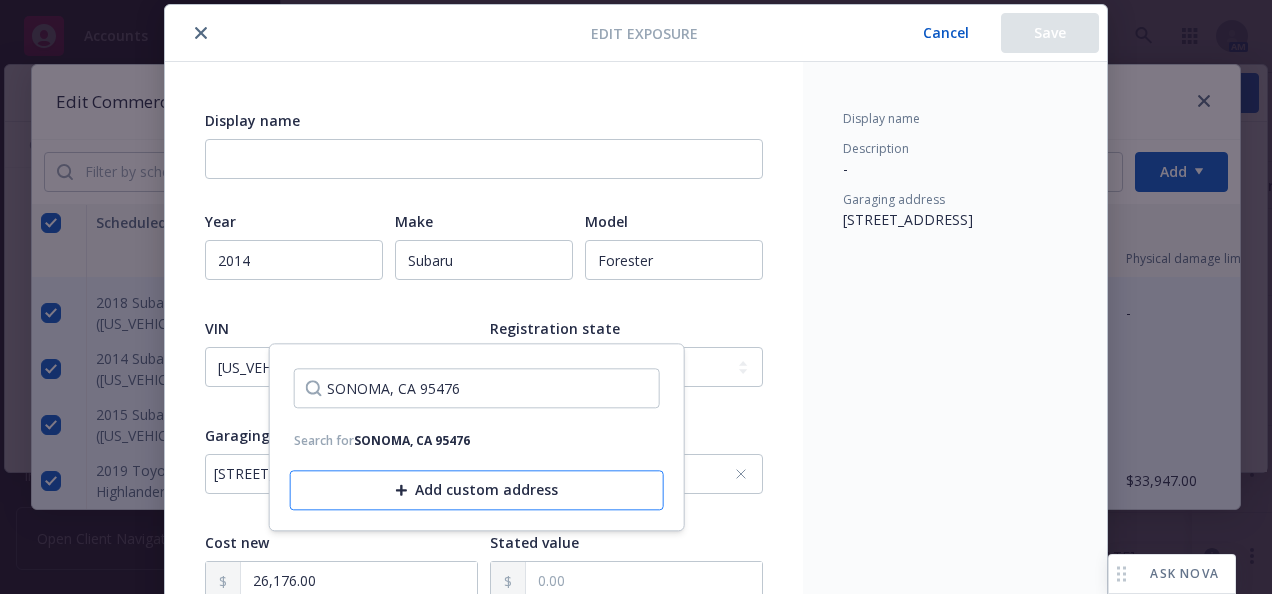 type on "SONOMA, CA 95476" 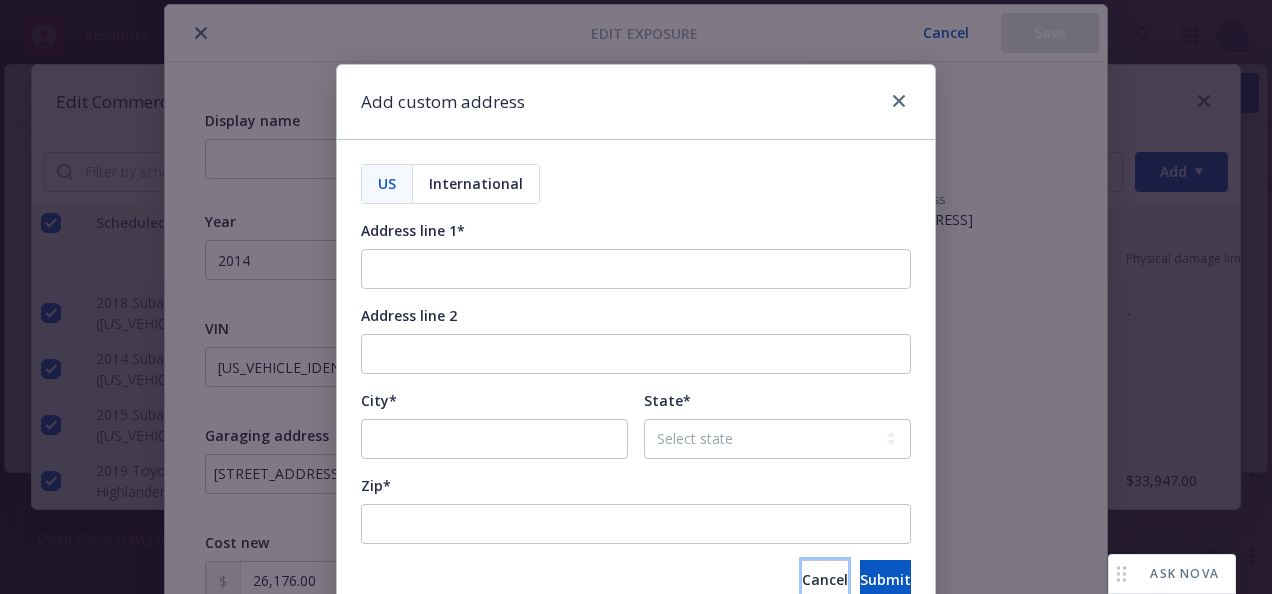 click on "Cancel" at bounding box center [825, 580] 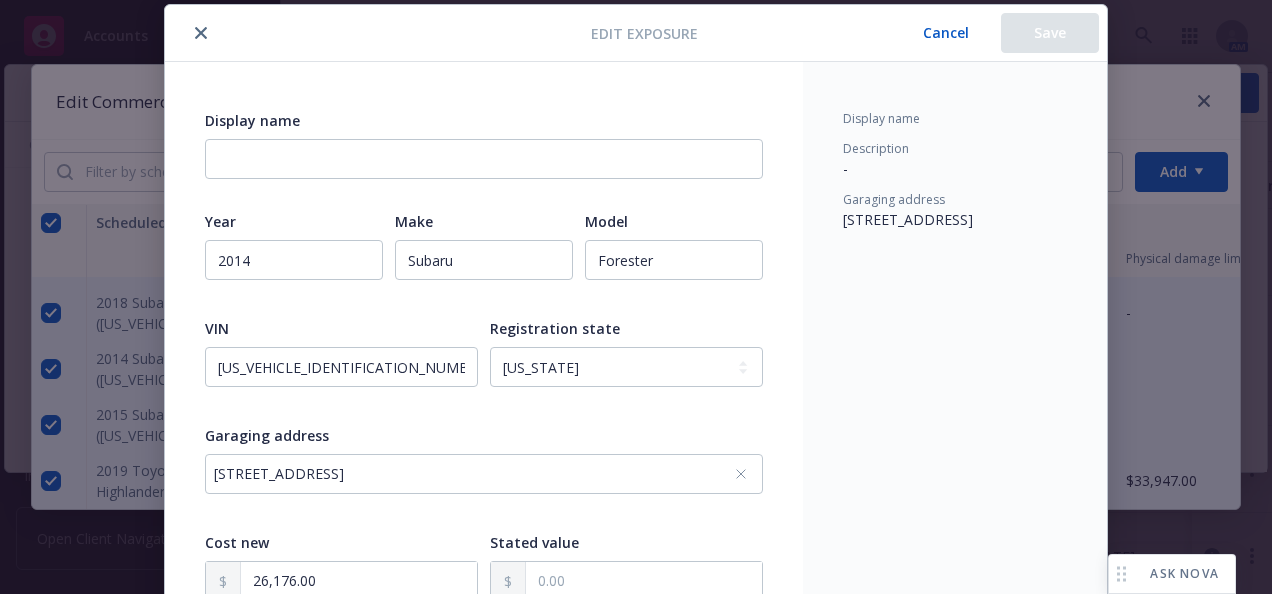 click 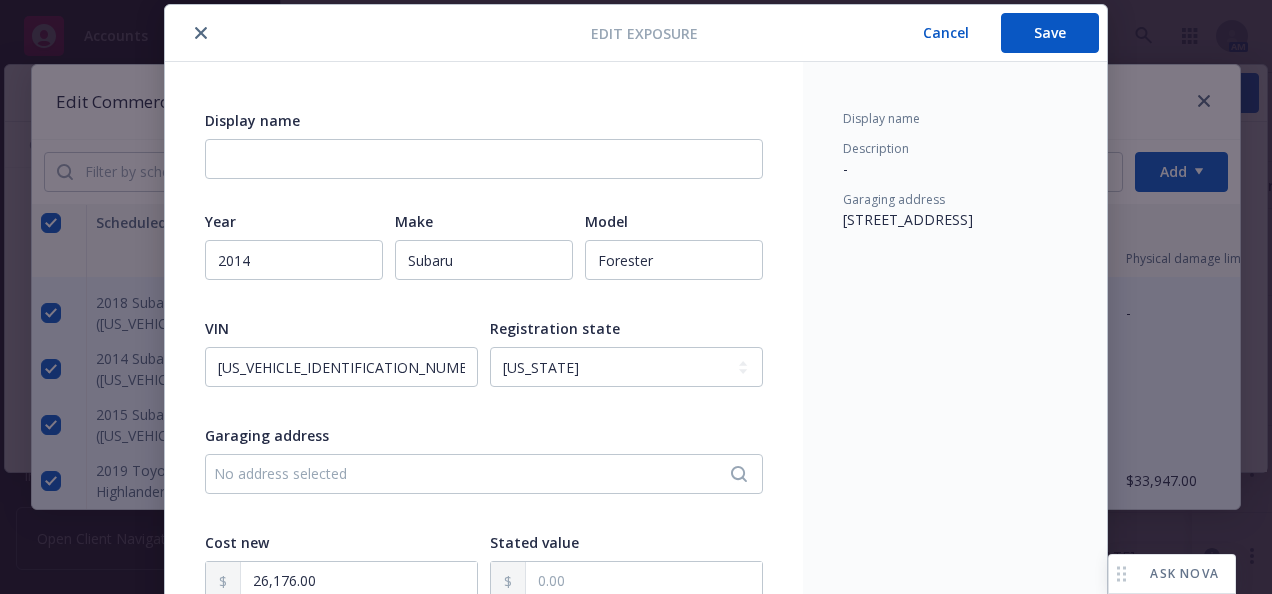 click on "No address selected" at bounding box center [474, 473] 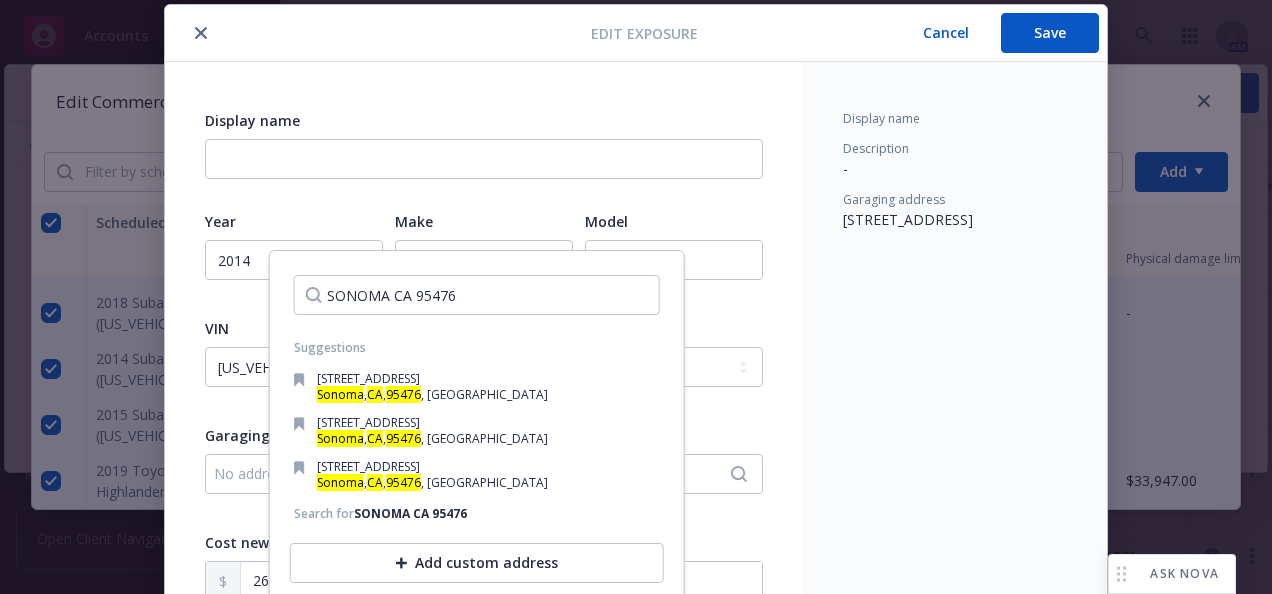 click on "SONOMA CA 95476" at bounding box center [410, 513] 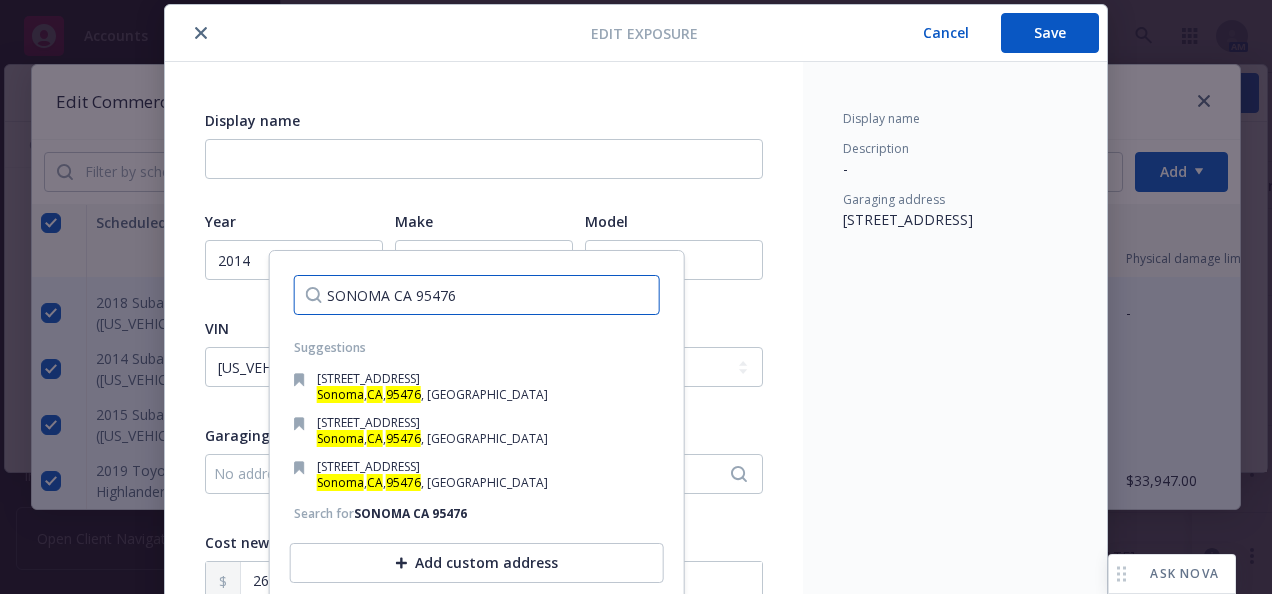 click on "SONOMA CA 95476" at bounding box center [477, 295] 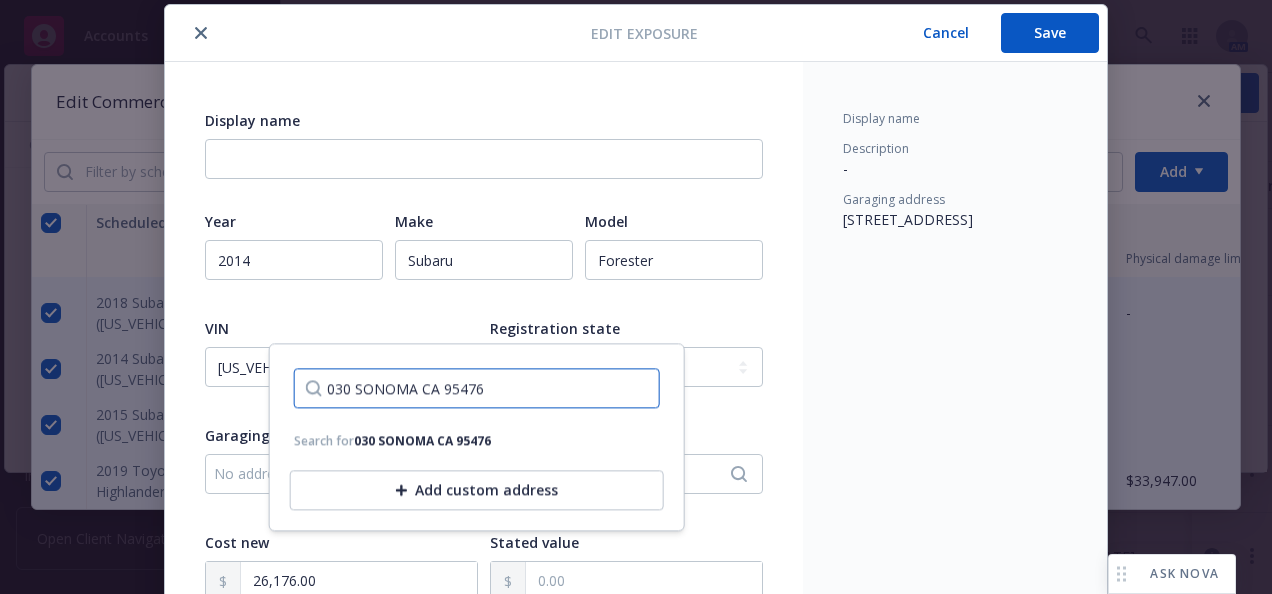 type on "030 SONOMA CA 95476" 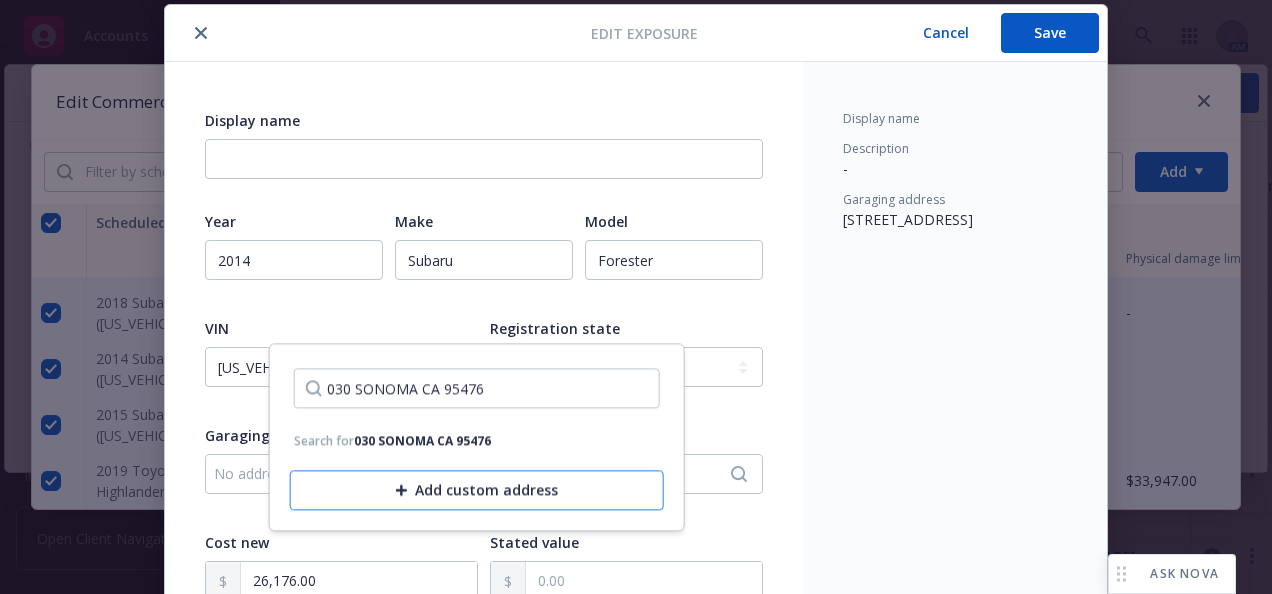 click on "Add custom address" at bounding box center (477, 490) 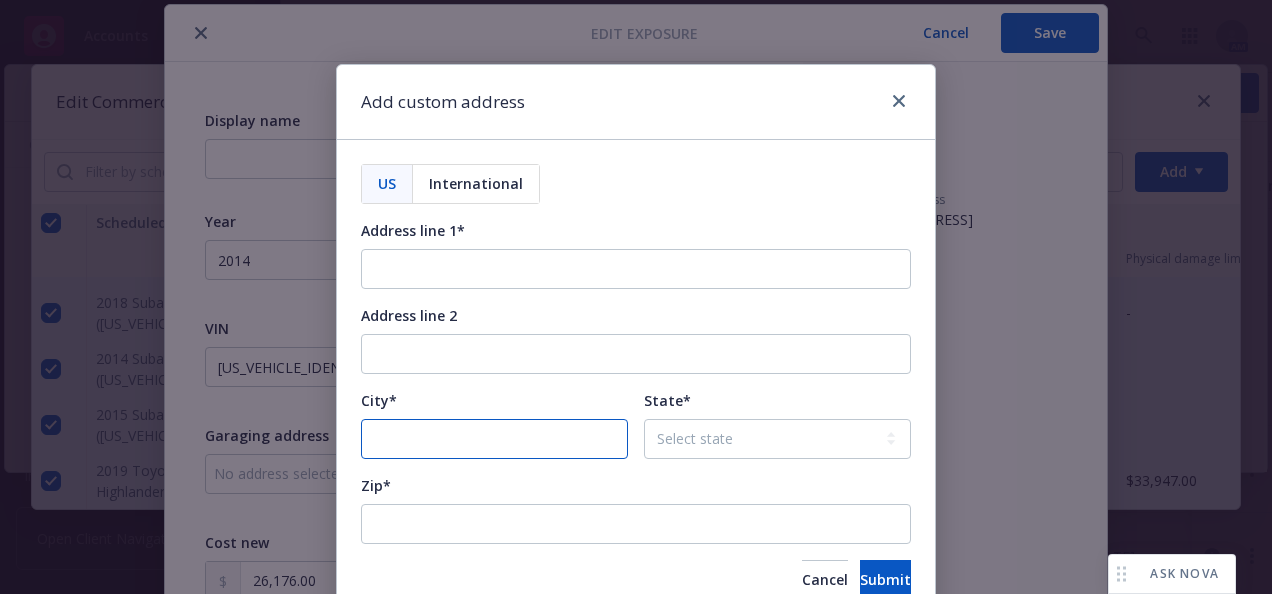 click on "City*" at bounding box center (494, 439) 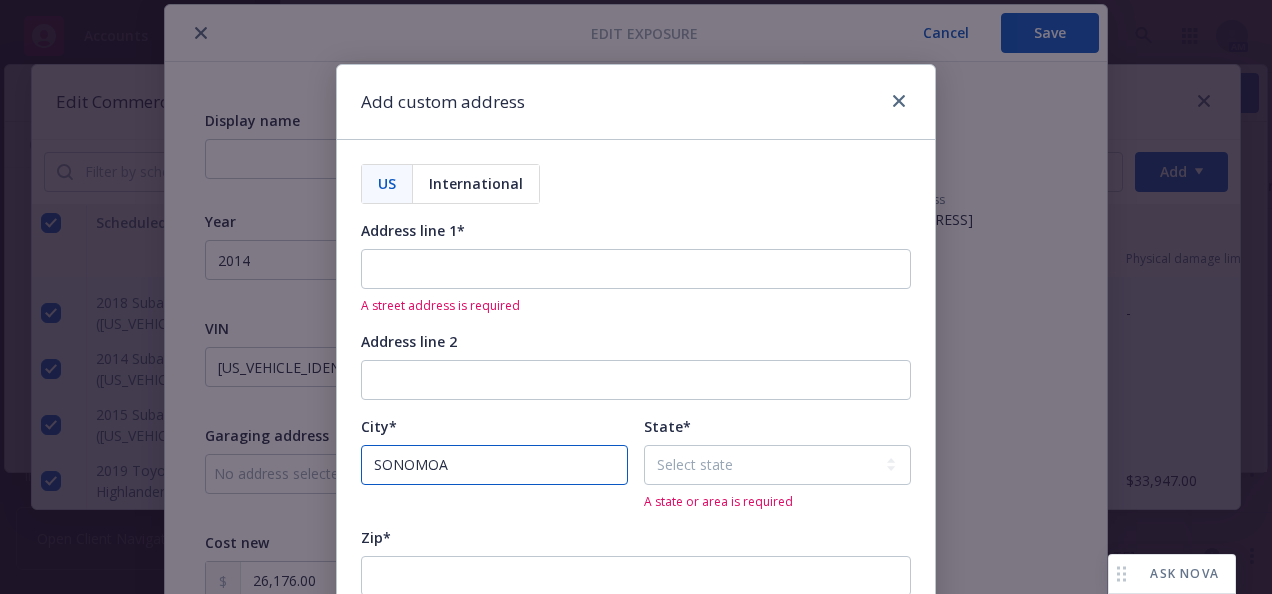 type on "SONOMOA" 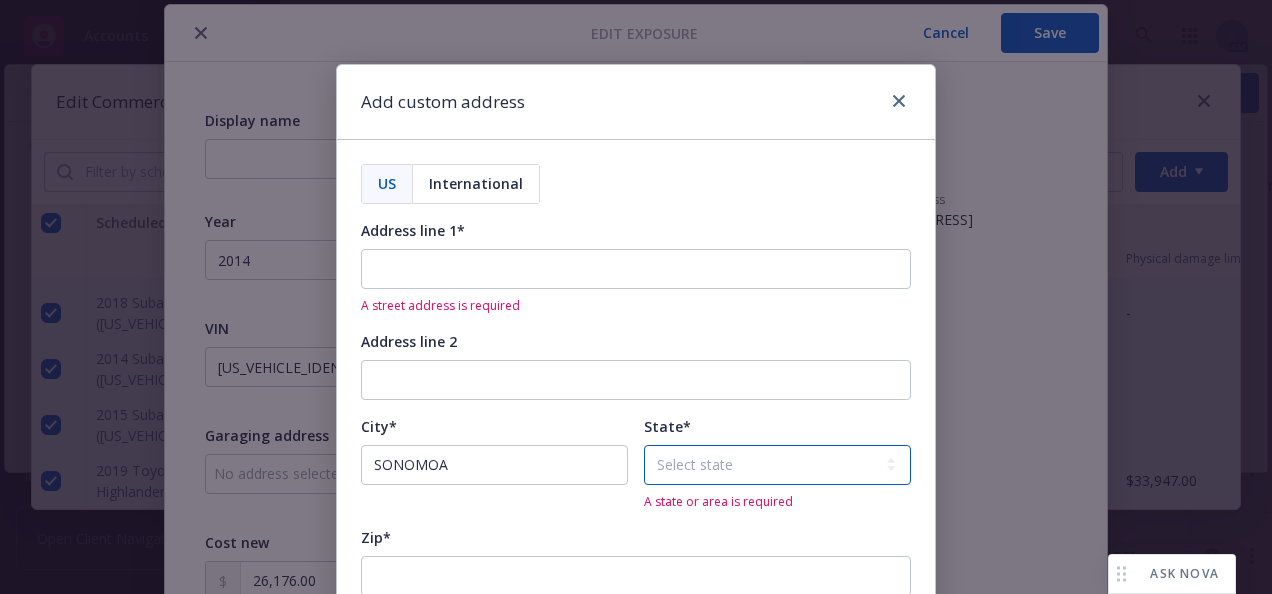 select on "CA" 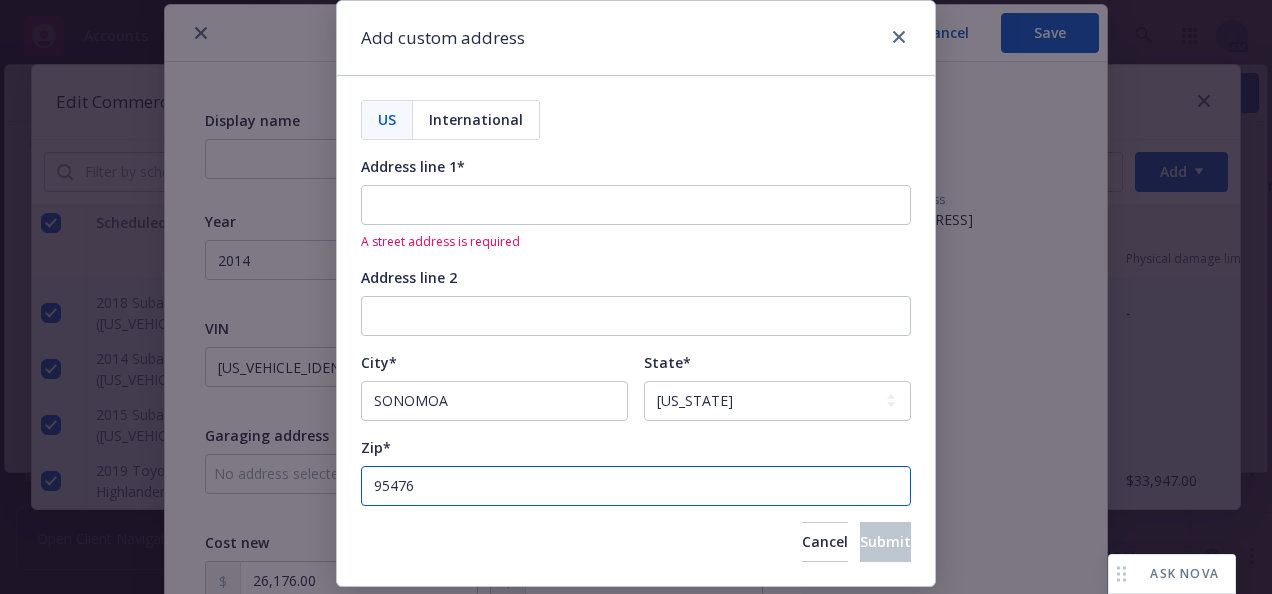 scroll, scrollTop: 118, scrollLeft: 0, axis: vertical 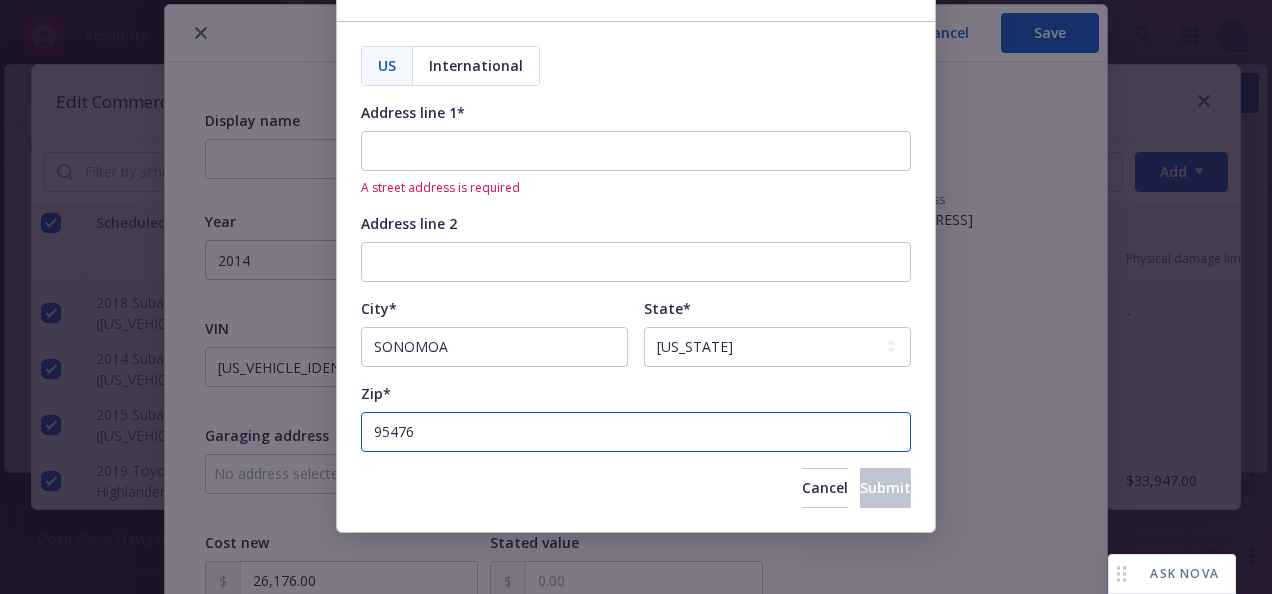 type on "95476" 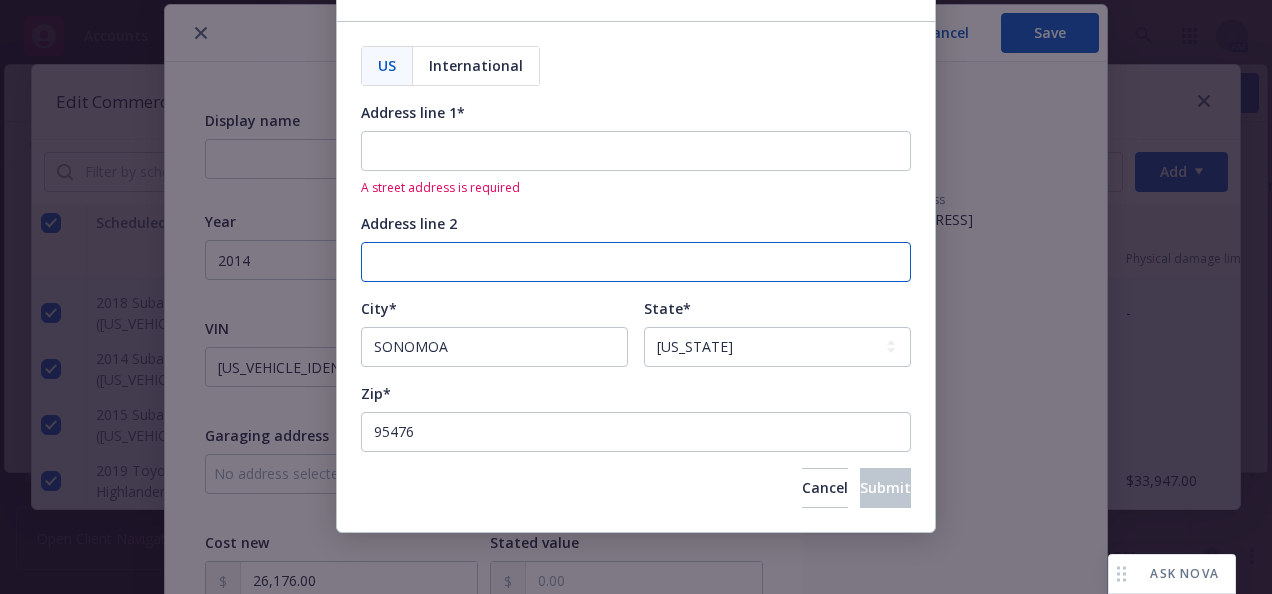 click on "Address line 2" at bounding box center (636, 262) 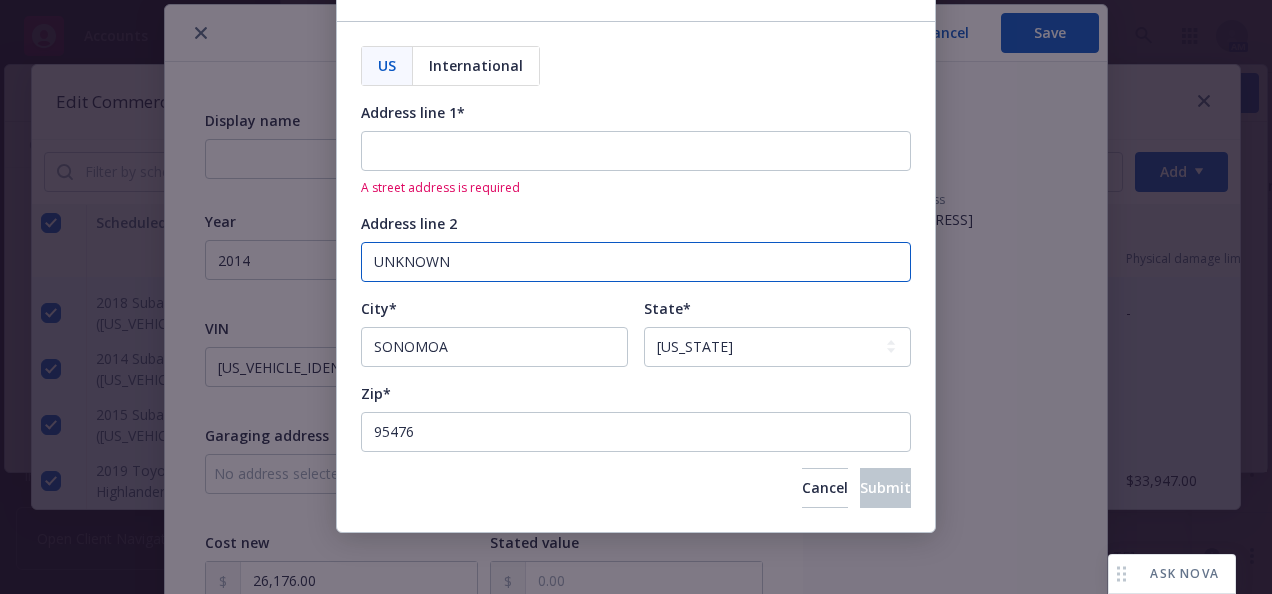 type on "UNKNOWN" 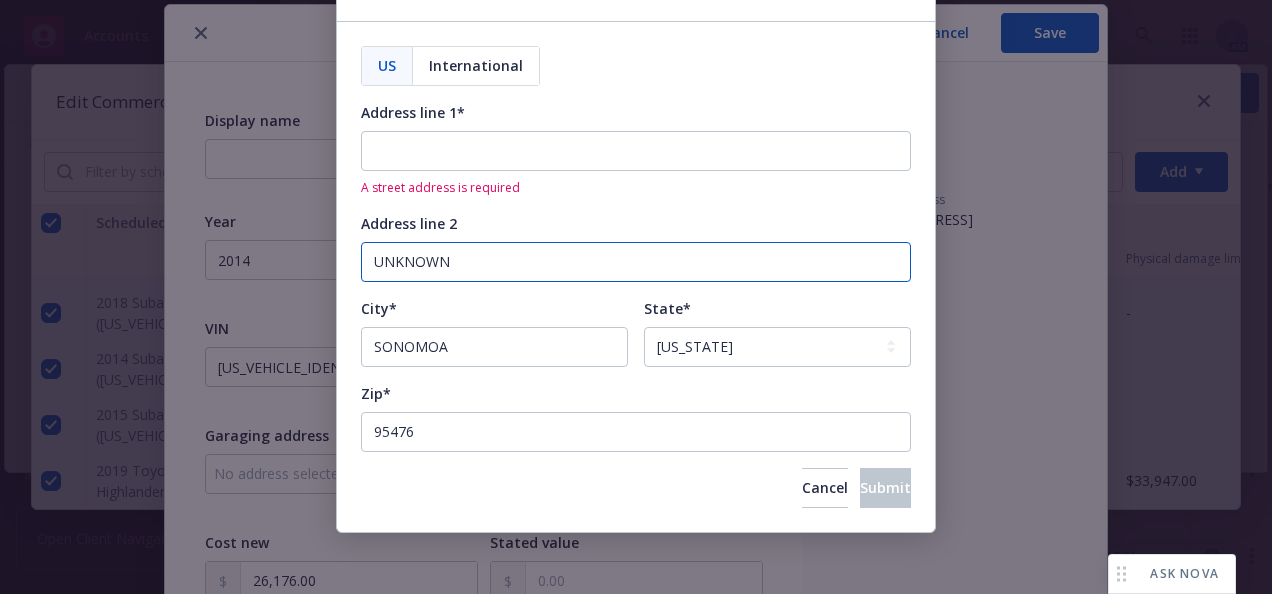 click on "UNKNOWN" at bounding box center (636, 262) 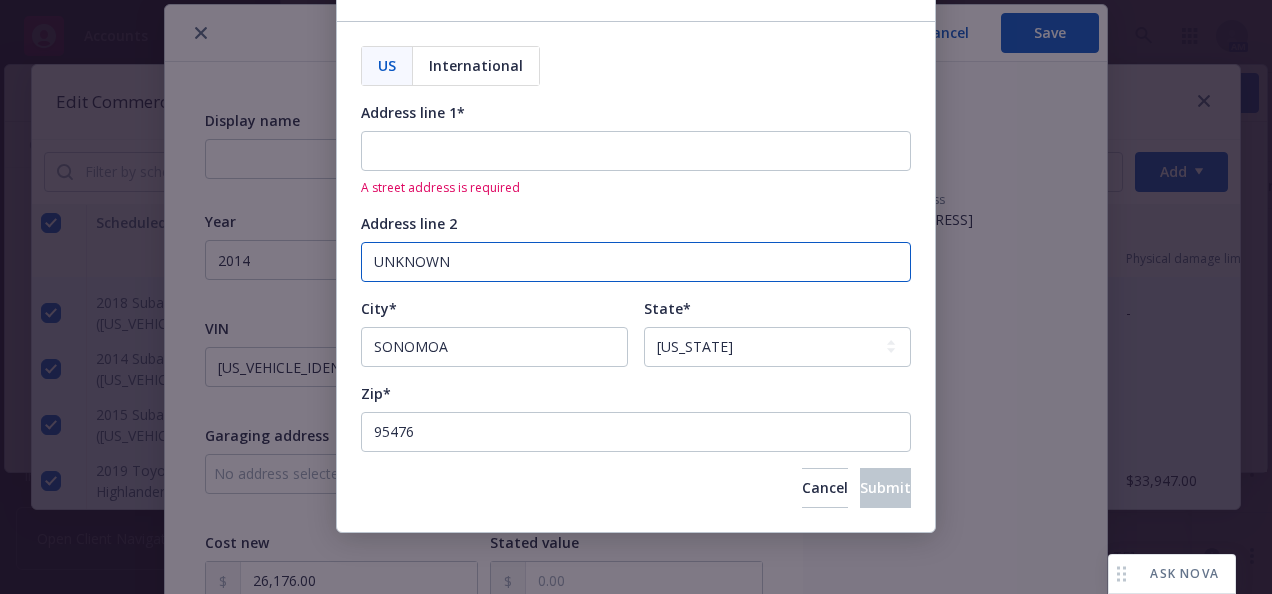 drag, startPoint x: 488, startPoint y: 260, endPoint x: 260, endPoint y: 243, distance: 228.63289 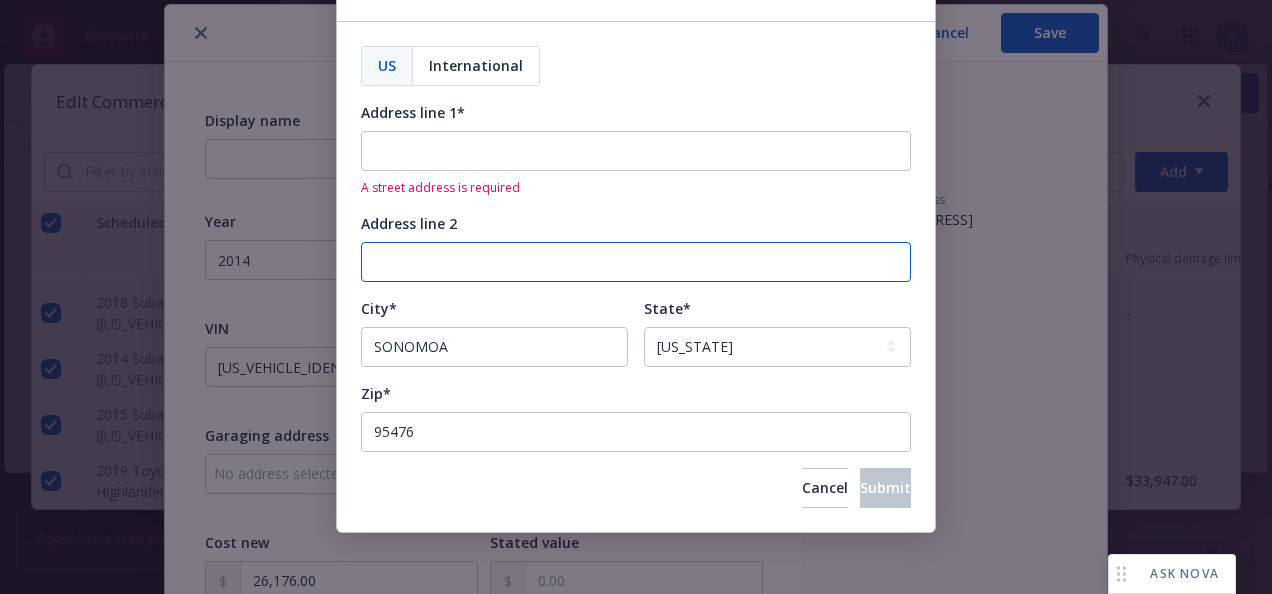type 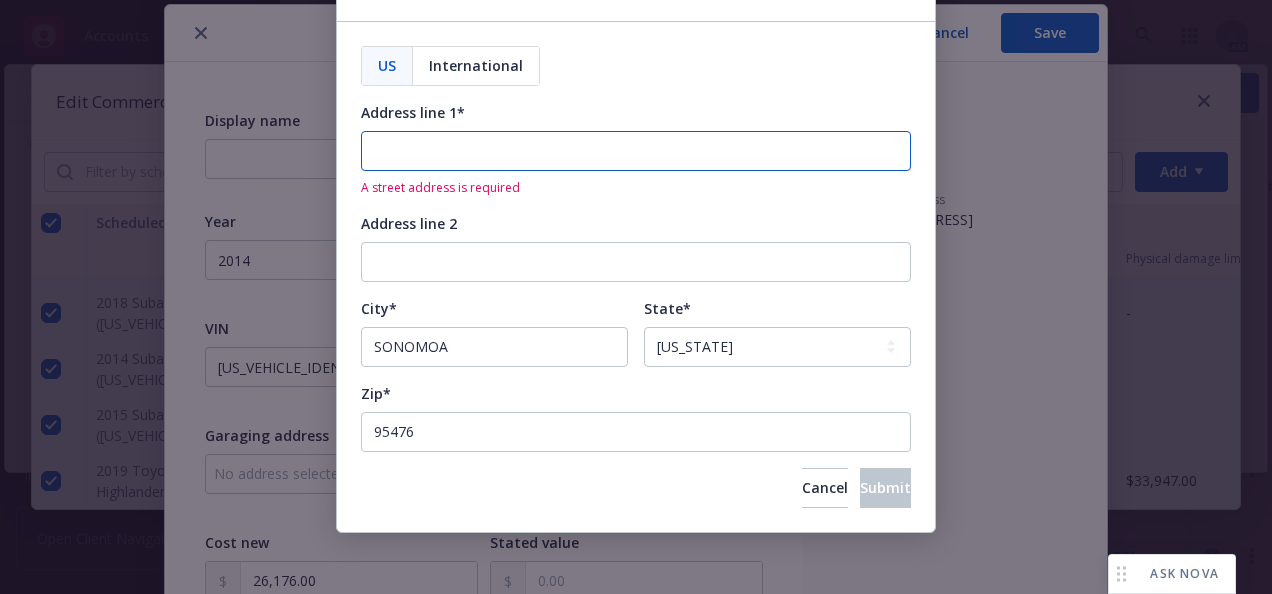 click on "Address line 1*" at bounding box center [636, 151] 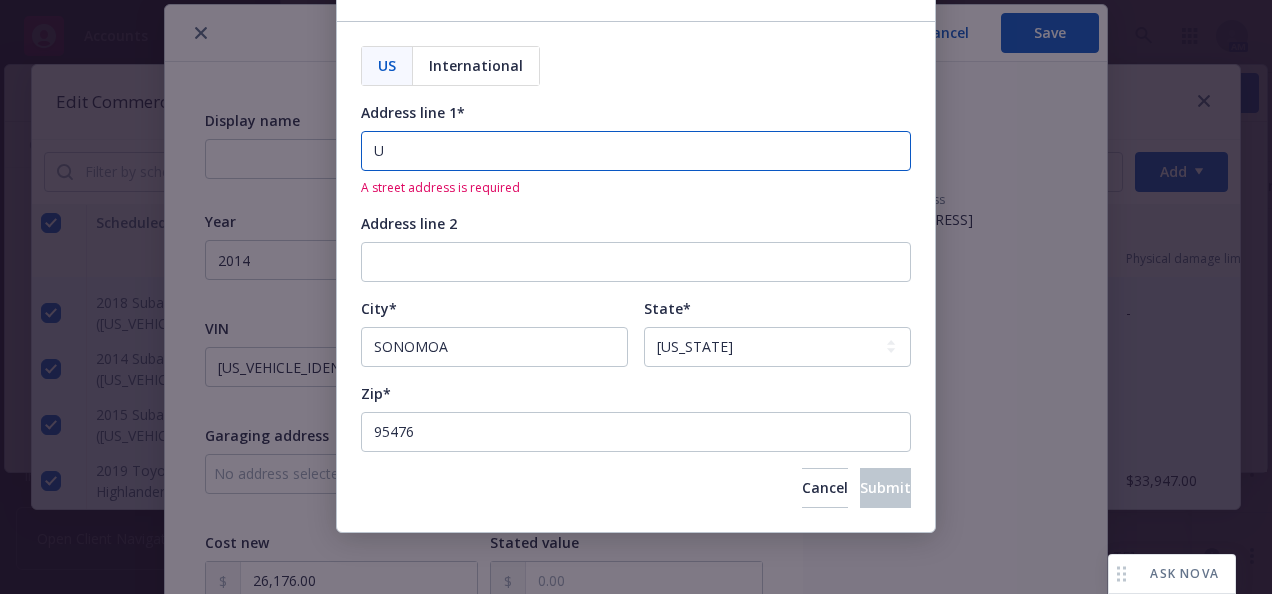 scroll, scrollTop: 92, scrollLeft: 0, axis: vertical 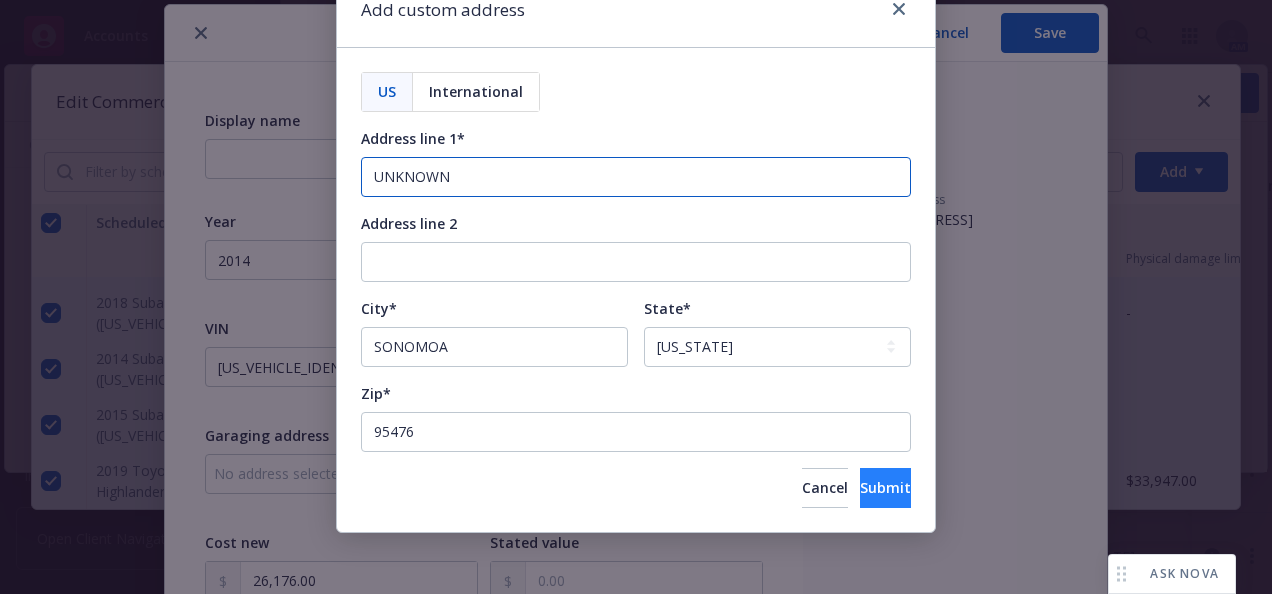 type on "UNKNOWN" 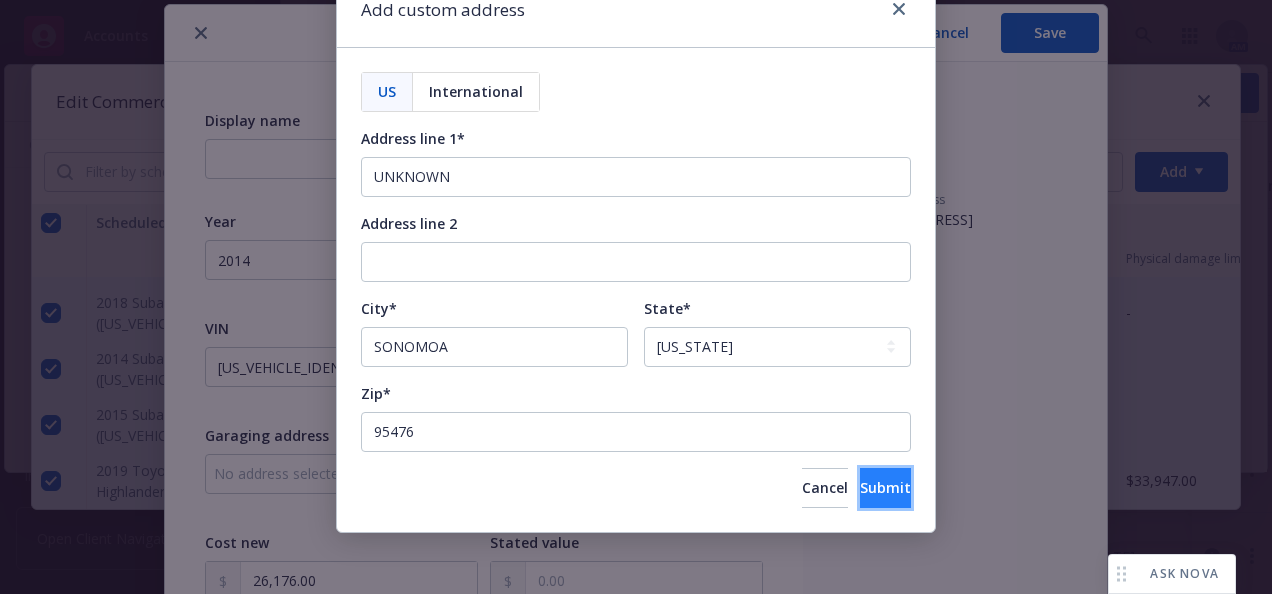 click on "Submit" at bounding box center [885, 488] 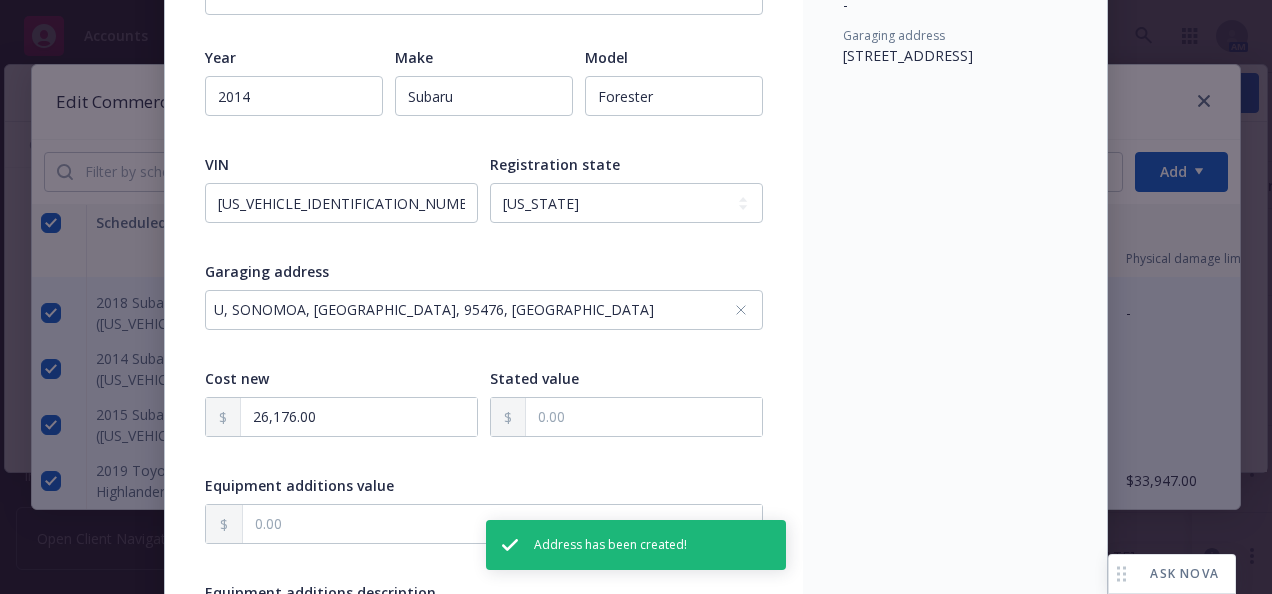 scroll, scrollTop: 60, scrollLeft: 0, axis: vertical 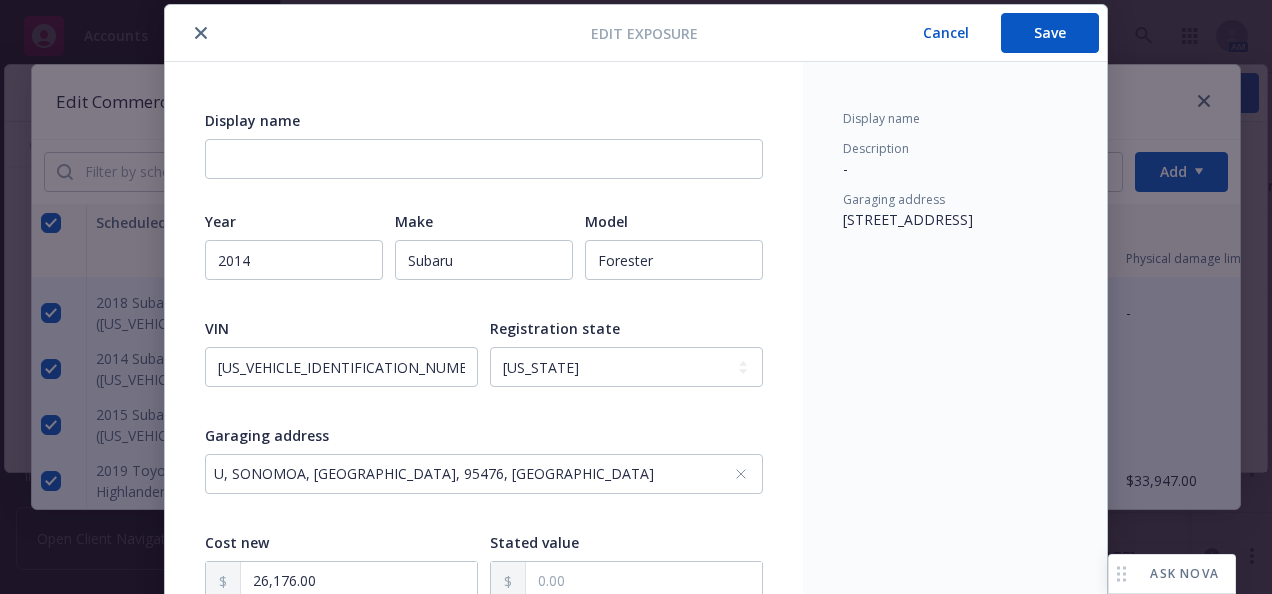 click on "U, SONOMOA, [GEOGRAPHIC_DATA], 95476, [GEOGRAPHIC_DATA]" at bounding box center (474, 473) 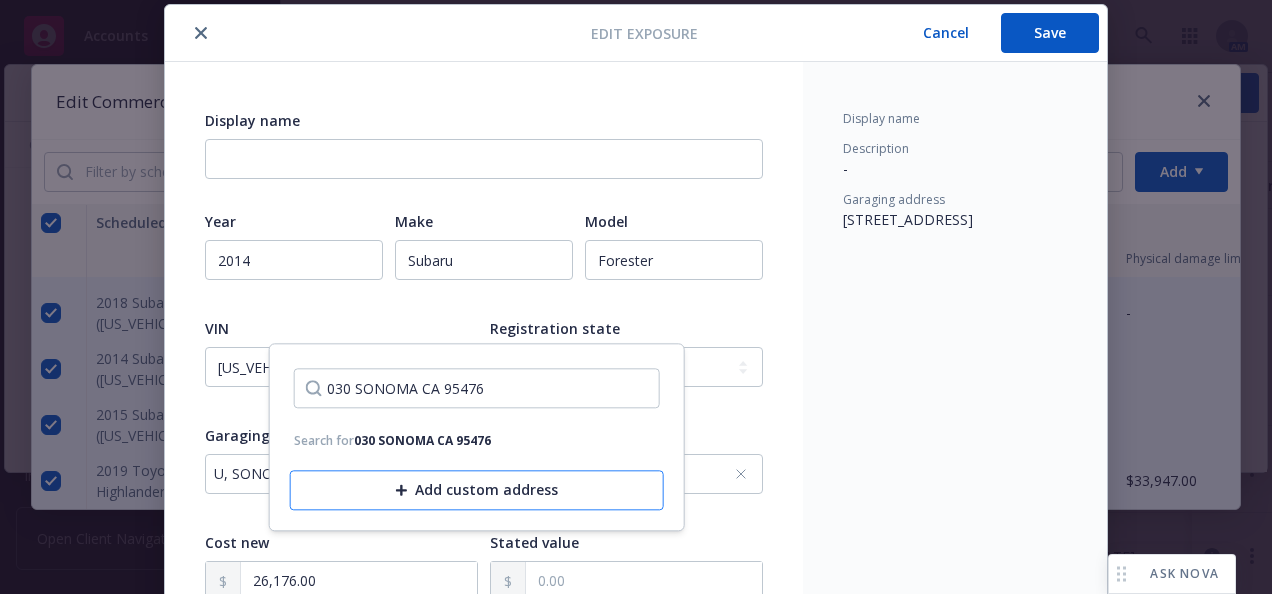 click on "Add custom address" at bounding box center [477, 490] 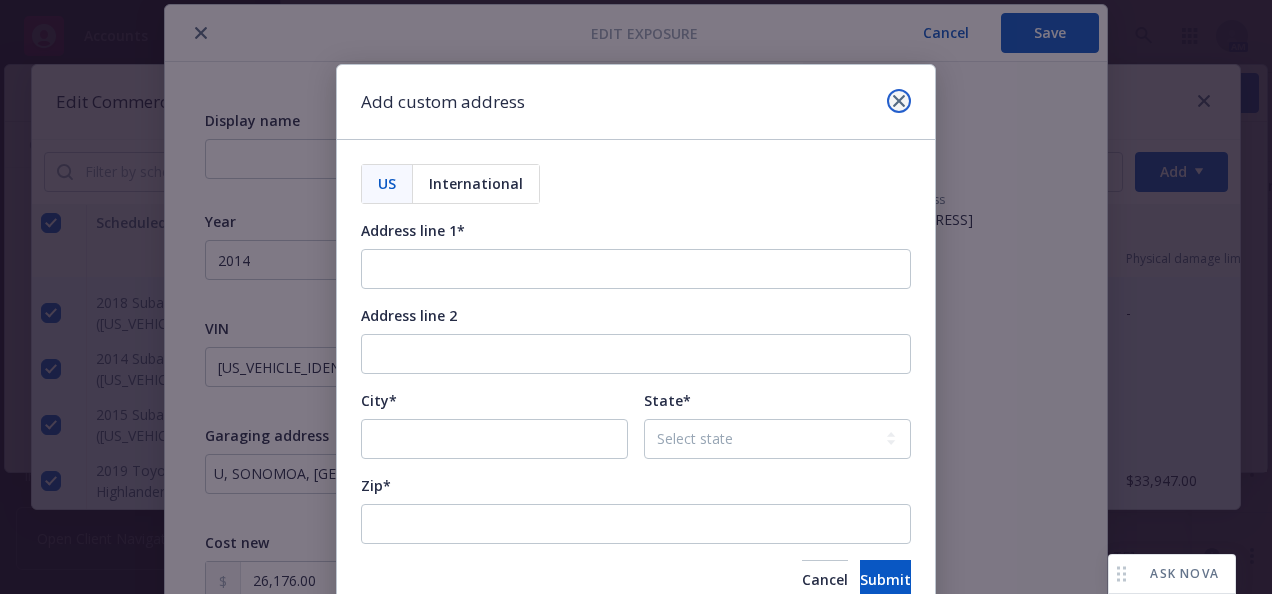 click 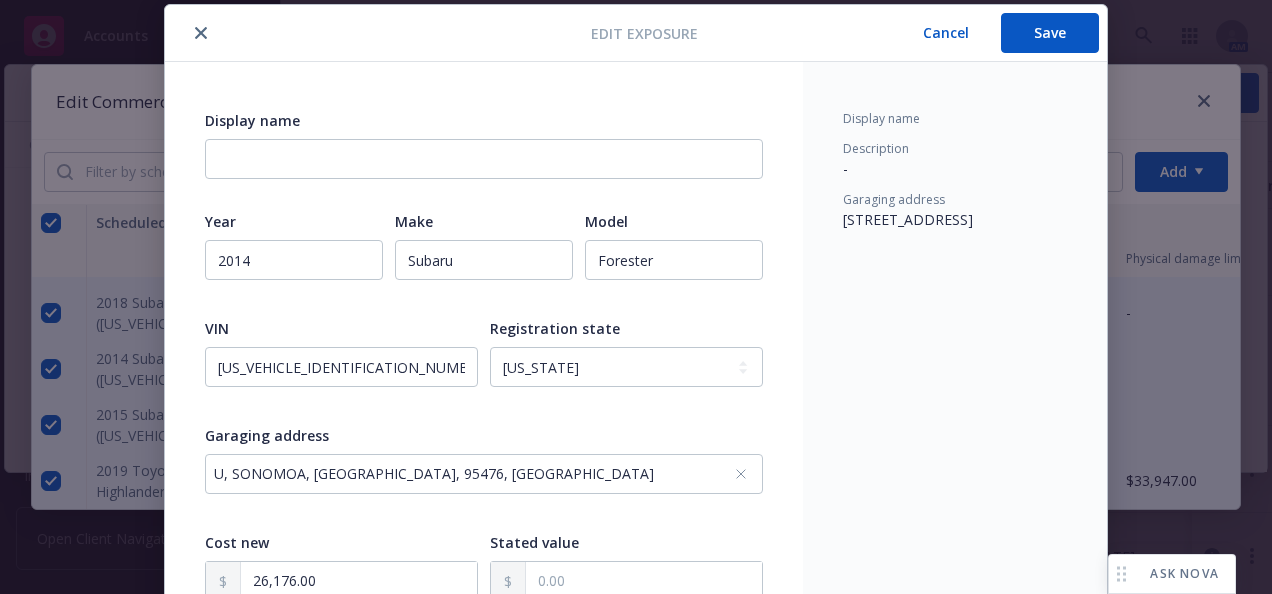click on "U, SONOMOA, [GEOGRAPHIC_DATA], 95476, [GEOGRAPHIC_DATA]" at bounding box center (474, 473) 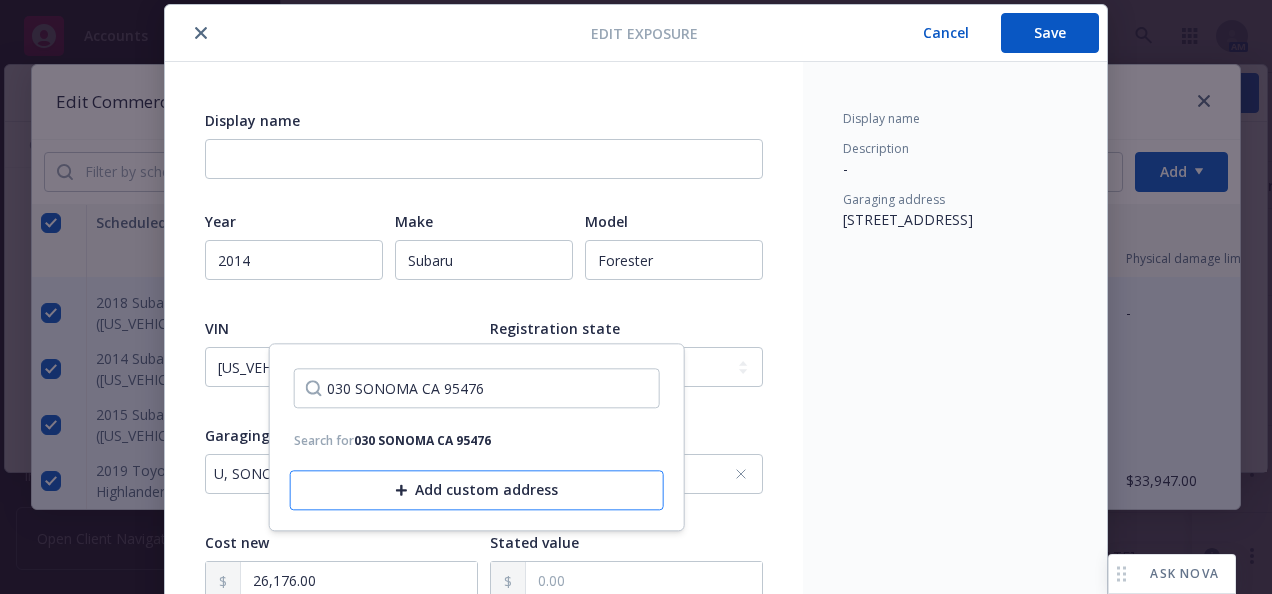 click on "Add custom address" at bounding box center [477, 490] 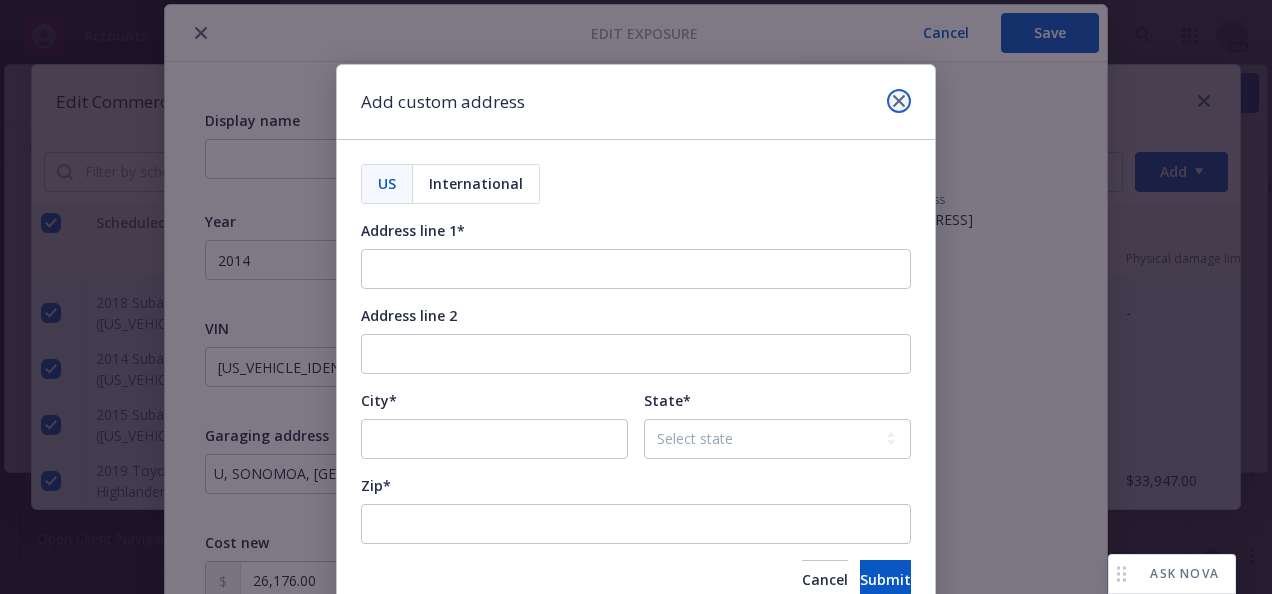 click 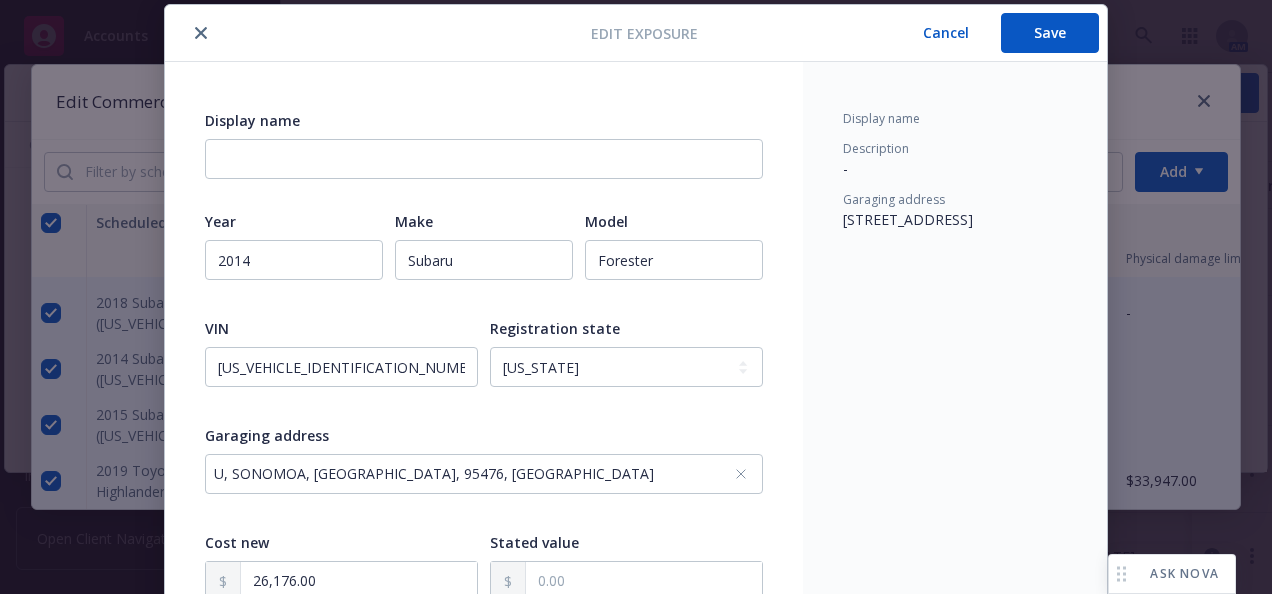 scroll, scrollTop: 0, scrollLeft: 0, axis: both 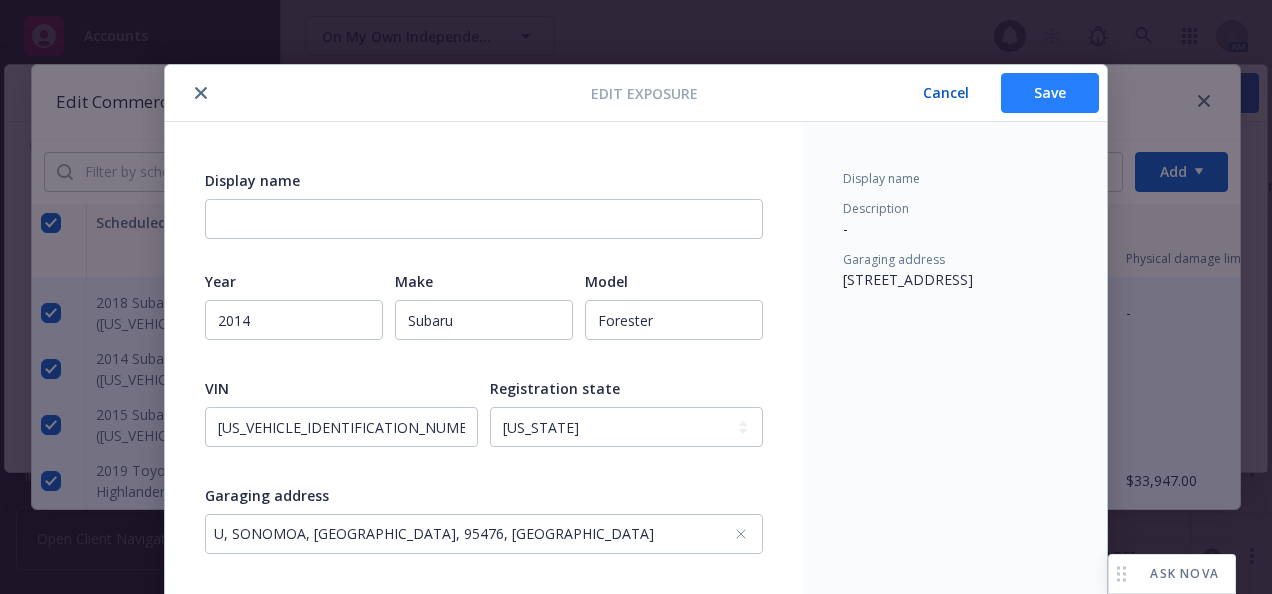 click on "Save" at bounding box center [1050, 93] 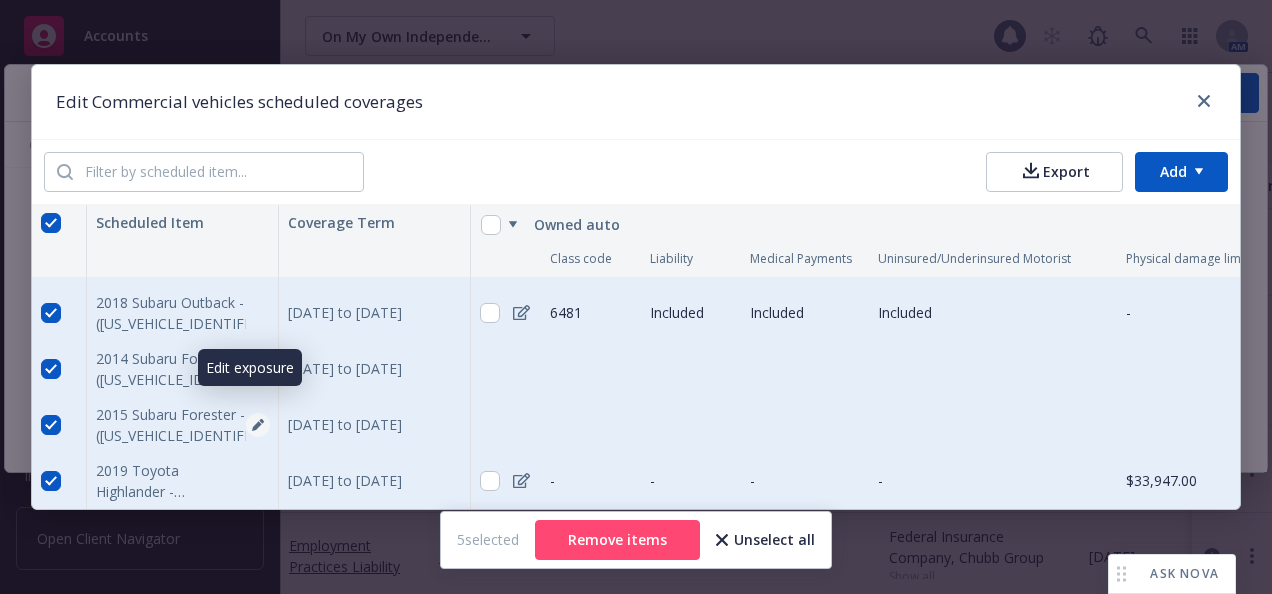 click 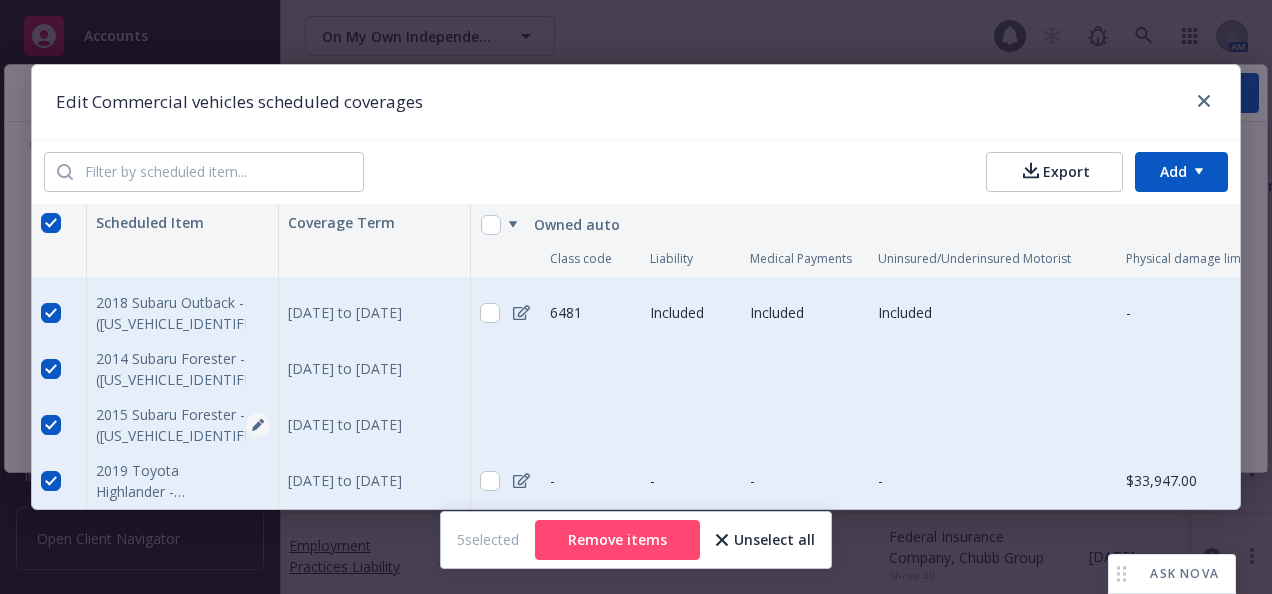 select on "CA" 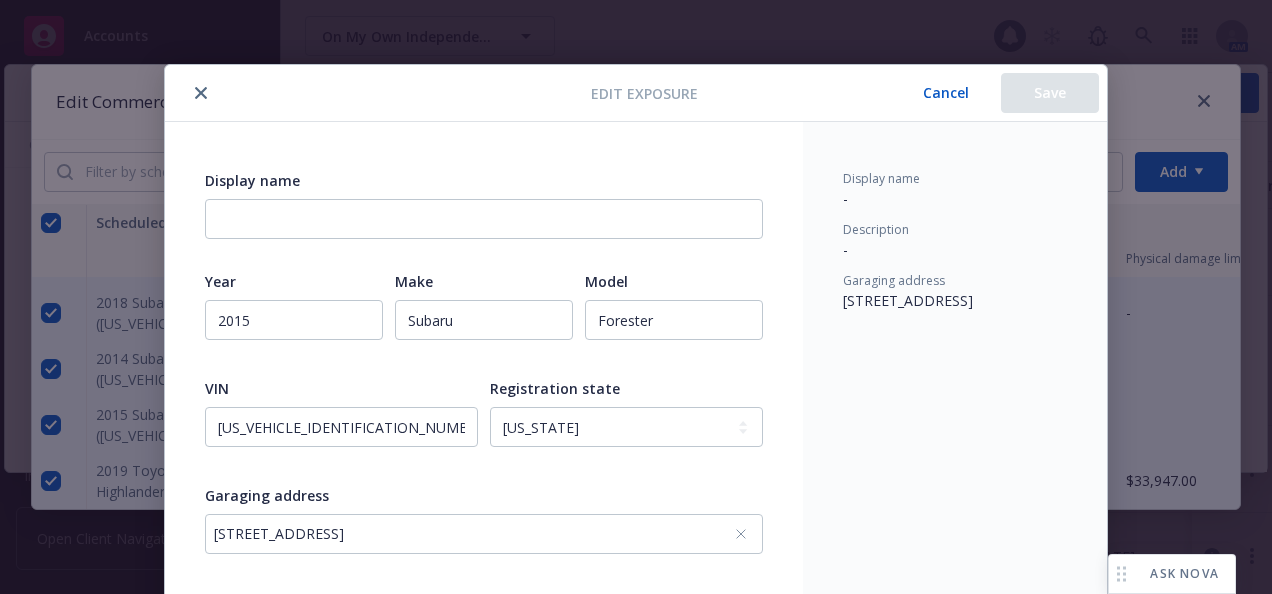 scroll, scrollTop: 4772, scrollLeft: 0, axis: vertical 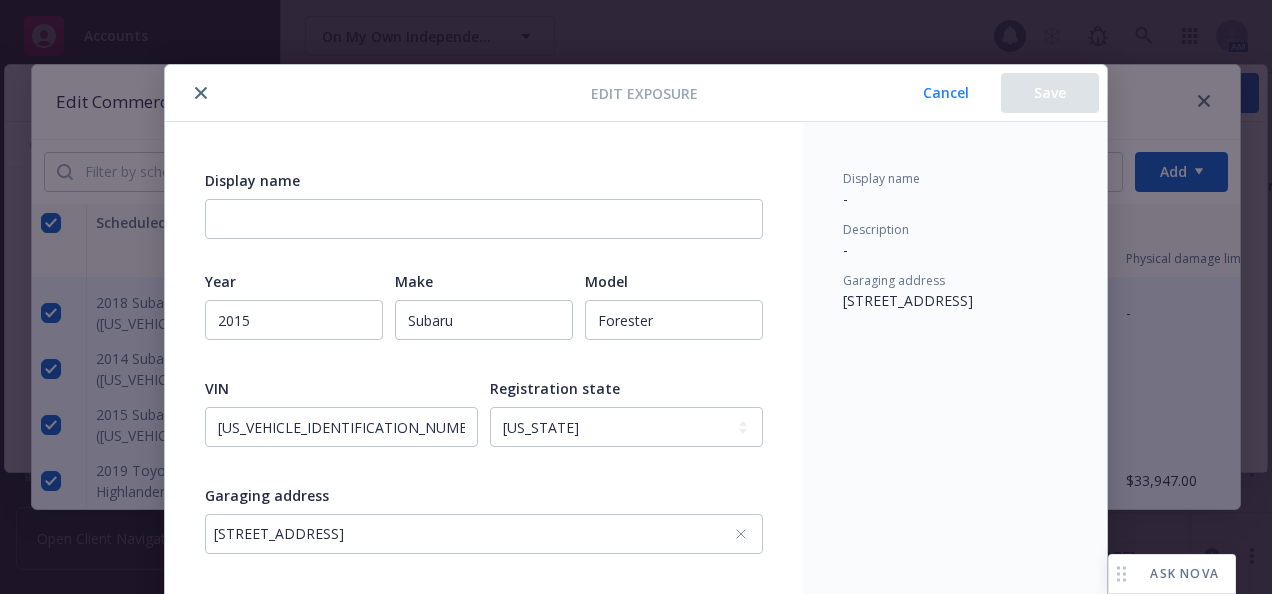 click on "Cancel" at bounding box center [946, 93] 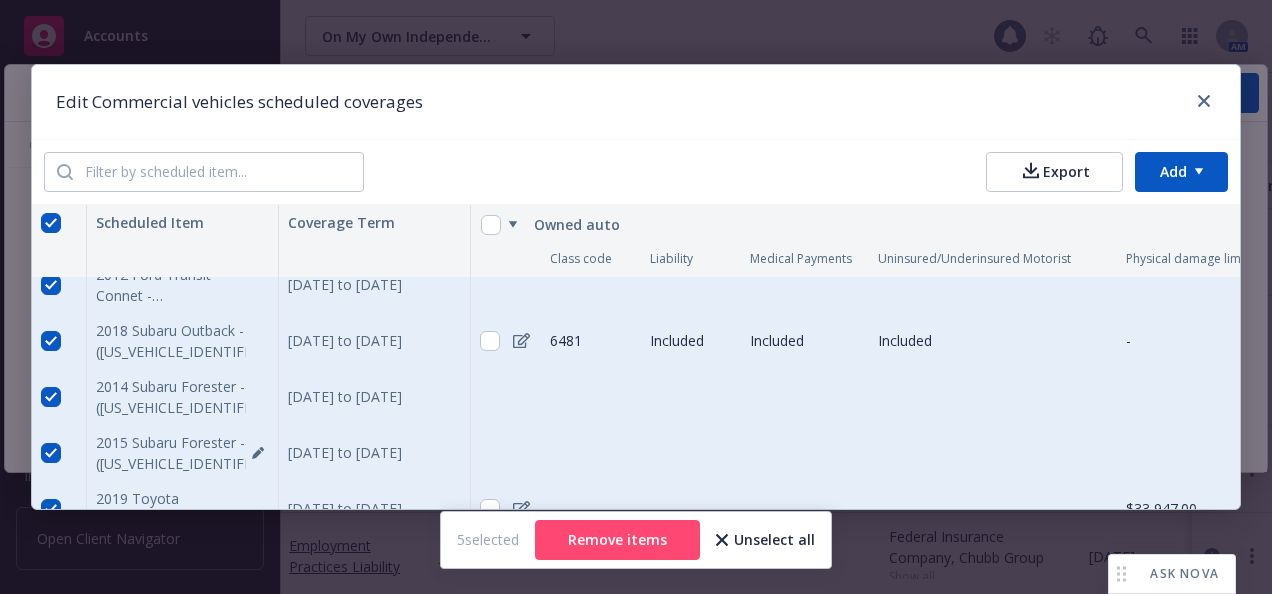 scroll, scrollTop: 0, scrollLeft: 0, axis: both 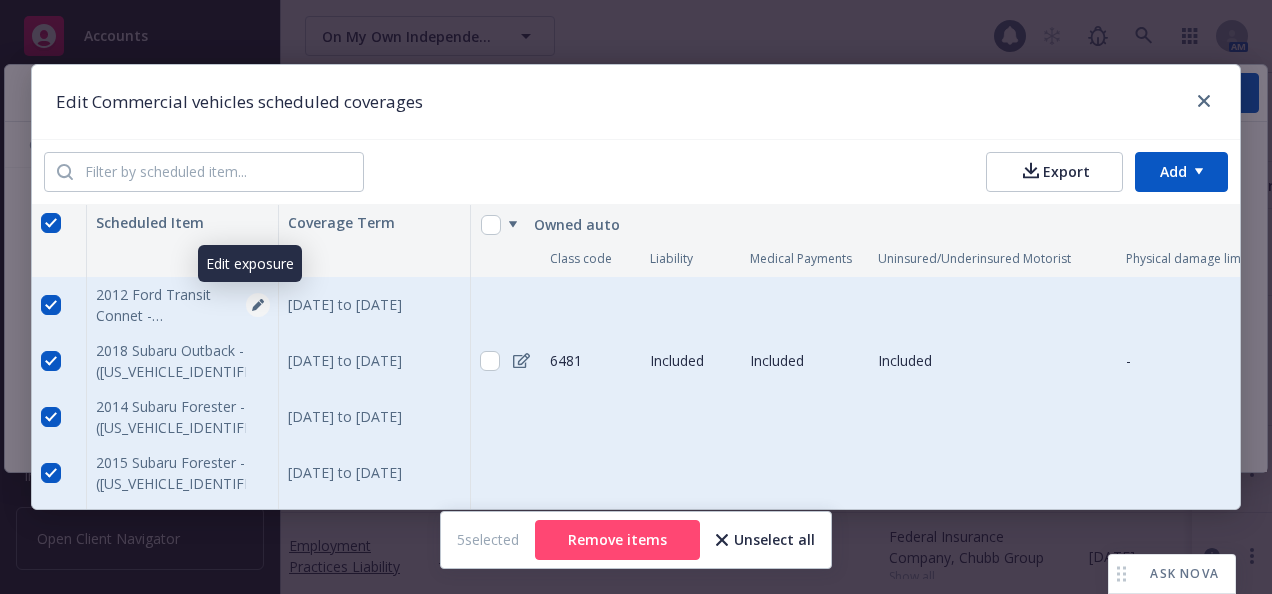 click 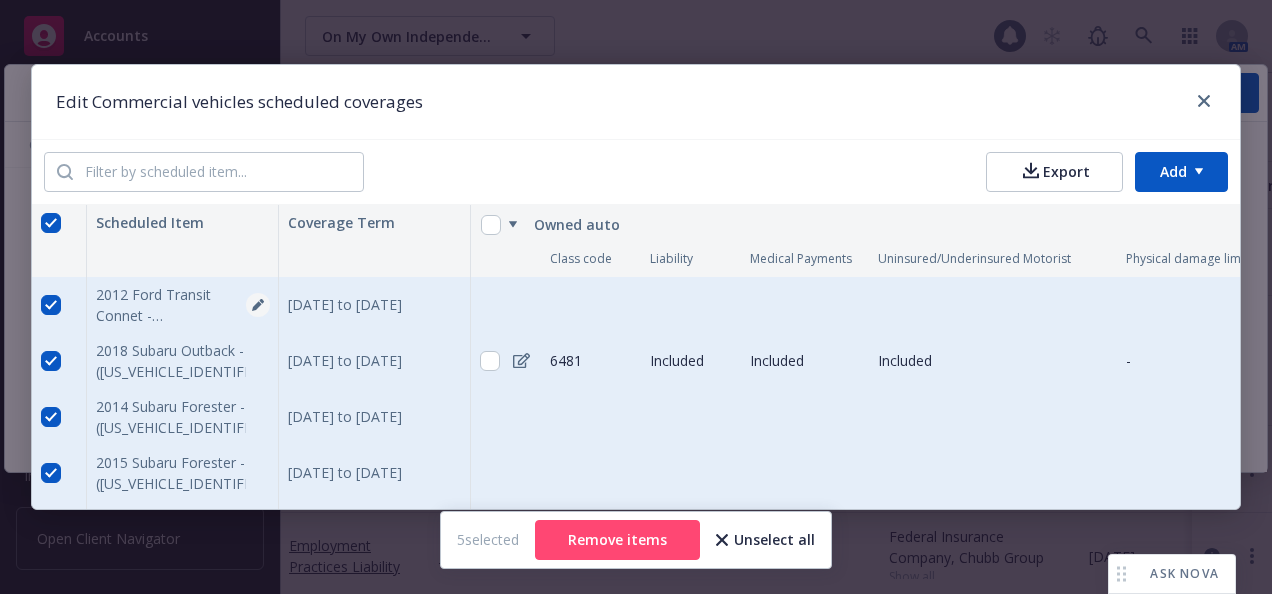 scroll, scrollTop: 4772, scrollLeft: 0, axis: vertical 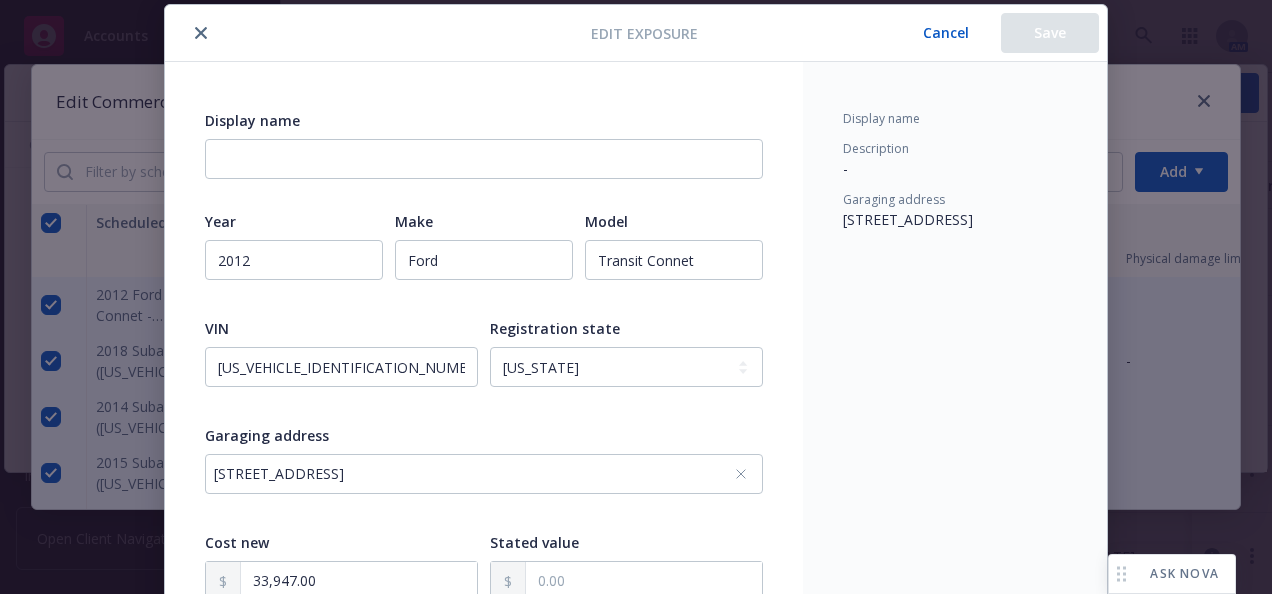 click 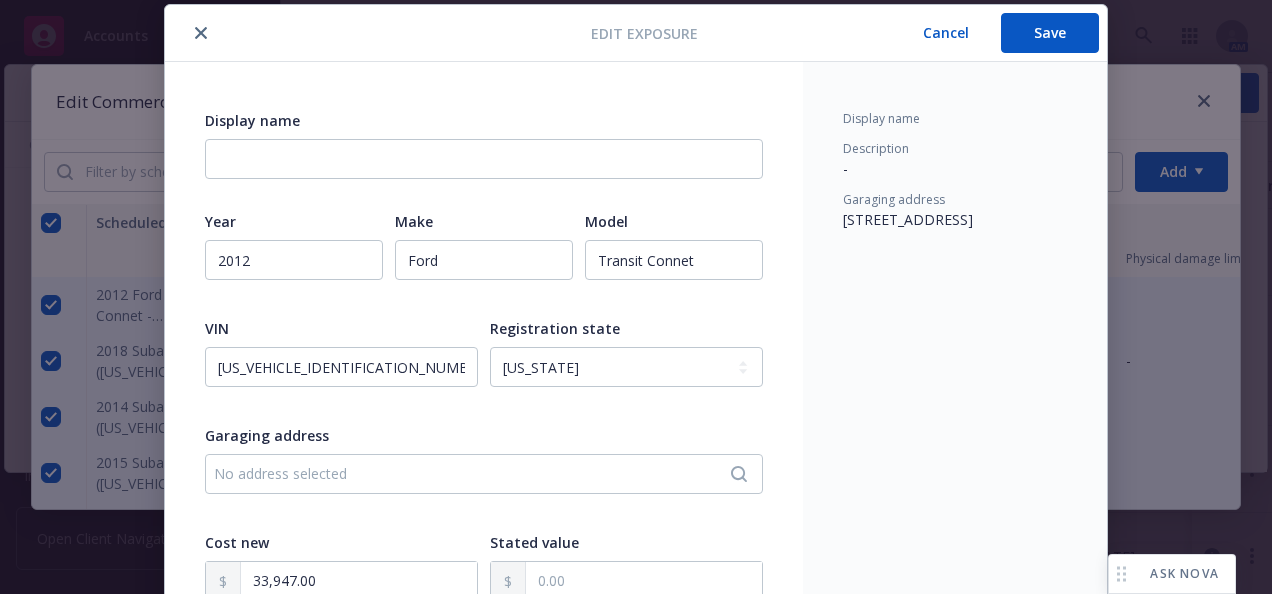 click on "No address selected" at bounding box center [474, 473] 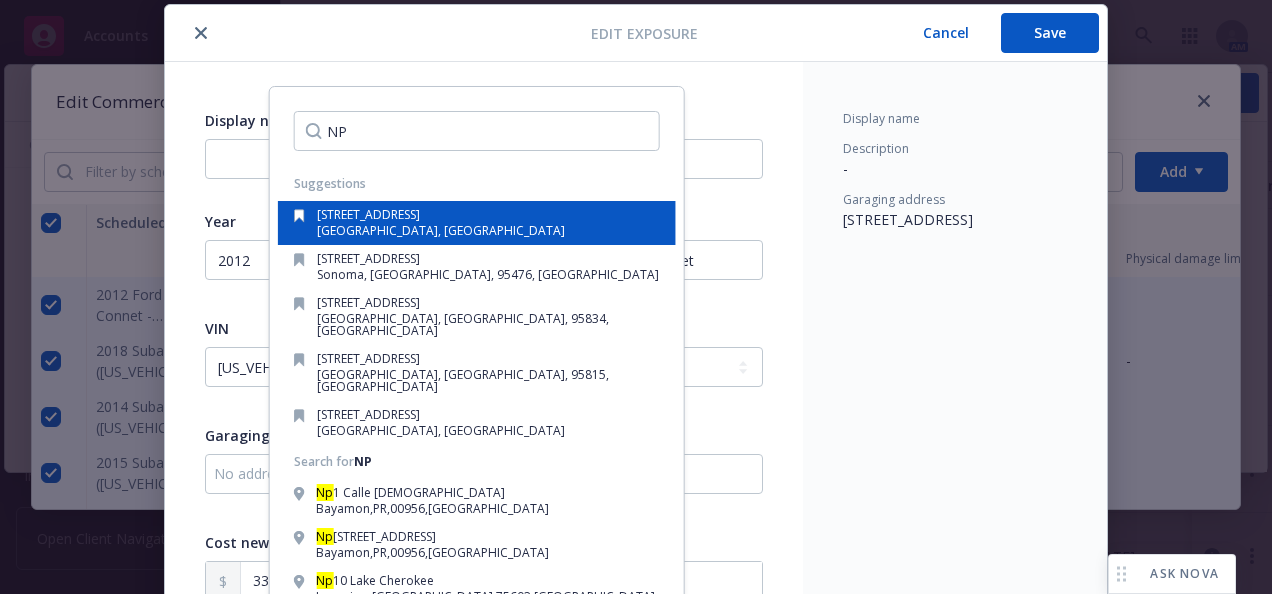 type on "NP" 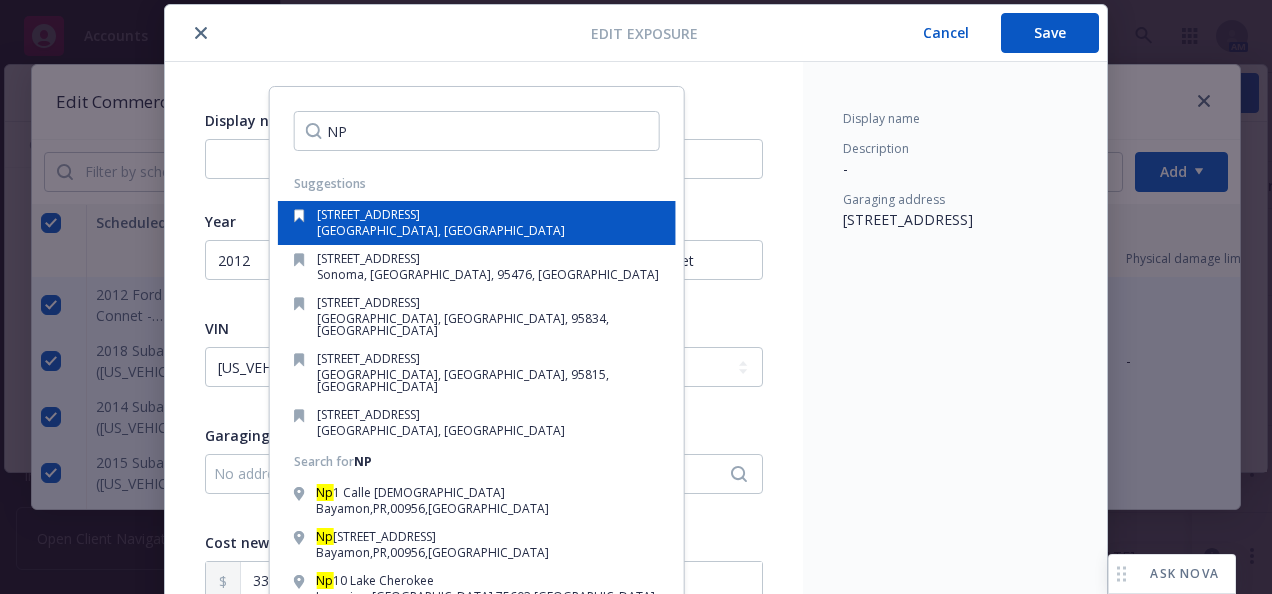 click on "[STREET_ADDRESS]" at bounding box center [477, 223] 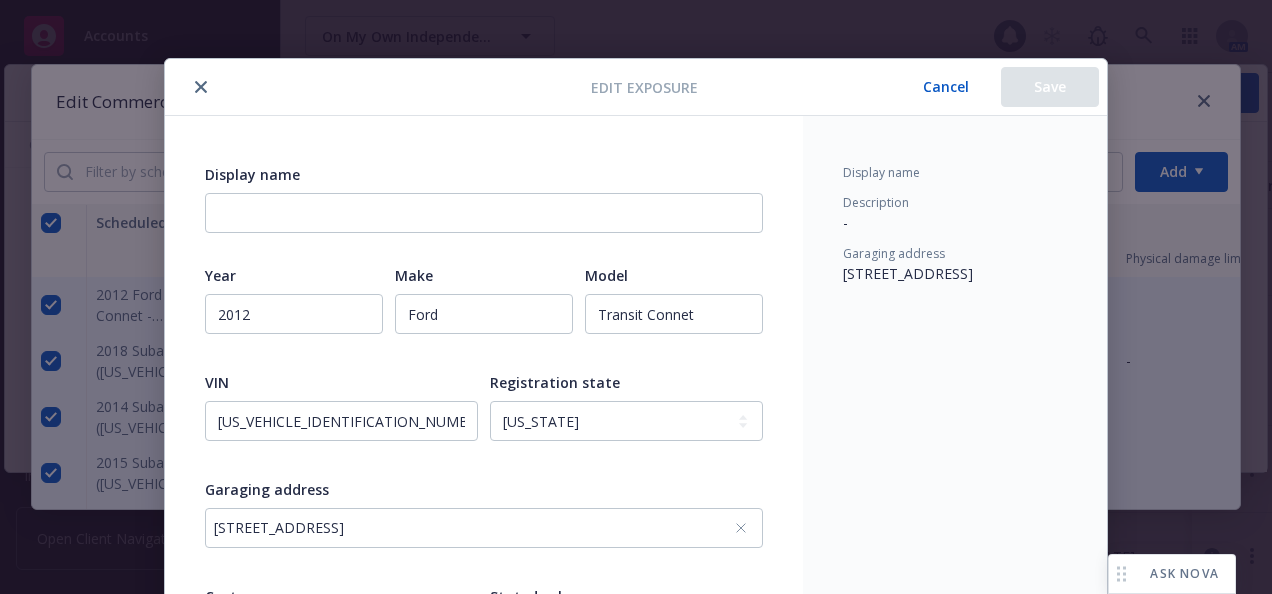 scroll, scrollTop: 0, scrollLeft: 0, axis: both 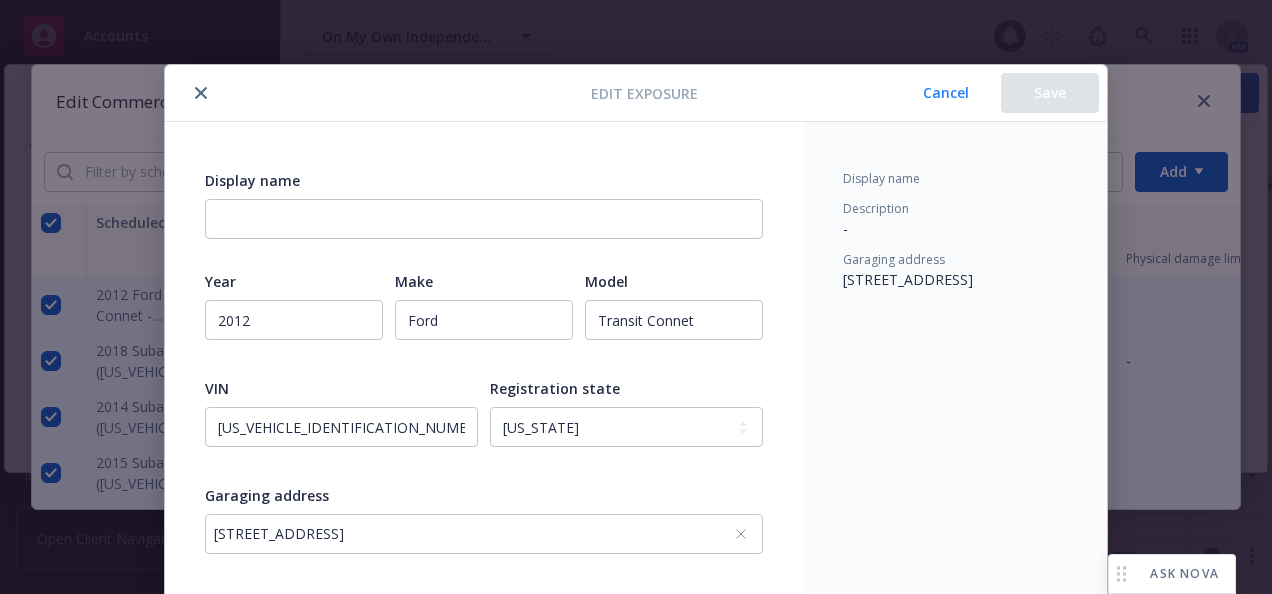 click on "Cancel" at bounding box center (946, 93) 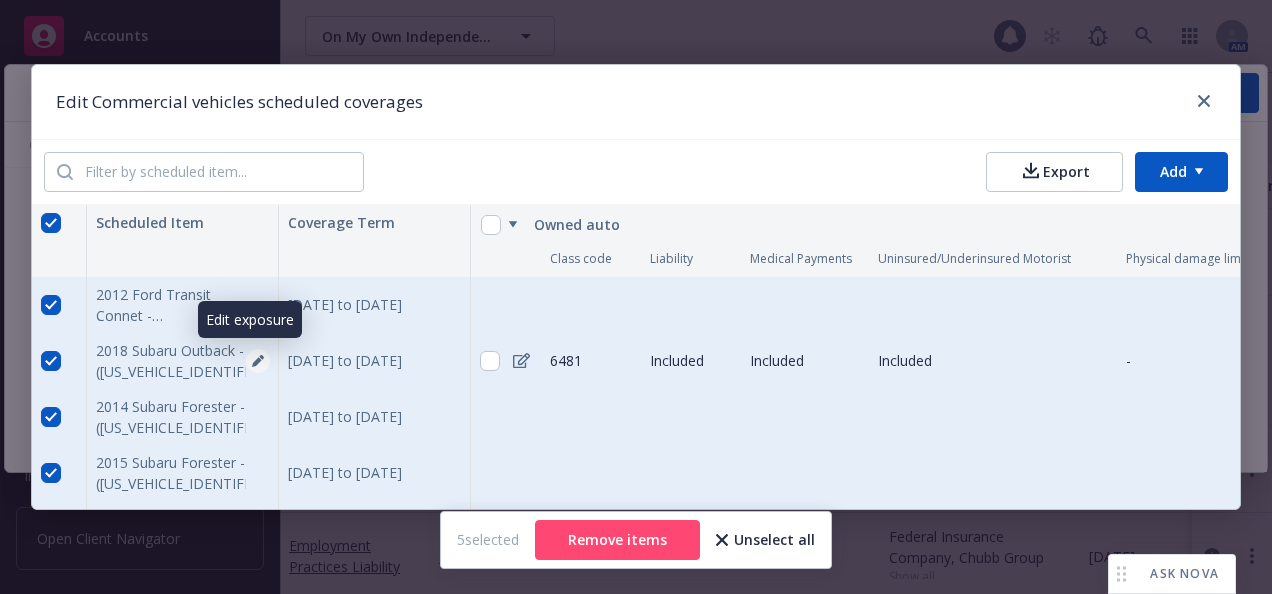 click 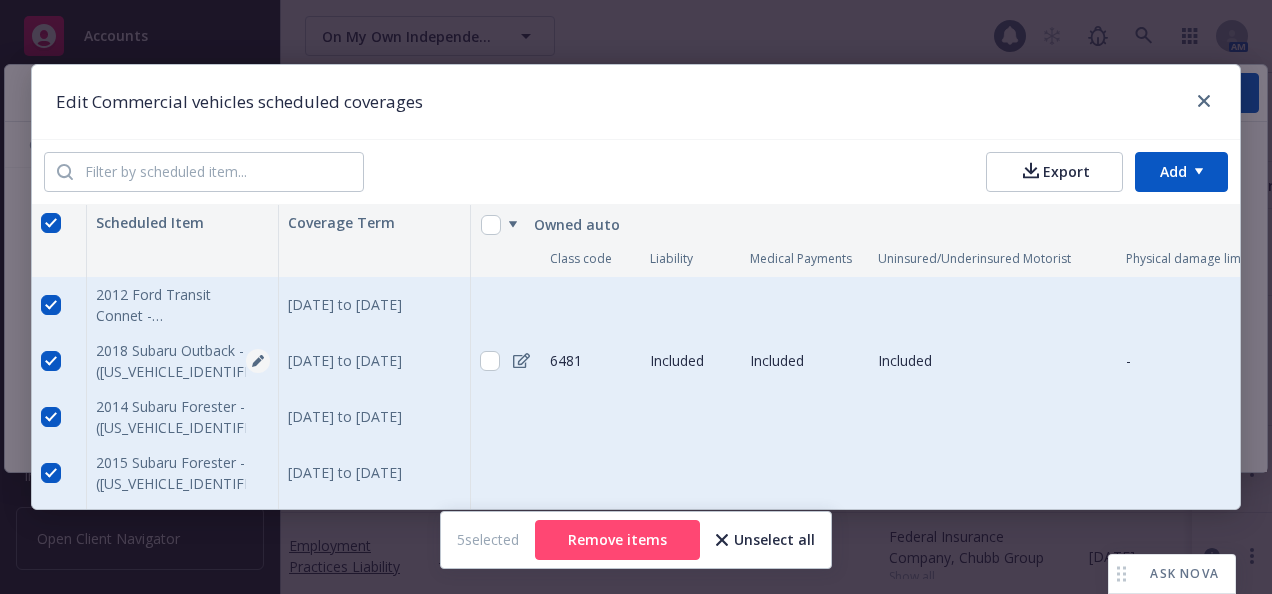 select on "CA" 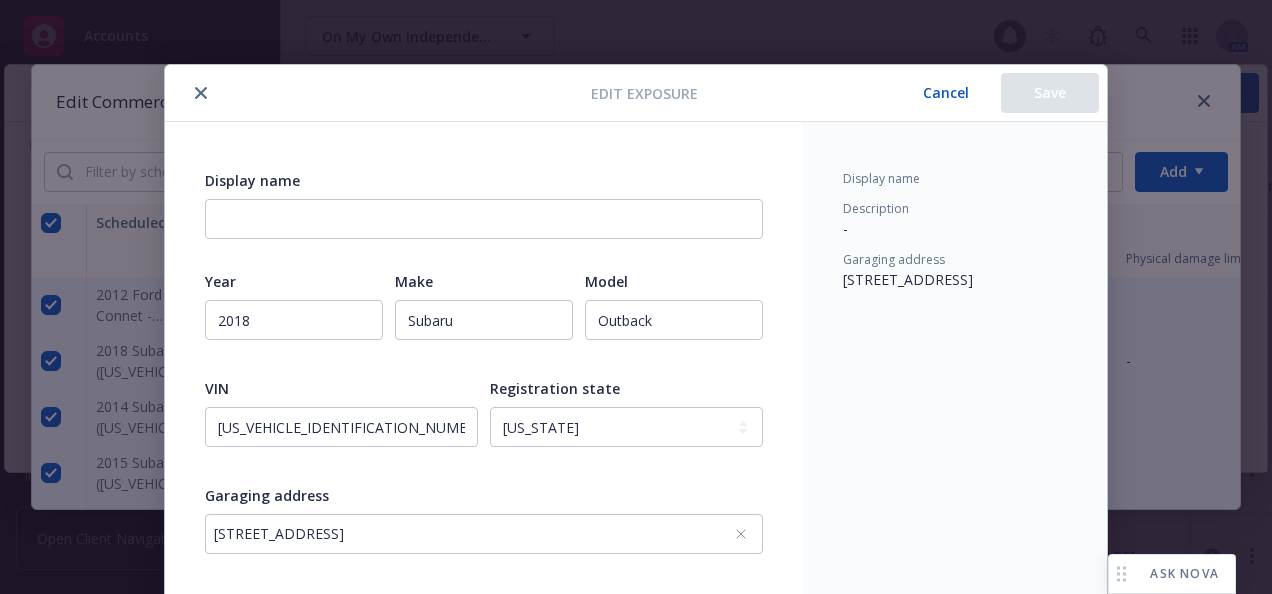 scroll, scrollTop: 4772, scrollLeft: 0, axis: vertical 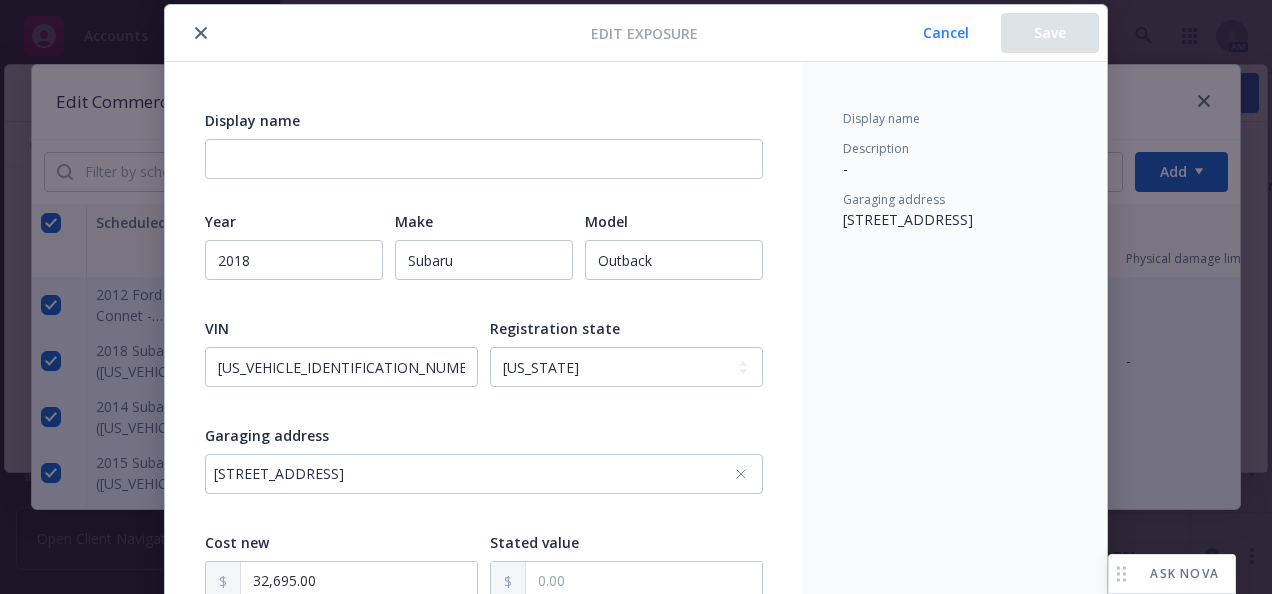 click on "Cancel" at bounding box center [946, 33] 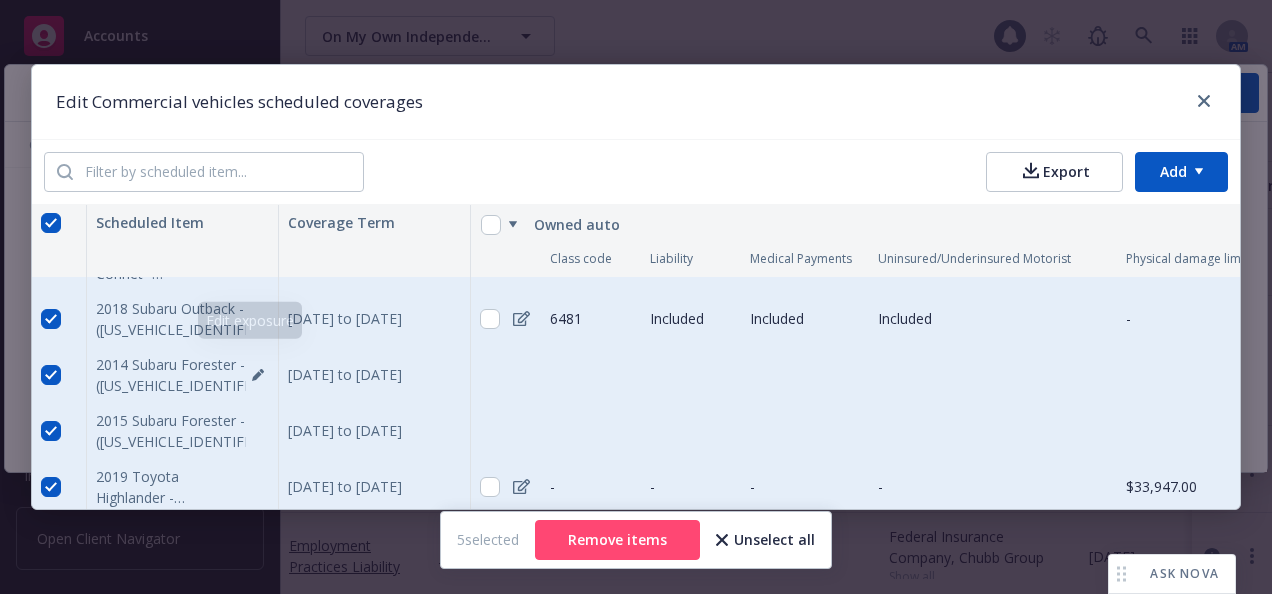 scroll, scrollTop: 63, scrollLeft: 0, axis: vertical 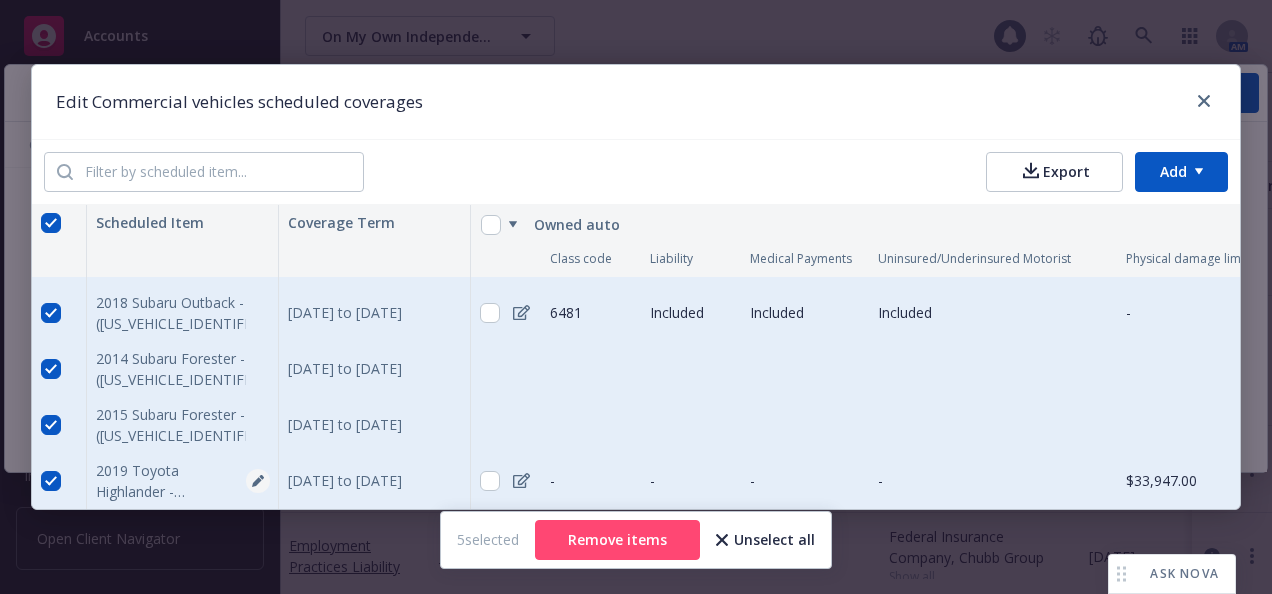 click 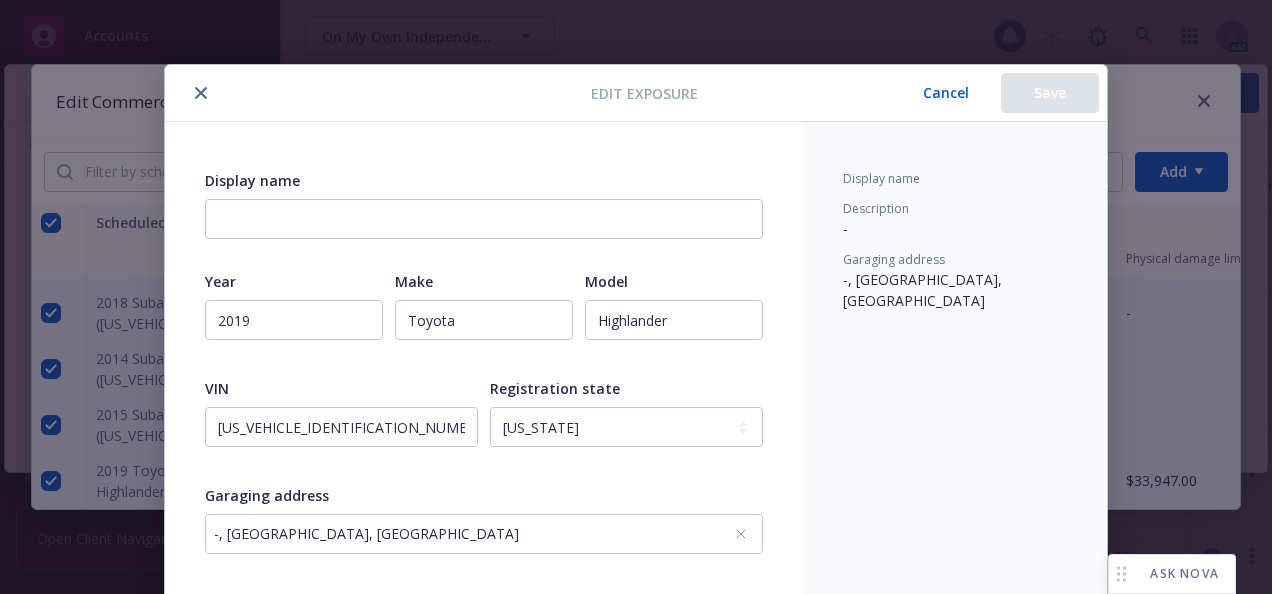 scroll, scrollTop: 60, scrollLeft: 0, axis: vertical 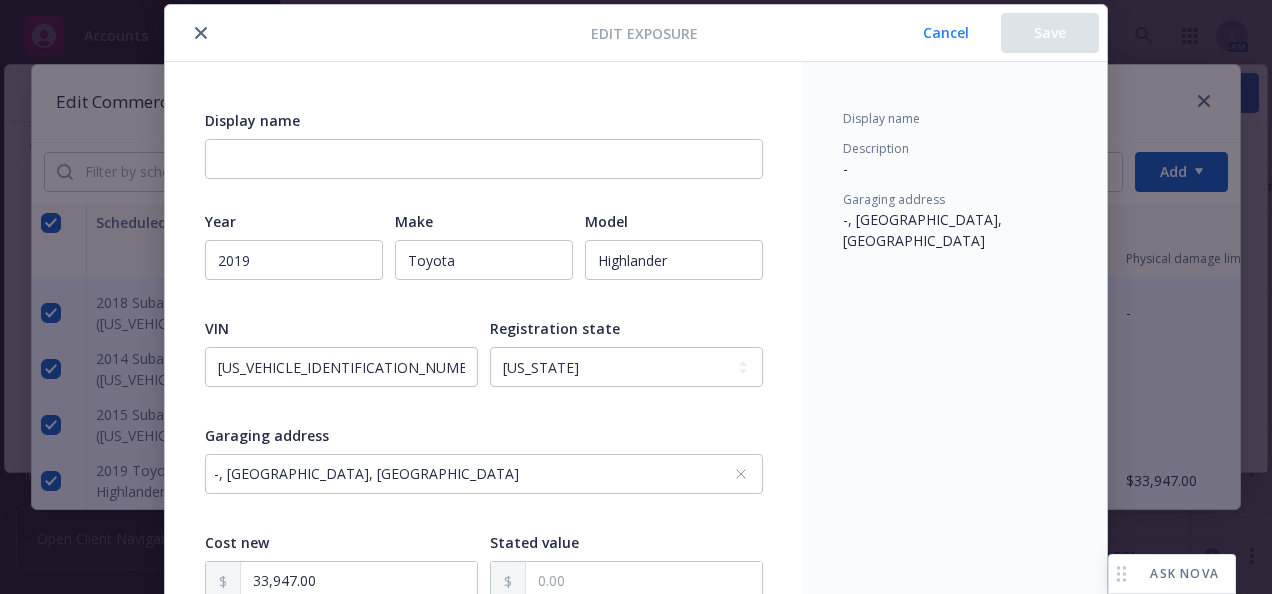 click on "Cancel" at bounding box center [946, 33] 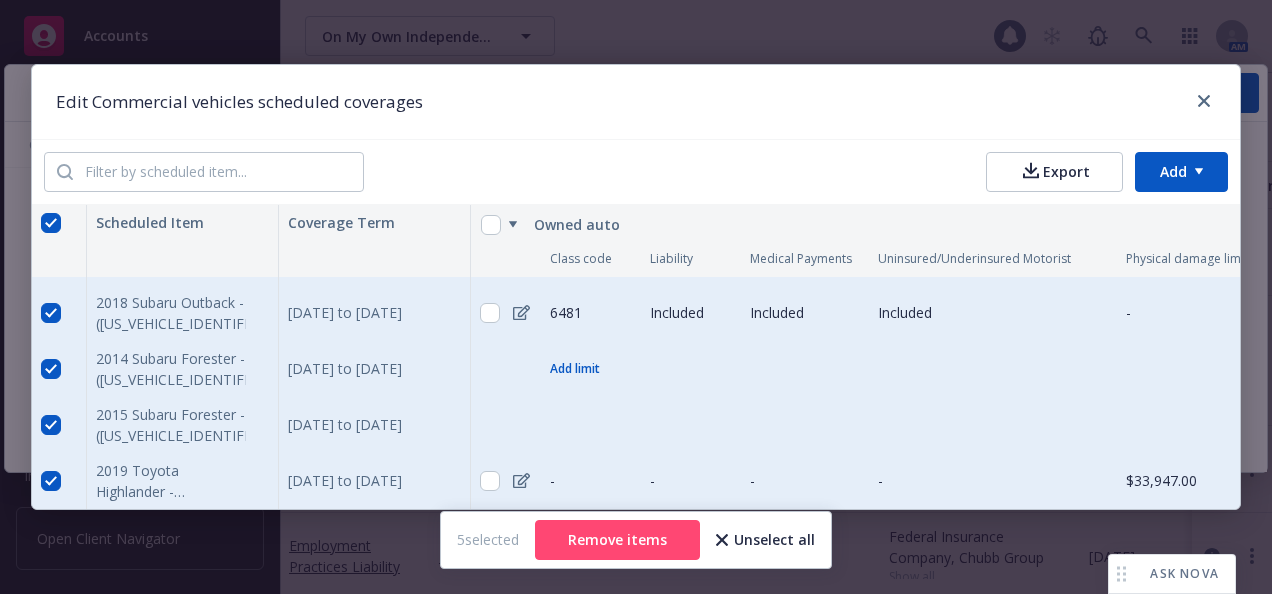click on "Add limit" at bounding box center (575, 369) 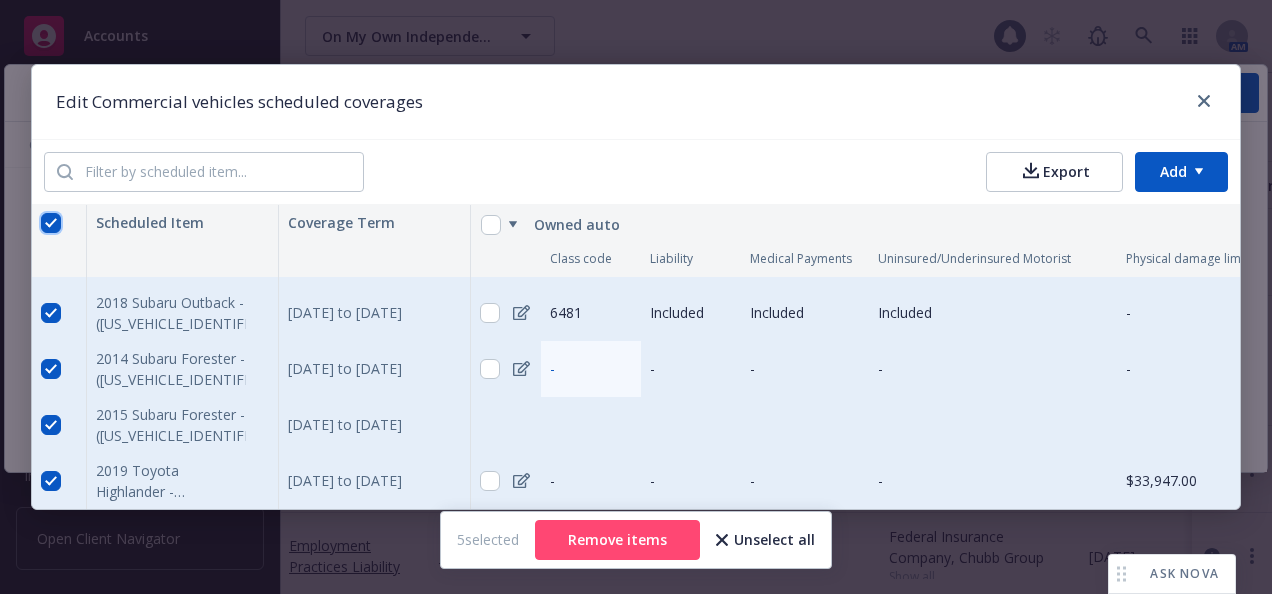 click at bounding box center (51, 223) 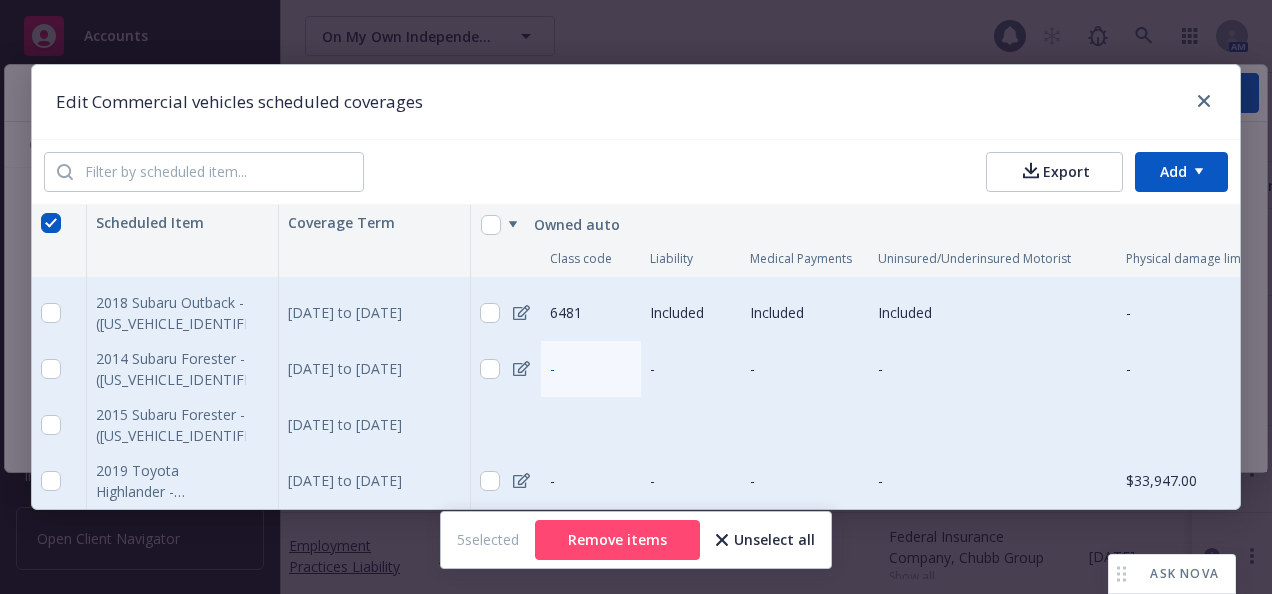 checkbox on "false" 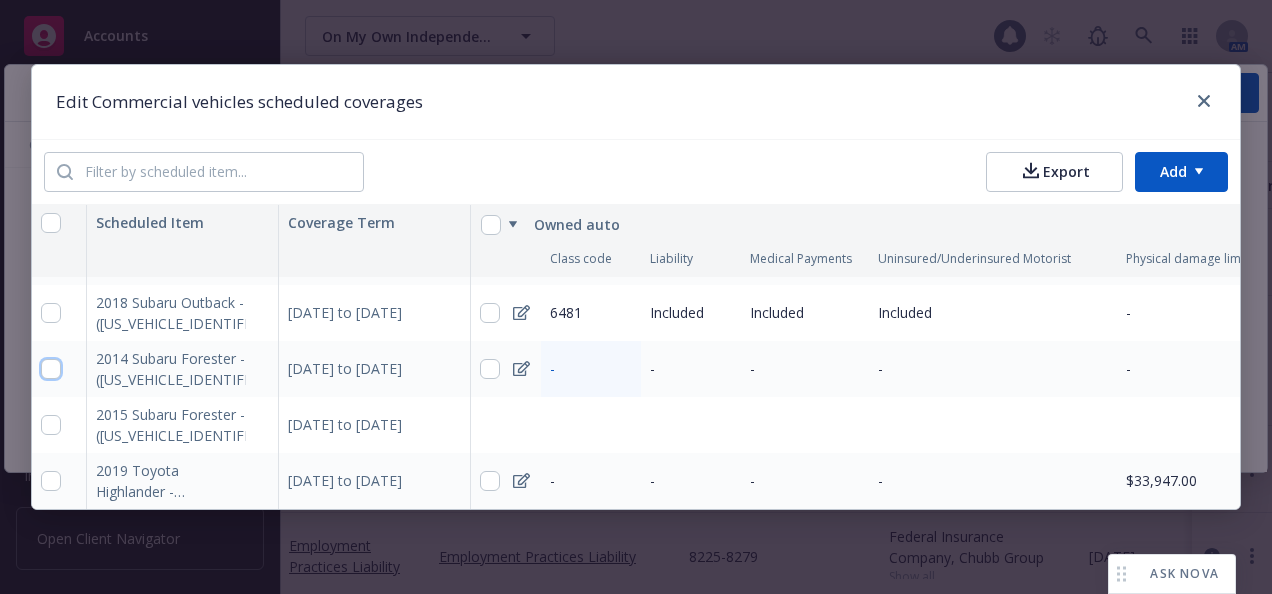 click at bounding box center [51, 369] 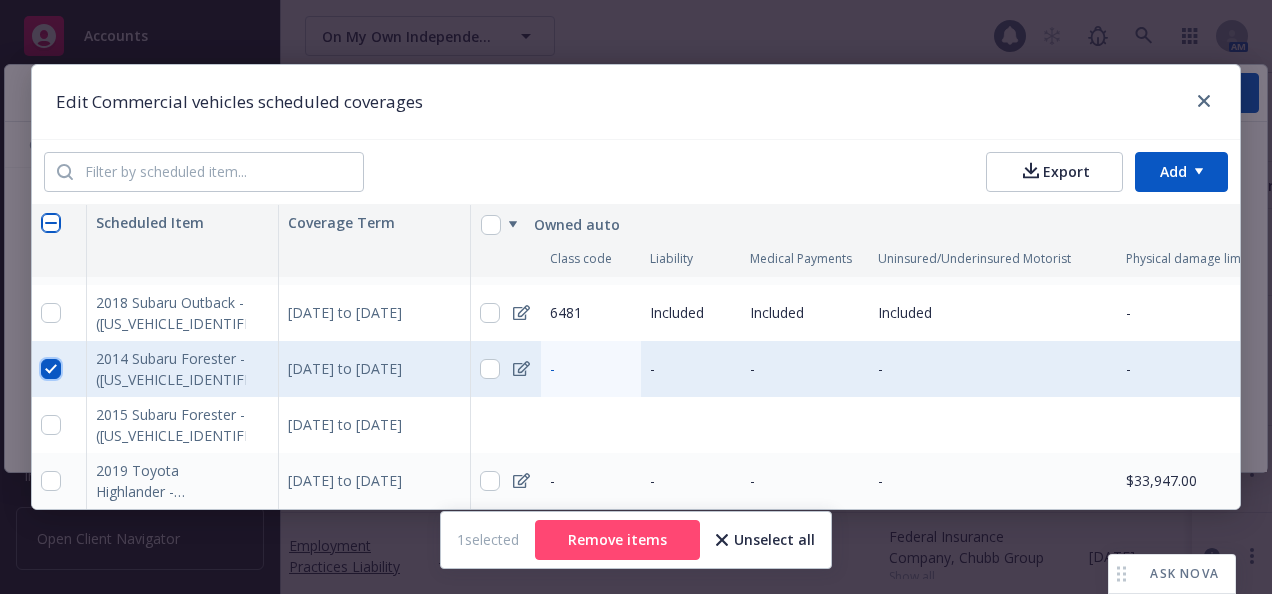 click at bounding box center (51, 369) 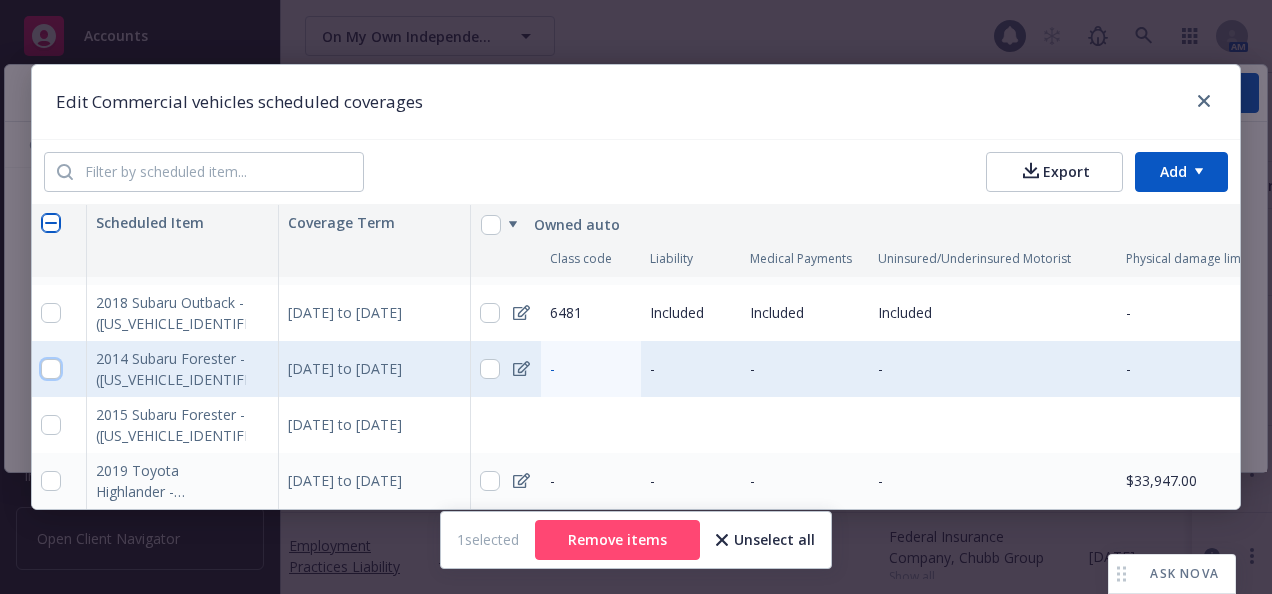 checkbox on "false" 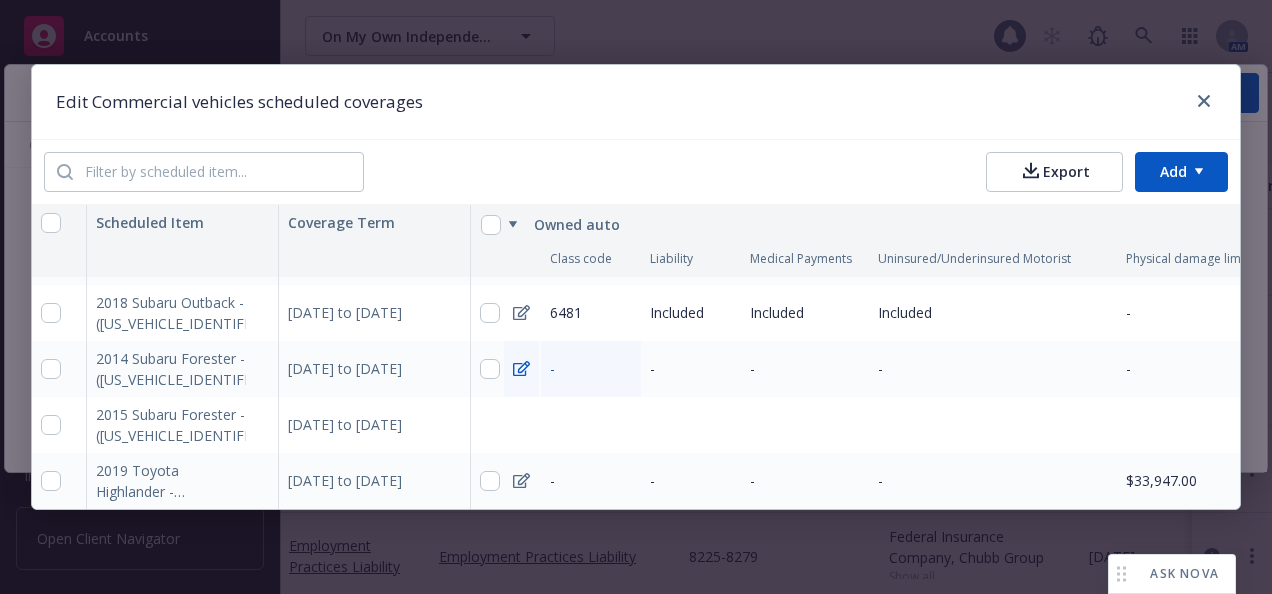 click at bounding box center (521, 369) 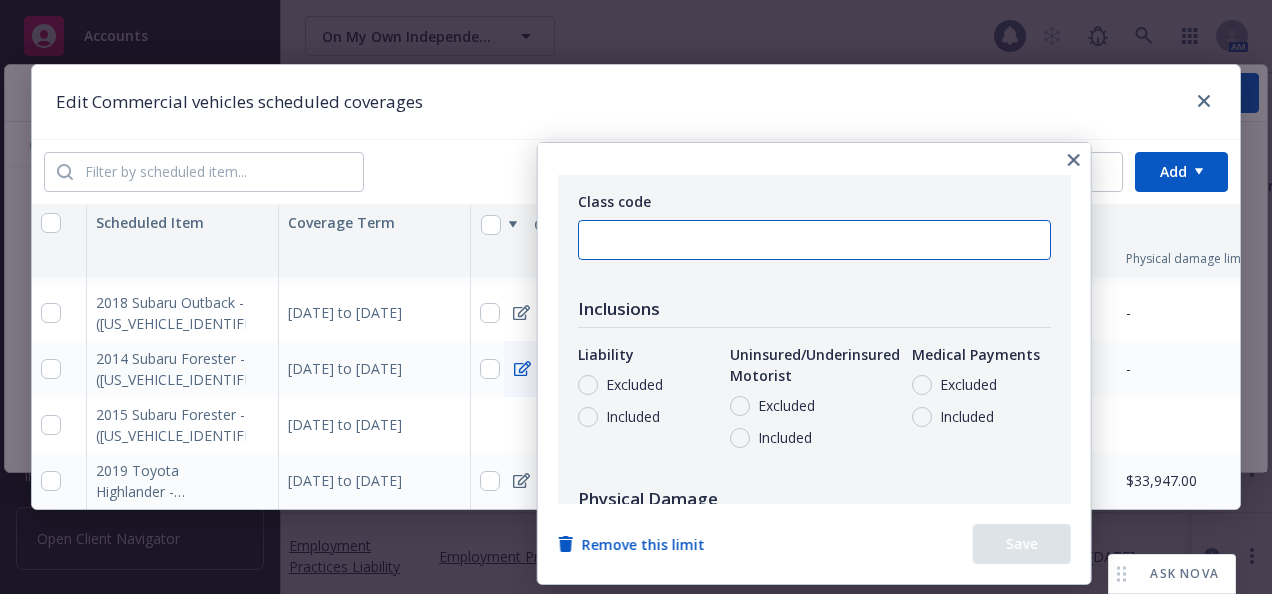 click at bounding box center [814, 240] 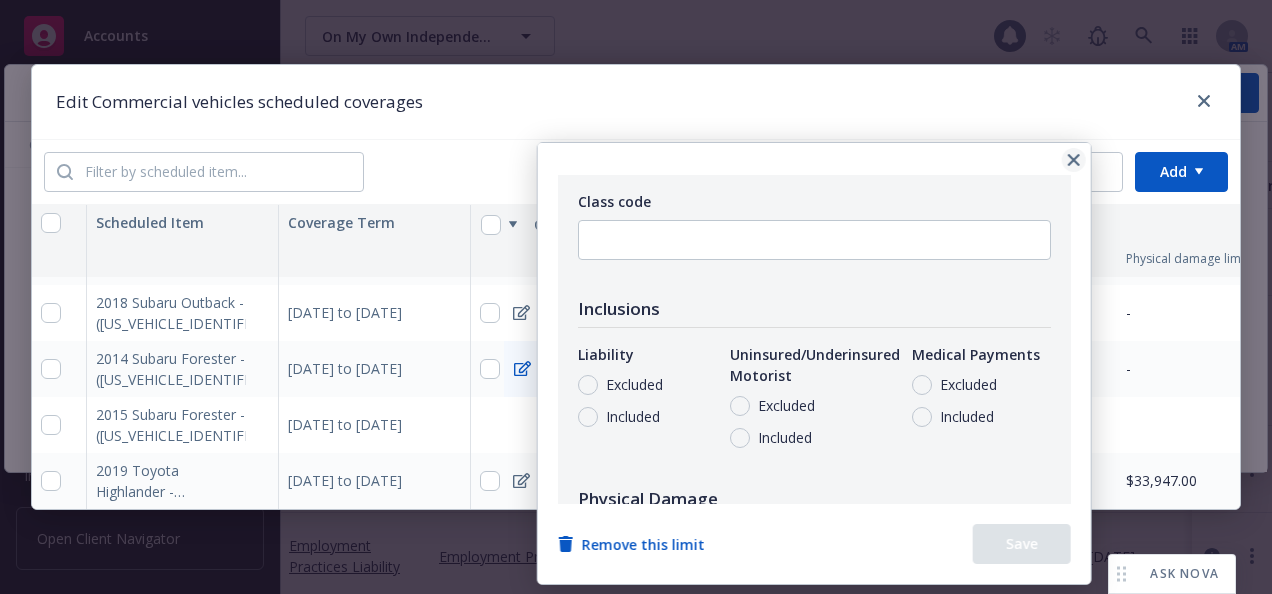 click 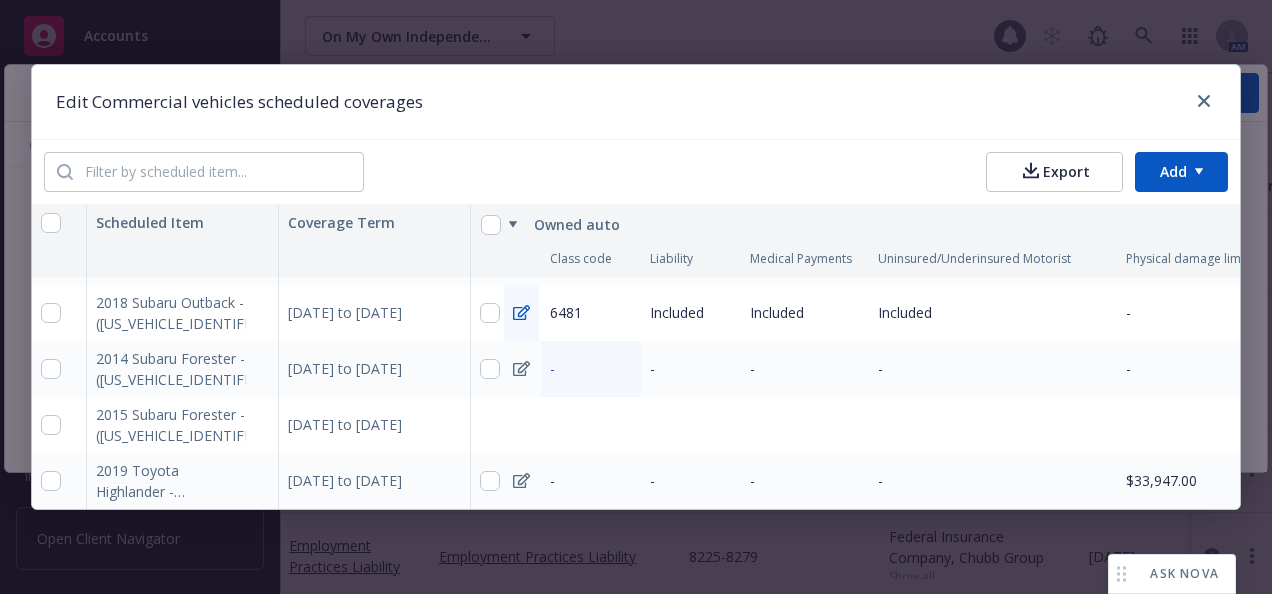 click 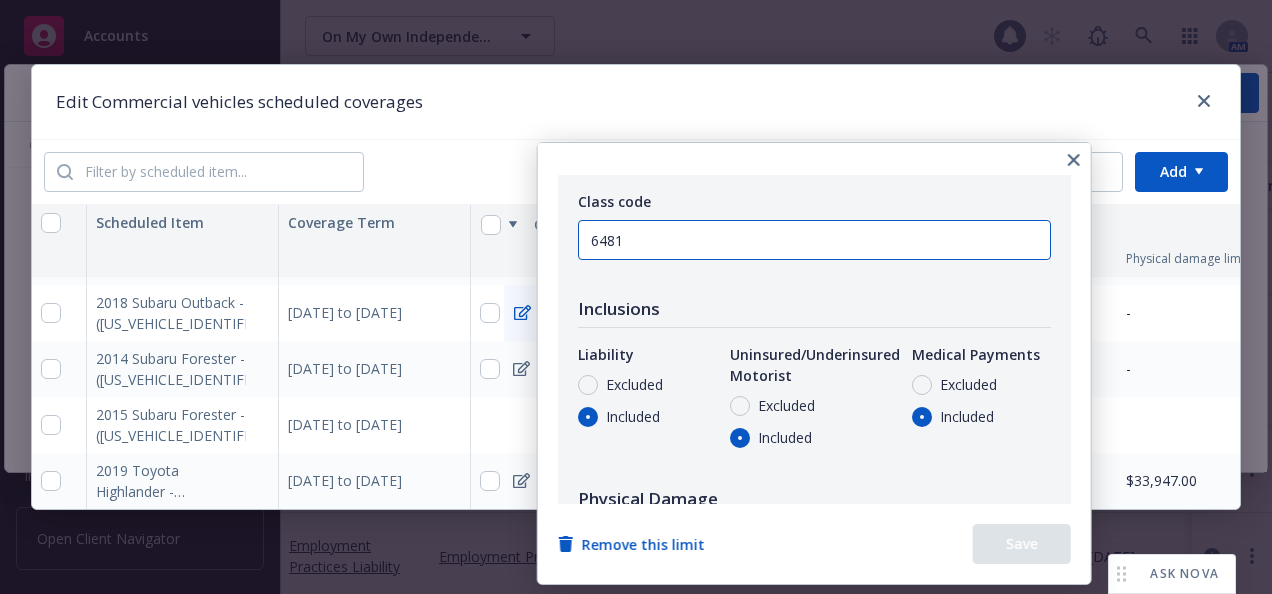 drag, startPoint x: 630, startPoint y: 241, endPoint x: 492, endPoint y: 233, distance: 138.23169 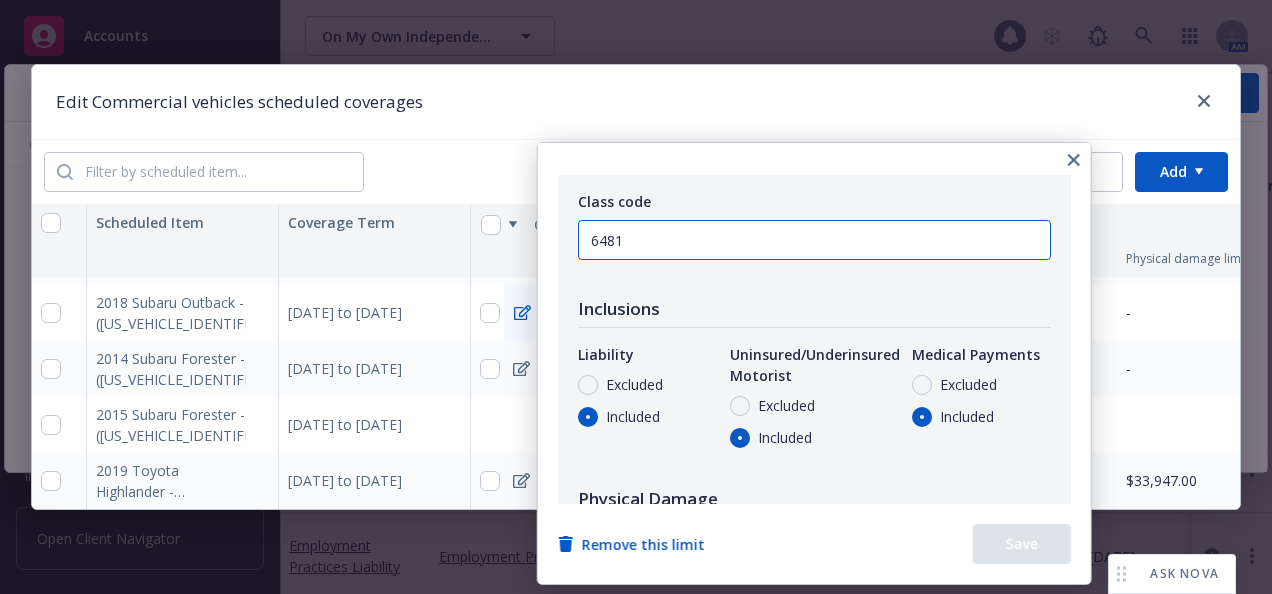 click on "Accounts Overview Coverage Policies Policy changes SSC Cases Quoting plans Contacts Contract review Coverage gap analysis Billing Invoices Billing updates Account charges Installment plans Tools Manage files Manage exposures Manage certificates Manage claims Manage BORs Summary of insurance Analytics hub Loss summary generator Account settings Service team Sales relationships Related accounts Client navigator features Client access Open Client Navigator On My Own Independent Living Services, Inc. On My Own Independent Living Services, Inc. 1 AM Show inactive Export to CSV Add historical policy Add BOR policy Policy details Lines of coverage Policy number Market details Effective date Expiration date Premium Billing method Stage Status Service team leaders Excess Liability Excess PHUB875135-011 [GEOGRAPHIC_DATA] Indemnity Insurance Company, [GEOGRAPHIC_DATA] Insurance Companies Show all [DATE] [DATE] $15,122.00 Direct - Installments Renewal Active [PERSON_NAME] AC [PERSON_NAME] AM 1 more Commercial Package AC" at bounding box center (636, 297) 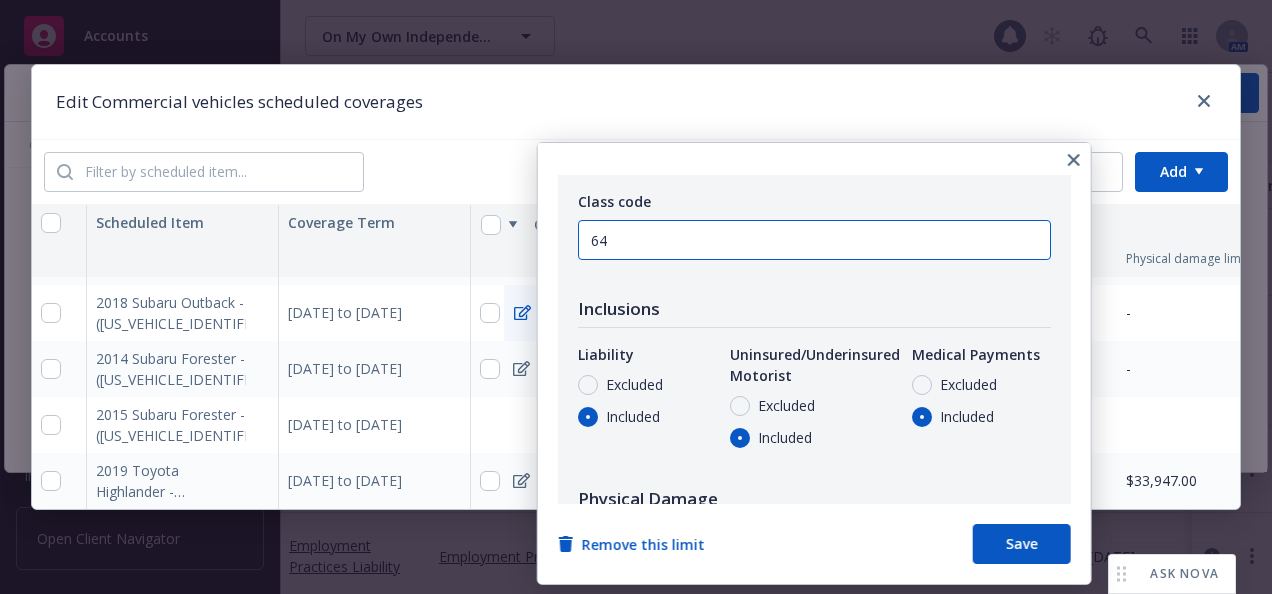 type on "6" 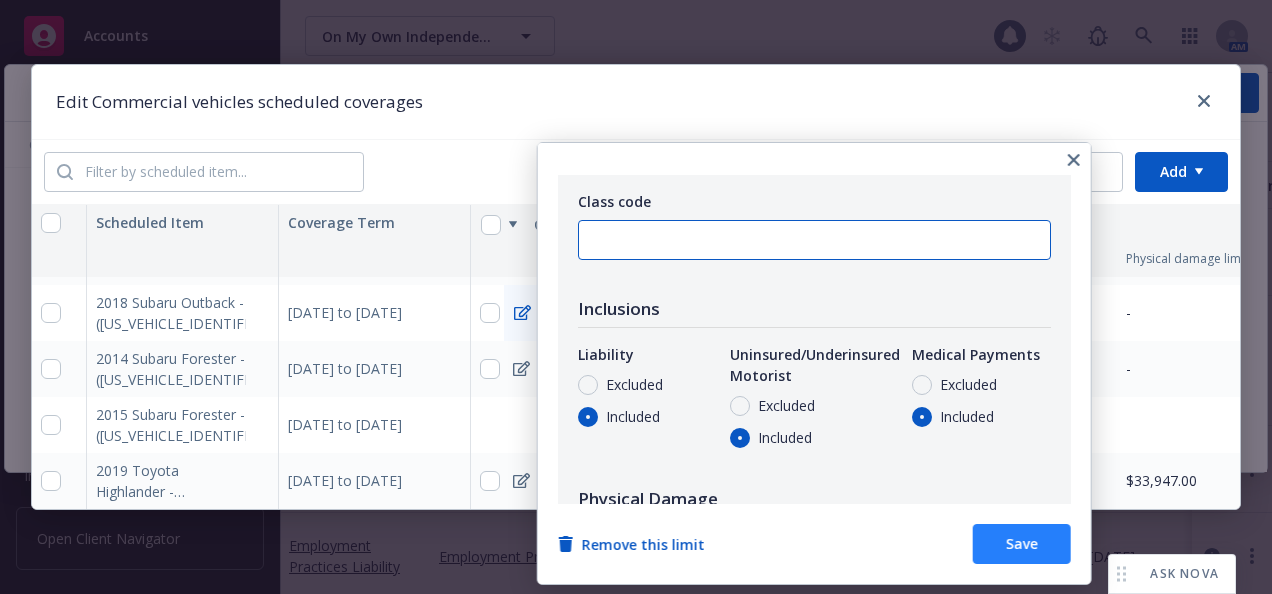 type 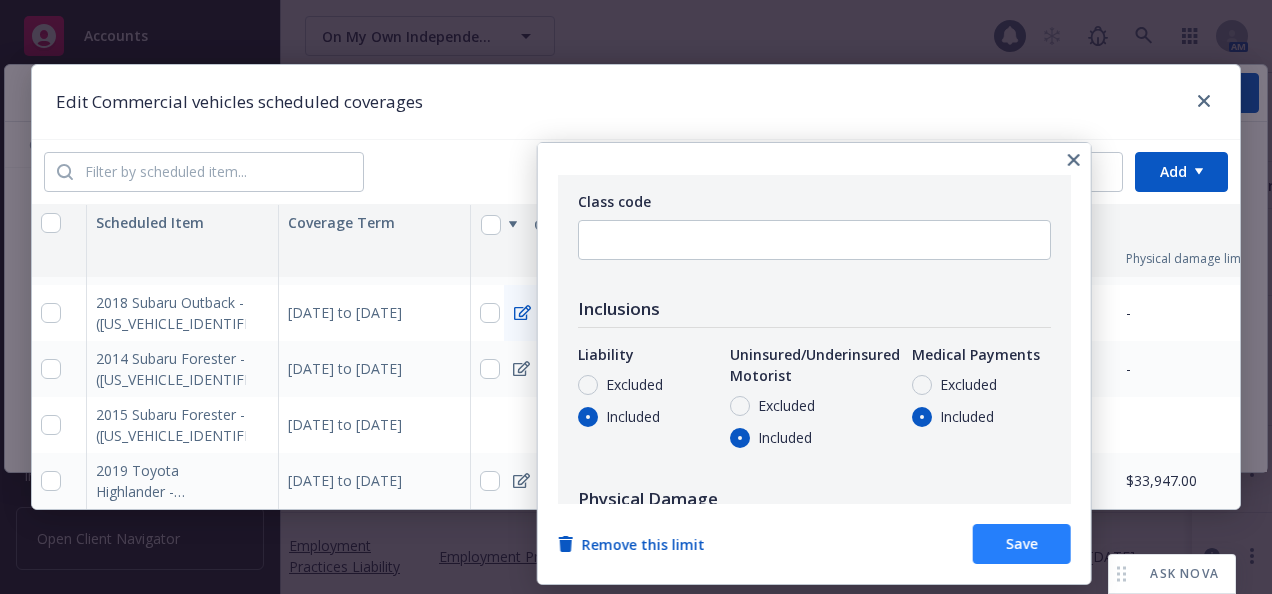 click on "Save" at bounding box center (1022, 544) 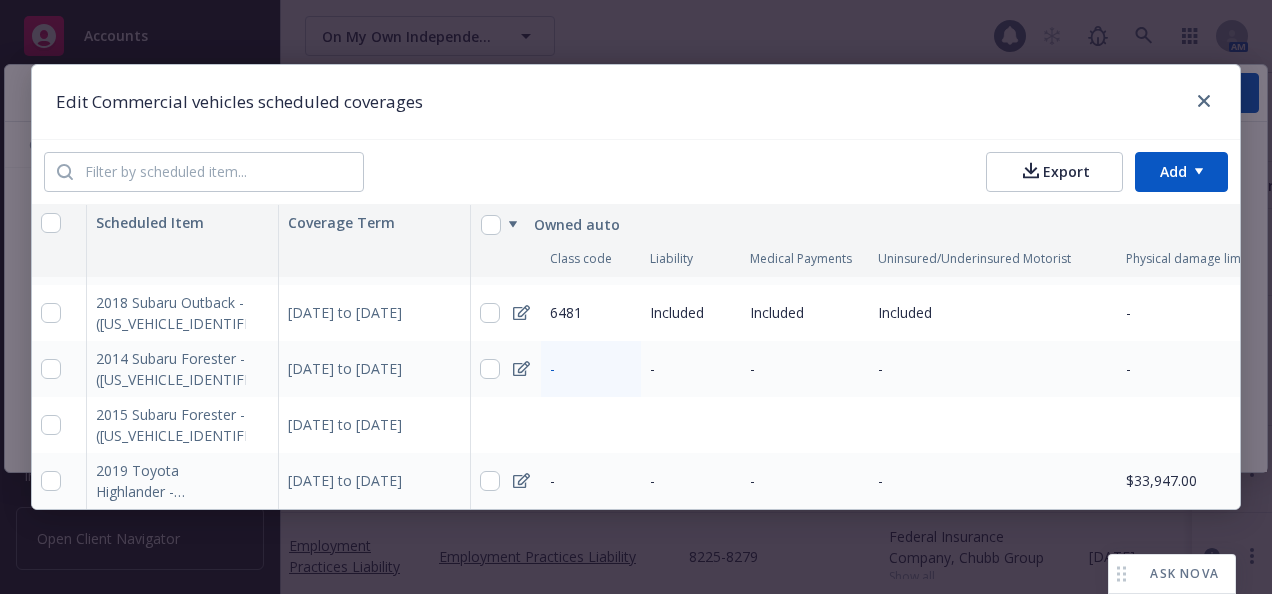 click on "-" at bounding box center (552, 368) 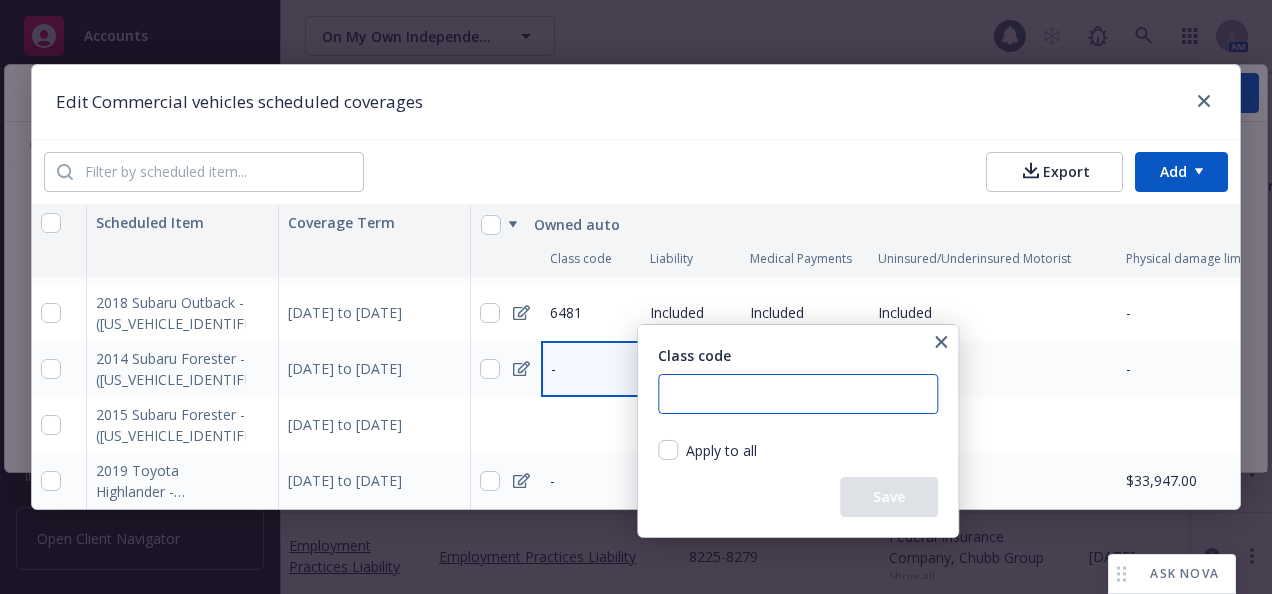 click at bounding box center (798, 394) 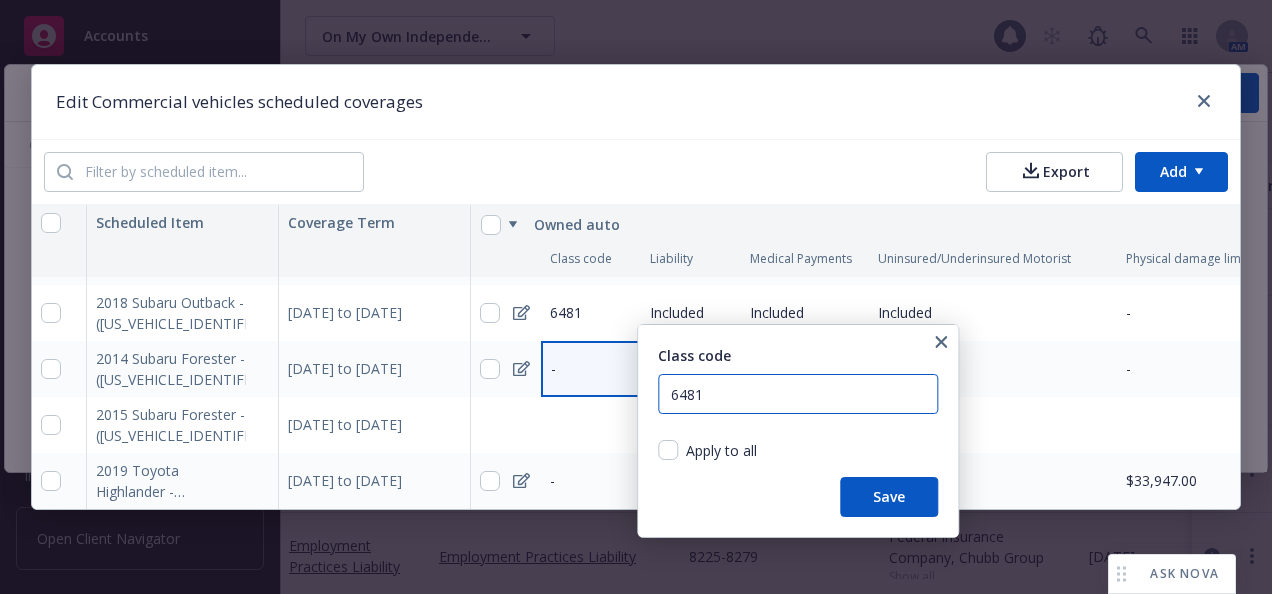 type on "6481" 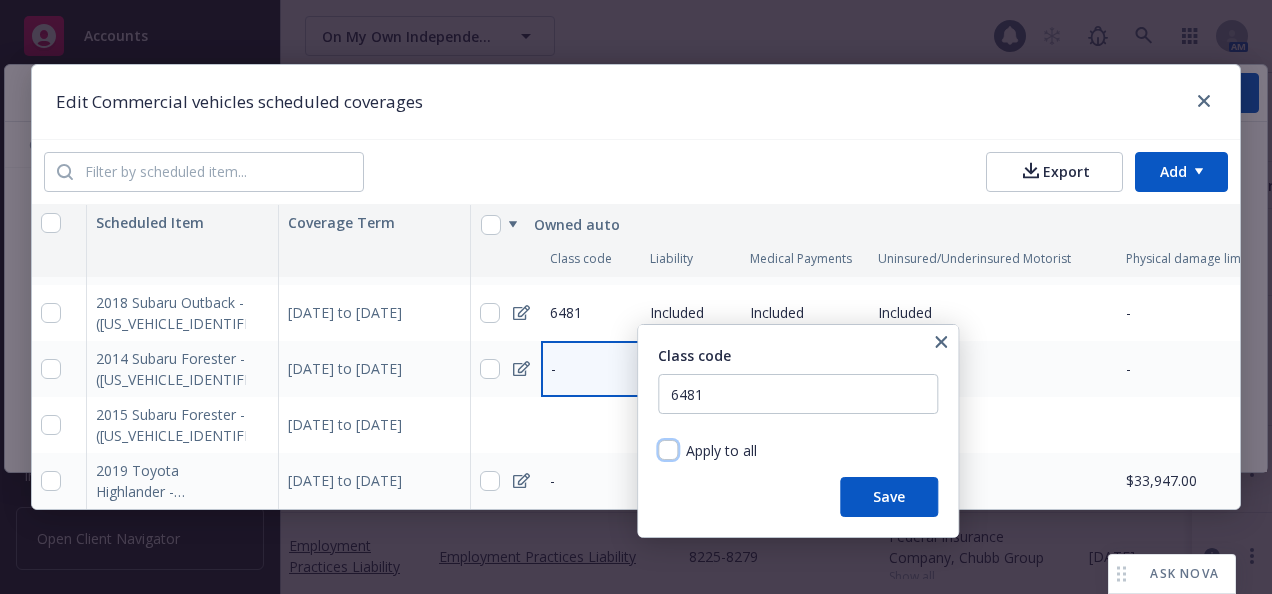click on "Apply to all" at bounding box center [668, 450] 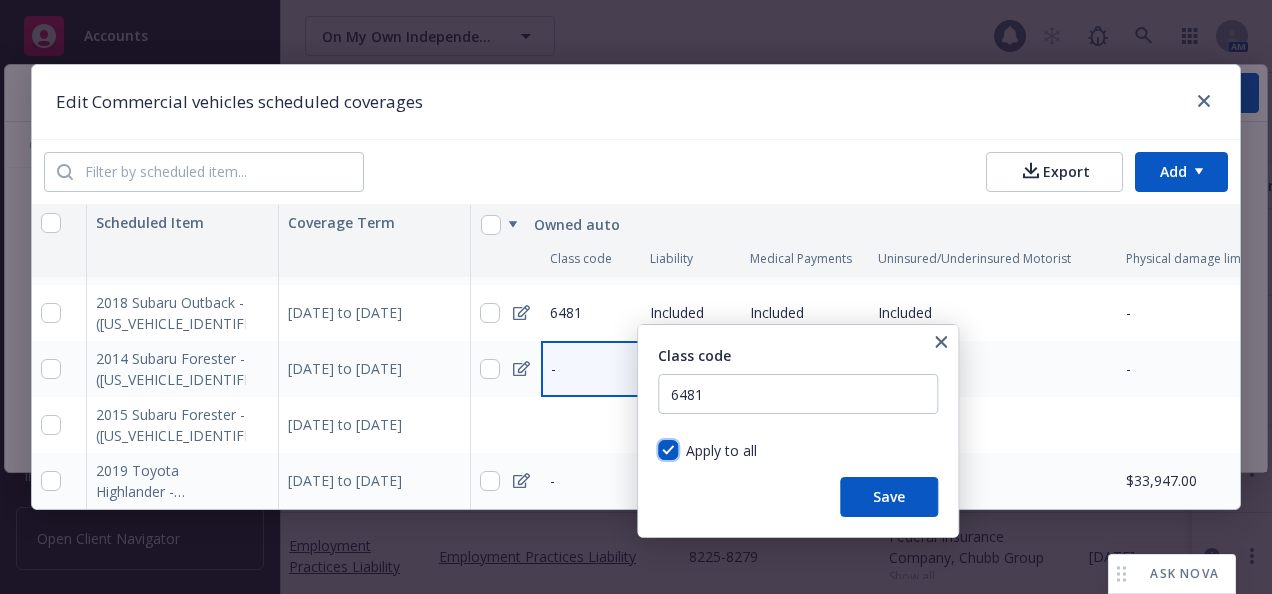 checkbox on "true" 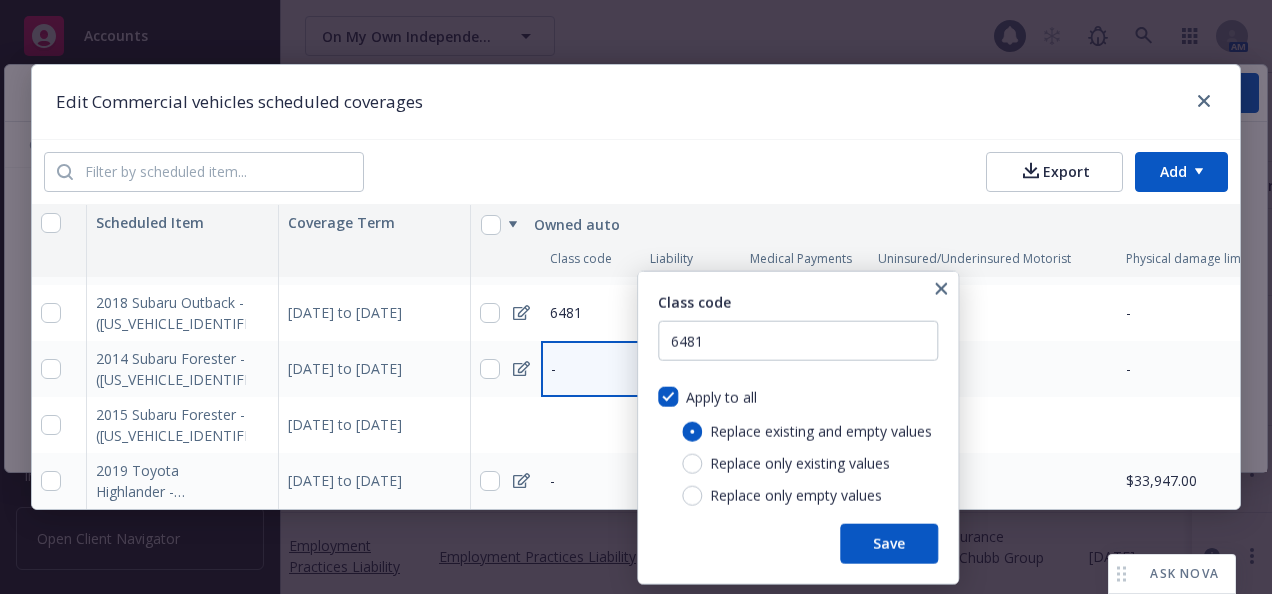 click on "Save" at bounding box center (889, 544) 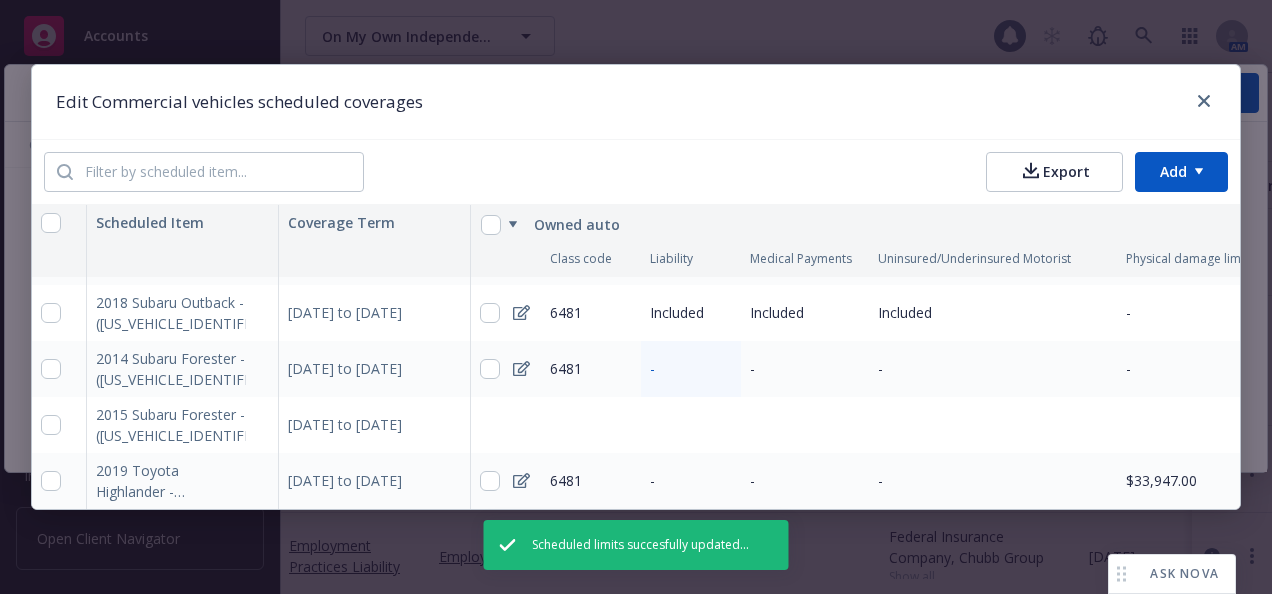click on "-" at bounding box center [691, 369] 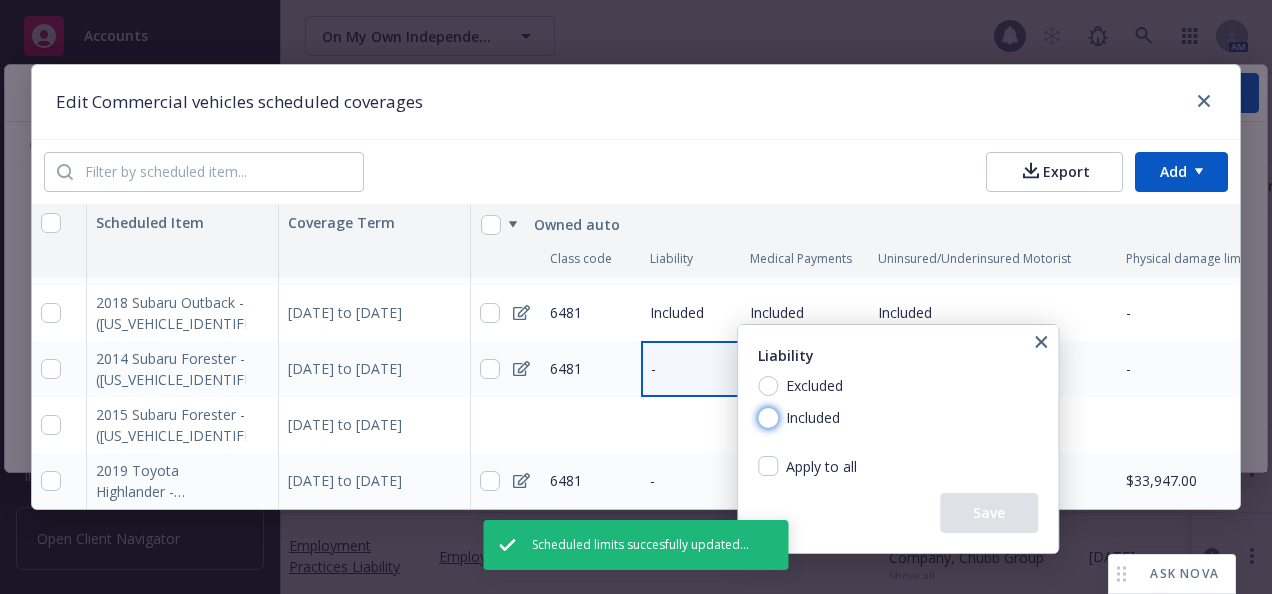 click on "Included" at bounding box center [768, 418] 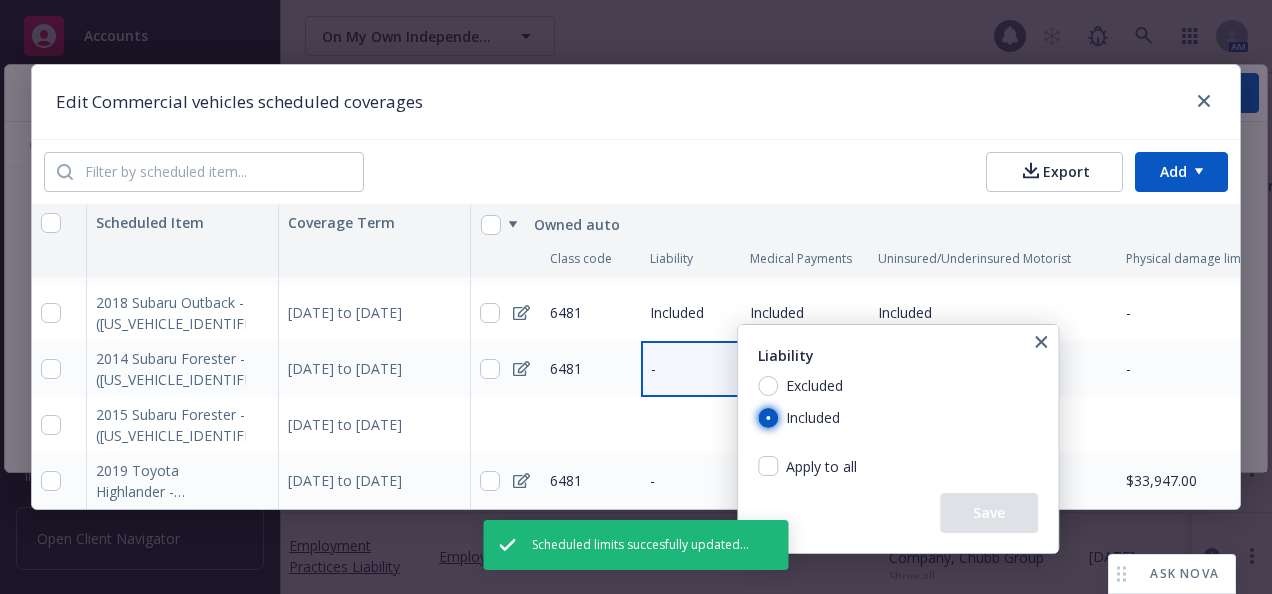 radio on "true" 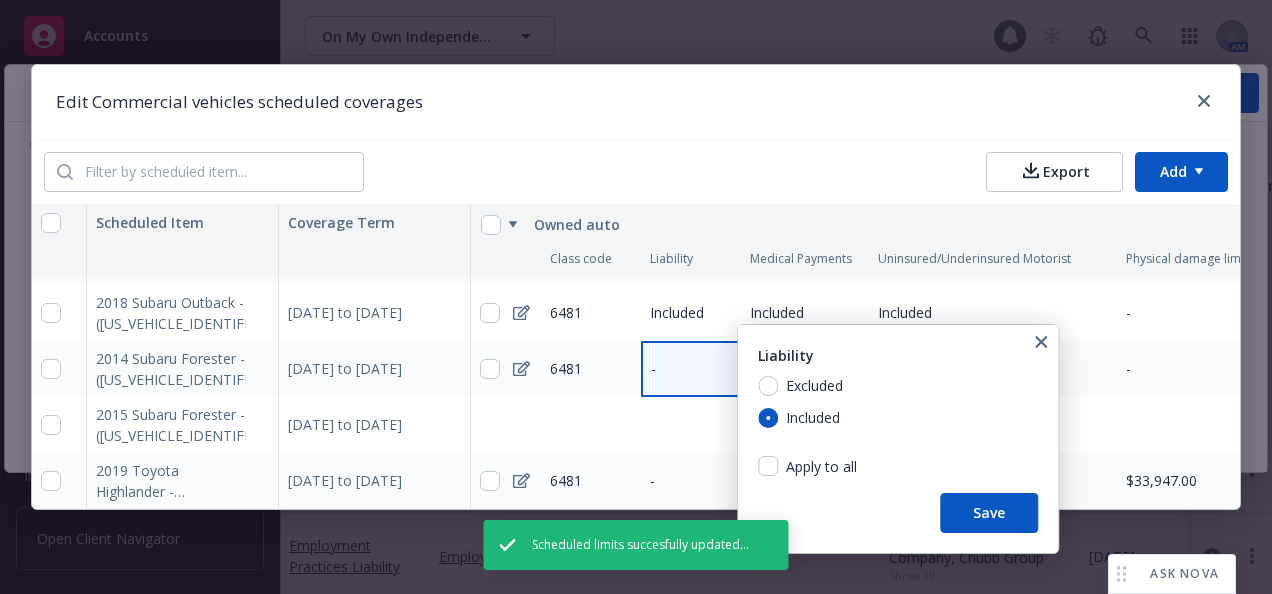 click on "Apply to all" at bounding box center (819, 466) 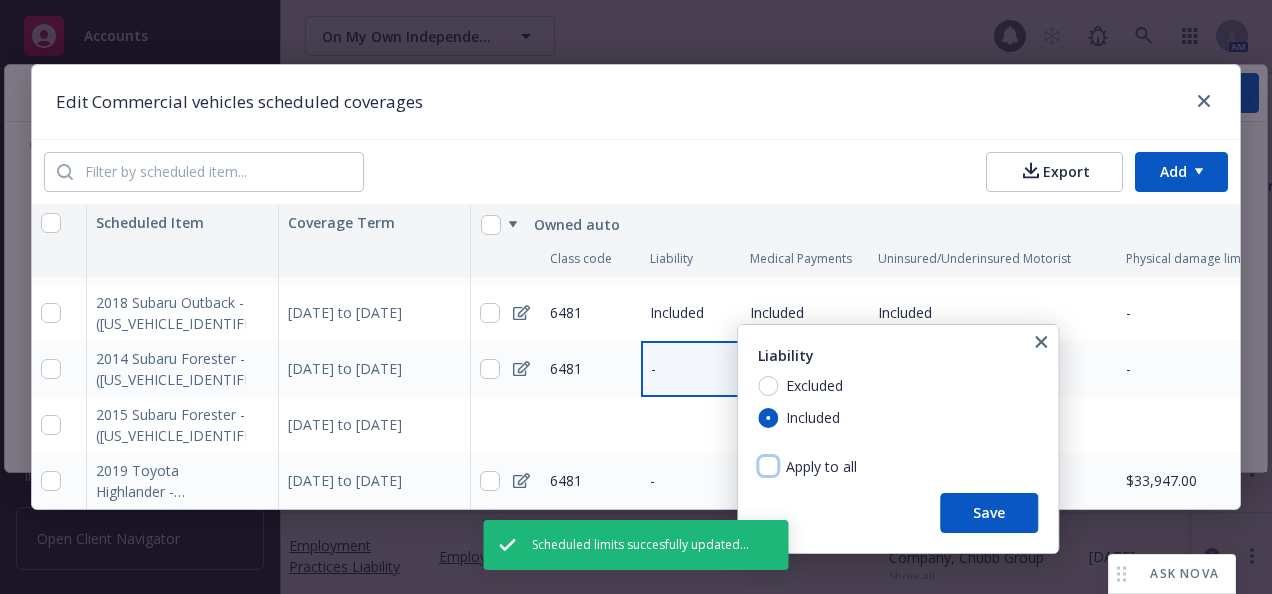 click on "Apply to all" at bounding box center (768, 466) 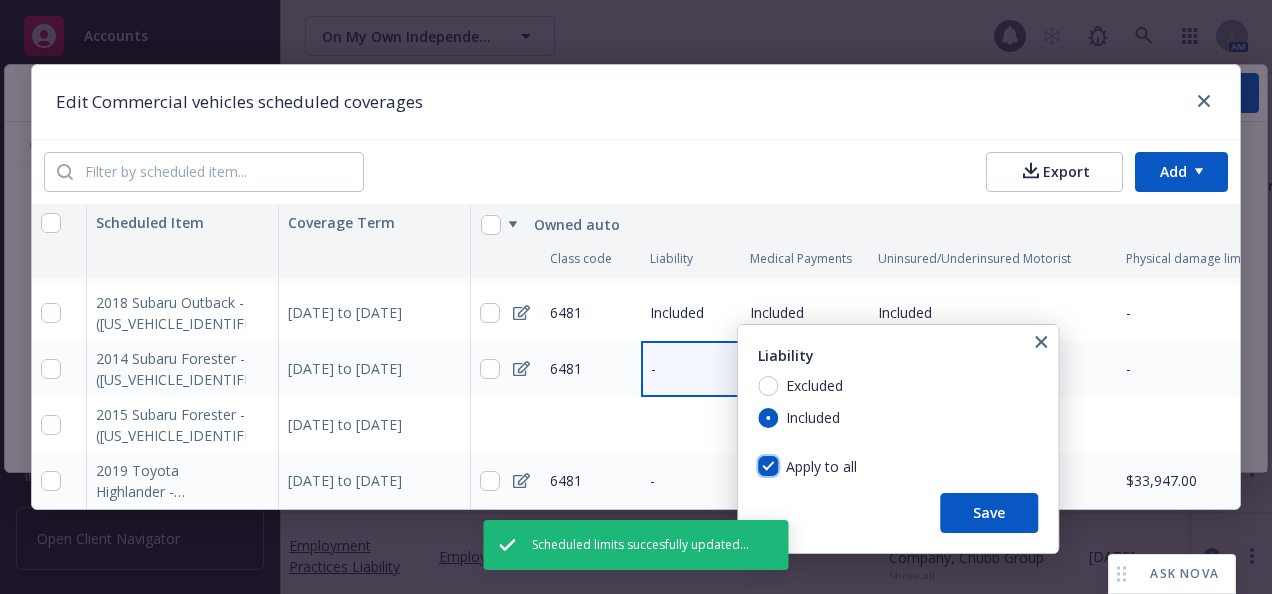 checkbox on "true" 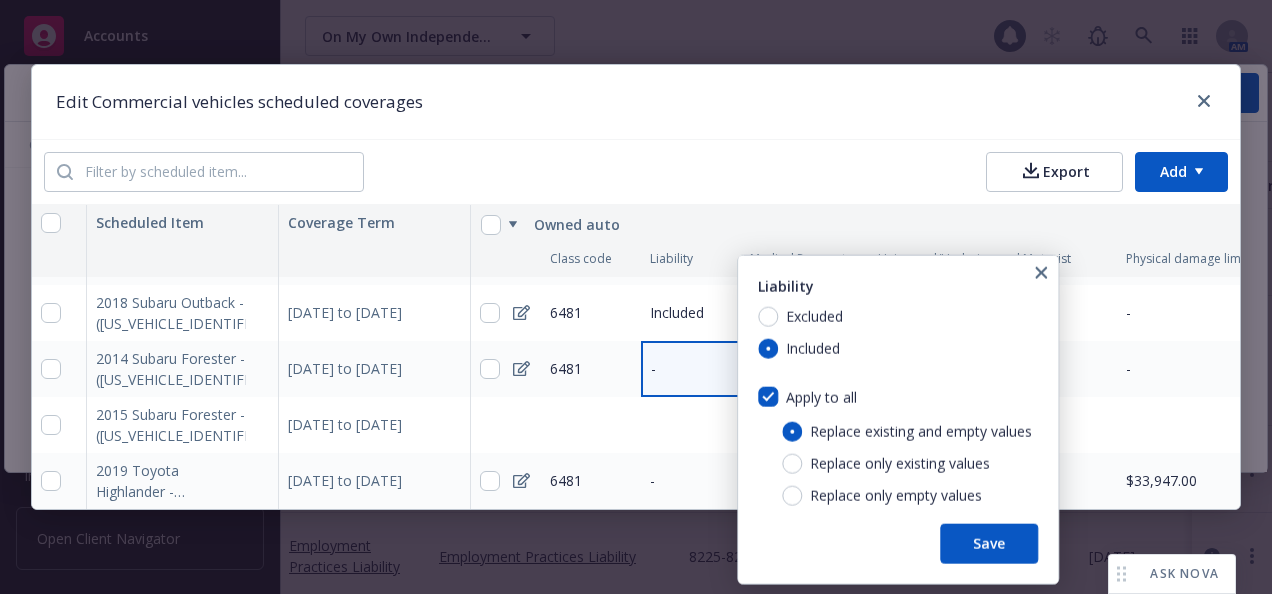 click on "Save" at bounding box center [989, 544] 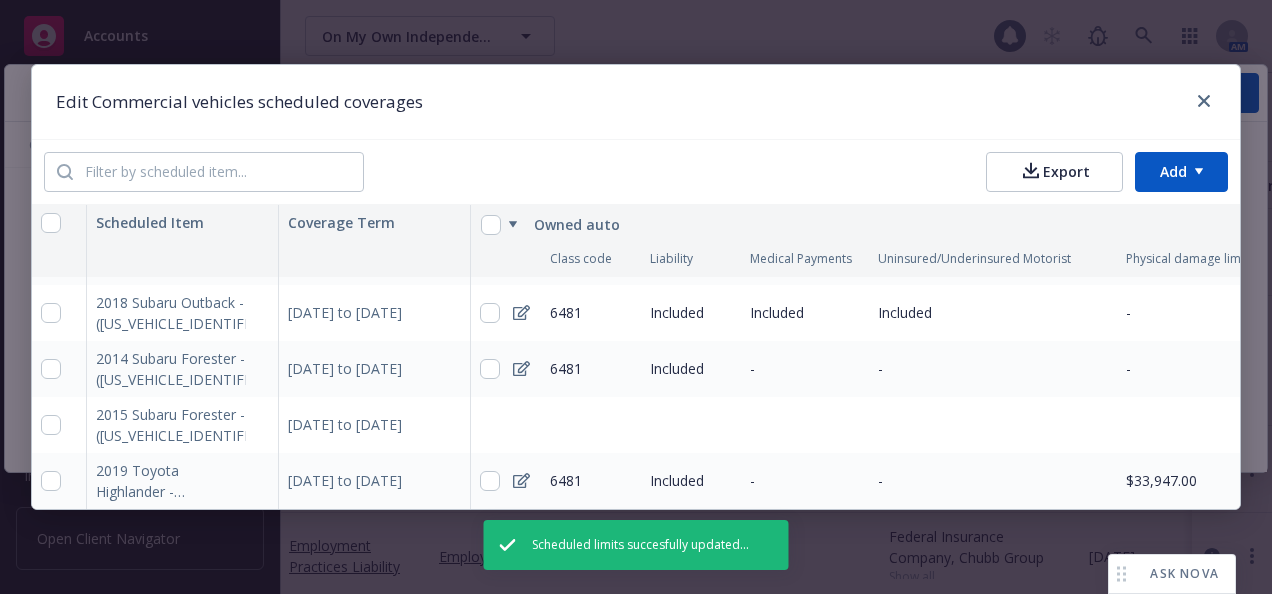 click on "-" at bounding box center (805, 369) 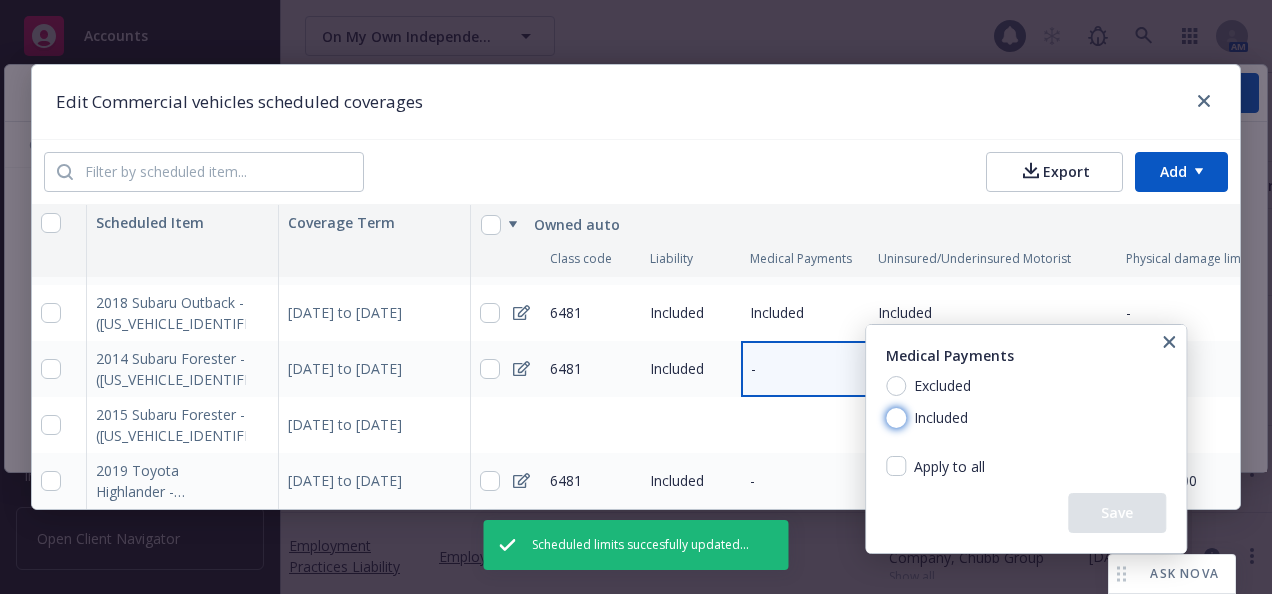 click on "Included" at bounding box center (896, 418) 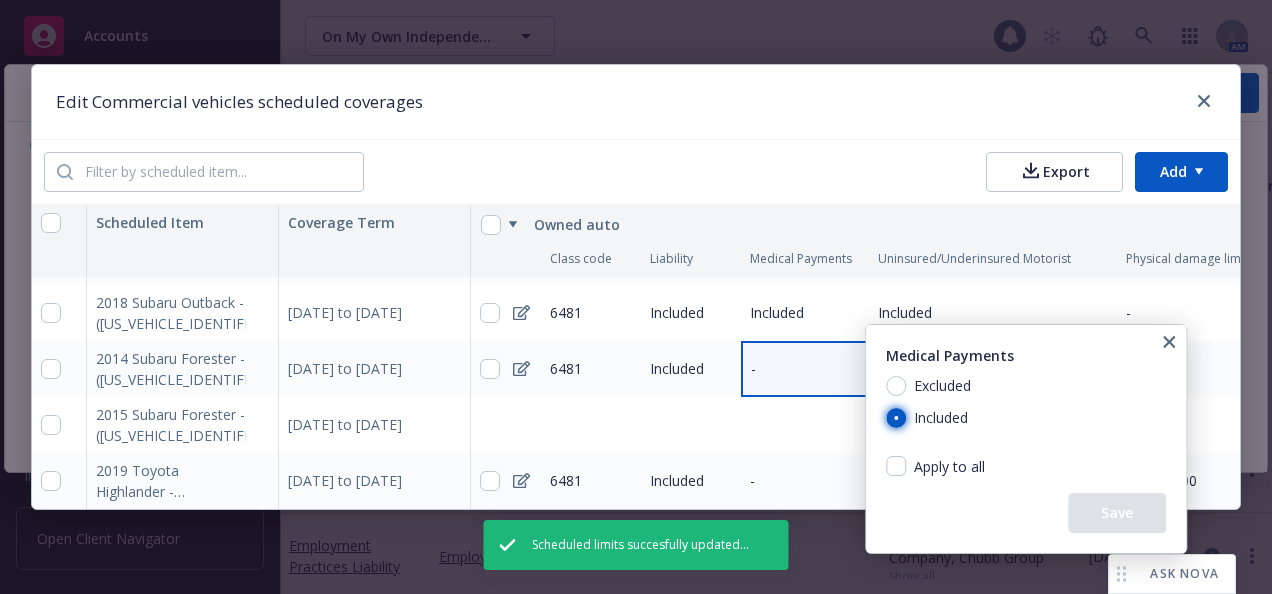 radio on "true" 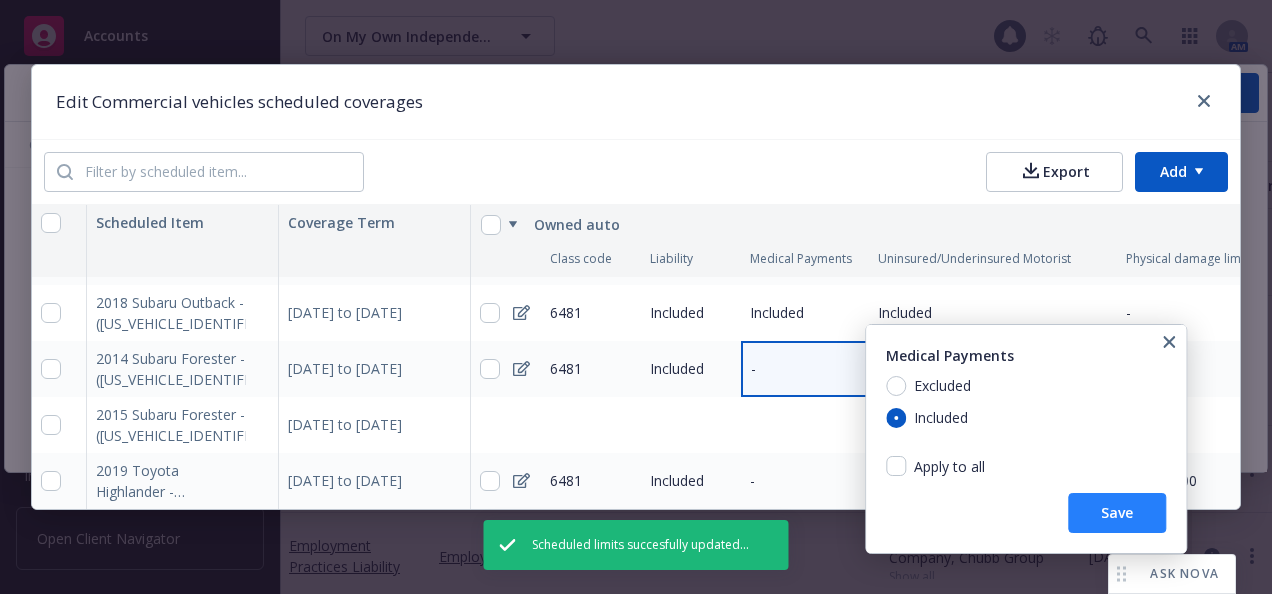 click on "Save" at bounding box center (1117, 513) 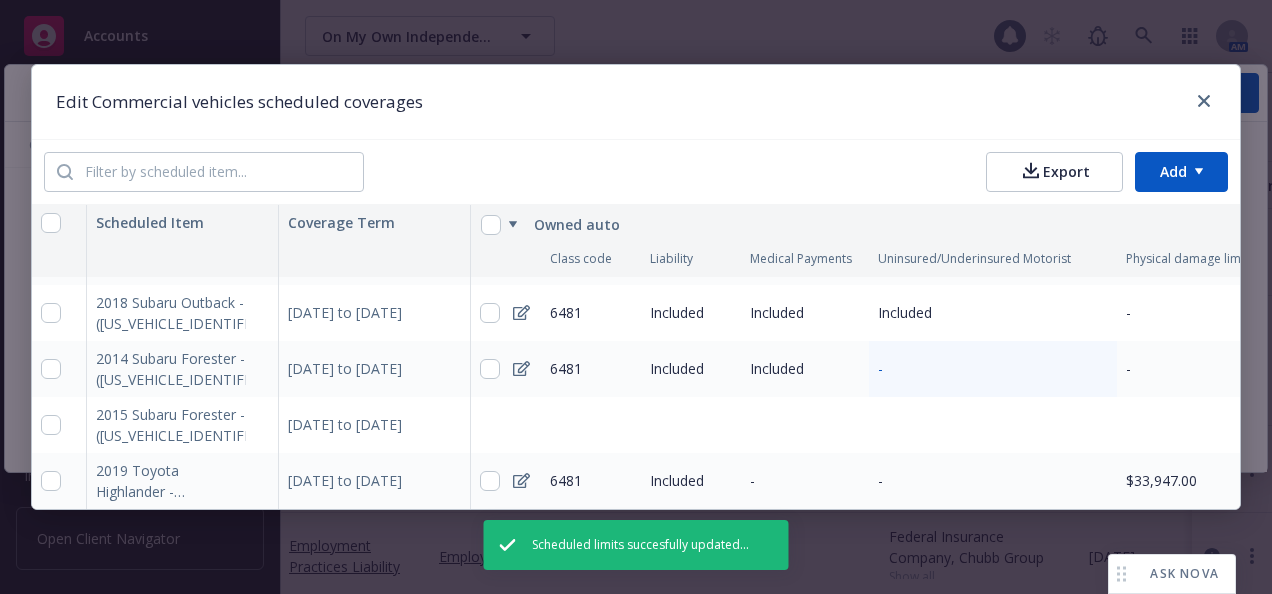 click on "-" at bounding box center (993, 369) 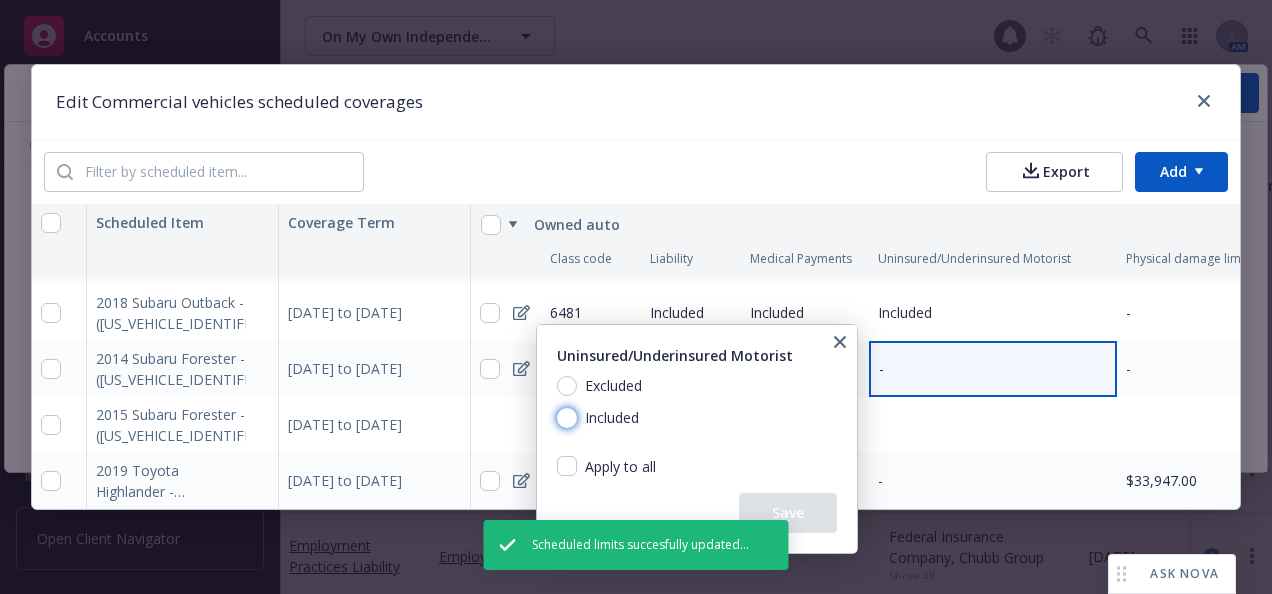 click on "Included" at bounding box center [567, 418] 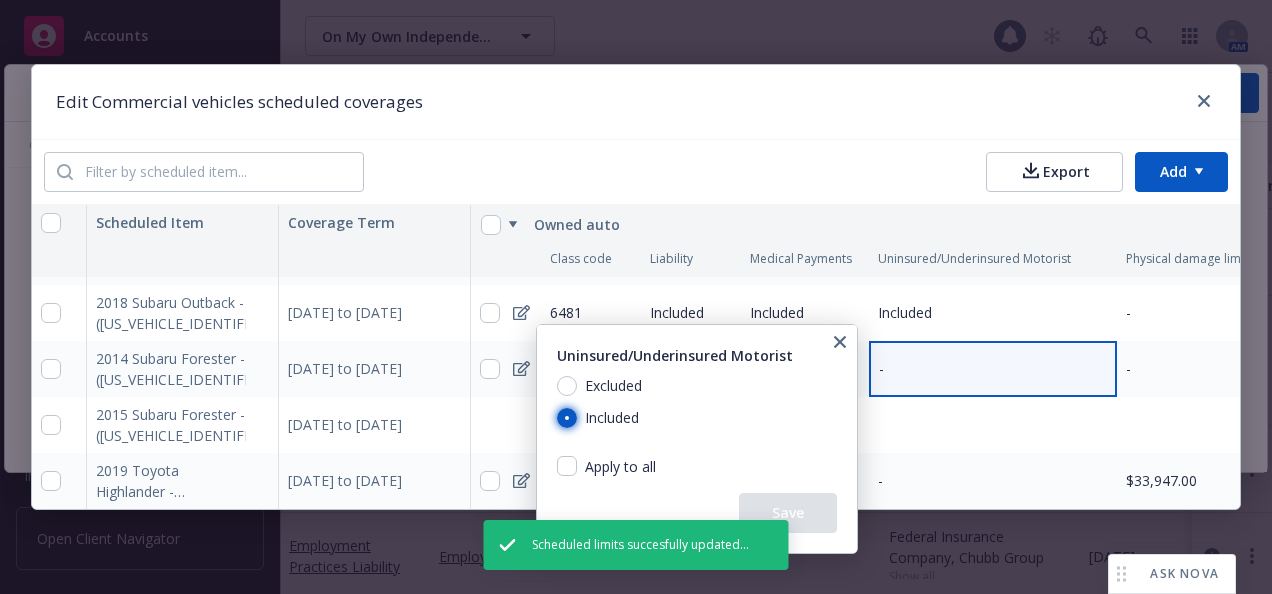 radio on "true" 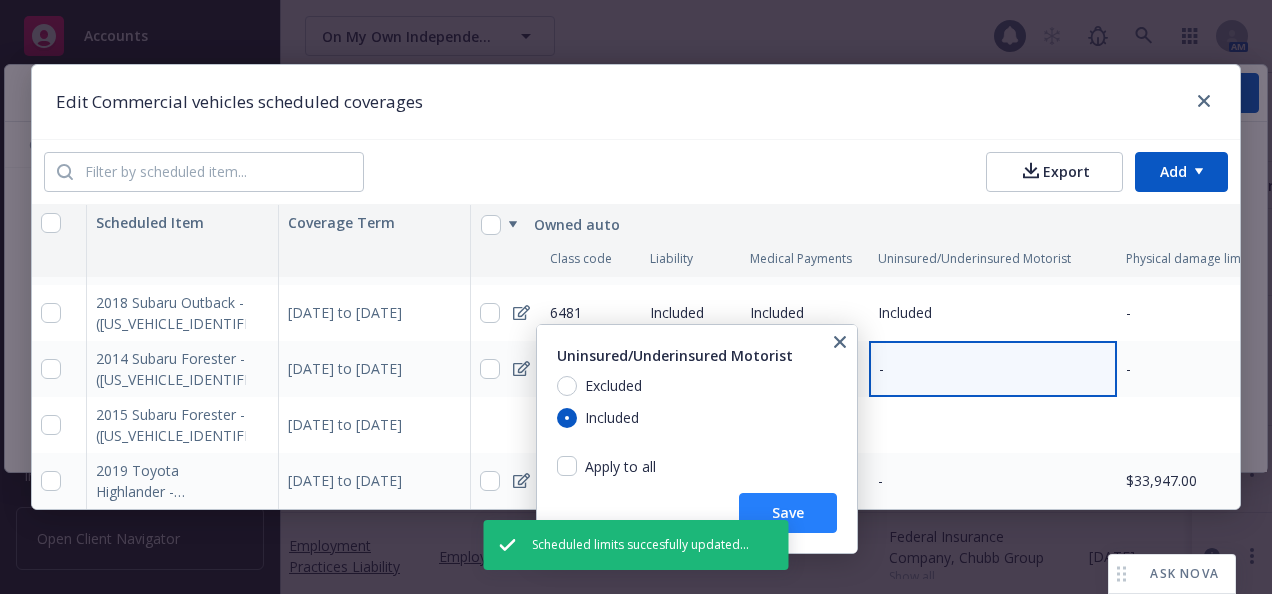 click on "Save" at bounding box center [788, 513] 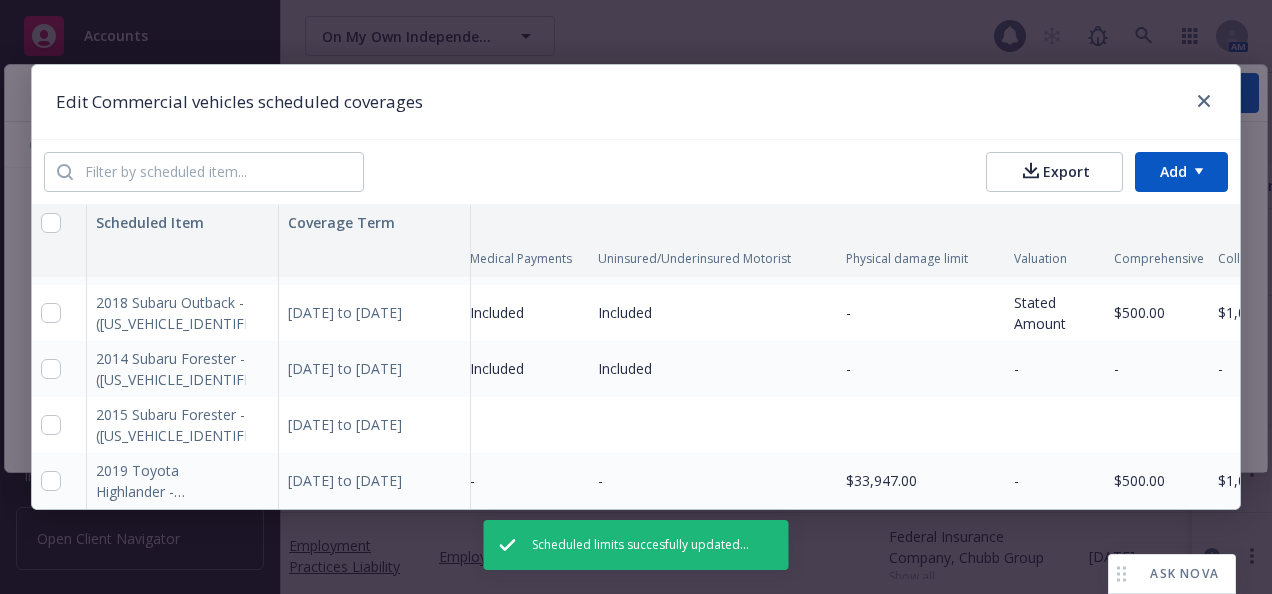 scroll, scrollTop: 63, scrollLeft: 299, axis: both 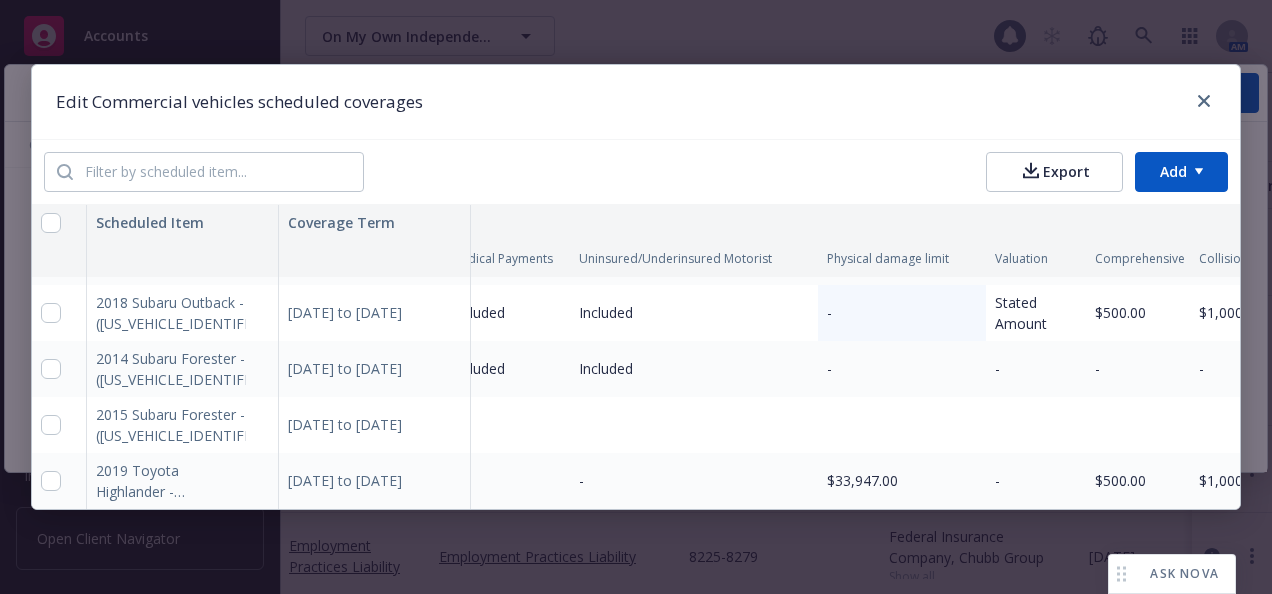 click on "-" at bounding box center [902, 313] 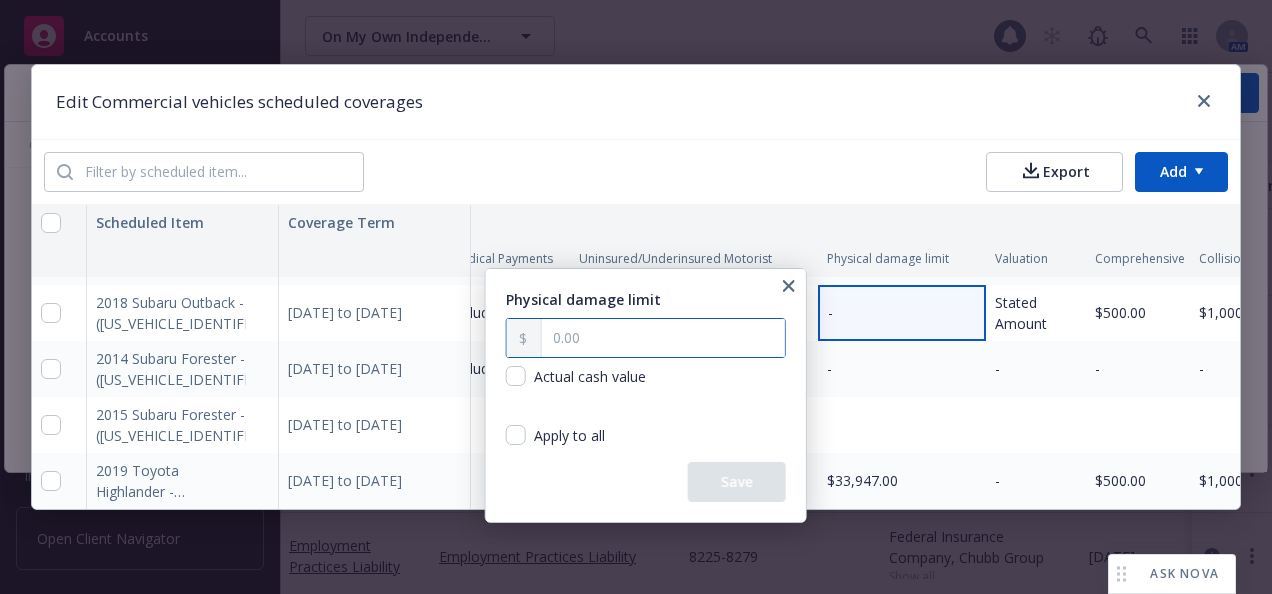 click at bounding box center [662, 338] 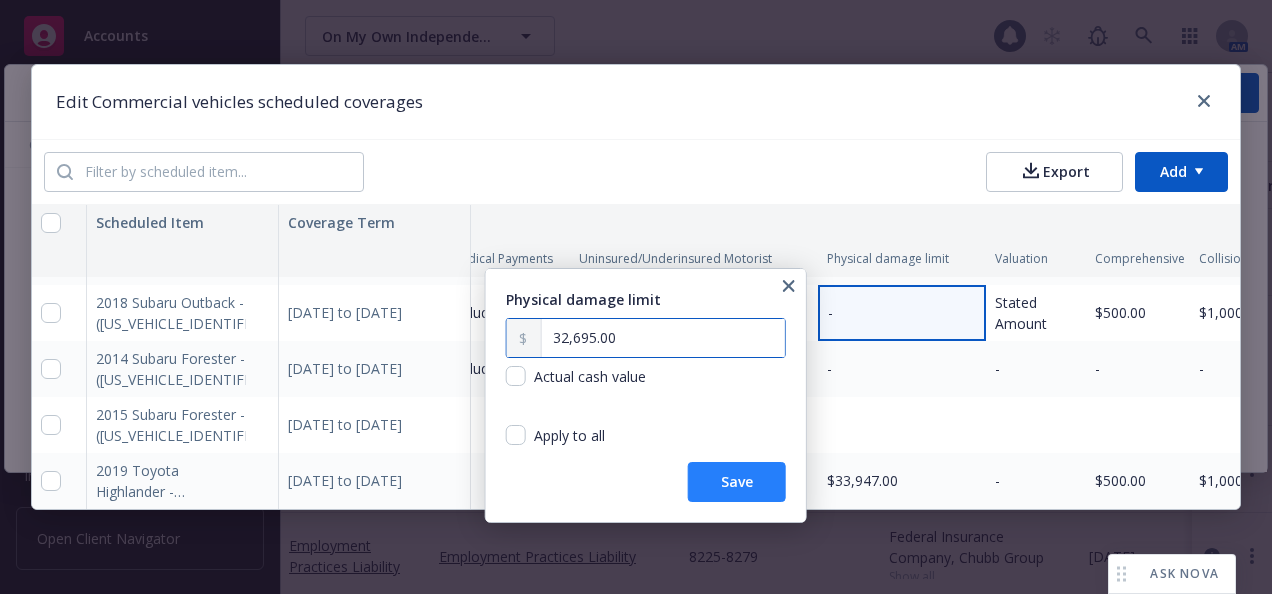 type on "32,695.00" 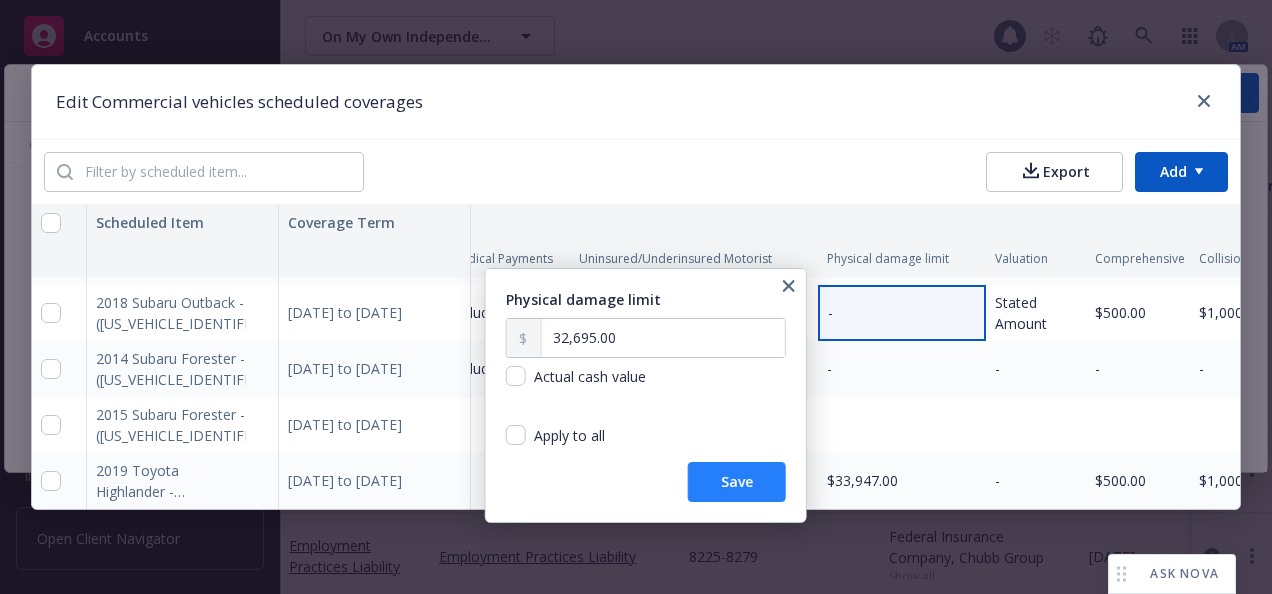 click on "Save" at bounding box center (737, 482) 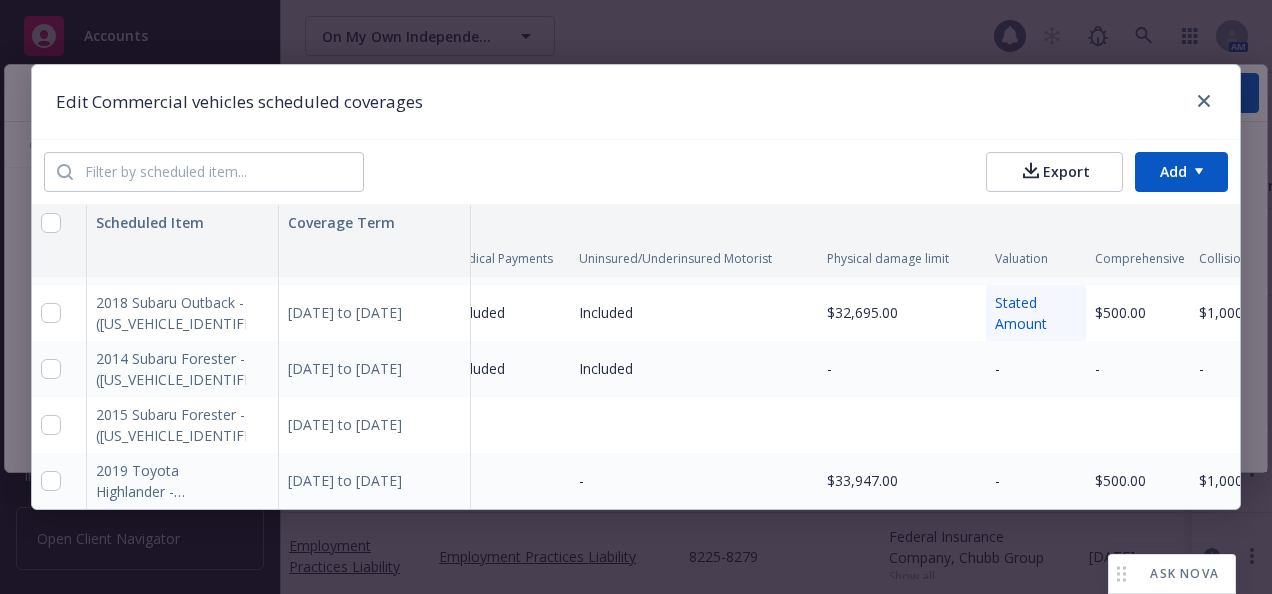 click on "Stated Amount" at bounding box center [1021, 313] 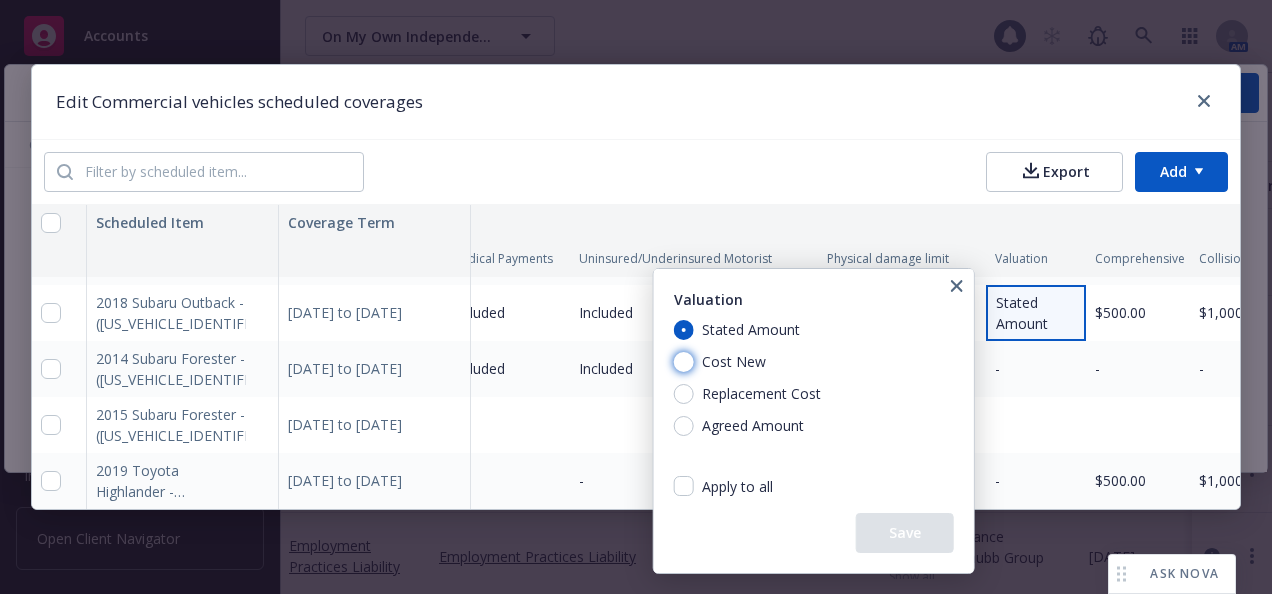 click on "Cost New" at bounding box center [684, 362] 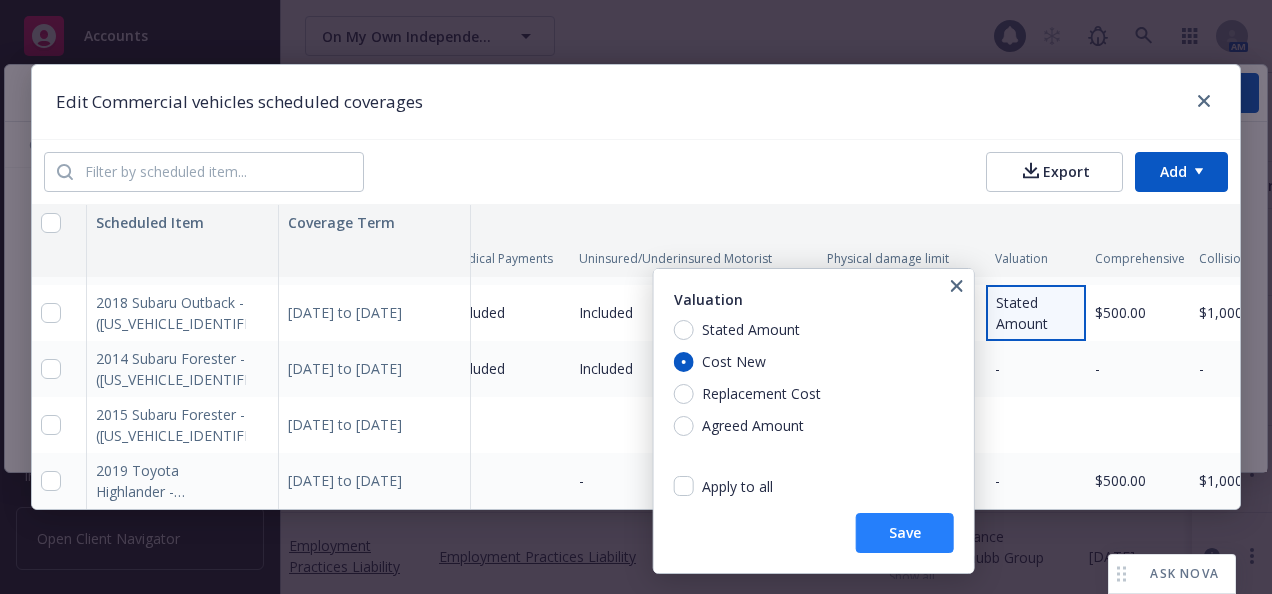 click on "Save" at bounding box center (905, 533) 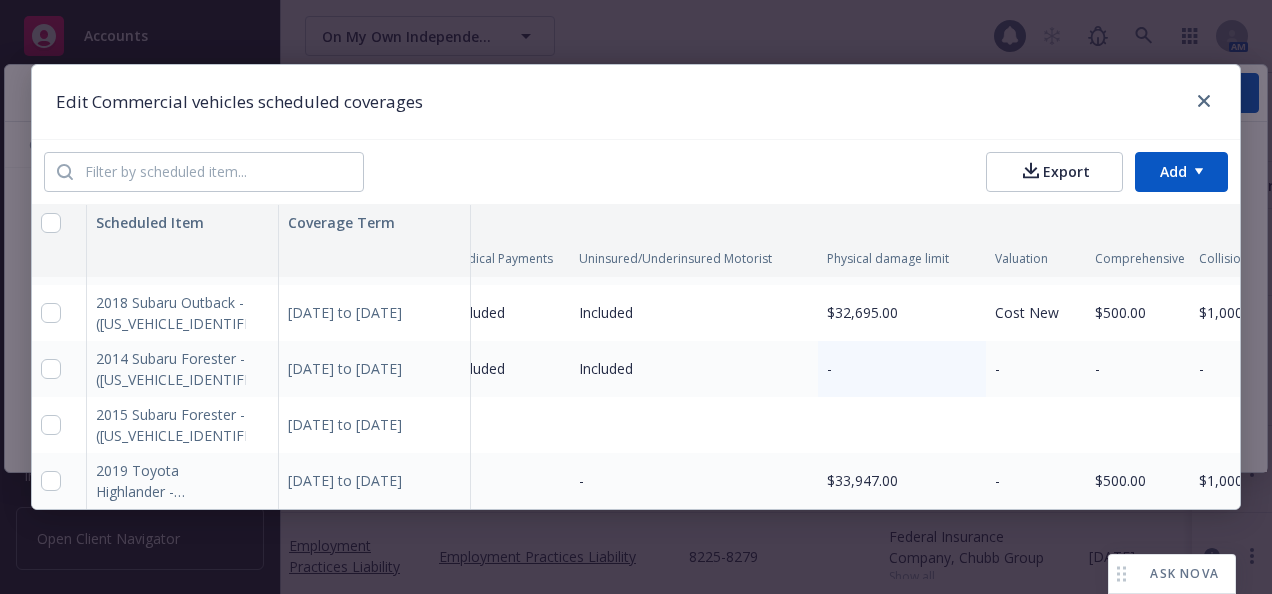 click on "-" at bounding box center (829, 368) 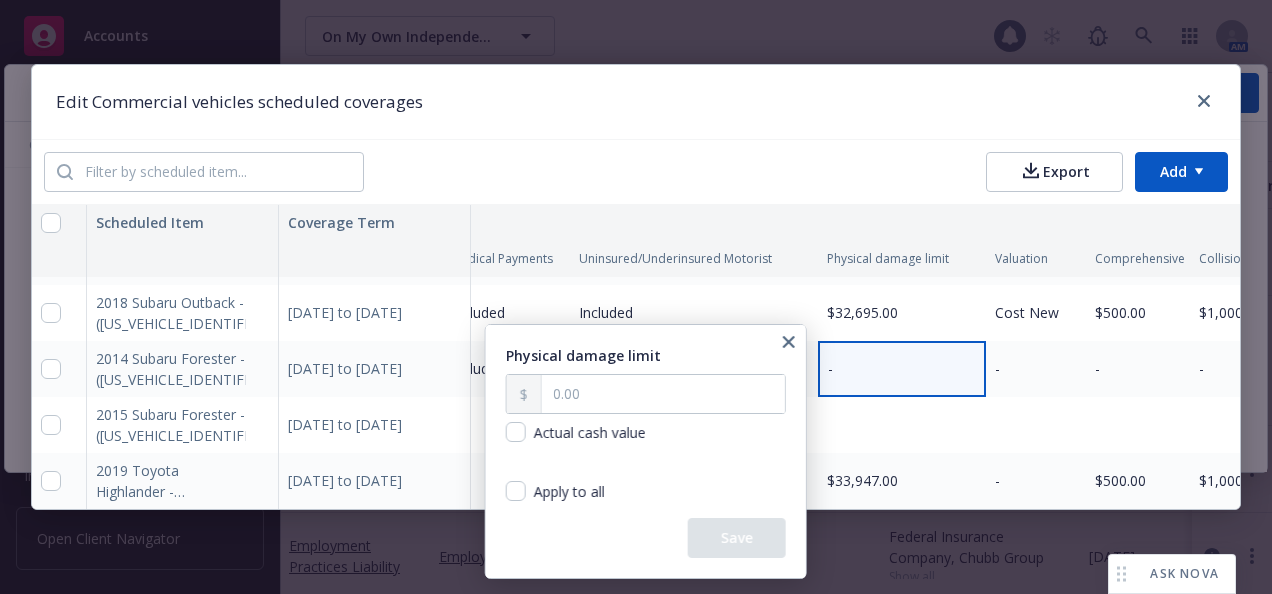type 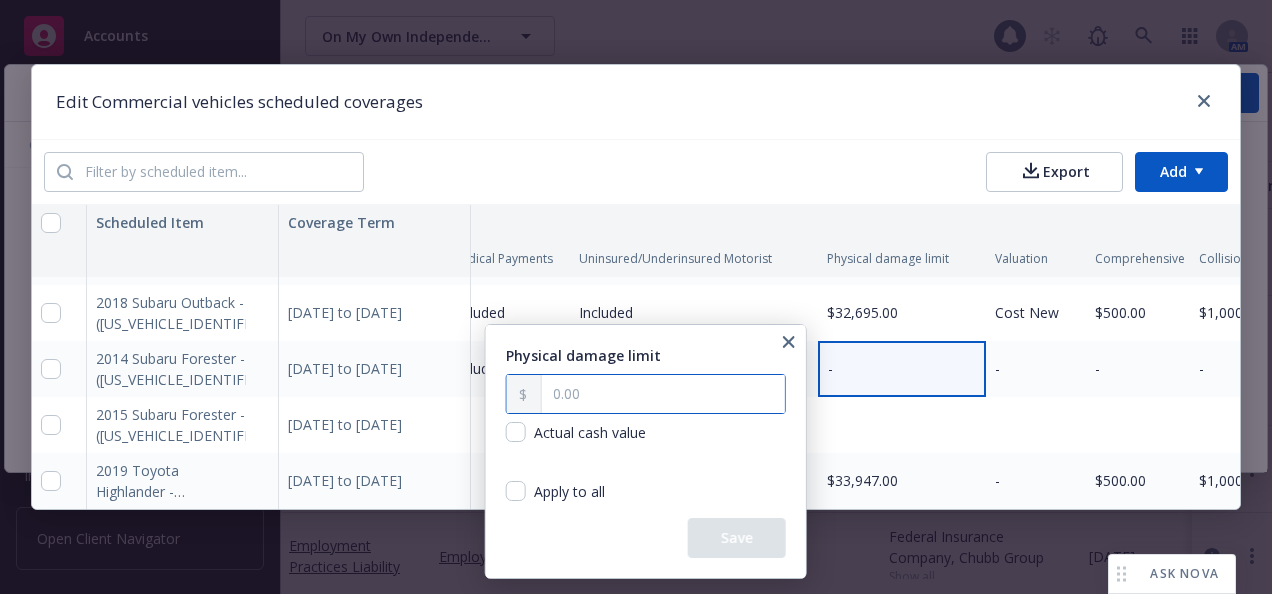 click at bounding box center (662, 394) 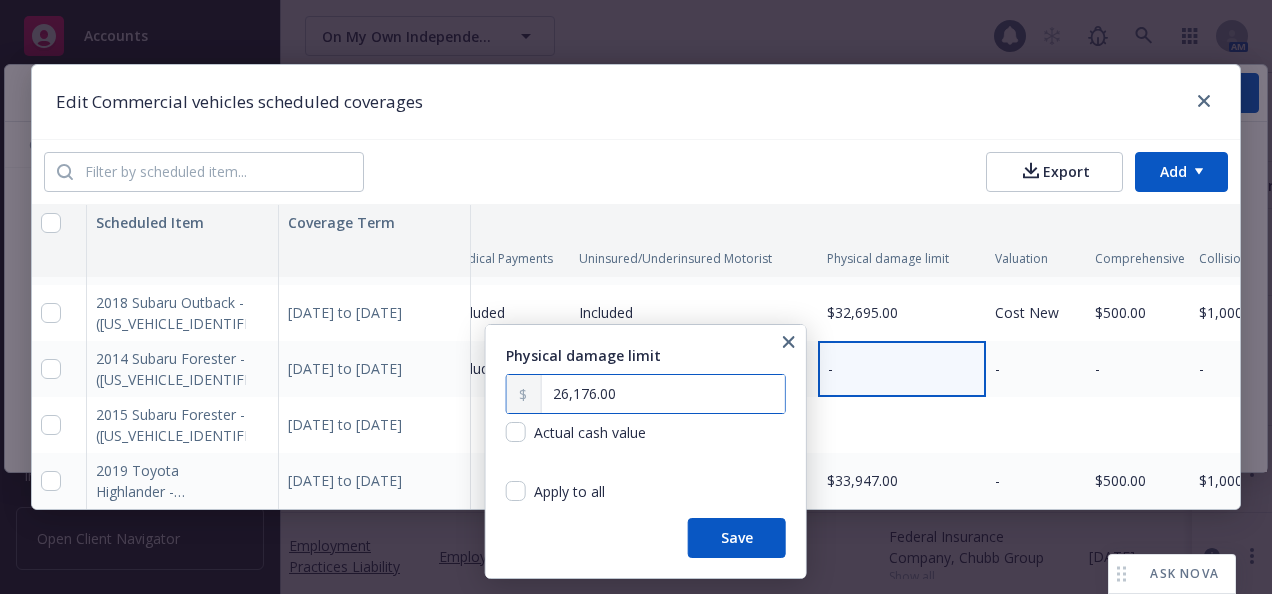 type on "26,176.00" 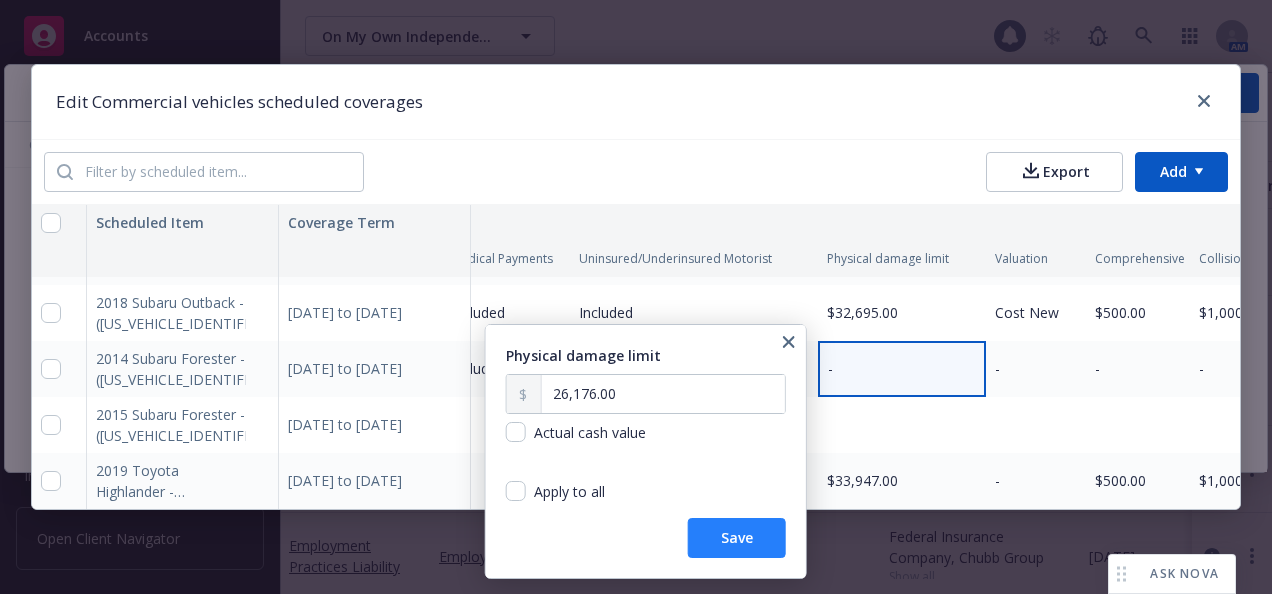 click on "Save" at bounding box center [737, 538] 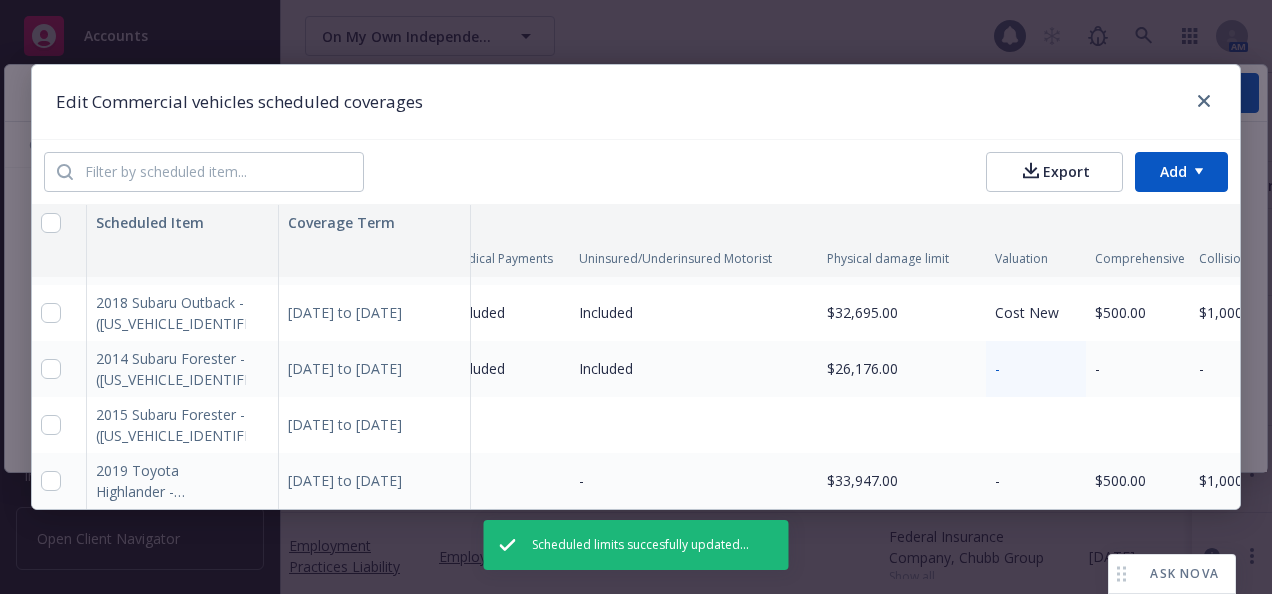 click on "-" at bounding box center [1036, 369] 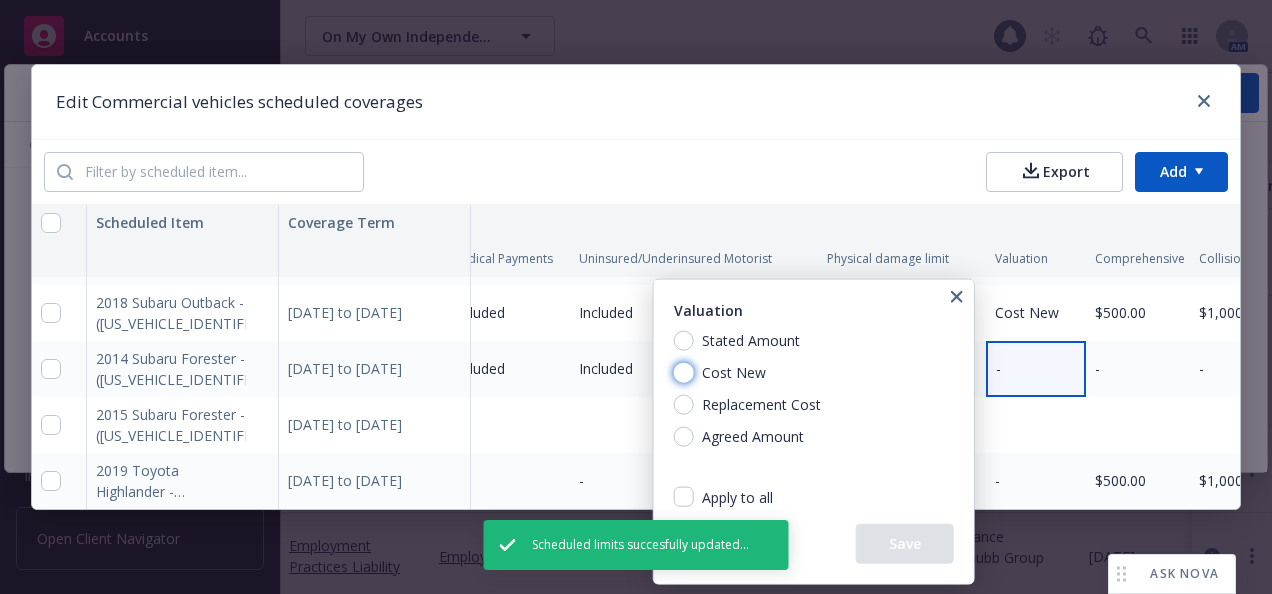click on "Cost New" at bounding box center [684, 373] 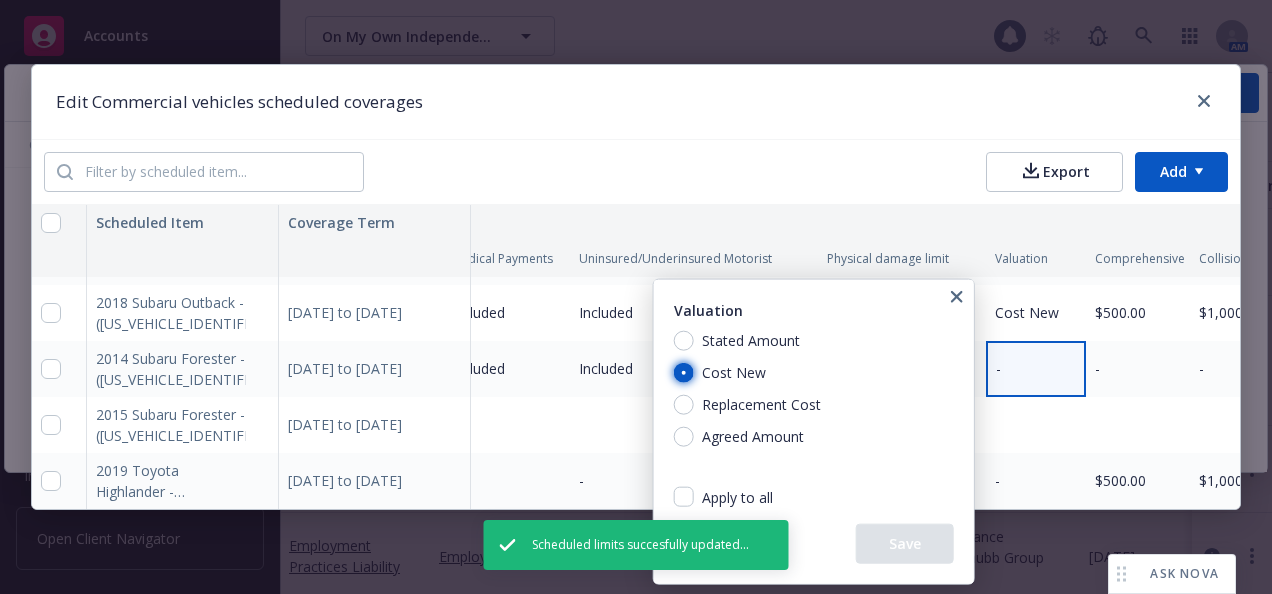 radio on "true" 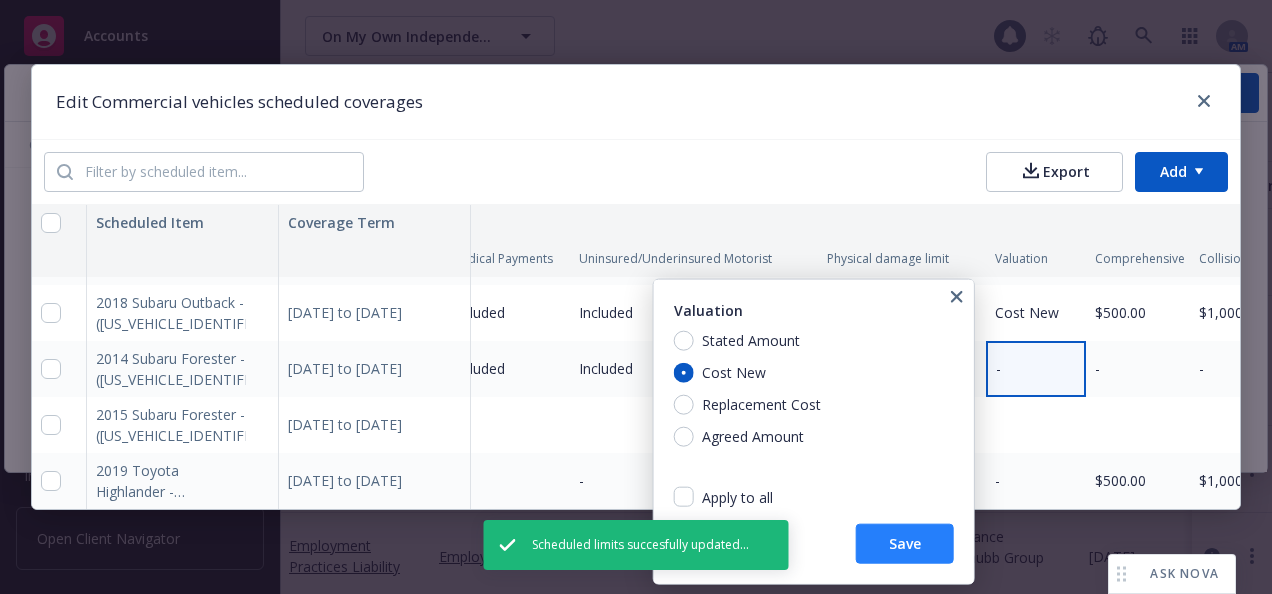 click on "Save" at bounding box center (905, 544) 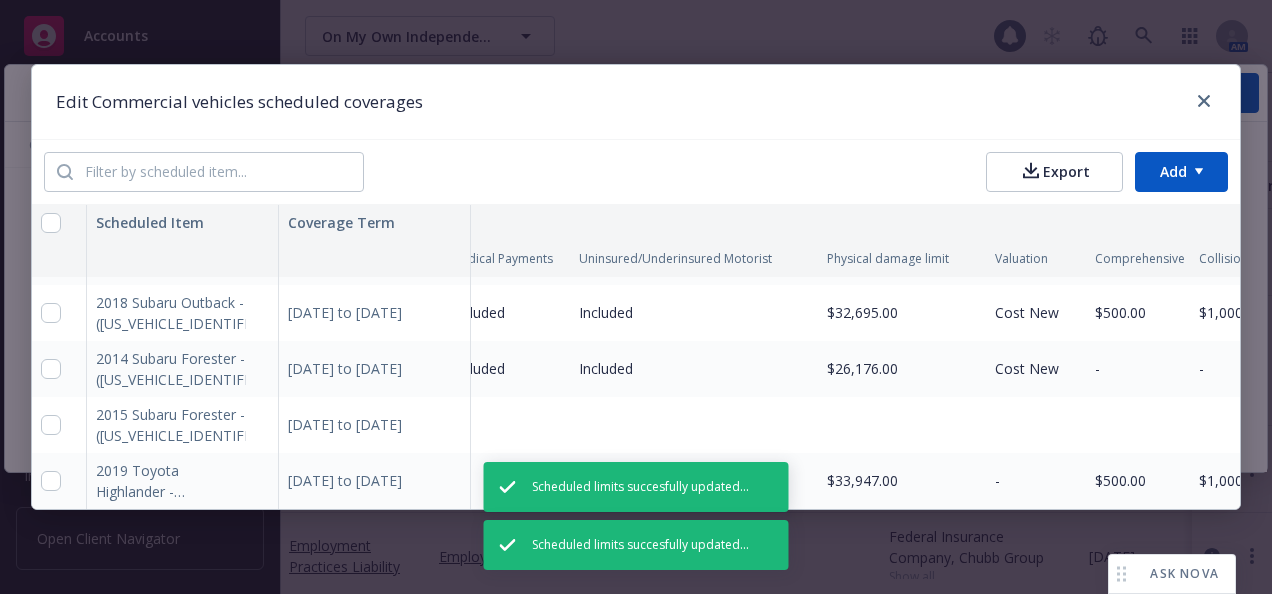 click on "Add limit" at bounding box center (842, 425) 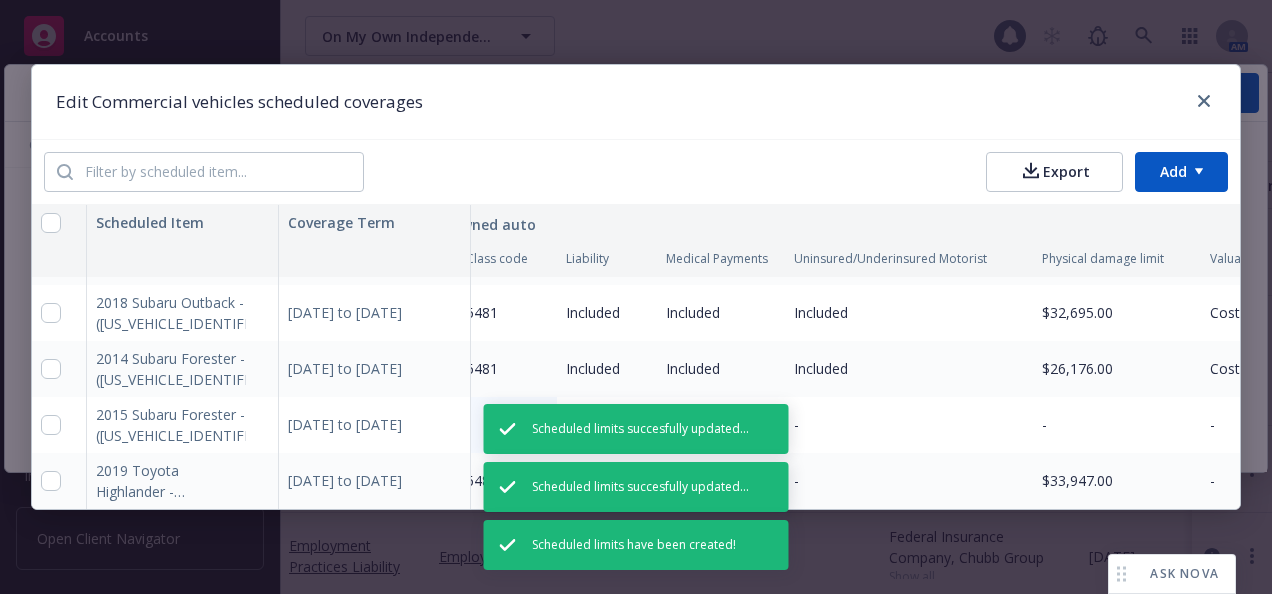 scroll, scrollTop: 63, scrollLeft: 0, axis: vertical 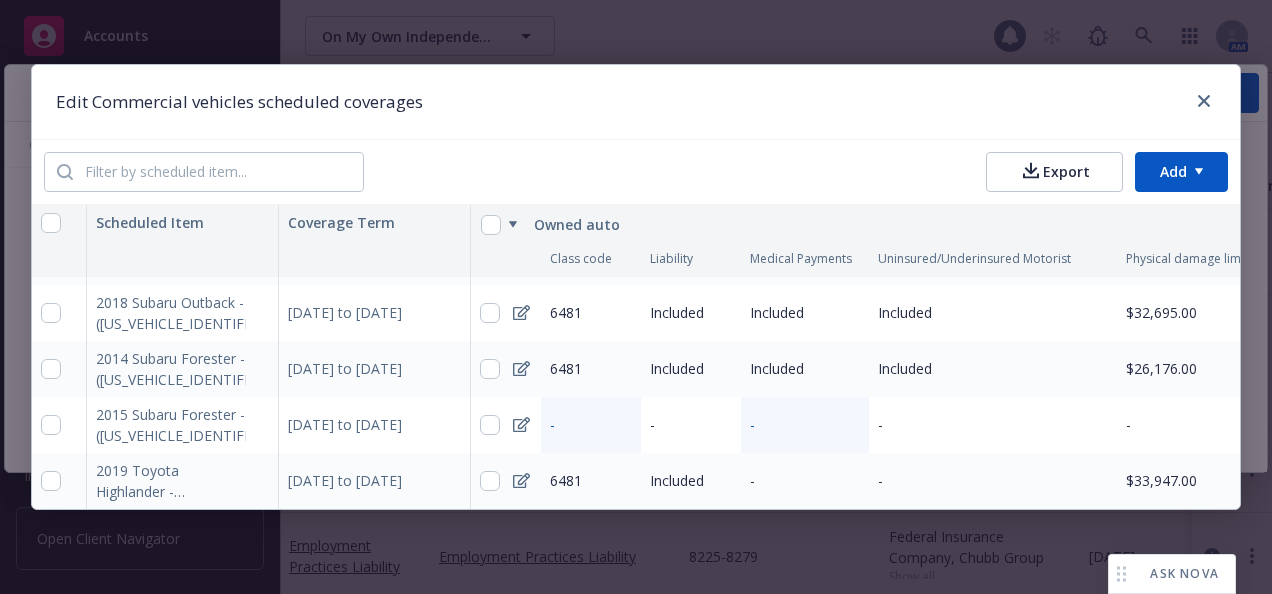 click on "-" at bounding box center [805, 425] 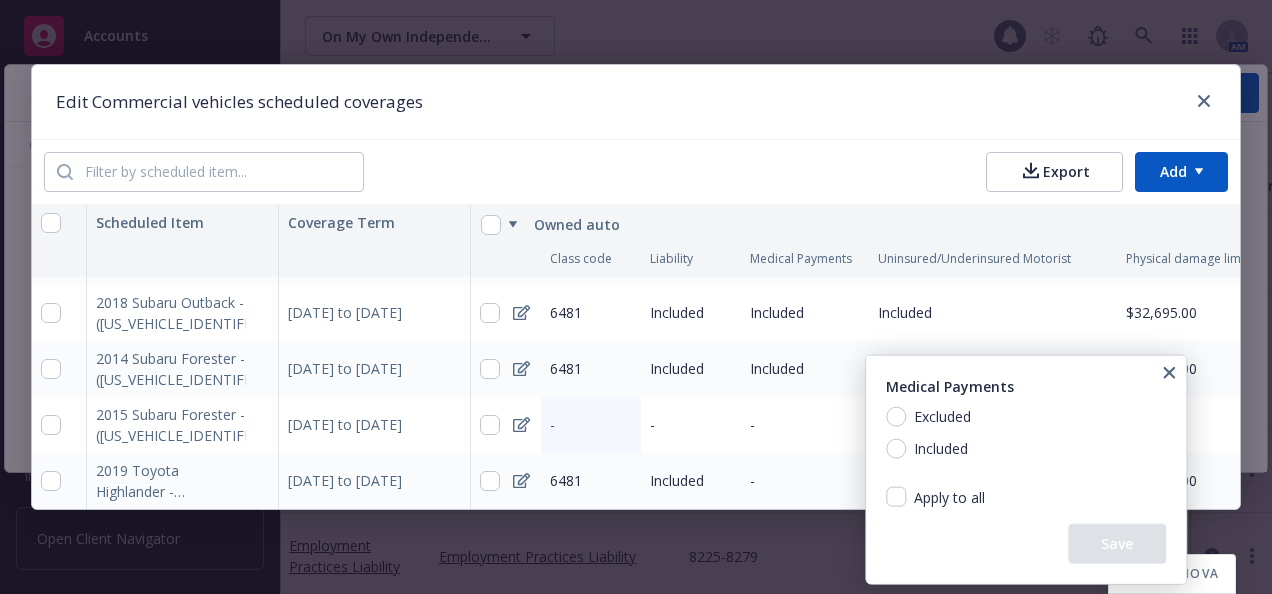 click on "Accounts Overview Coverage Policies Policy changes SSC Cases Quoting plans Contacts Contract review Coverage gap analysis Billing Invoices Billing updates Account charges Installment plans Tools Manage files Manage exposures Manage certificates Manage claims Manage BORs Summary of insurance Analytics hub Loss summary generator Account settings Service team Sales relationships Related accounts Client navigator features Client access Open Client Navigator On My Own Independent Living Services, Inc. On My Own Independent Living Services, Inc. 1 AM Show inactive Export to CSV Add historical policy Add BOR policy Policy details Lines of coverage Policy number Market details Effective date Expiration date Premium Billing method Stage Status Service team leaders Excess Liability Excess PHUB875135-011 [GEOGRAPHIC_DATA] Indemnity Insurance Company, [GEOGRAPHIC_DATA] Insurance Companies Show all [DATE] [DATE] $15,122.00 Direct - Installments Renewal Active [PERSON_NAME] AC [PERSON_NAME] AM 1 more Commercial Package AC" at bounding box center [636, 297] 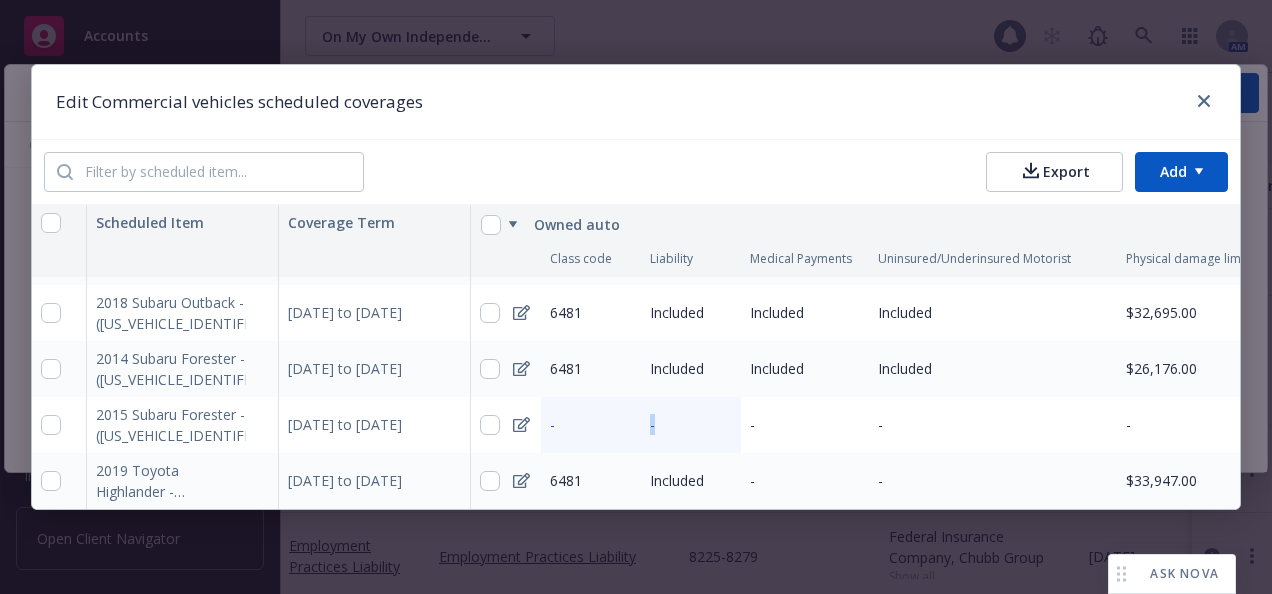 click on "-" at bounding box center (652, 424) 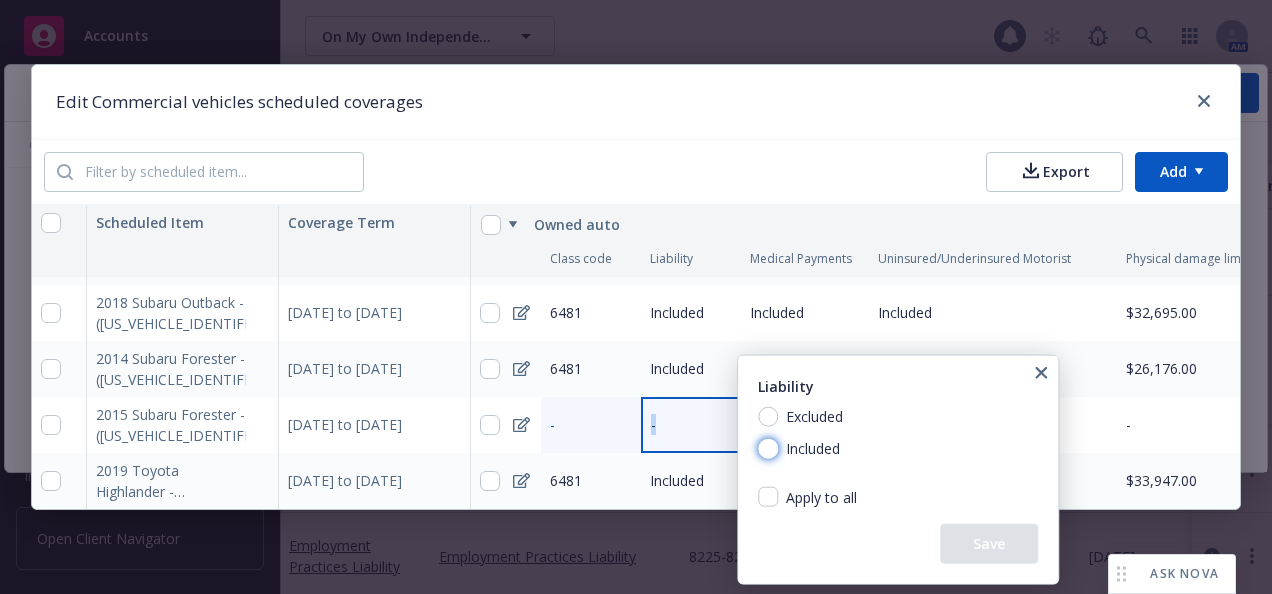 drag, startPoint x: 644, startPoint y: 412, endPoint x: 768, endPoint y: 449, distance: 129.40247 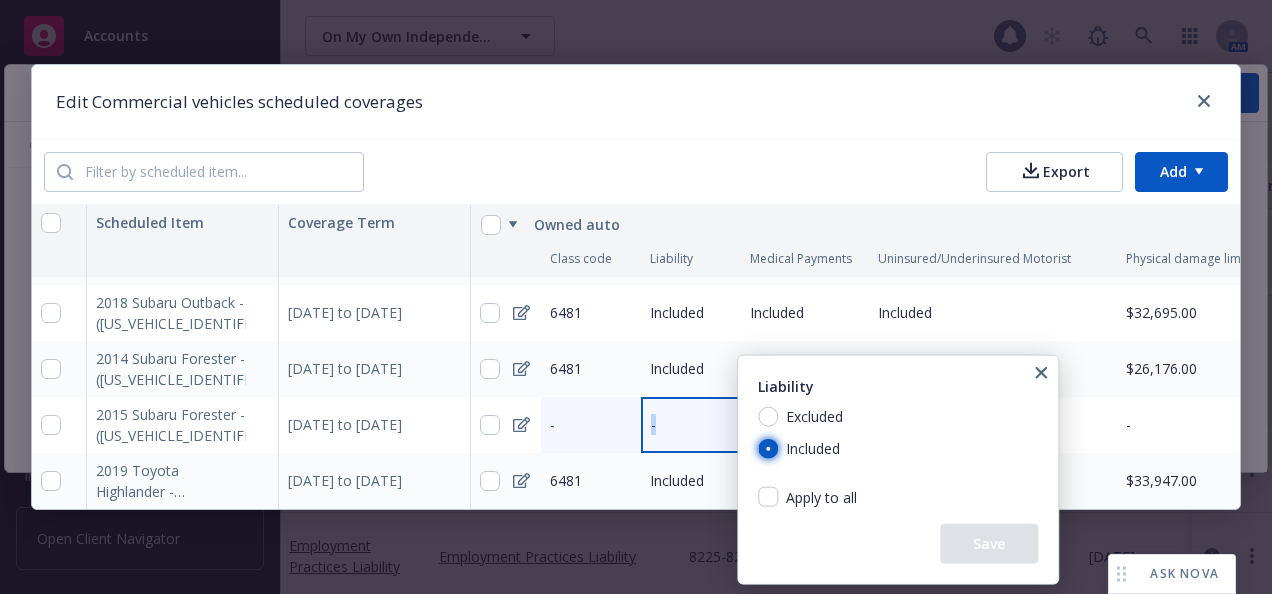 radio on "true" 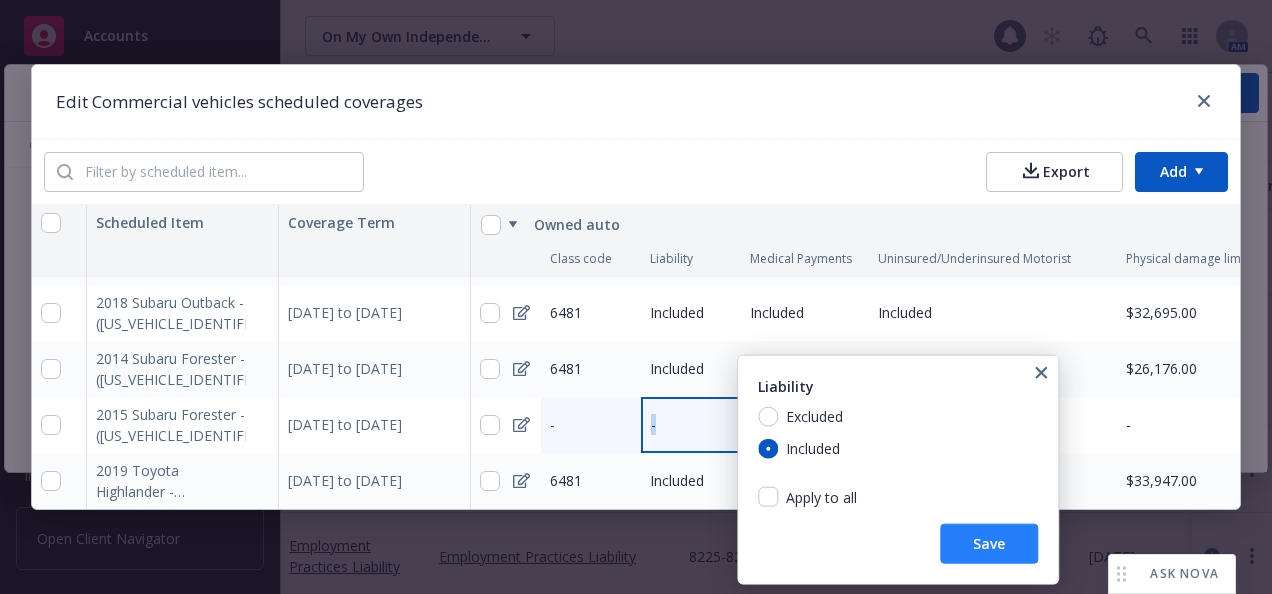 click on "Save" at bounding box center (989, 544) 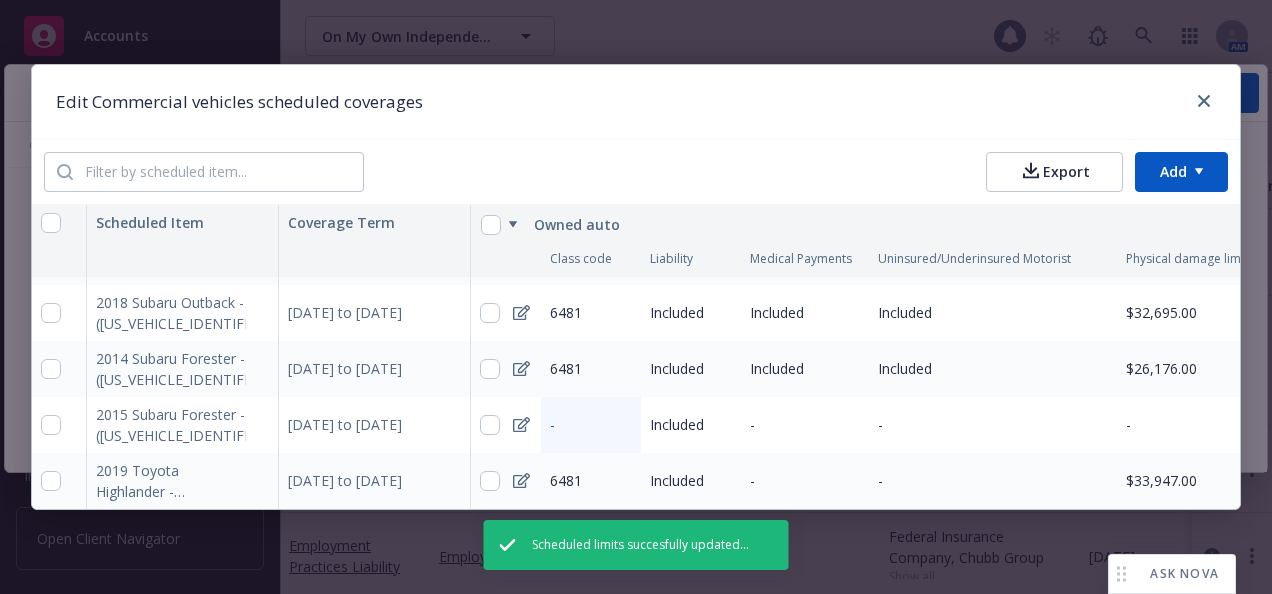 click on "-" at bounding box center [752, 424] 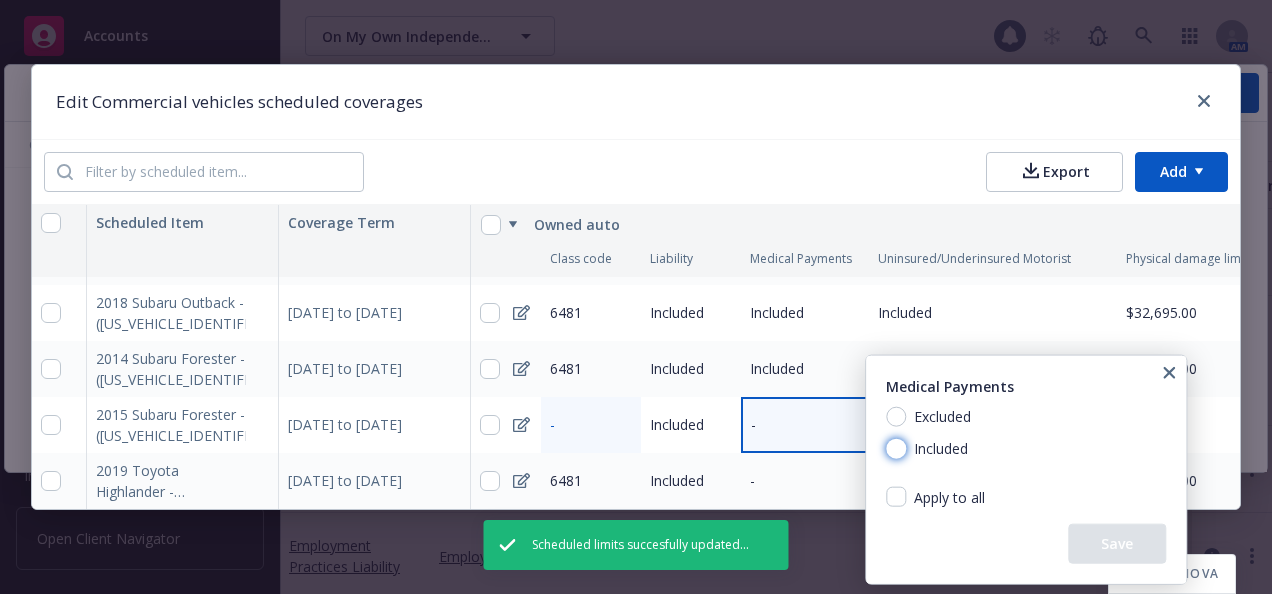 click on "Included" at bounding box center (896, 449) 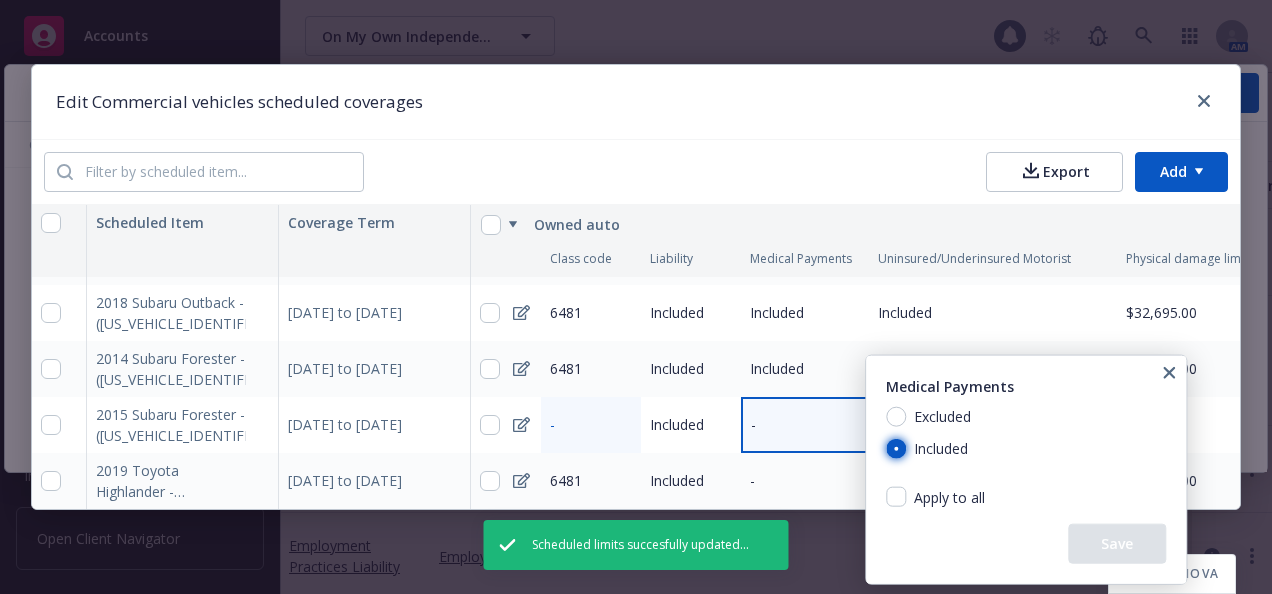 radio on "true" 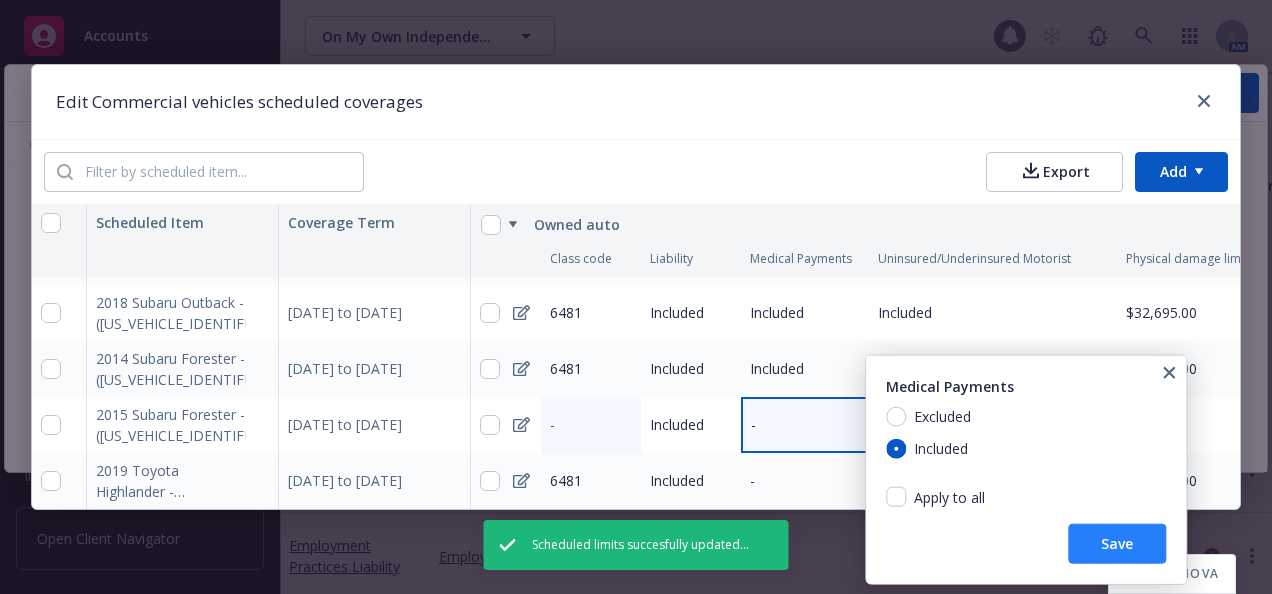 click on "Save" at bounding box center (1117, 544) 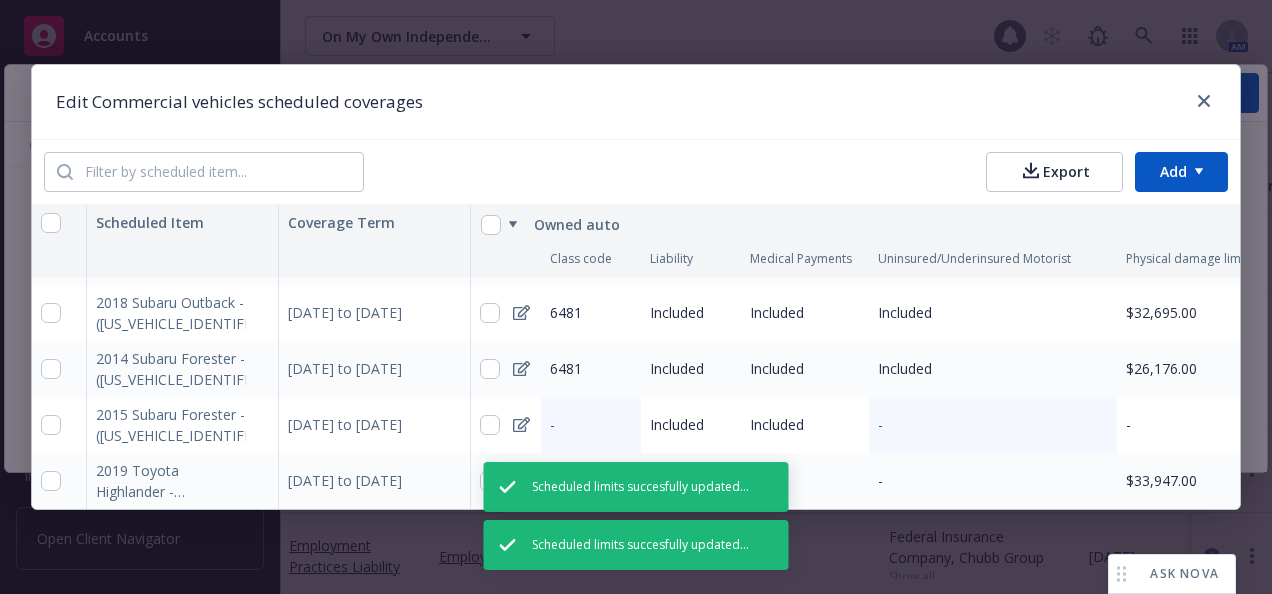 click on "-" at bounding box center (880, 424) 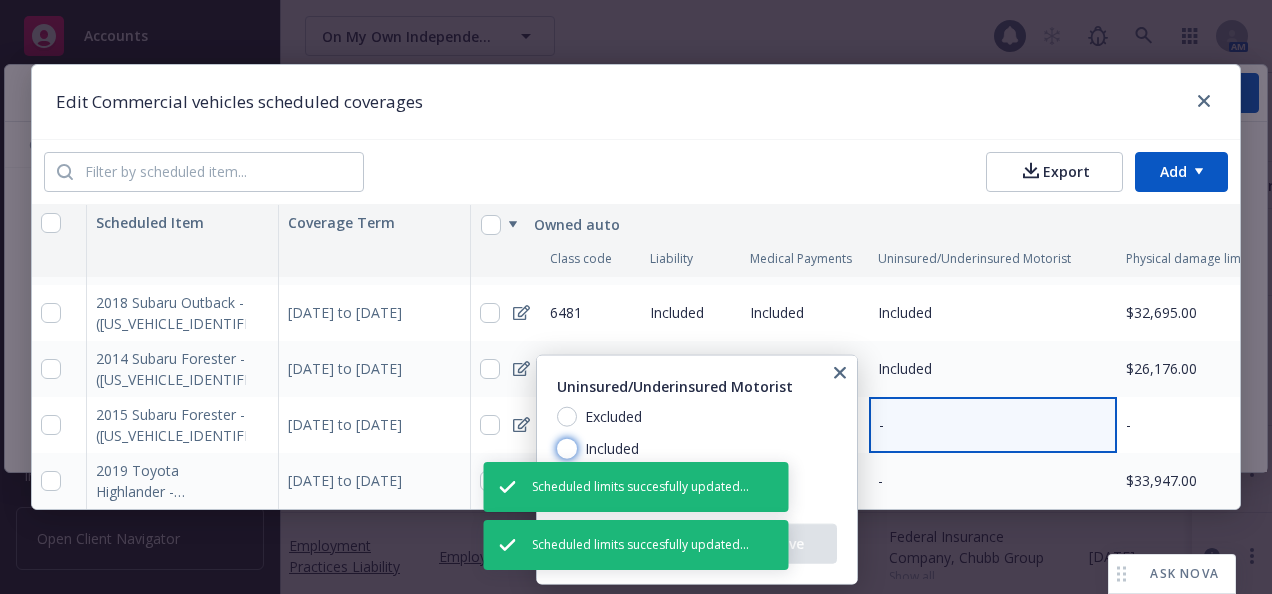 click on "Included" at bounding box center (567, 449) 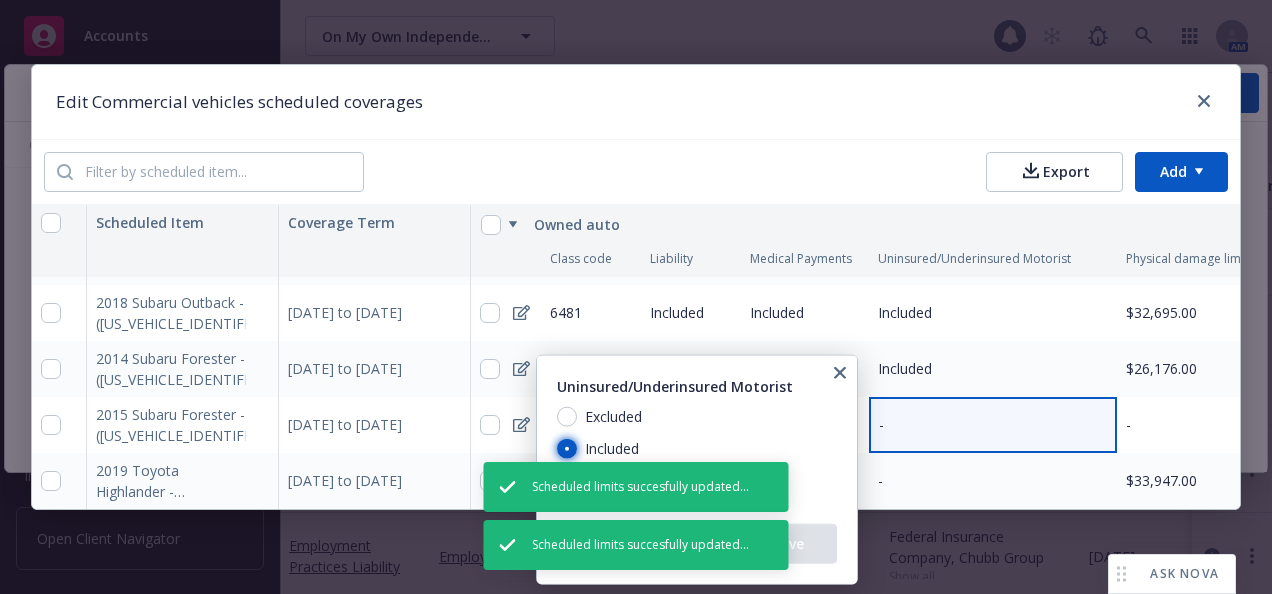 radio on "true" 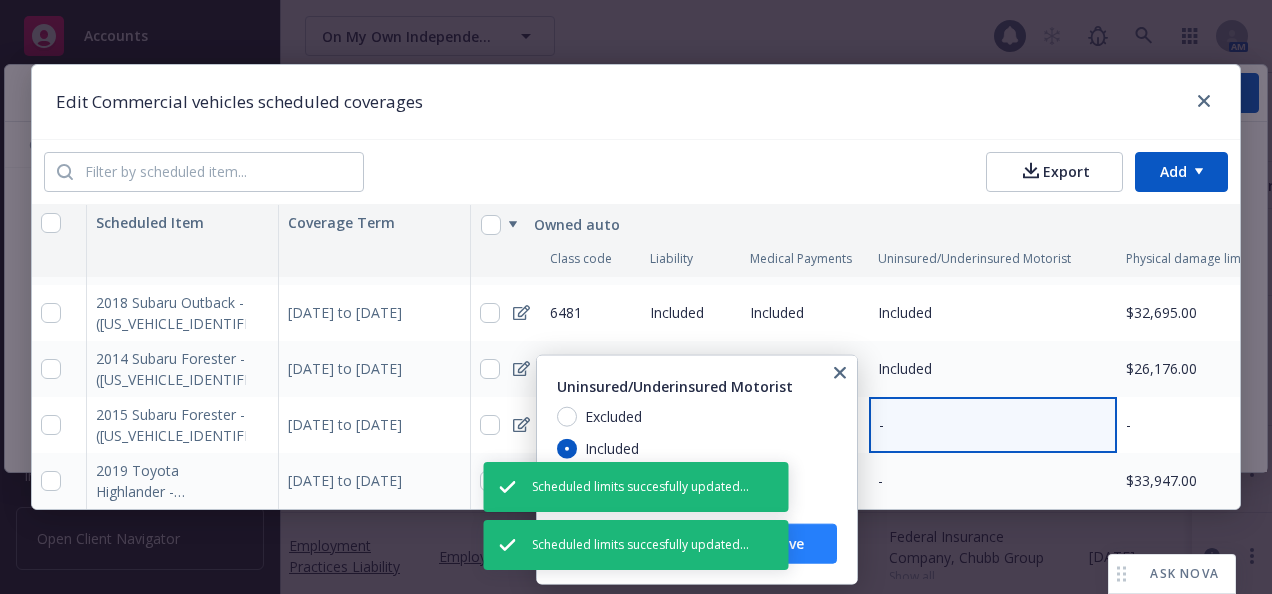 click on "Save" at bounding box center (788, 544) 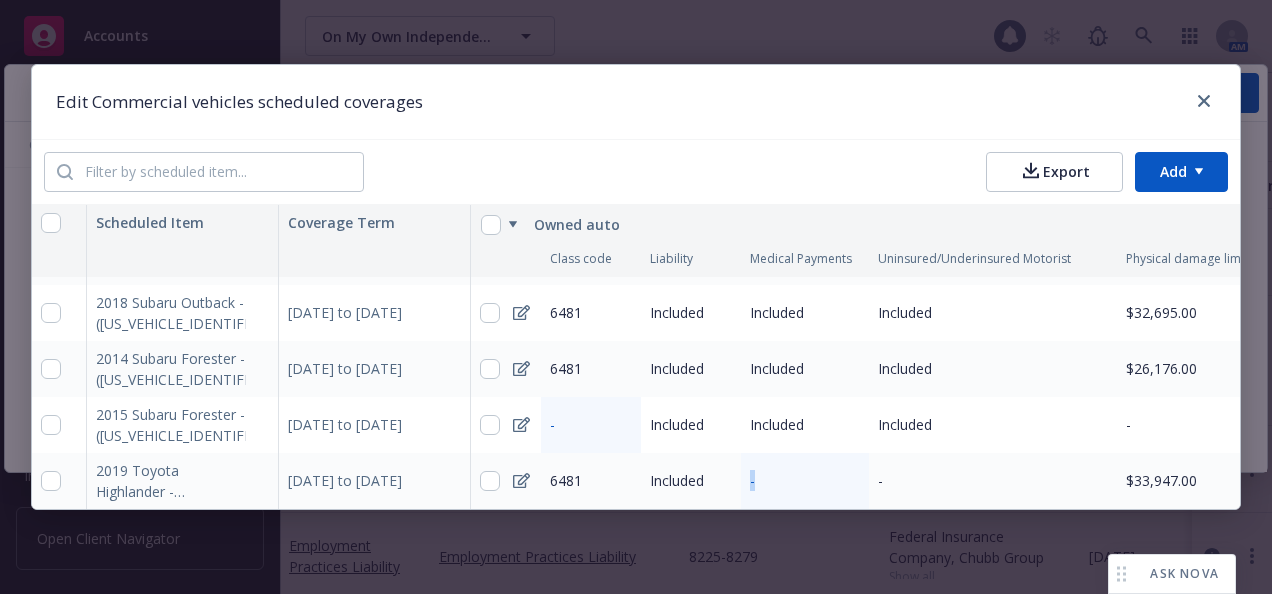 click on "-" at bounding box center (752, 480) 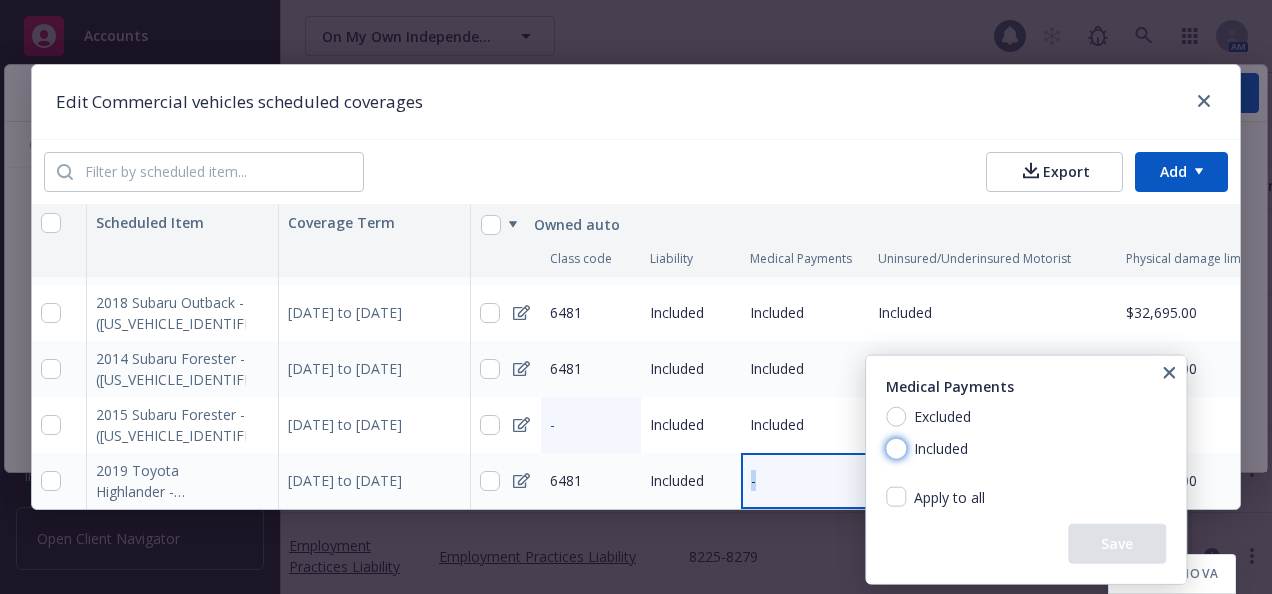 drag, startPoint x: 745, startPoint y: 467, endPoint x: 900, endPoint y: 450, distance: 155.92947 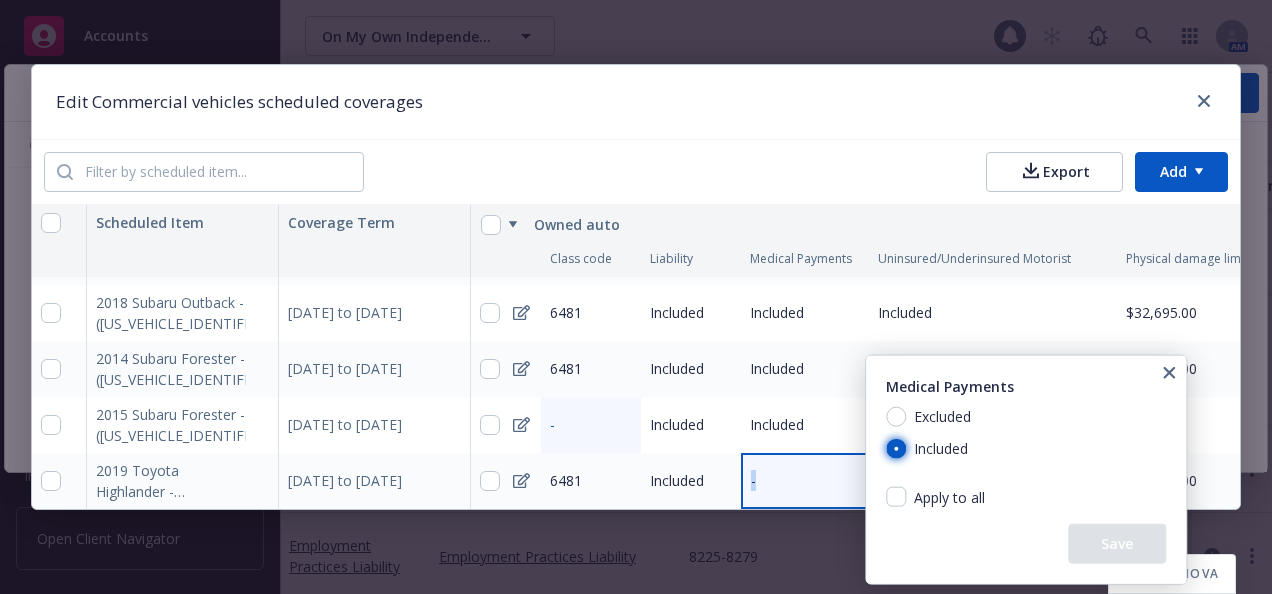 radio on "true" 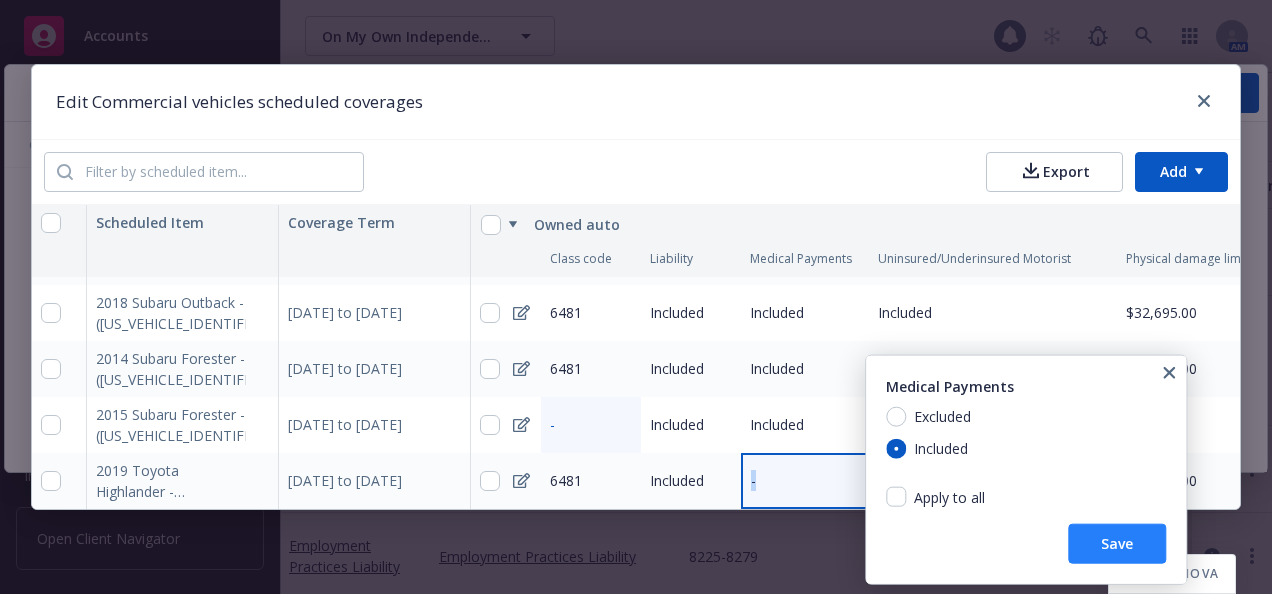 click on "Save" at bounding box center [1117, 544] 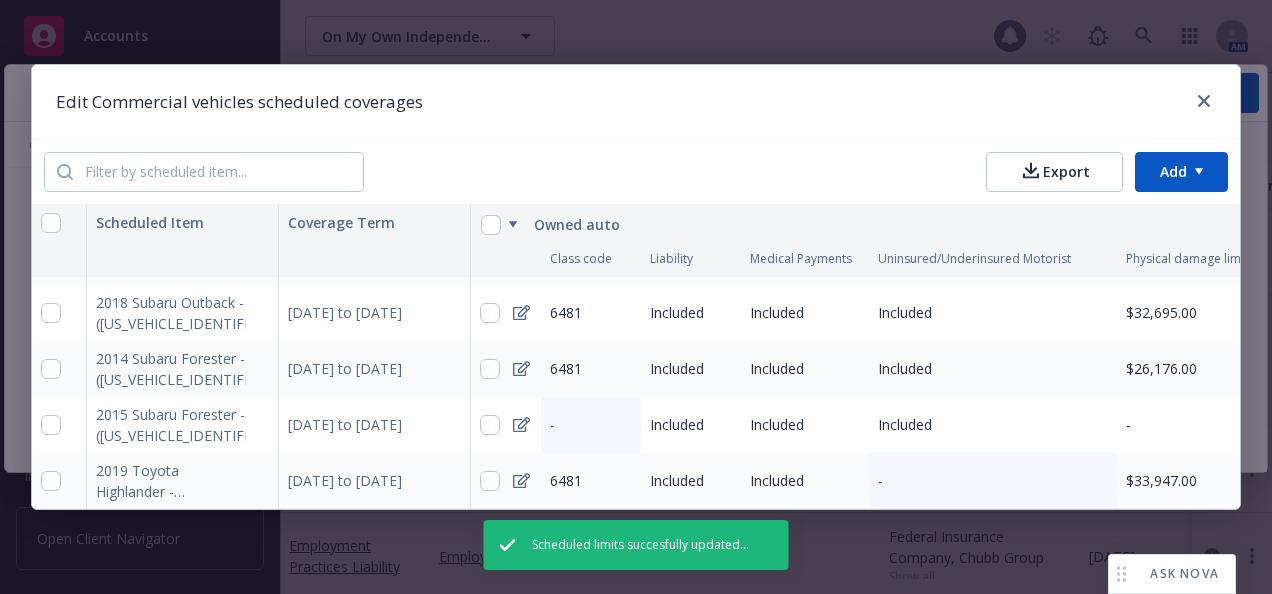 click on "-" at bounding box center (993, 481) 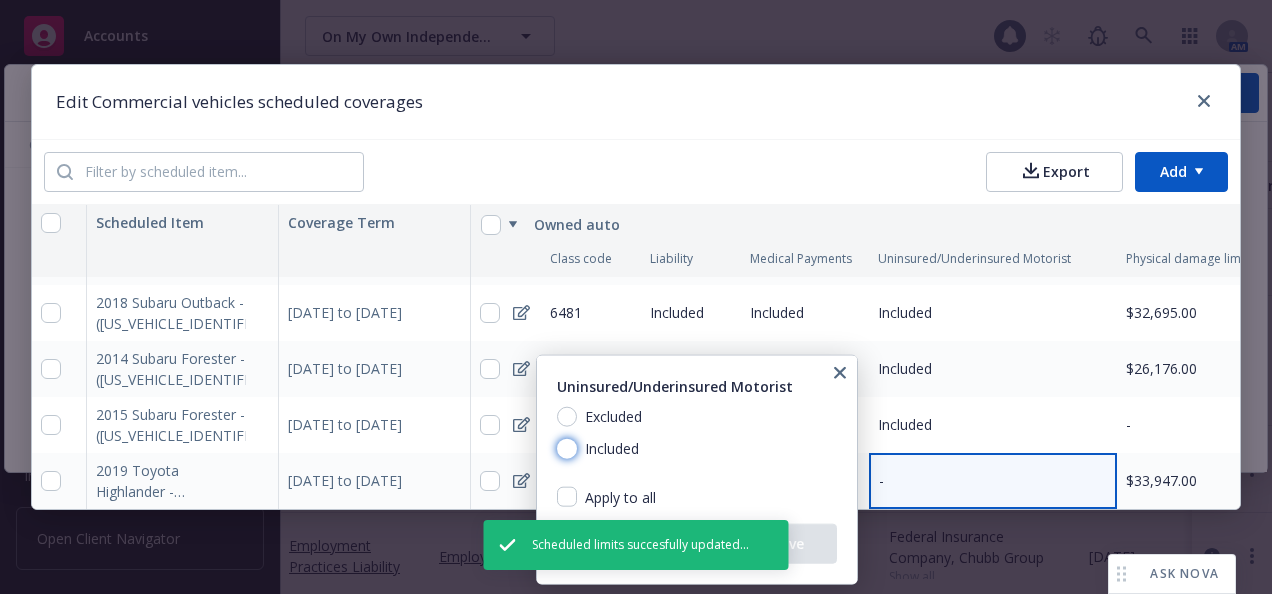 click on "Included" at bounding box center (567, 449) 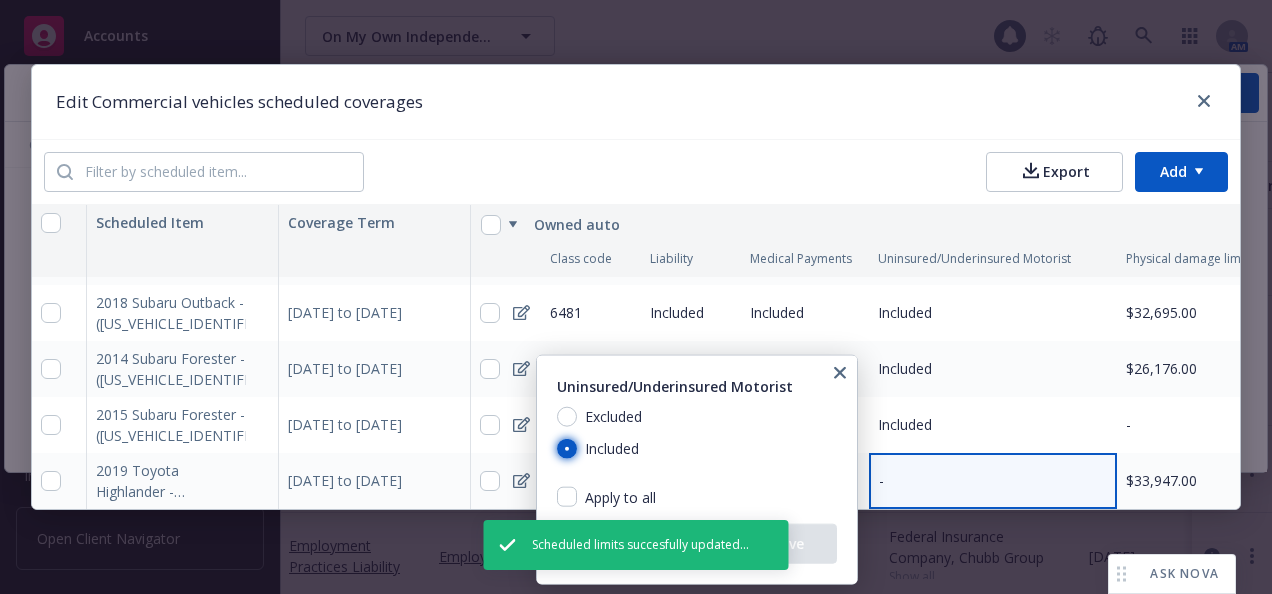 radio on "true" 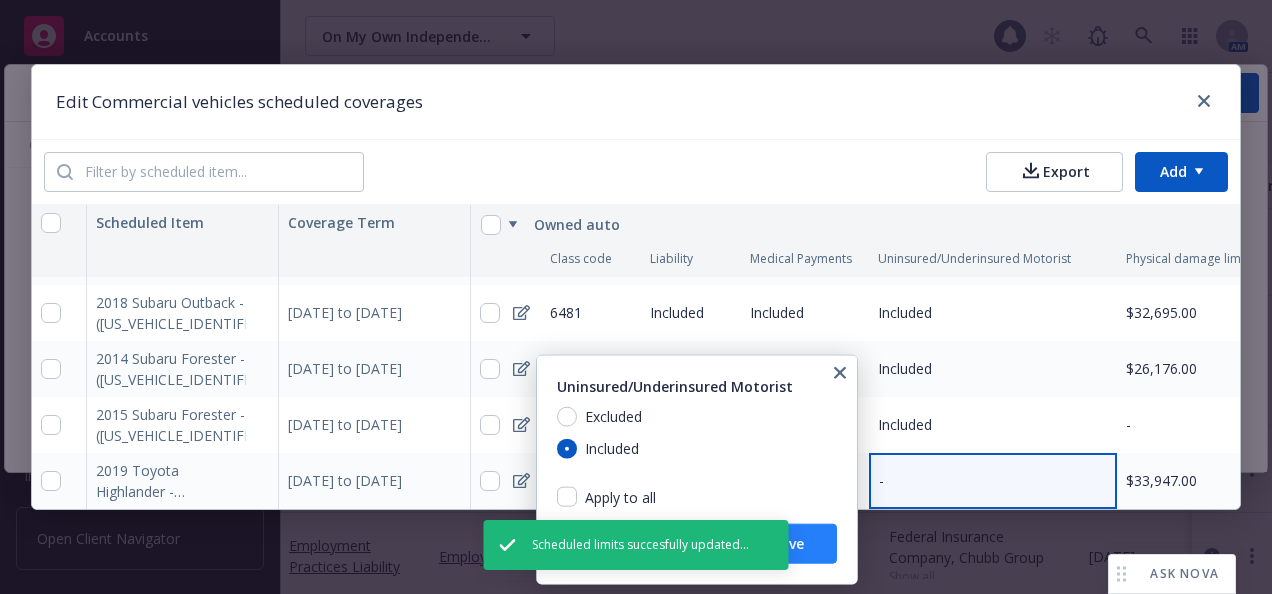 click on "Save" at bounding box center [788, 544] 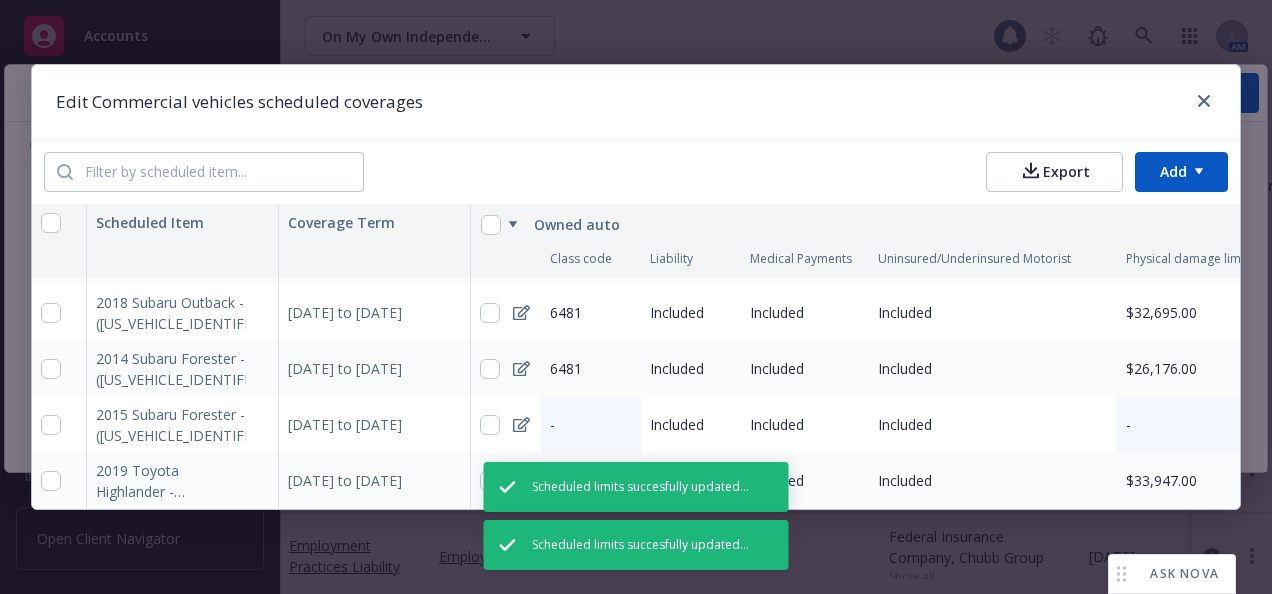 click on "-" at bounding box center (1128, 424) 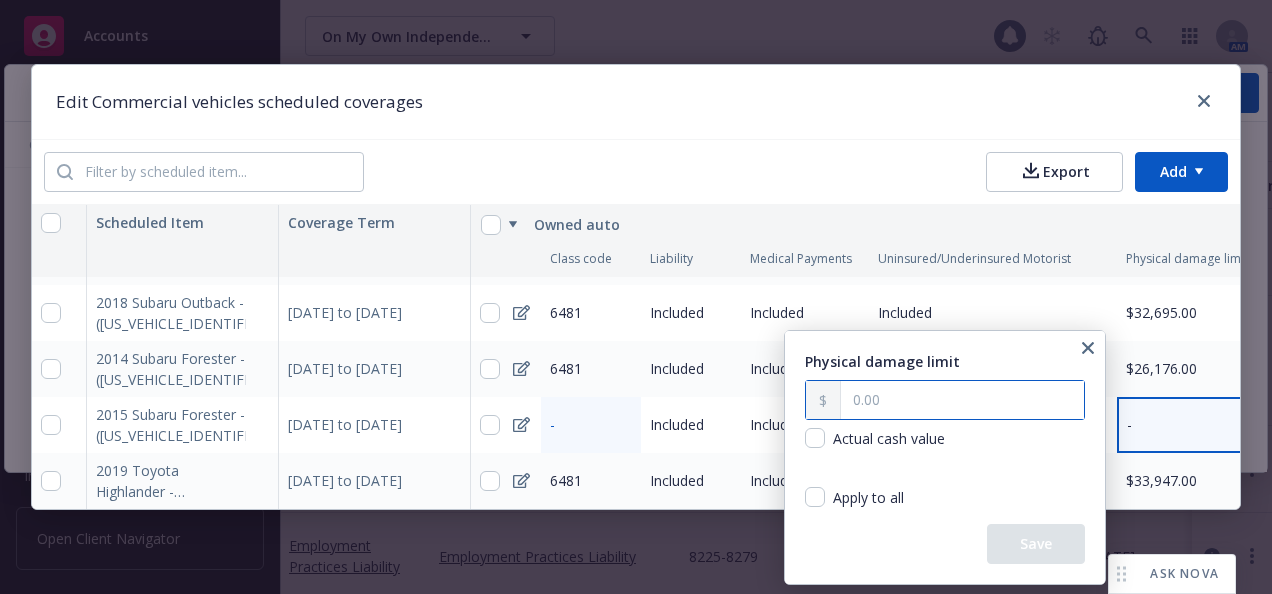 click at bounding box center (962, 400) 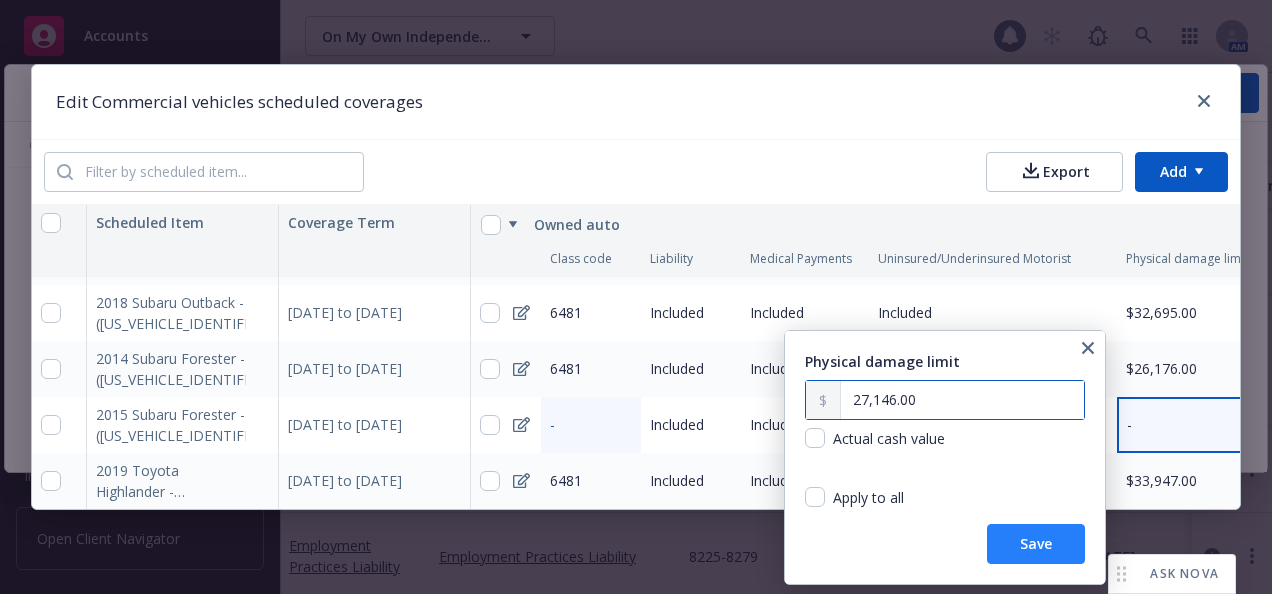 type on "27,146.00" 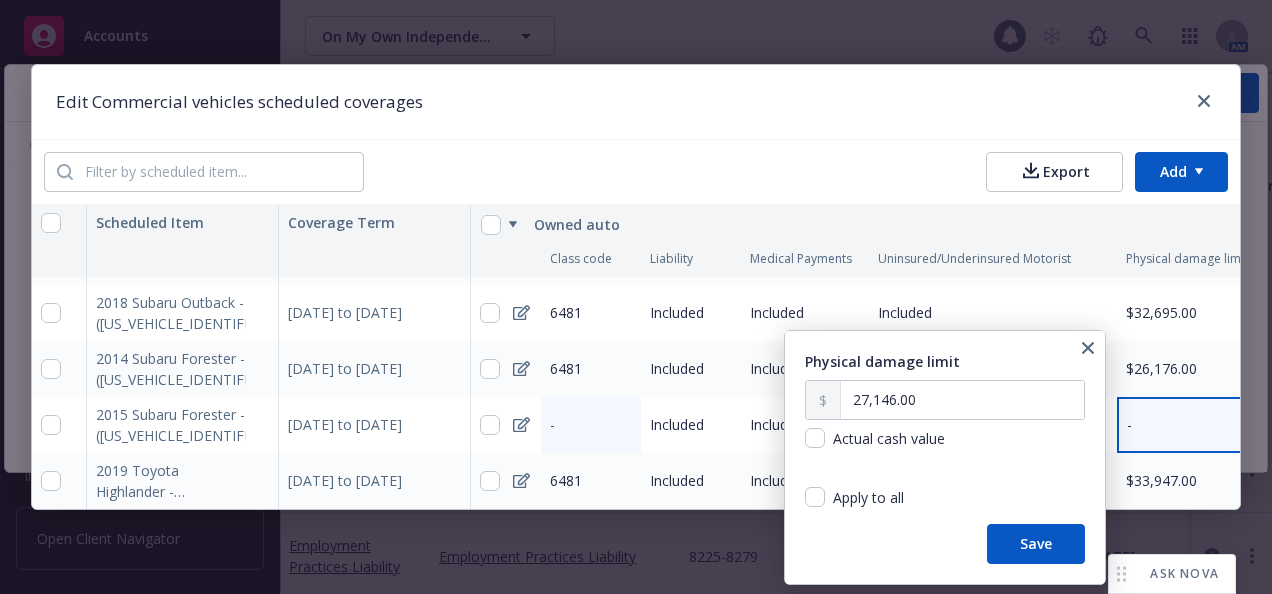 click on "Save" at bounding box center [1036, 544] 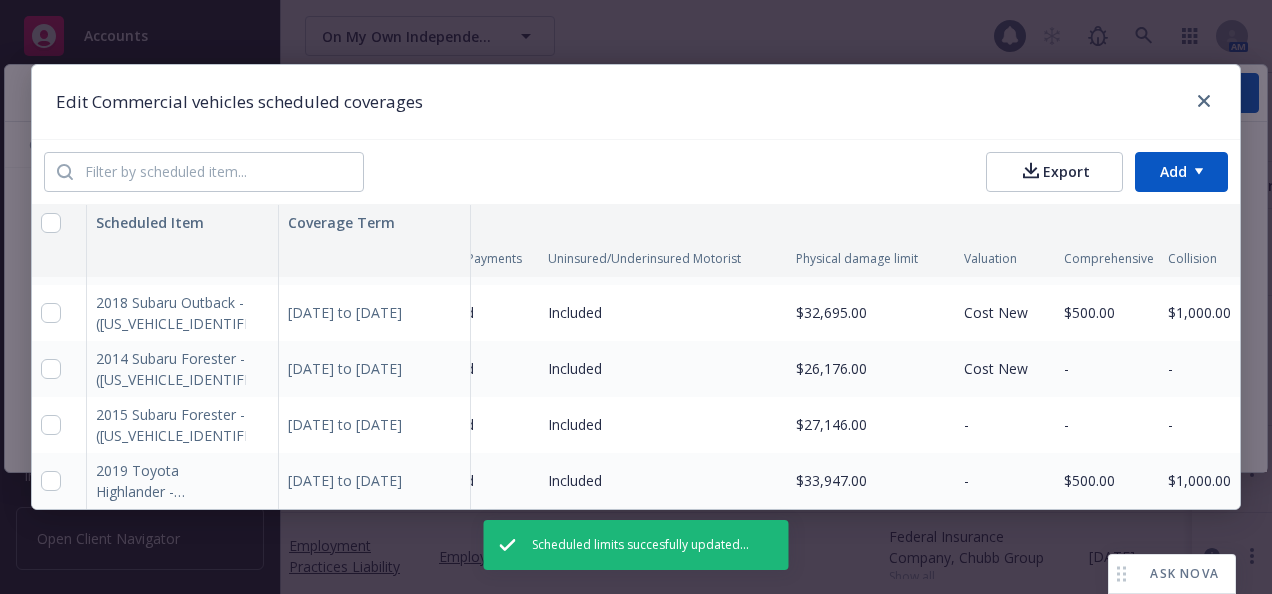 scroll, scrollTop: 63, scrollLeft: 352, axis: both 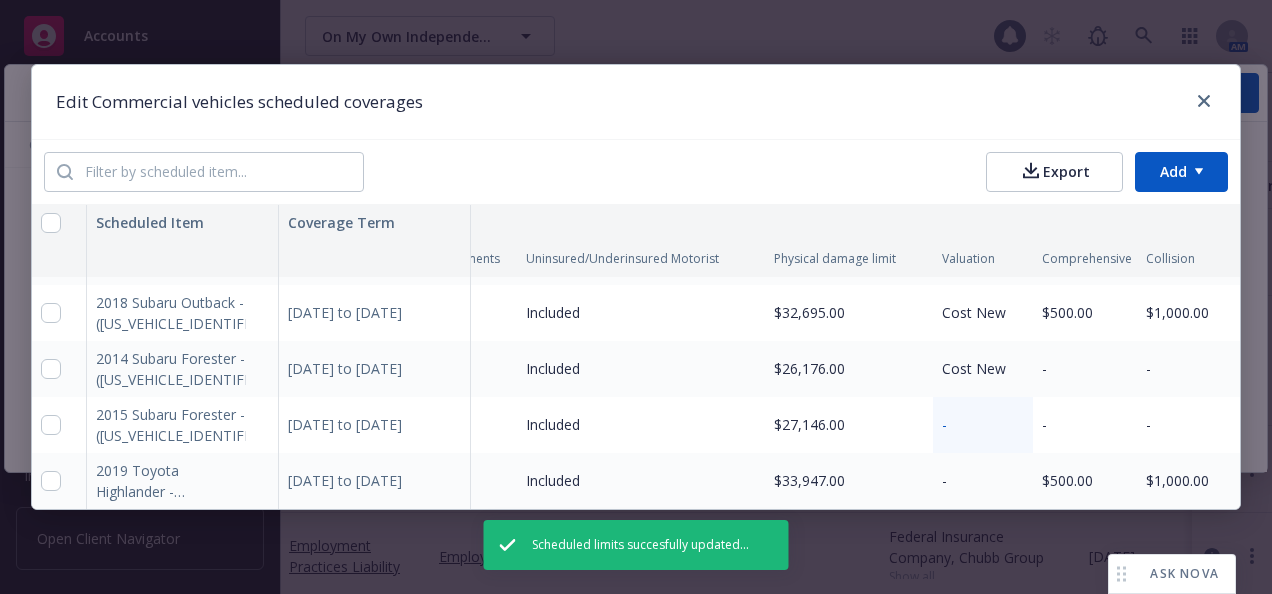 click on "-" at bounding box center [983, 425] 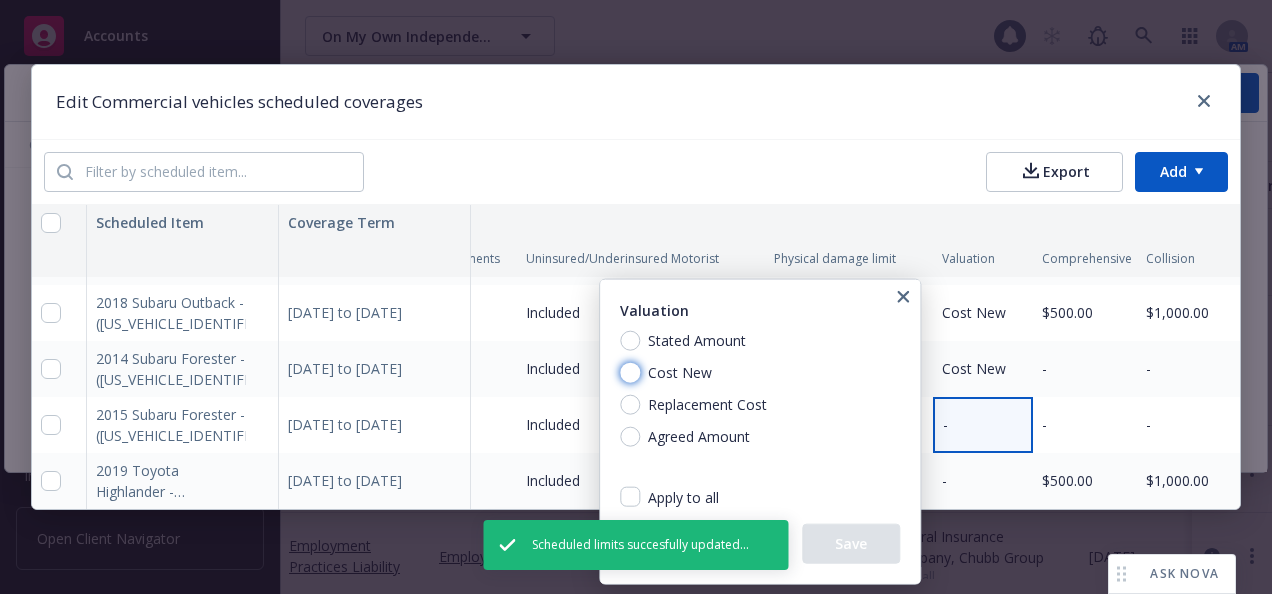 click on "Cost New" at bounding box center [630, 373] 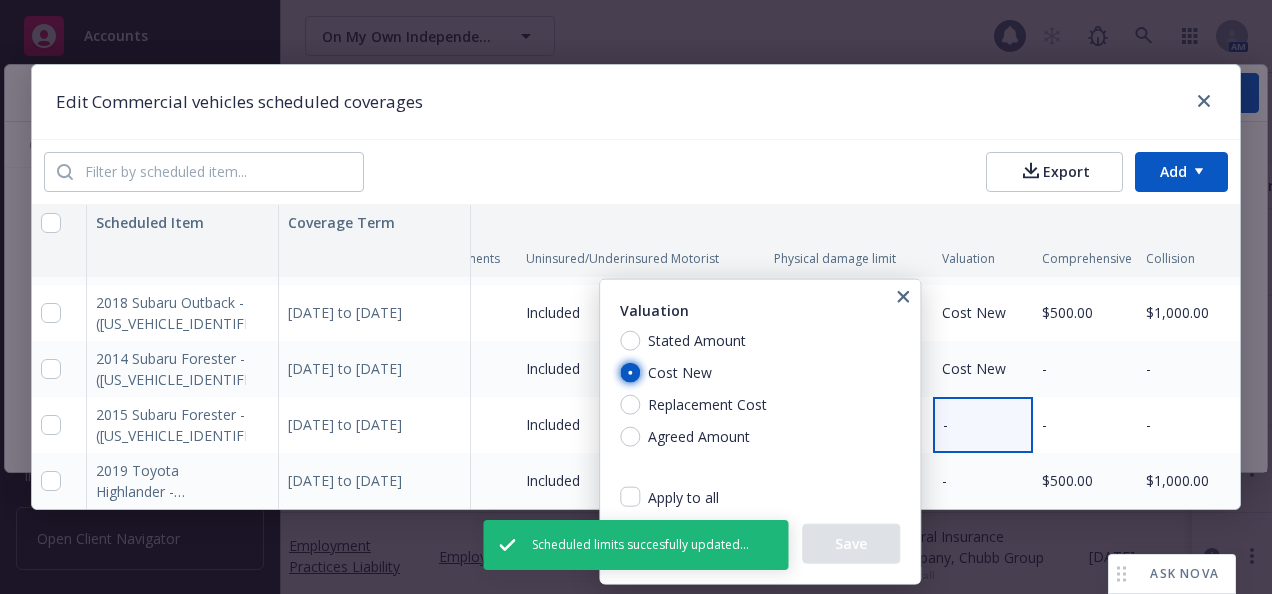 radio on "true" 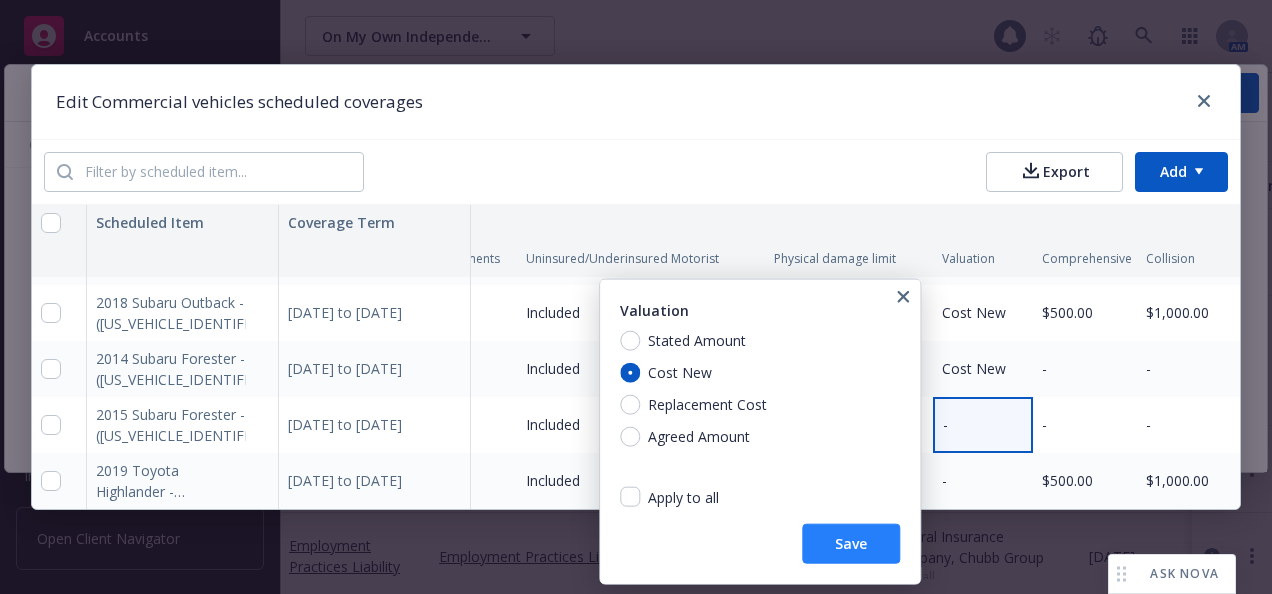 click on "Save" at bounding box center [851, 544] 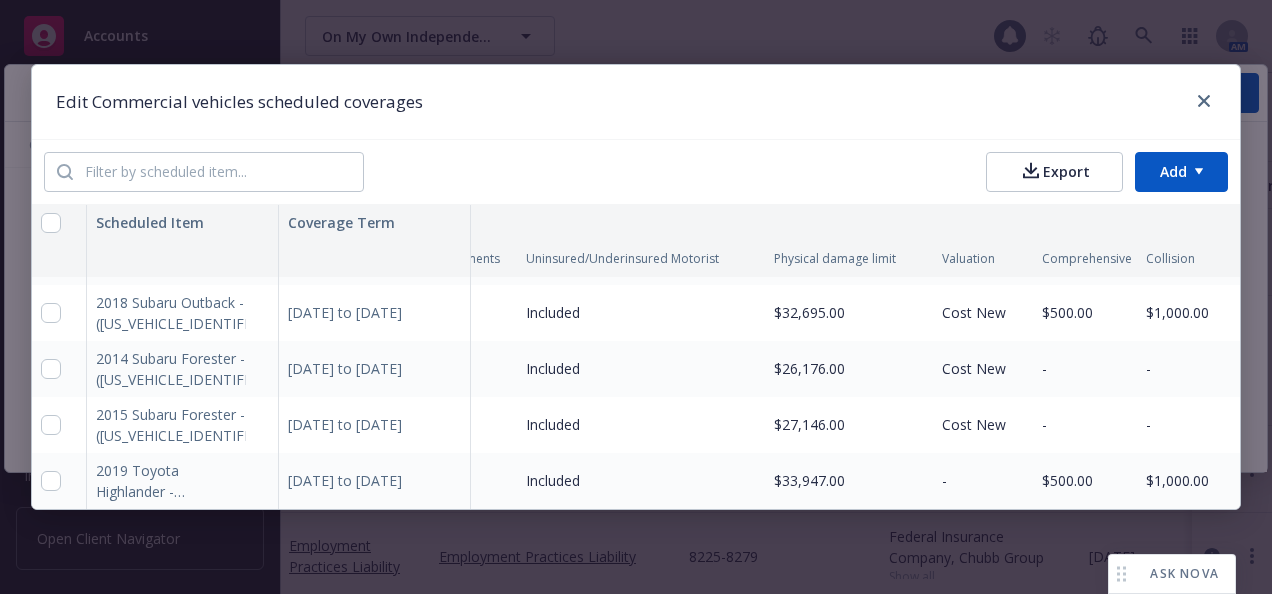 click on "-" at bounding box center (983, 481) 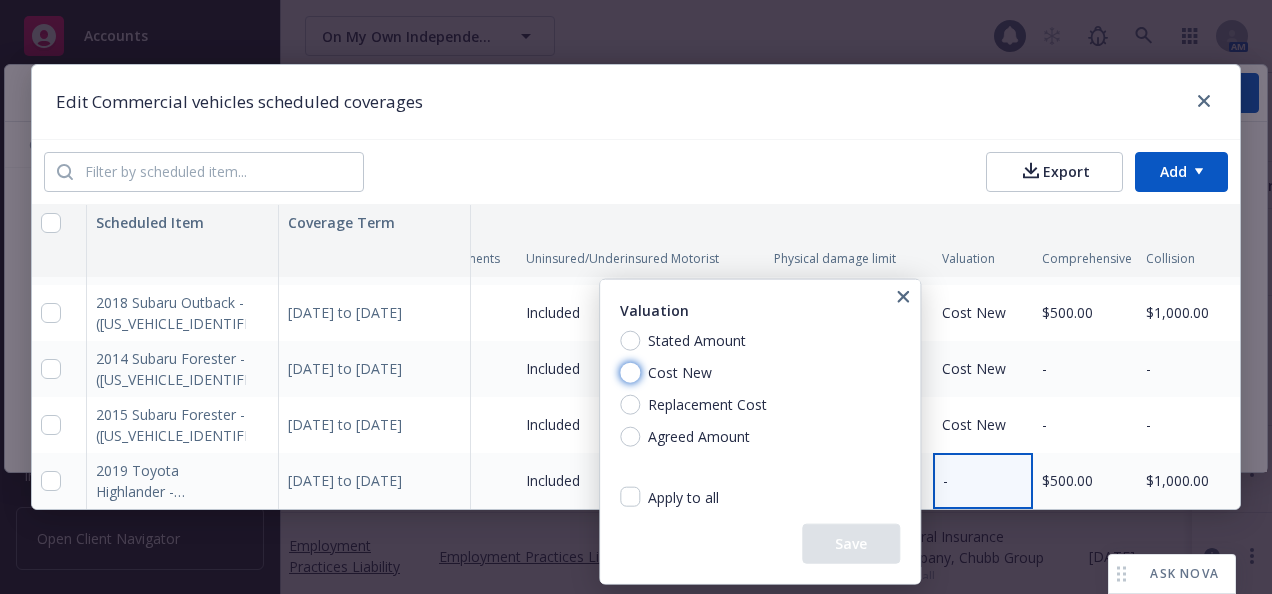 click on "Cost New" at bounding box center (630, 373) 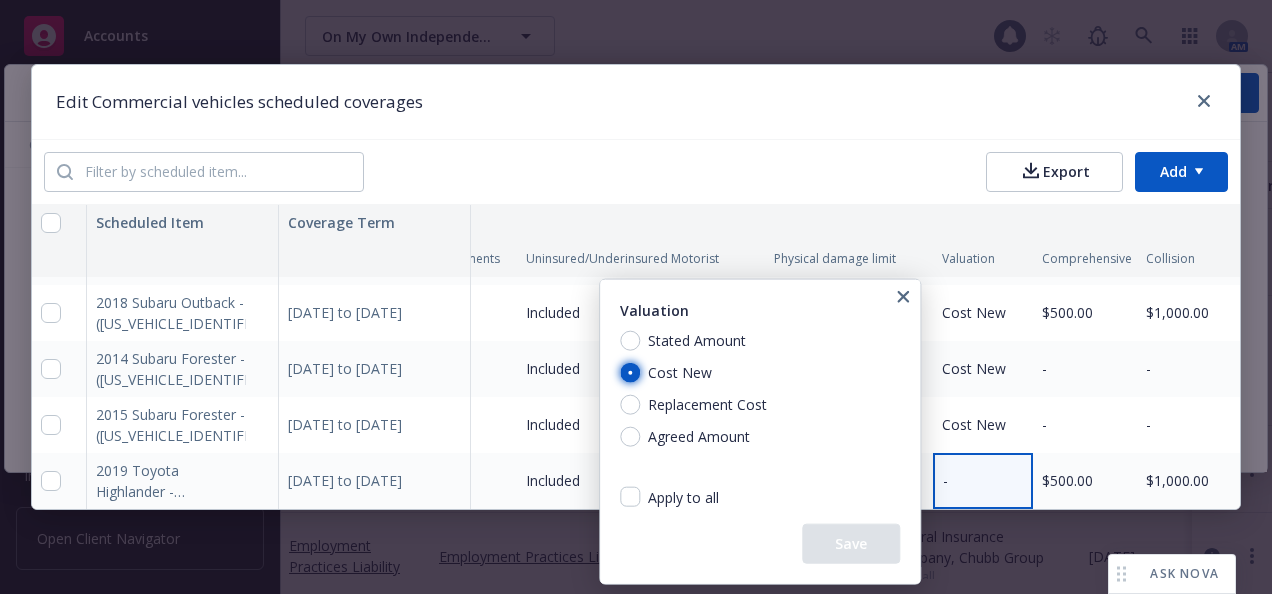 radio on "true" 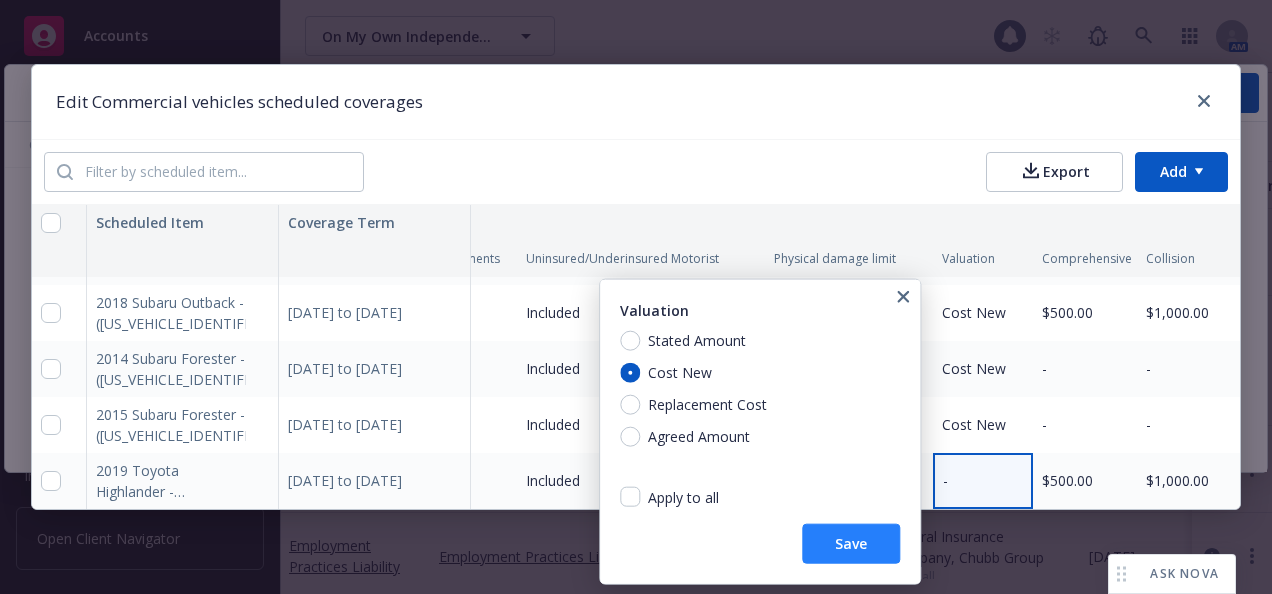 click on "Save" at bounding box center [851, 544] 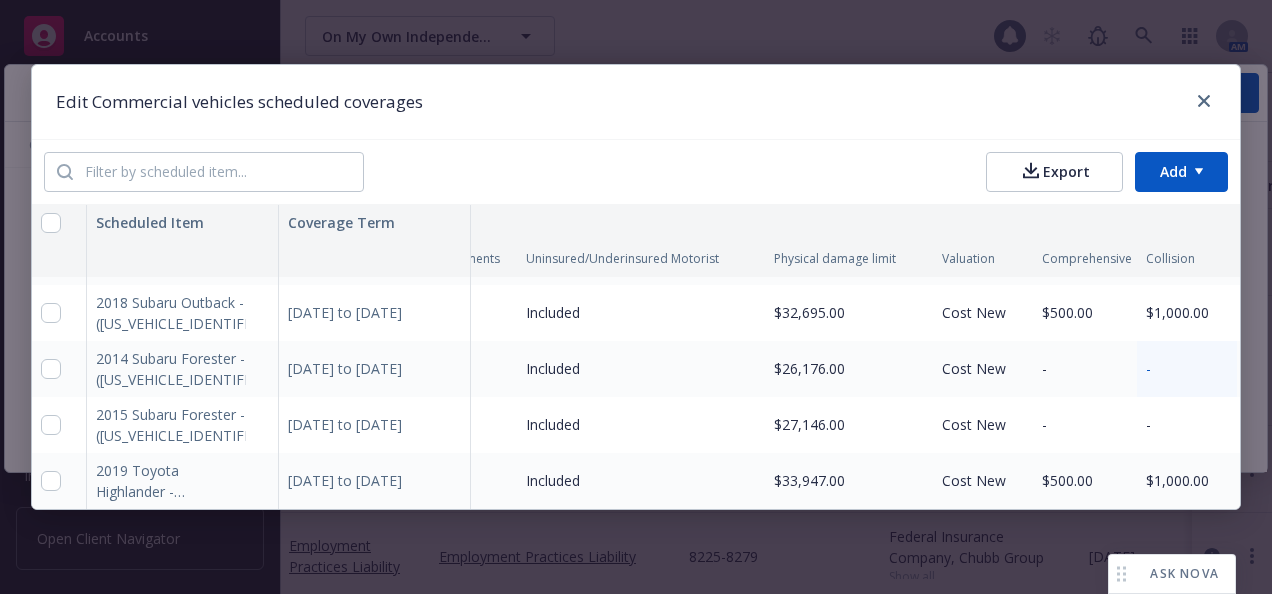 click on "-" at bounding box center (1148, 368) 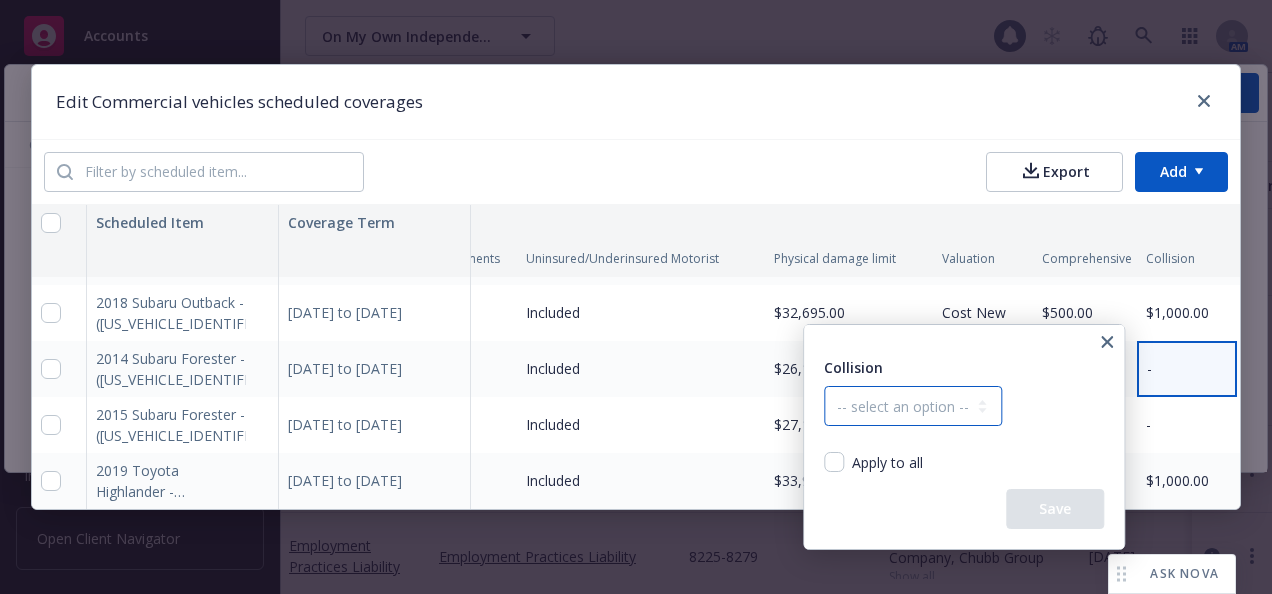 click on "-- select an option -- Dollar amount Percentage" at bounding box center [913, 406] 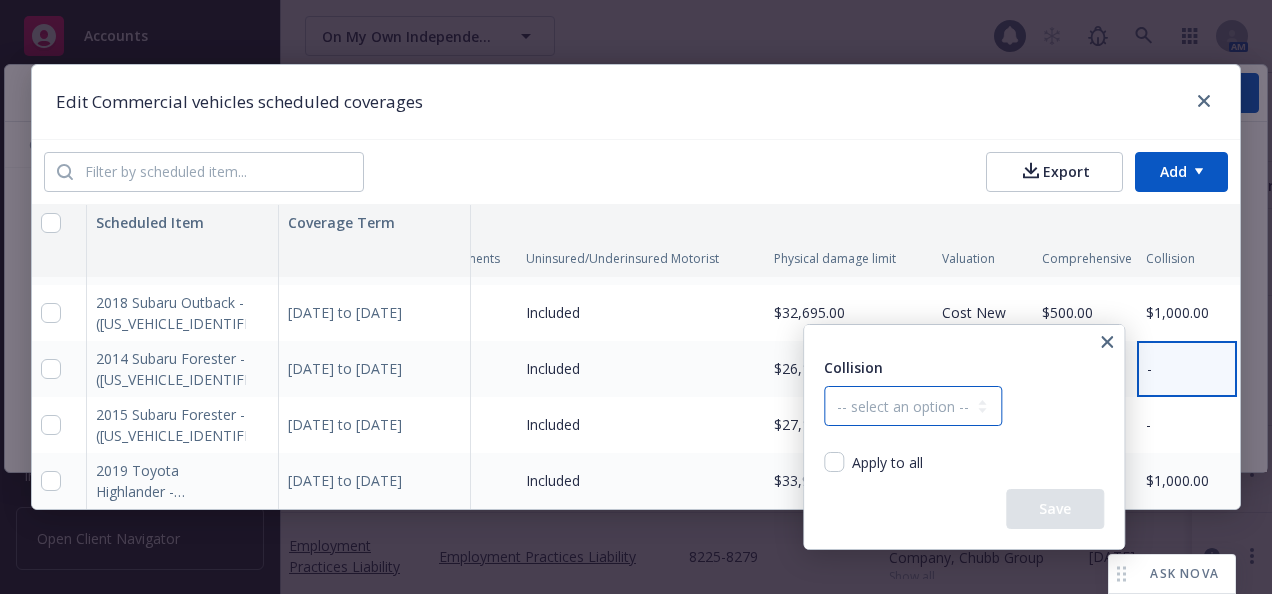 select on "MONETARY" 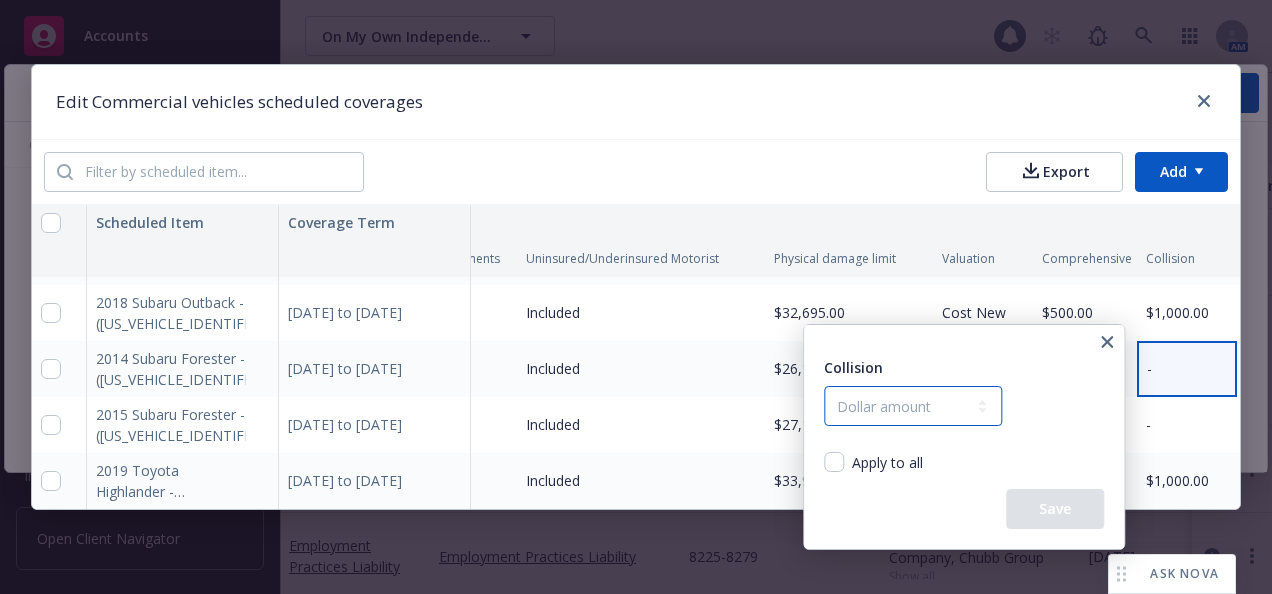 click on "-- select an option -- Dollar amount Percentage" at bounding box center (913, 406) 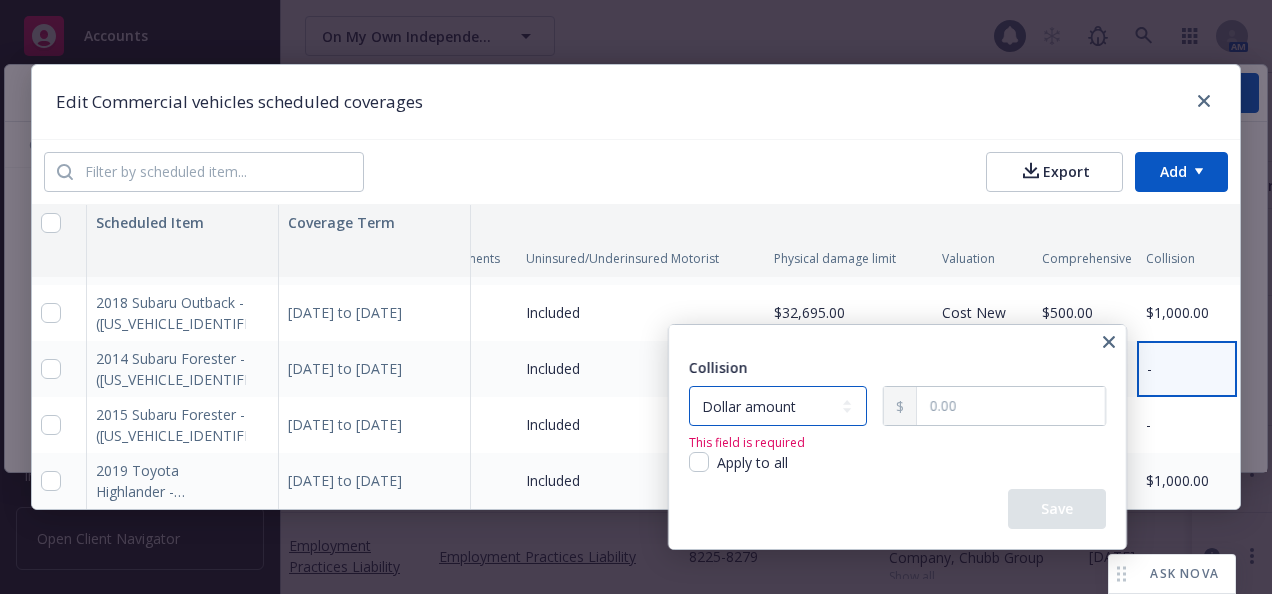 click on "-- select an option -- Dollar amount Percentage" at bounding box center (778, 406) 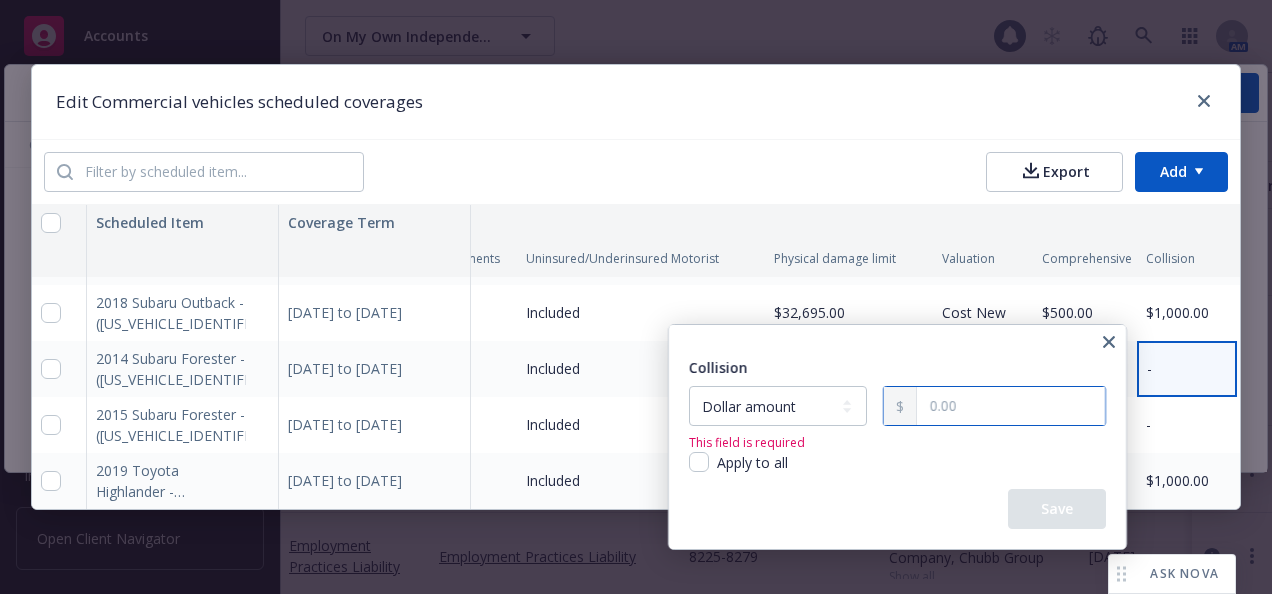 click at bounding box center (1011, 406) 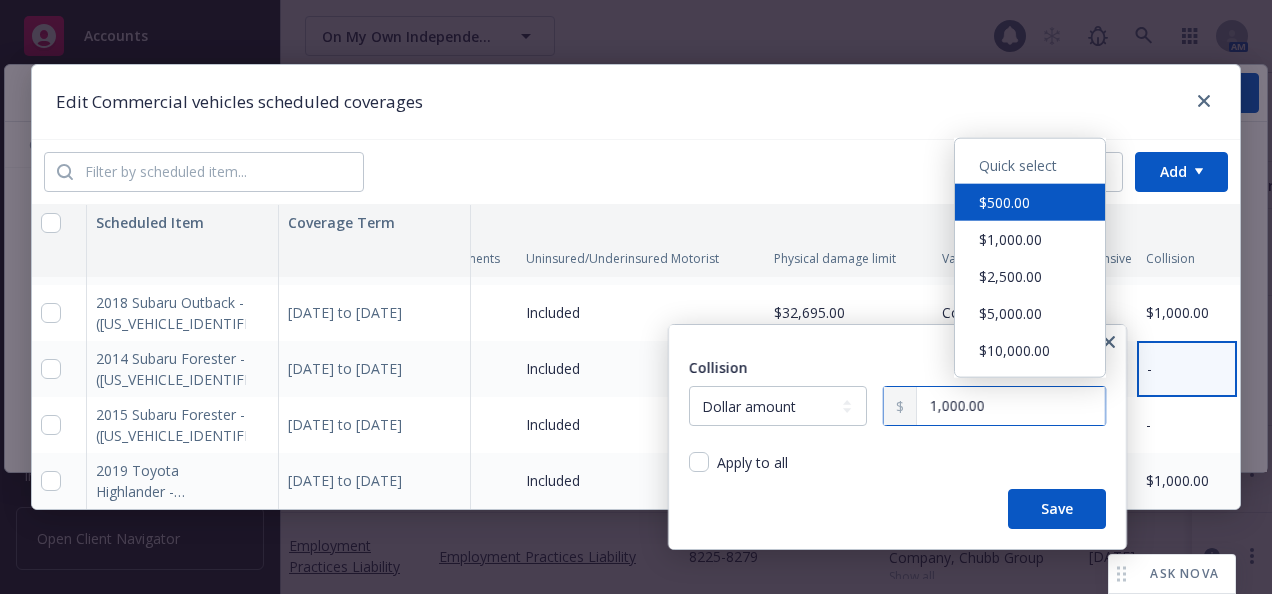 type on "1,000.00" 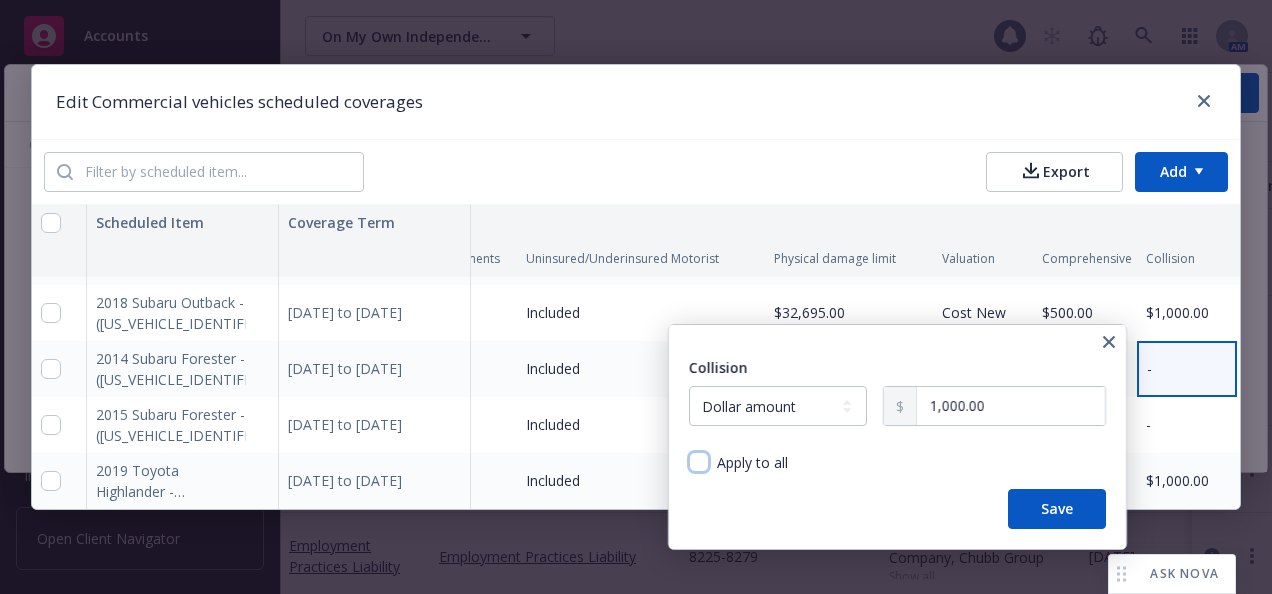 click on "Apply to all" at bounding box center (699, 462) 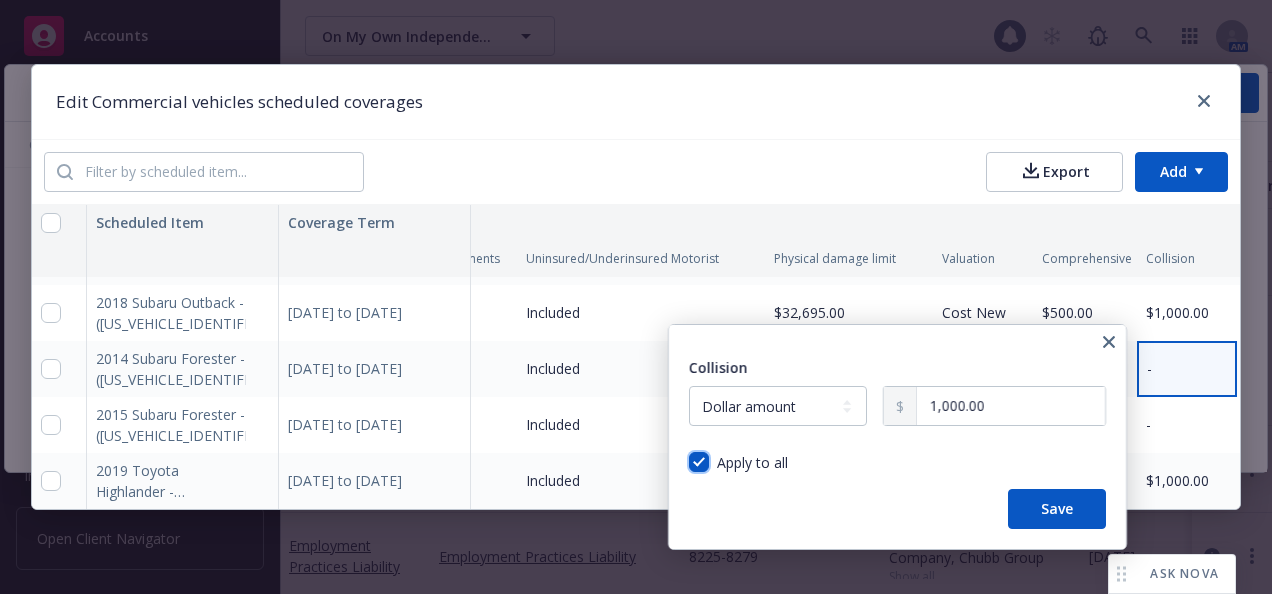 checkbox on "true" 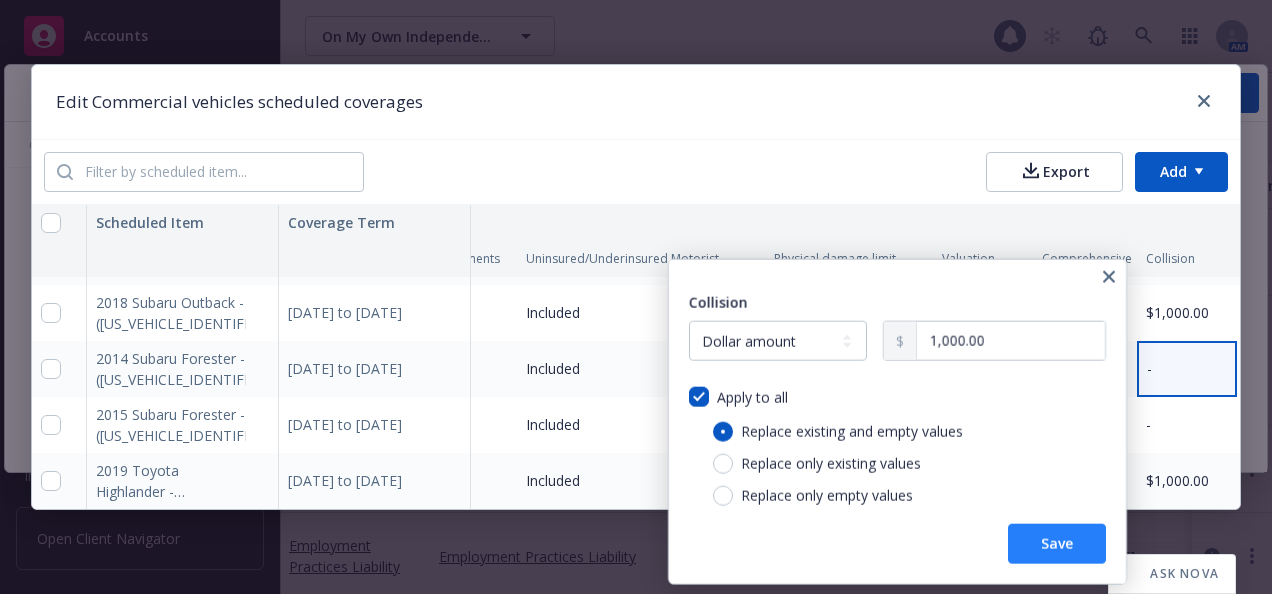 click on "Save" at bounding box center (1057, 544) 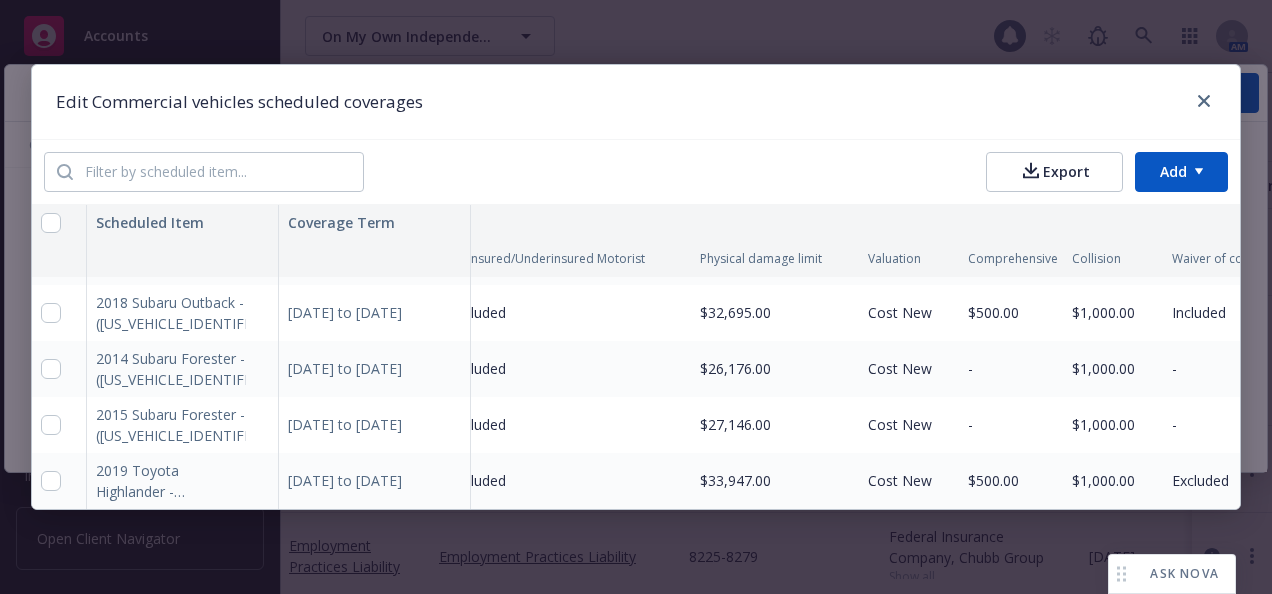 scroll, scrollTop: 63, scrollLeft: 502, axis: both 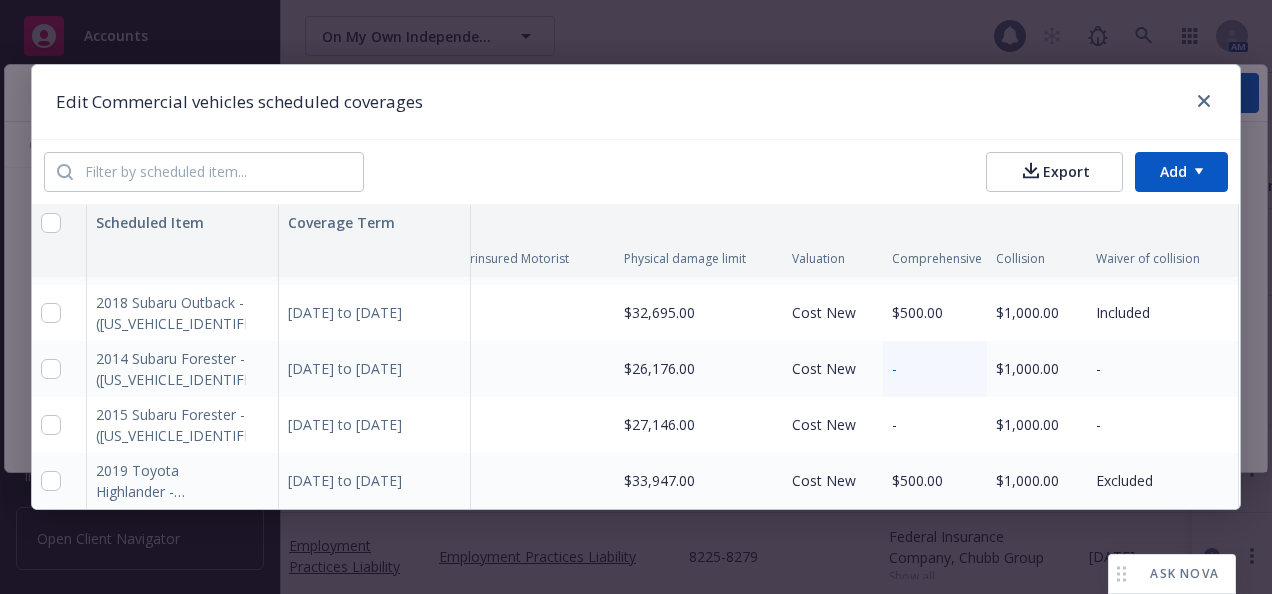 click on "-" at bounding box center [935, 369] 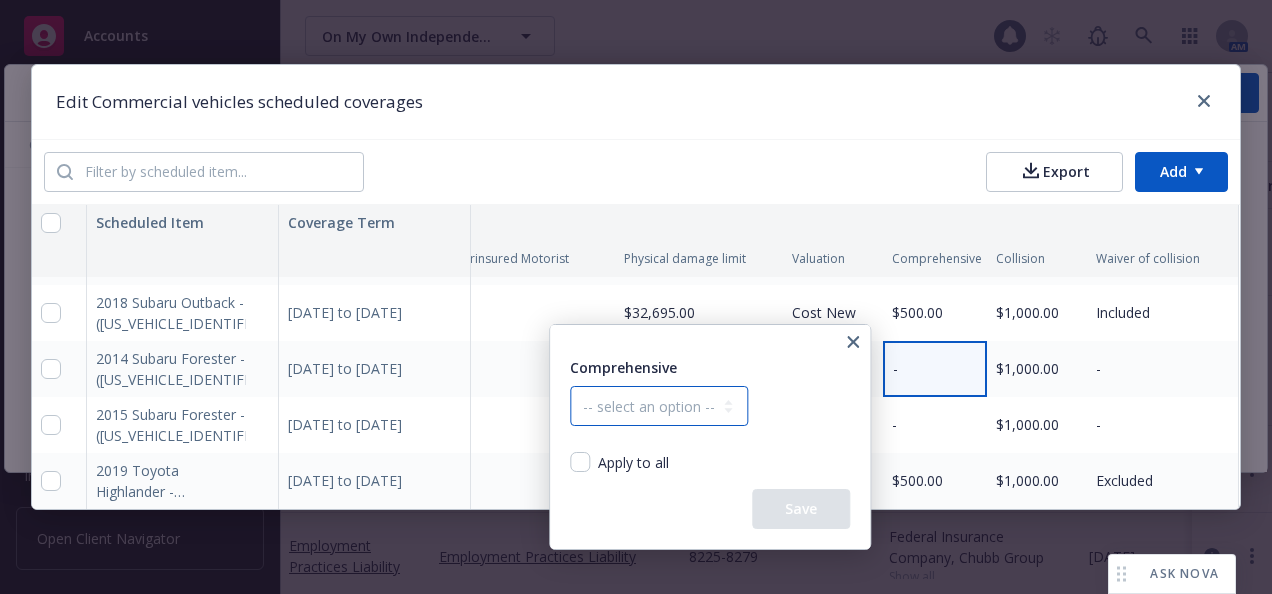 click on "-- select an option -- Dollar amount Percentage" at bounding box center [659, 406] 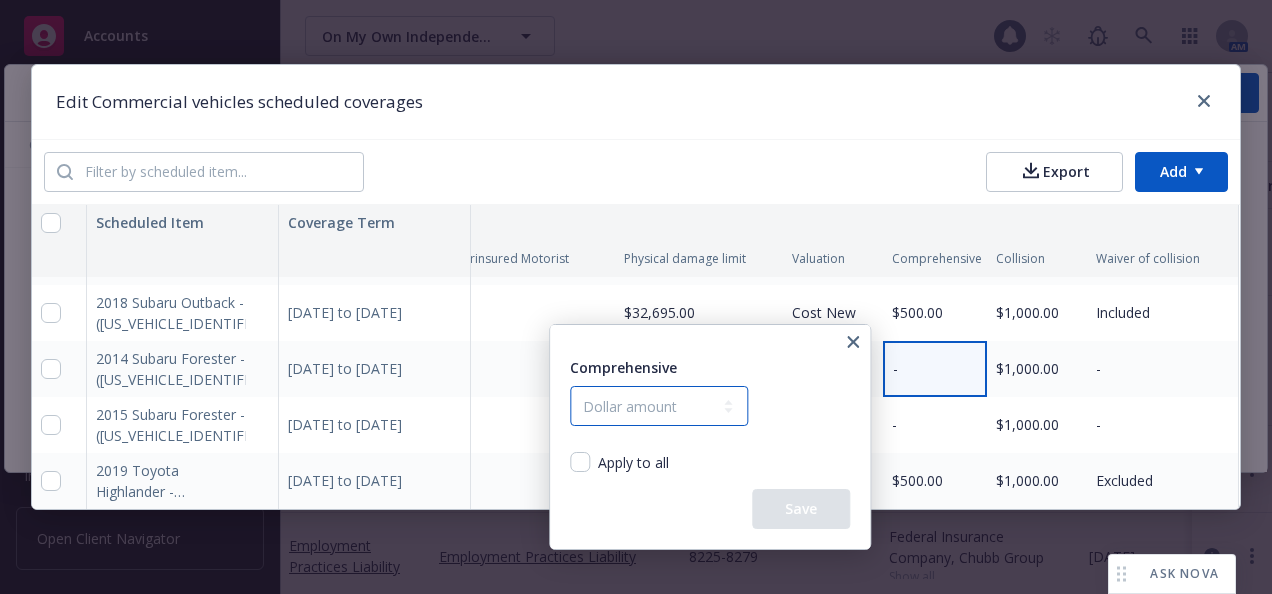 click on "-- select an option -- Dollar amount Percentage" at bounding box center [659, 406] 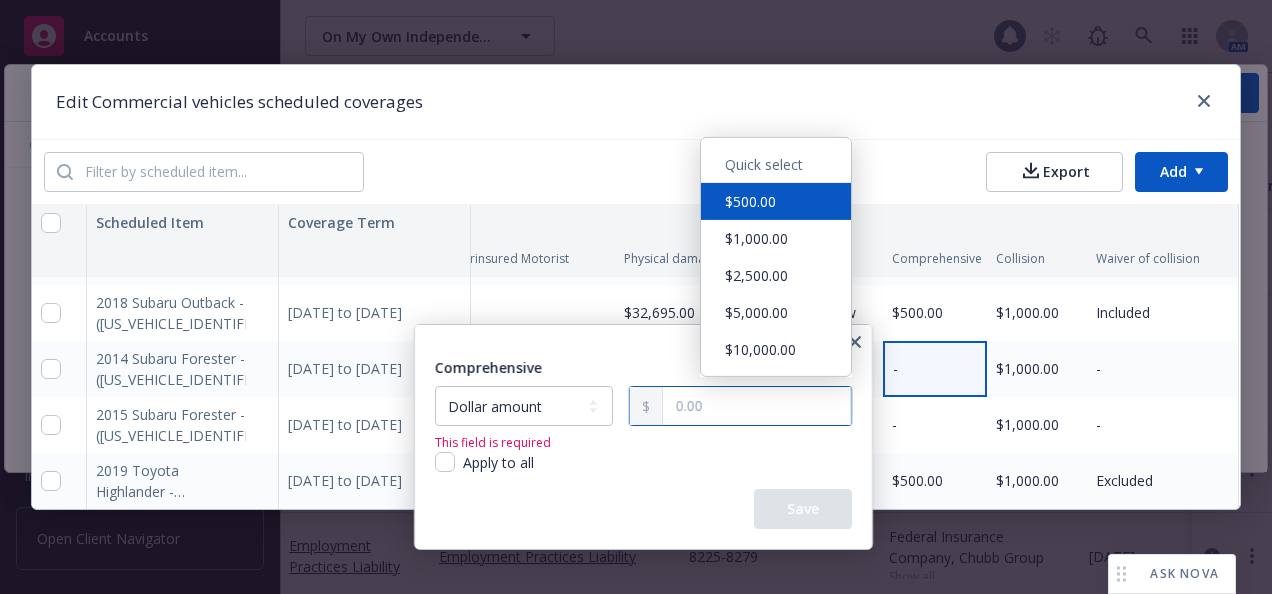 click at bounding box center [757, 406] 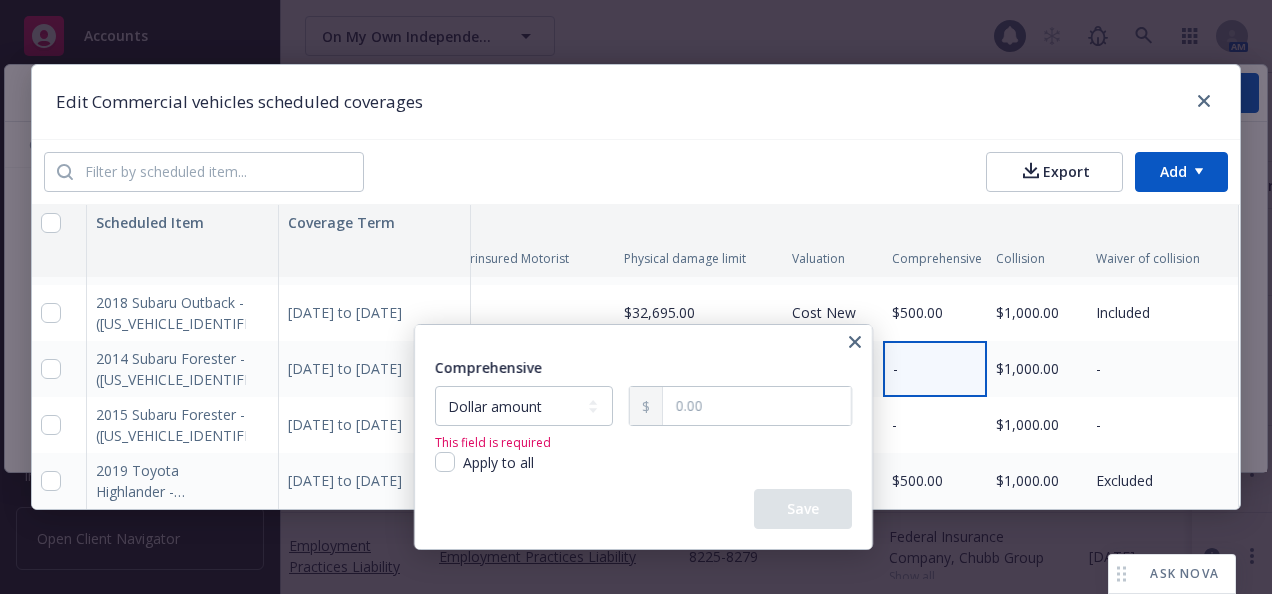 type on "500.00" 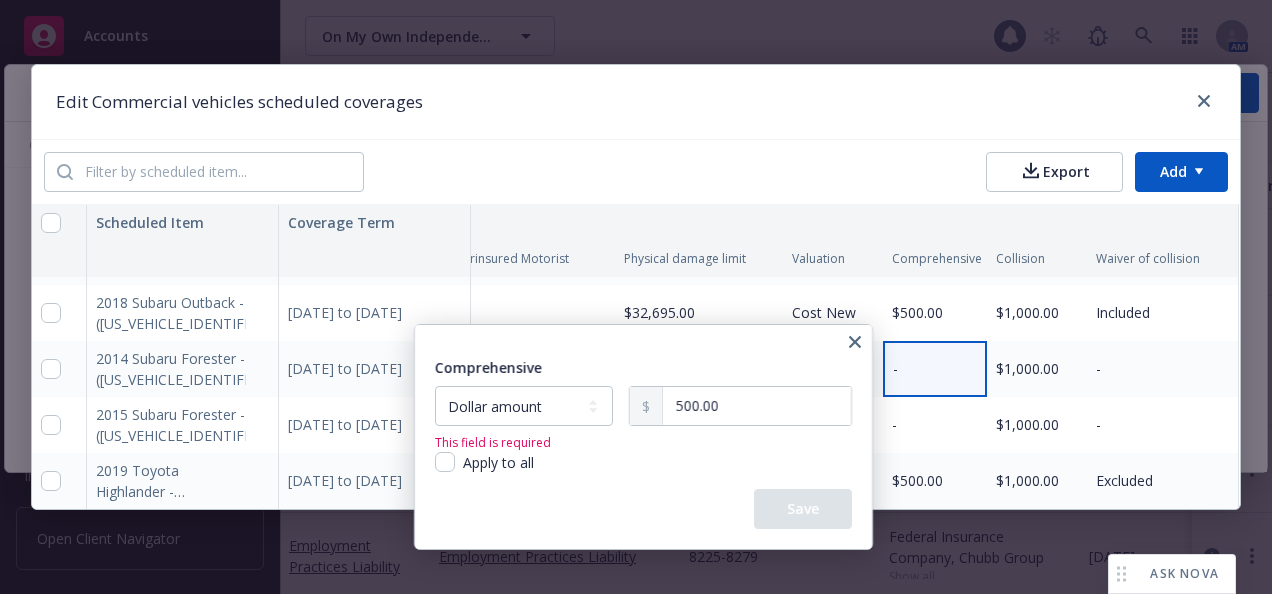 click on "$500.00" at bounding box center [776, 202] 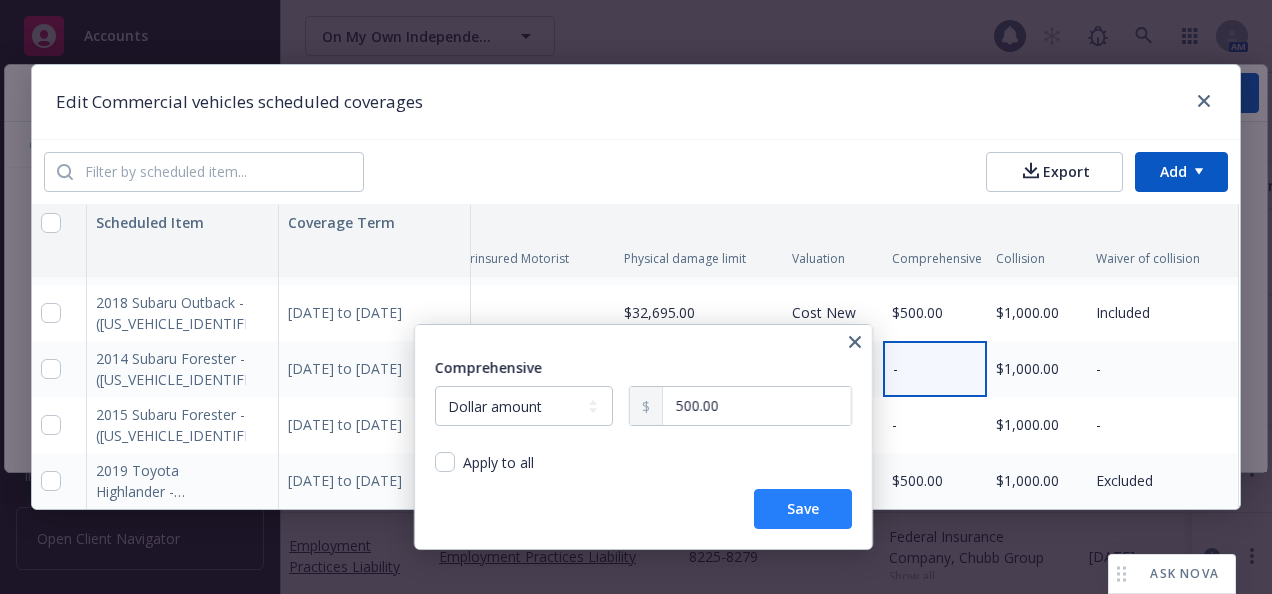 click on "Save" at bounding box center [803, 509] 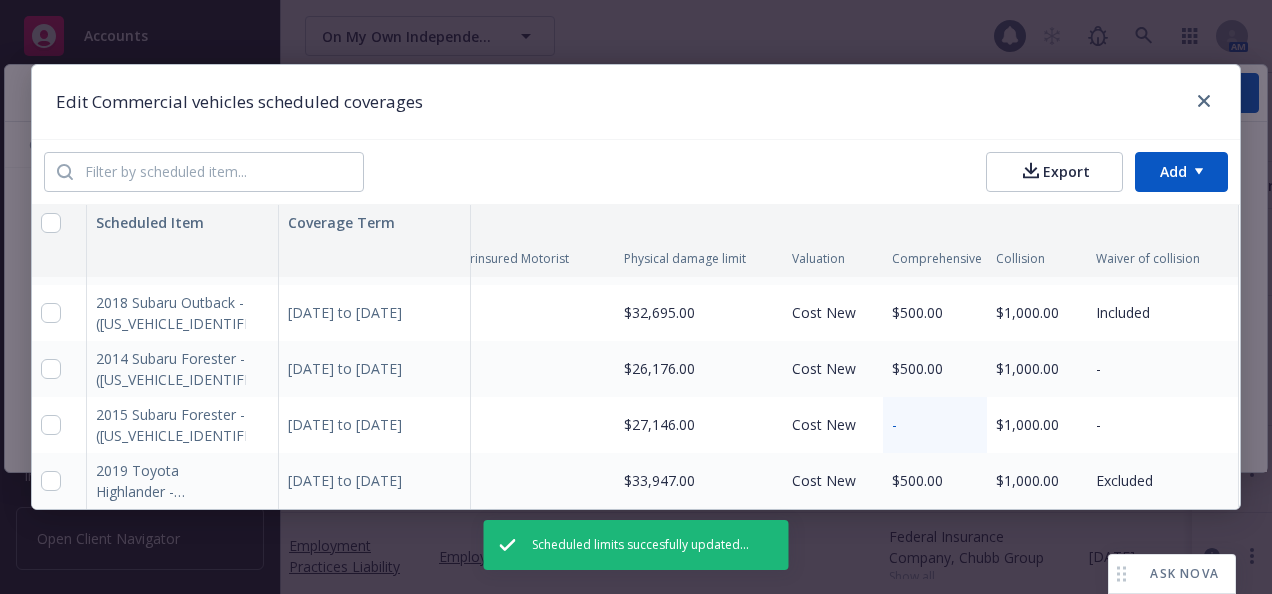 click on "-" at bounding box center [894, 424] 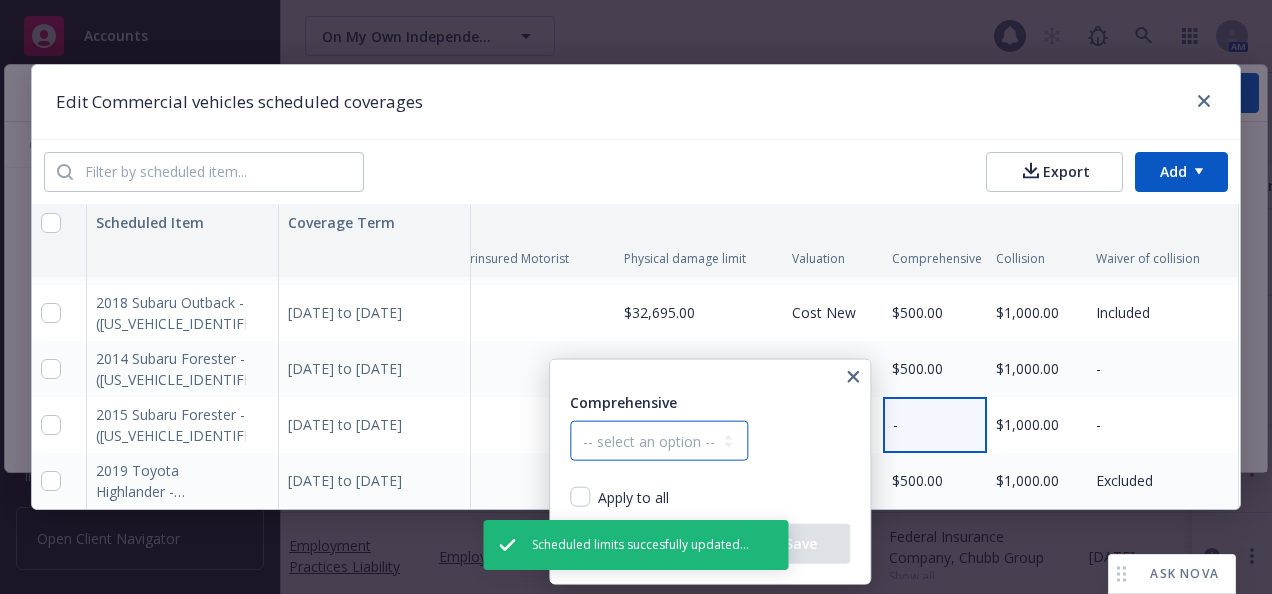 click on "-- select an option -- Dollar amount Percentage" at bounding box center [659, 441] 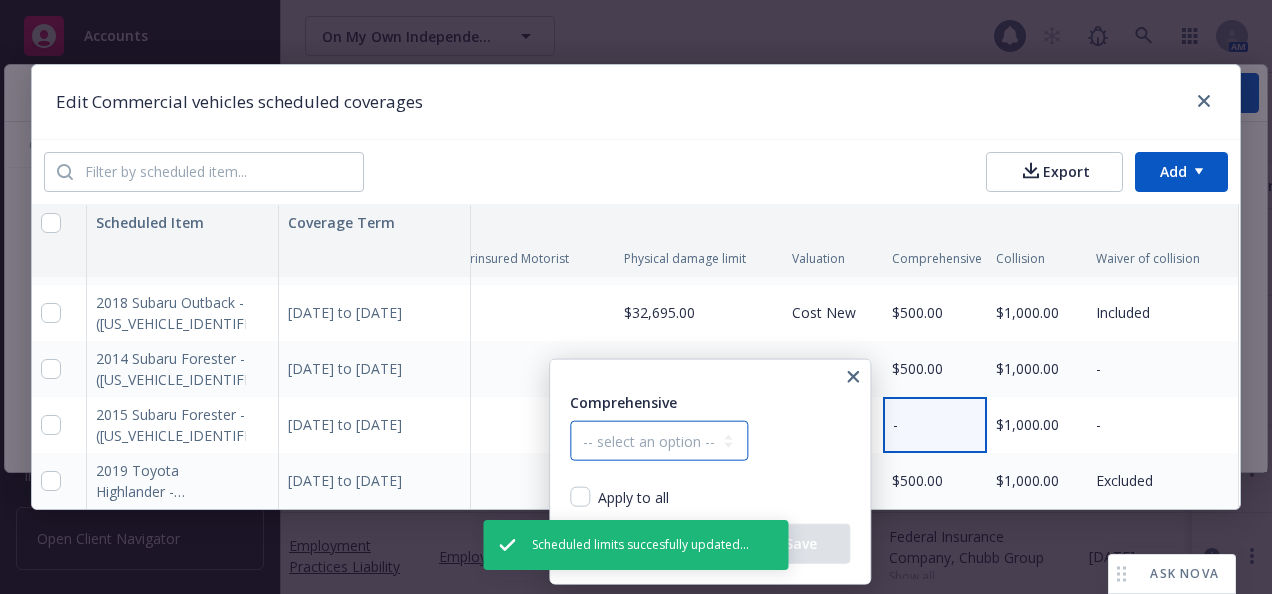 select on "MONETARY" 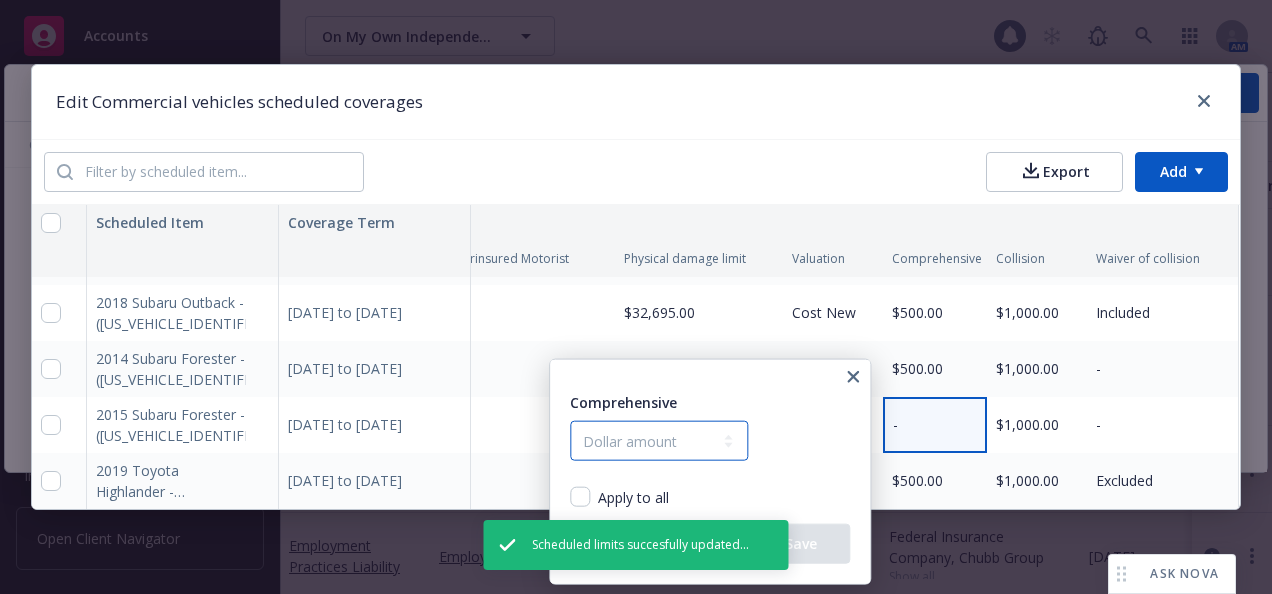 click on "-- select an option -- Dollar amount Percentage" at bounding box center (659, 441) 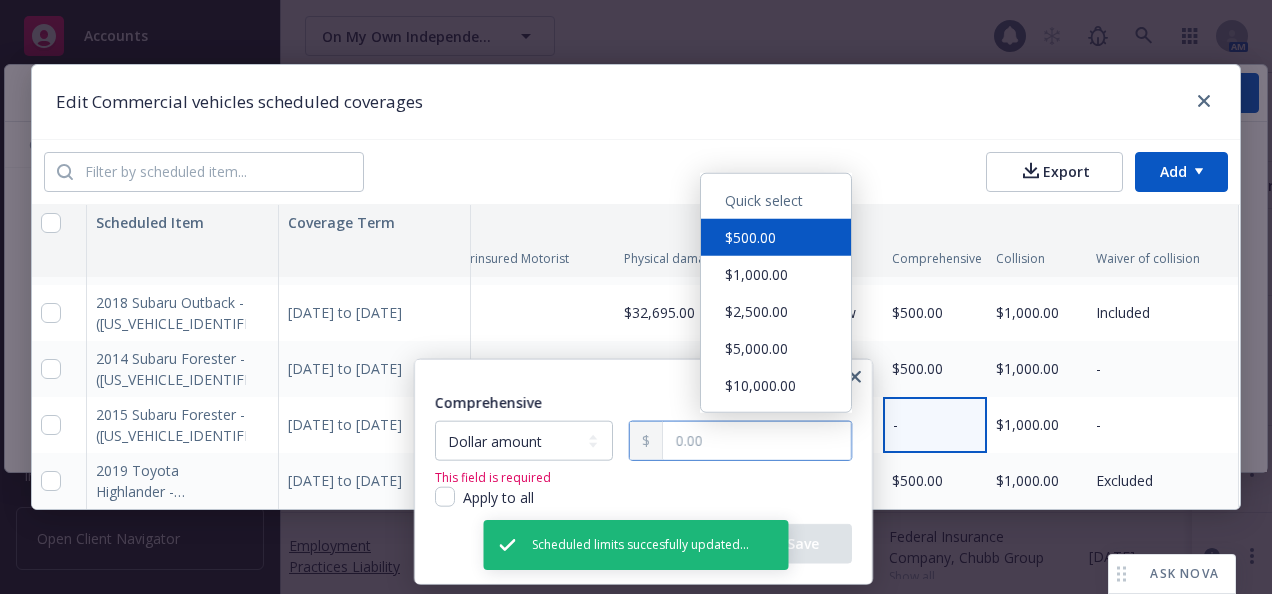 click at bounding box center [757, 441] 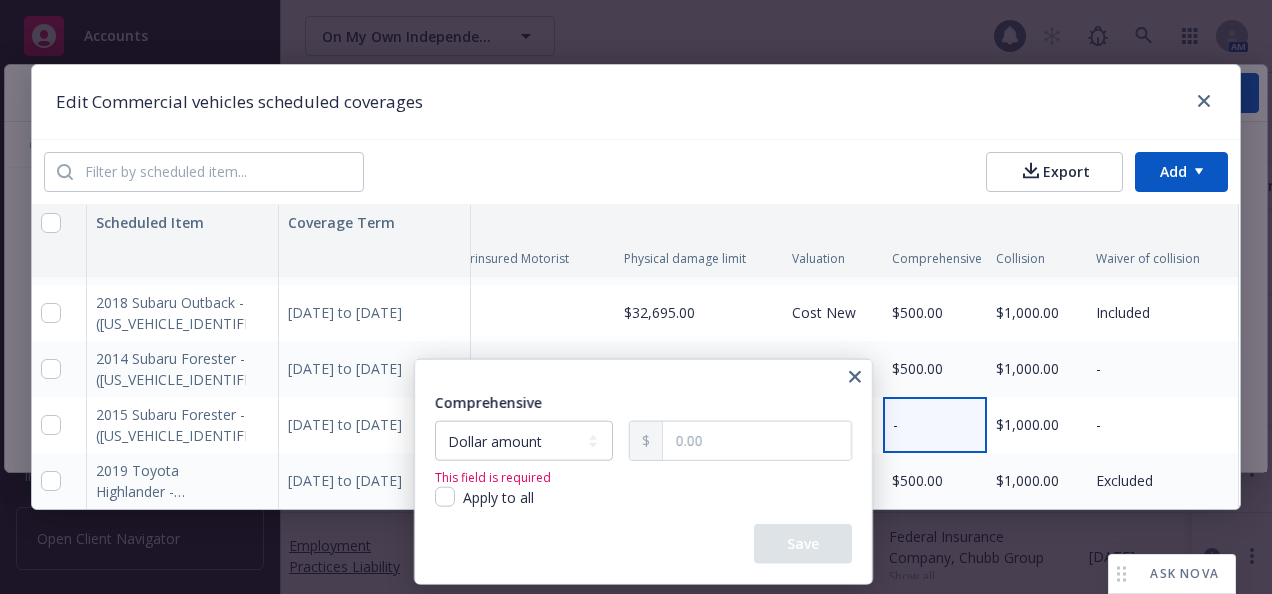 type on "500.00" 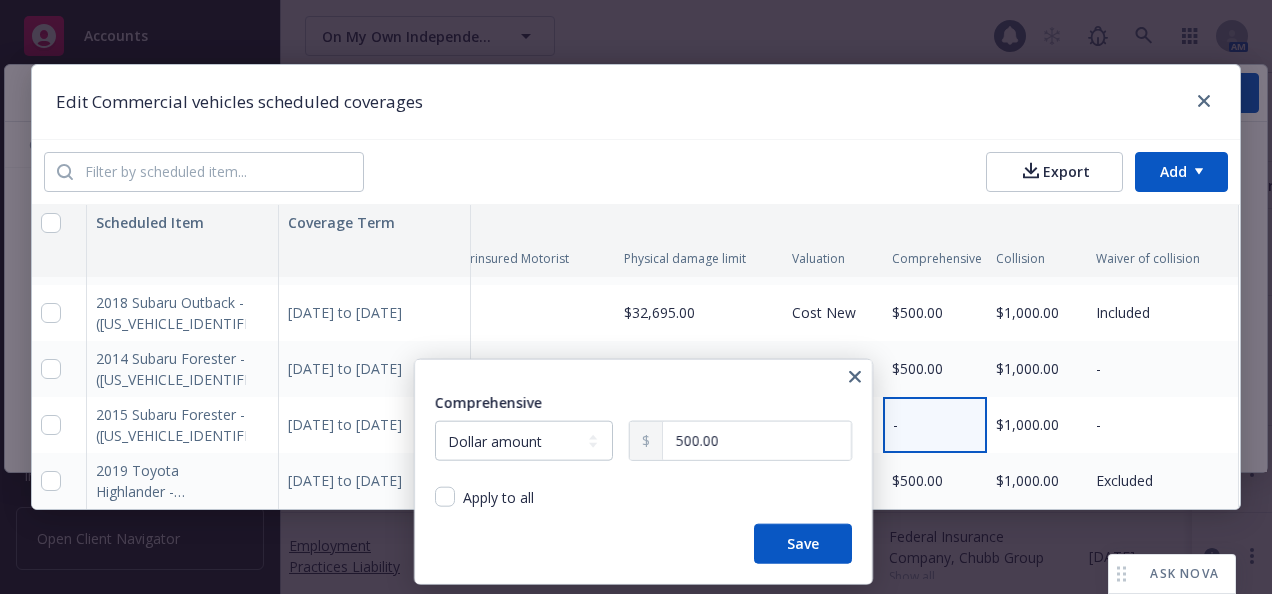 click on "$500.00" at bounding box center (776, 231) 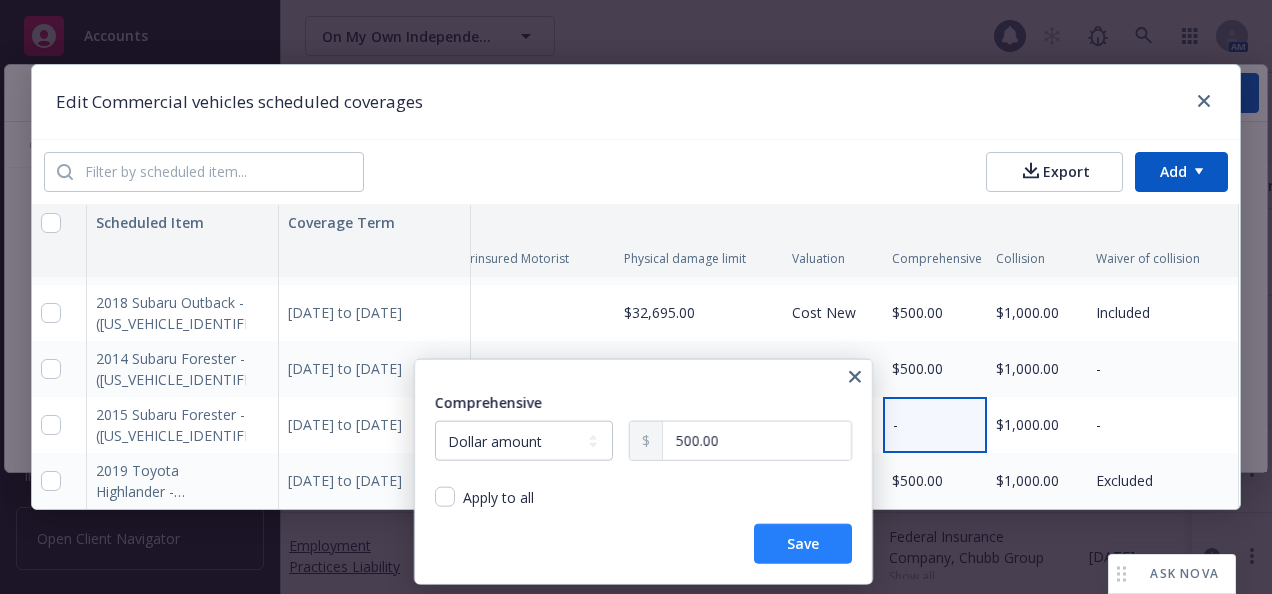 click on "Save" at bounding box center (803, 544) 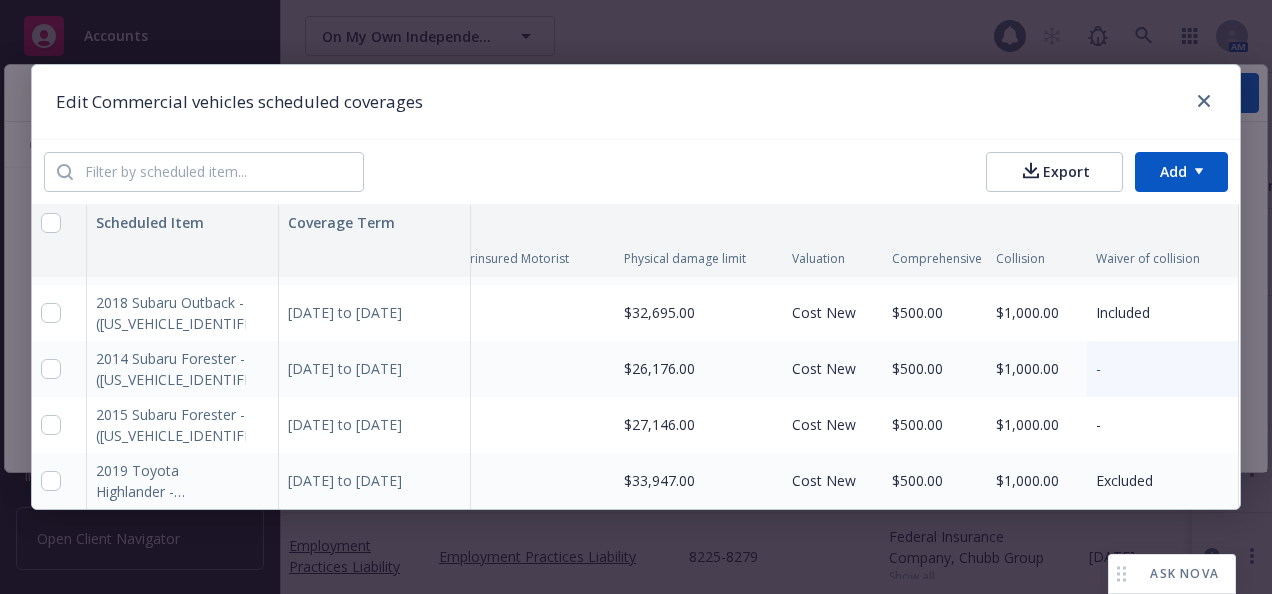 click on "-" at bounding box center [1163, 369] 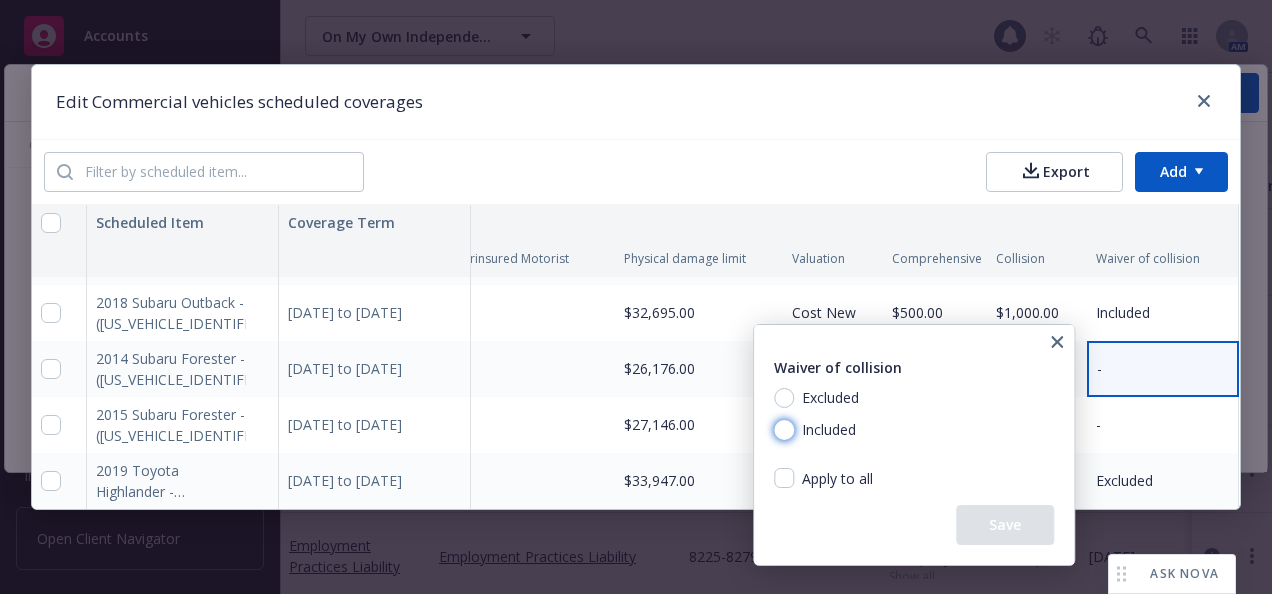 click on "Included" at bounding box center (784, 430) 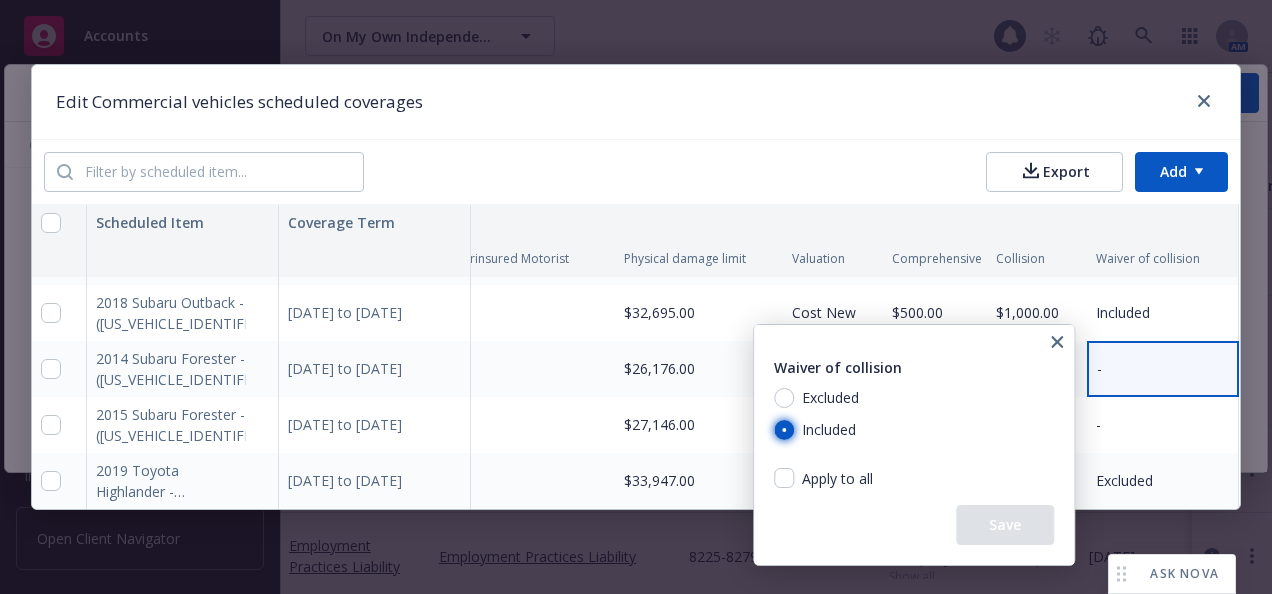radio on "true" 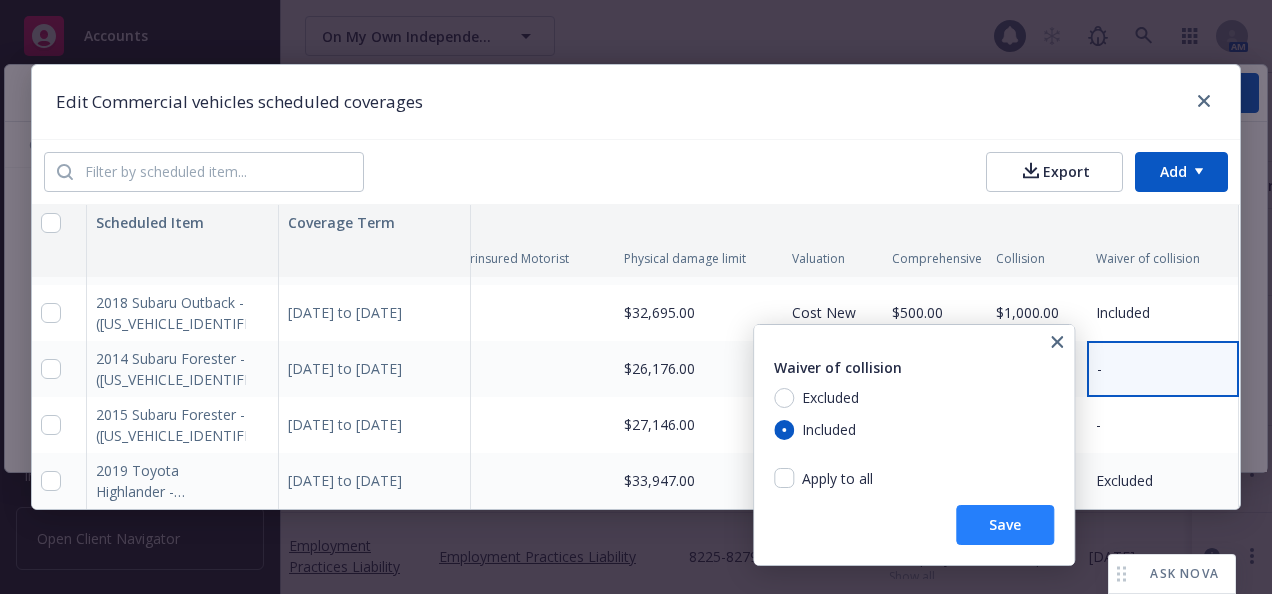 click on "Save" at bounding box center (1005, 525) 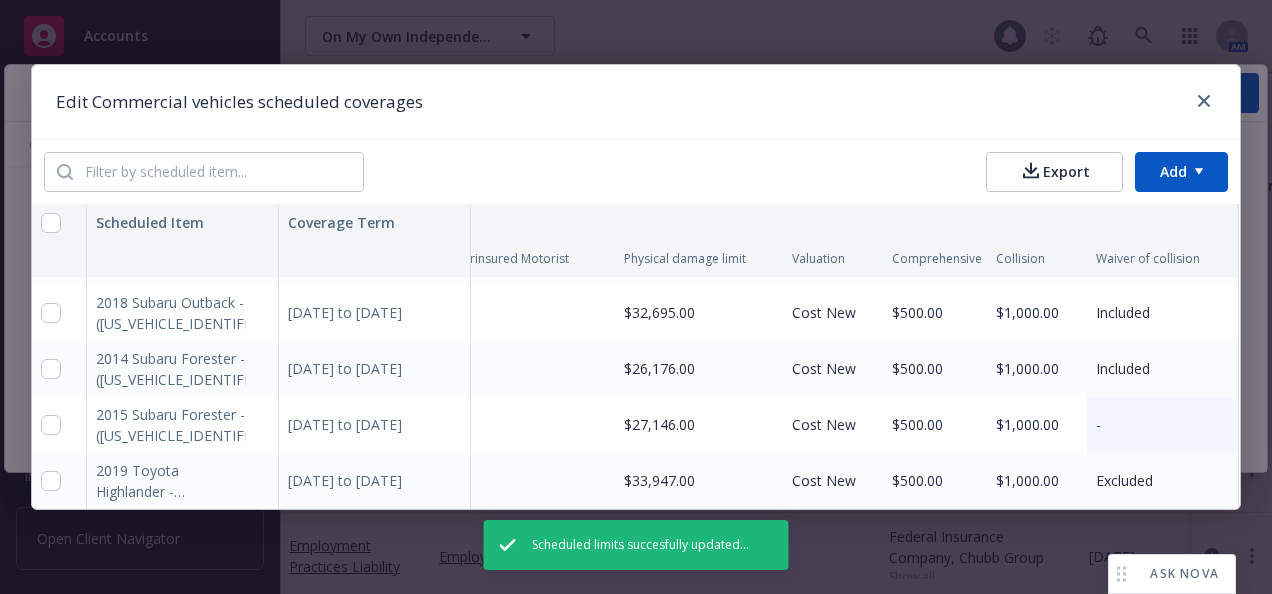 click on "-" at bounding box center [1163, 425] 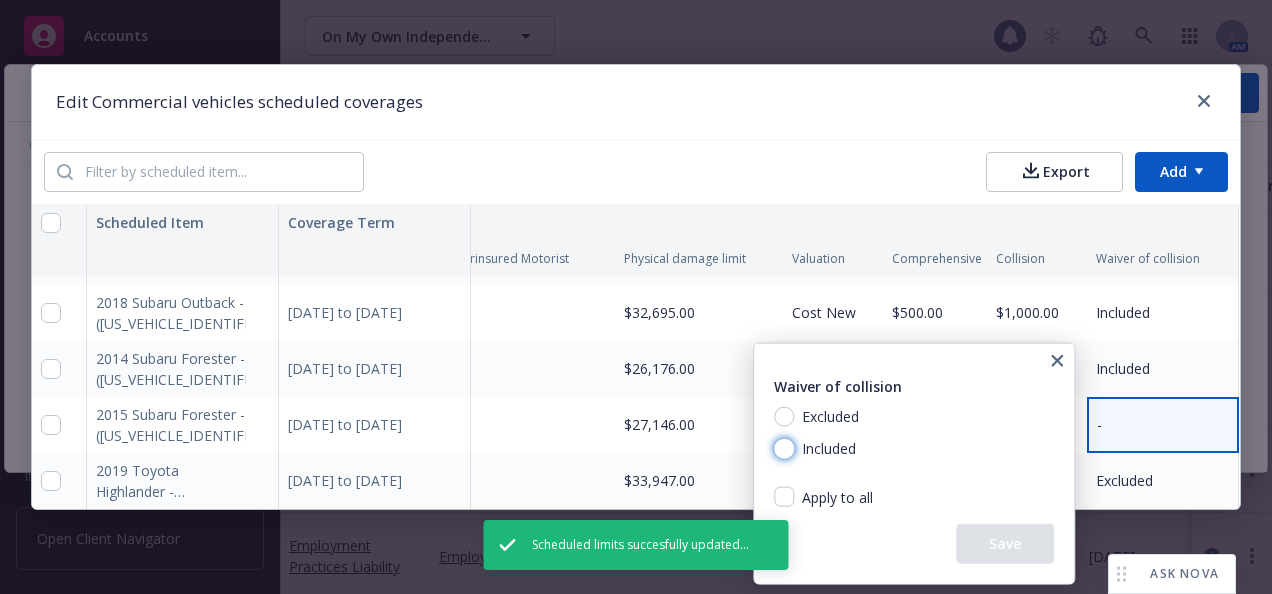 drag, startPoint x: 787, startPoint y: 448, endPoint x: 848, endPoint y: 473, distance: 65.9242 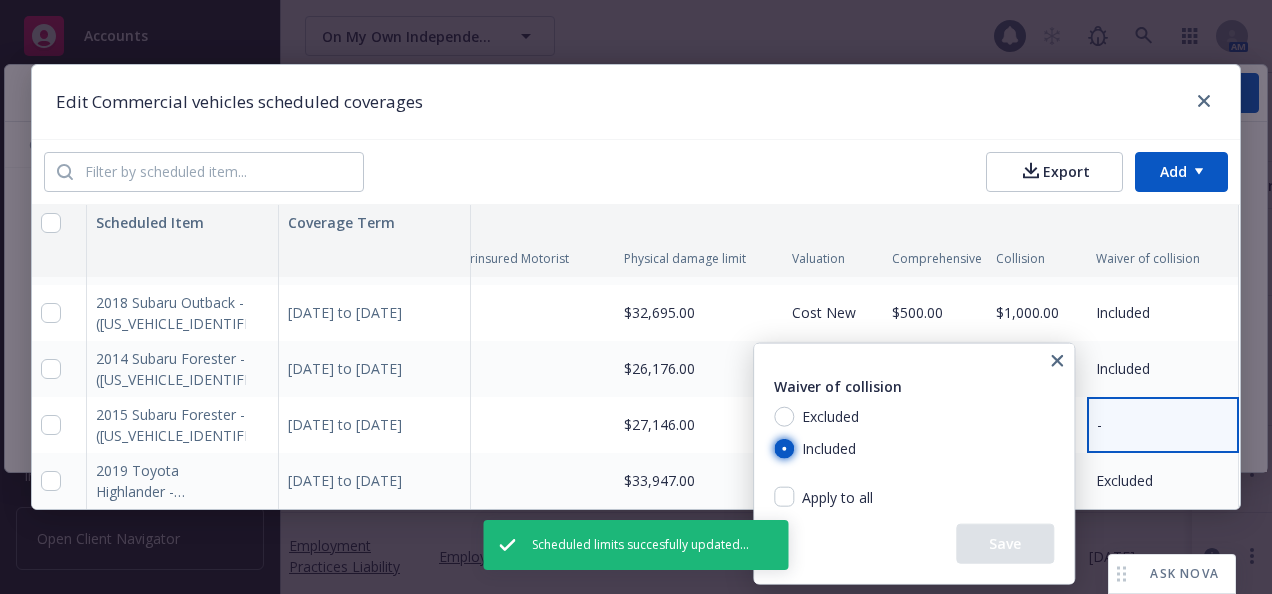 radio on "true" 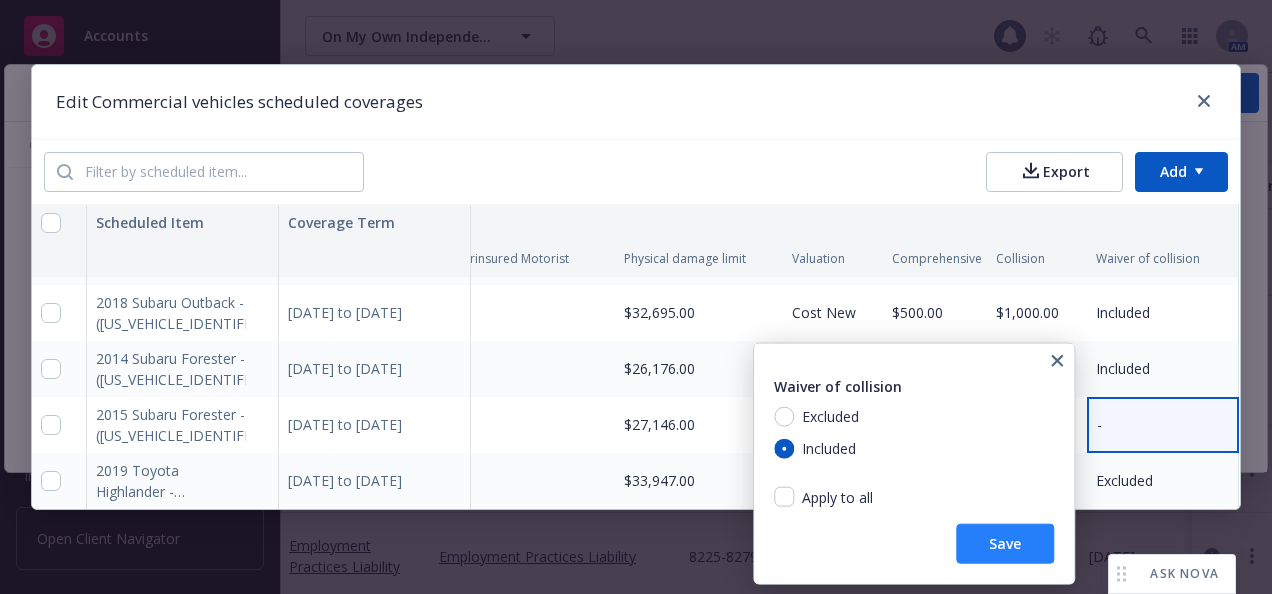 click on "Save" at bounding box center [1005, 544] 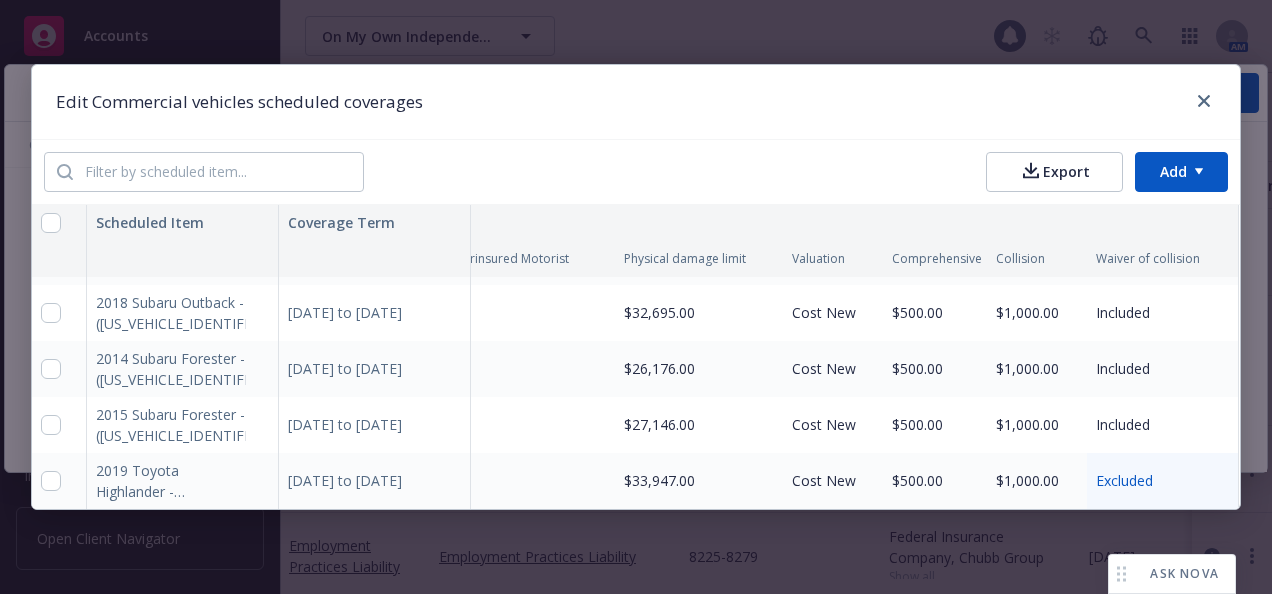 click on "Excluded" at bounding box center (1124, 480) 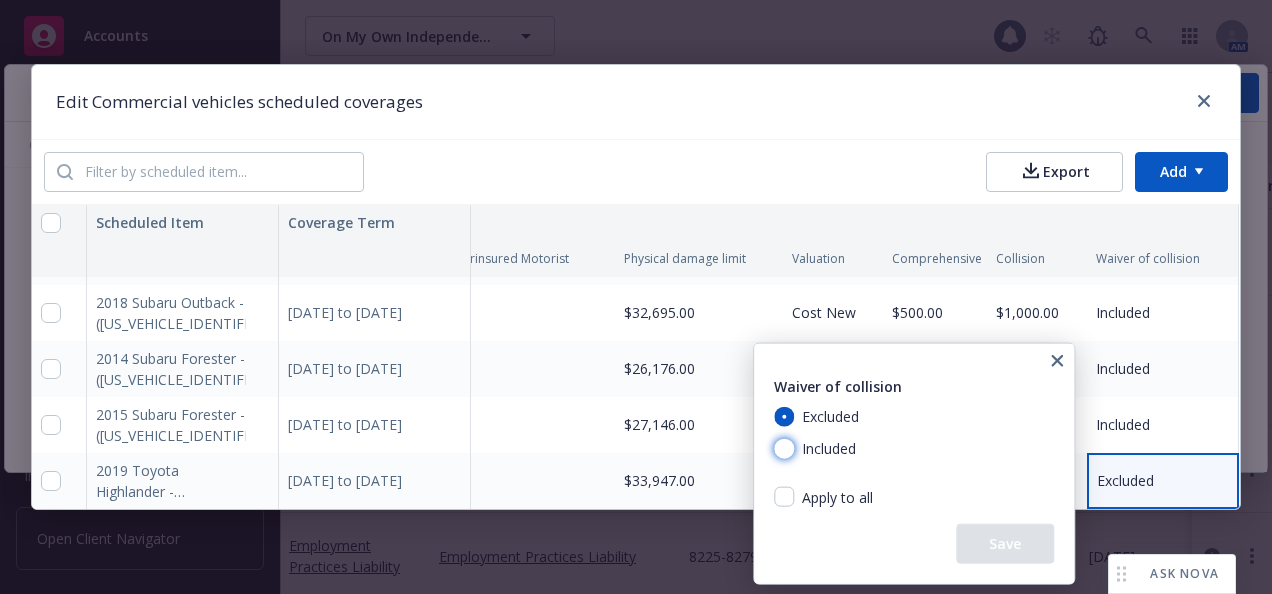 click on "Included" at bounding box center (784, 449) 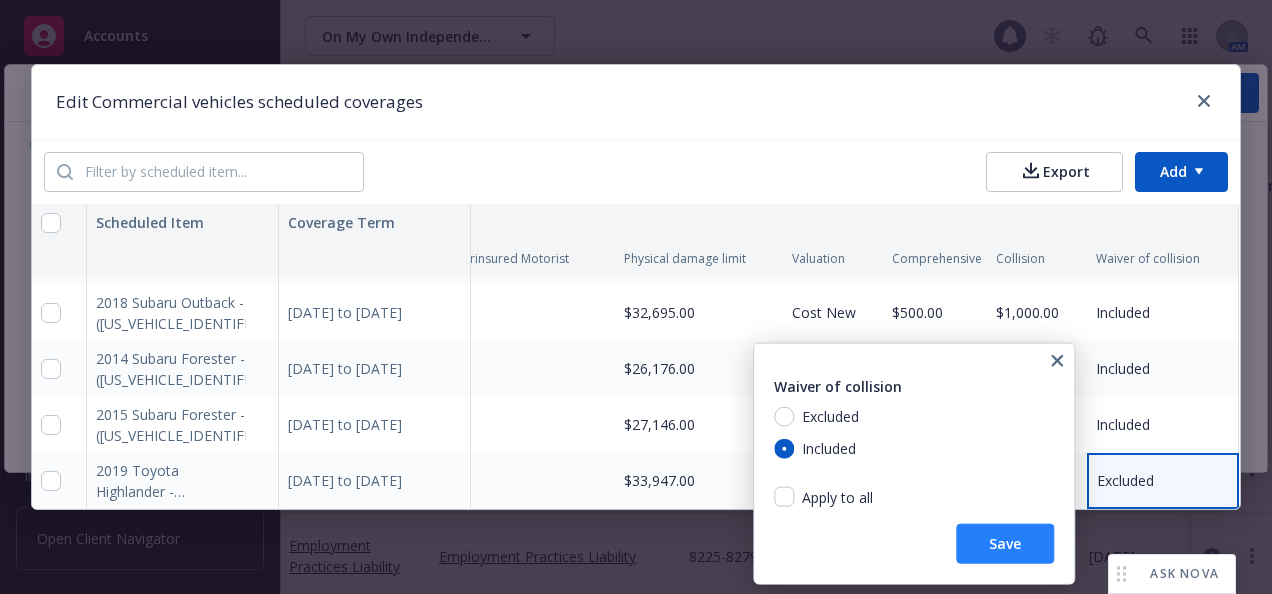 click on "Save" at bounding box center [1005, 544] 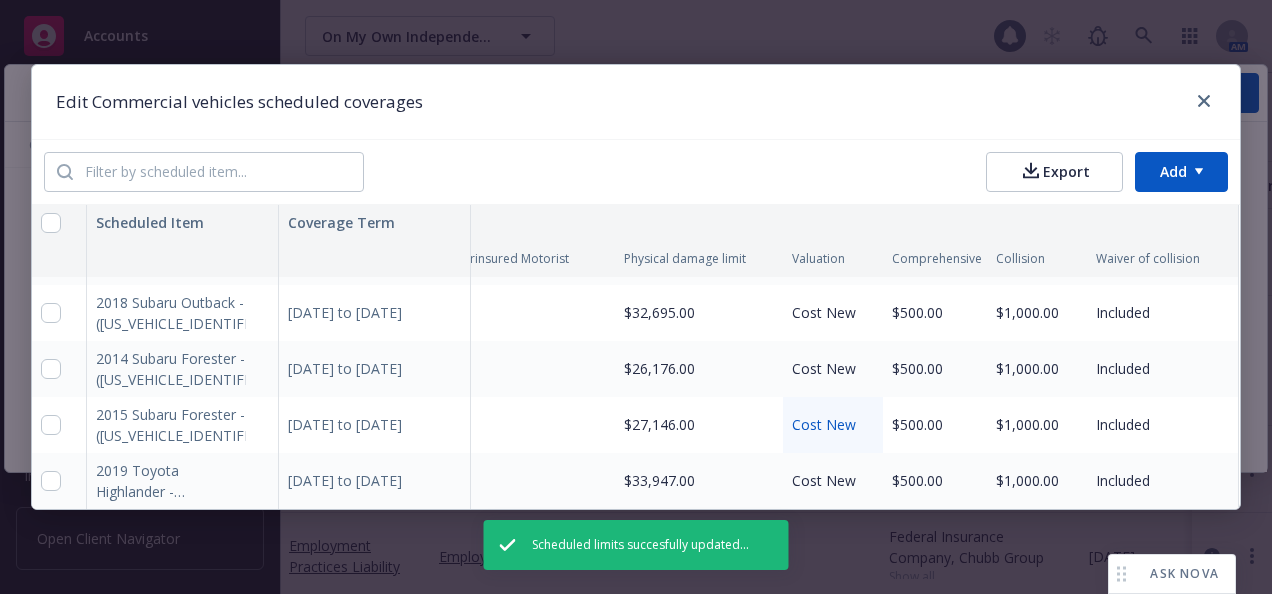 scroll, scrollTop: 0, scrollLeft: 502, axis: horizontal 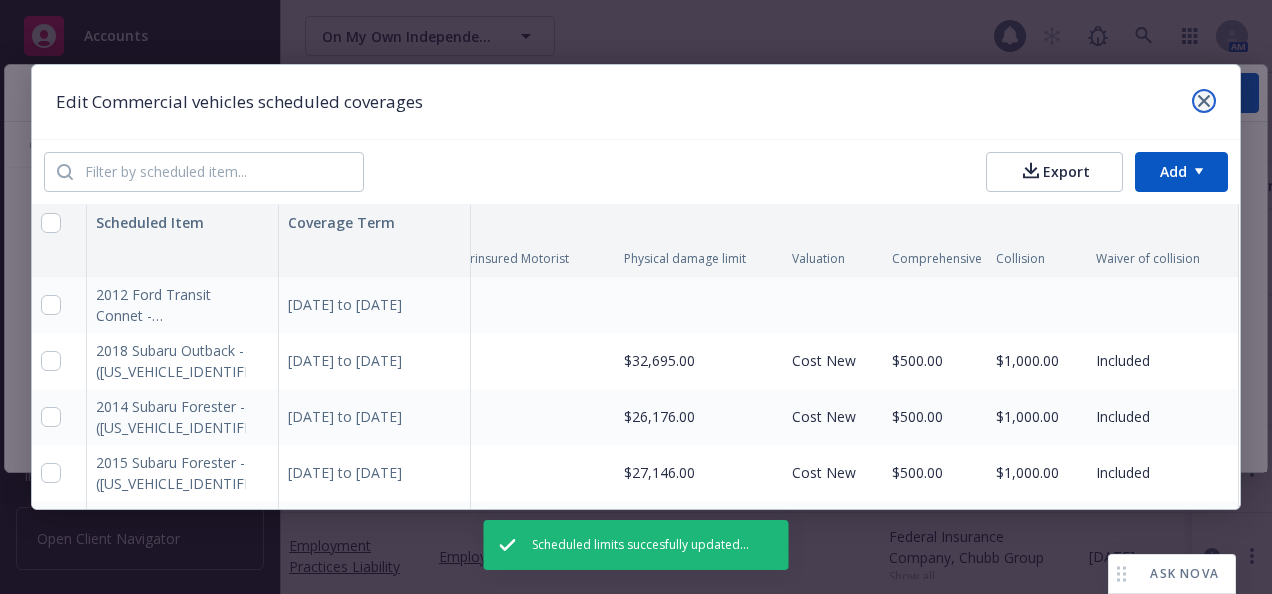 click 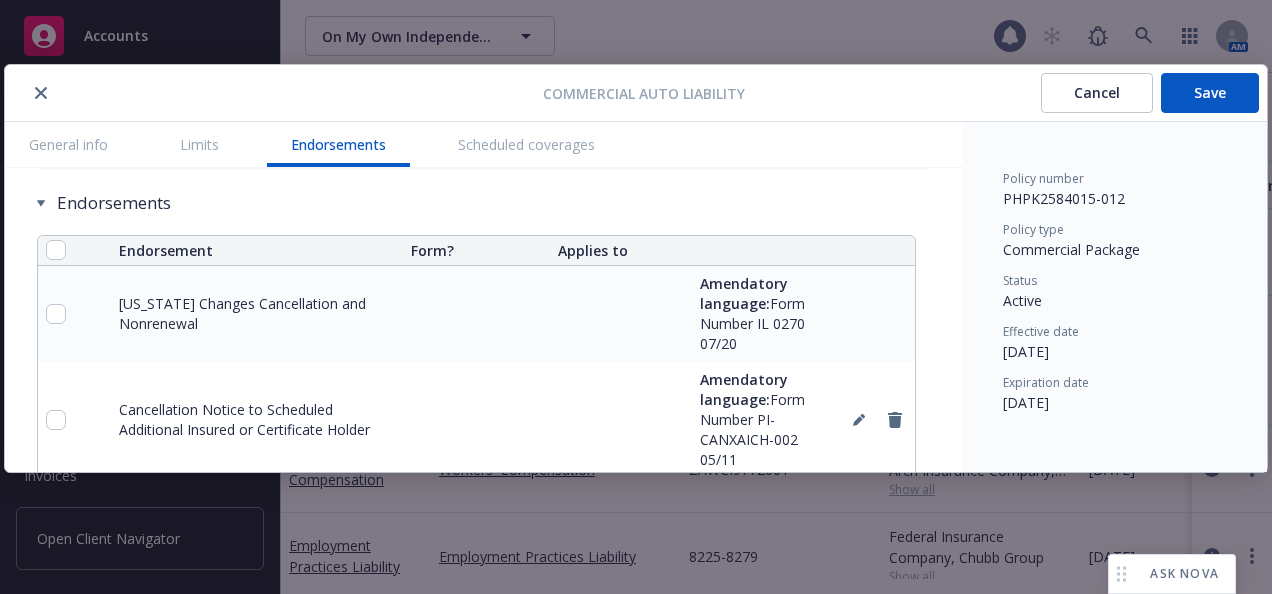 scroll, scrollTop: 4572, scrollLeft: 0, axis: vertical 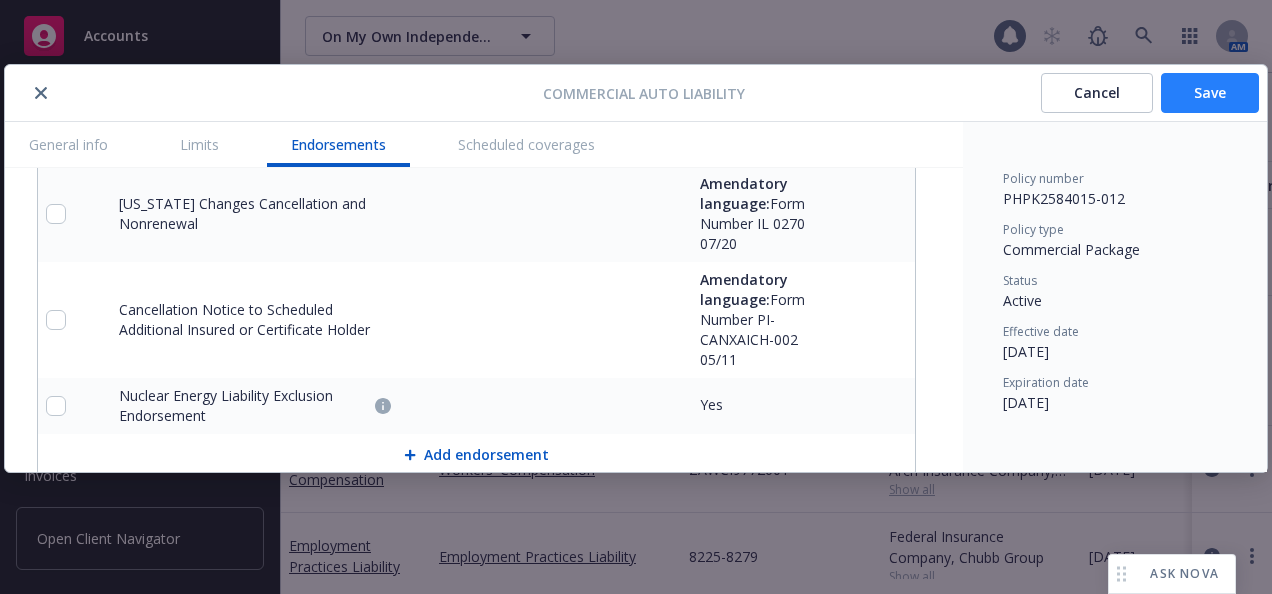 click on "Save" at bounding box center (1210, 93) 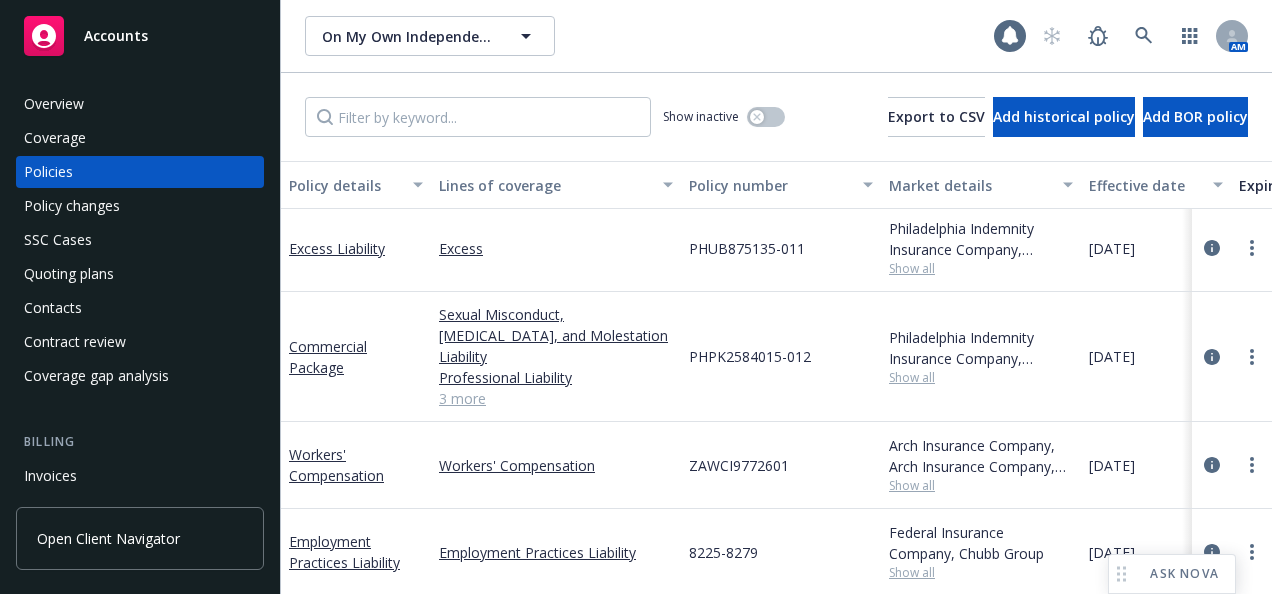 scroll, scrollTop: 0, scrollLeft: 0, axis: both 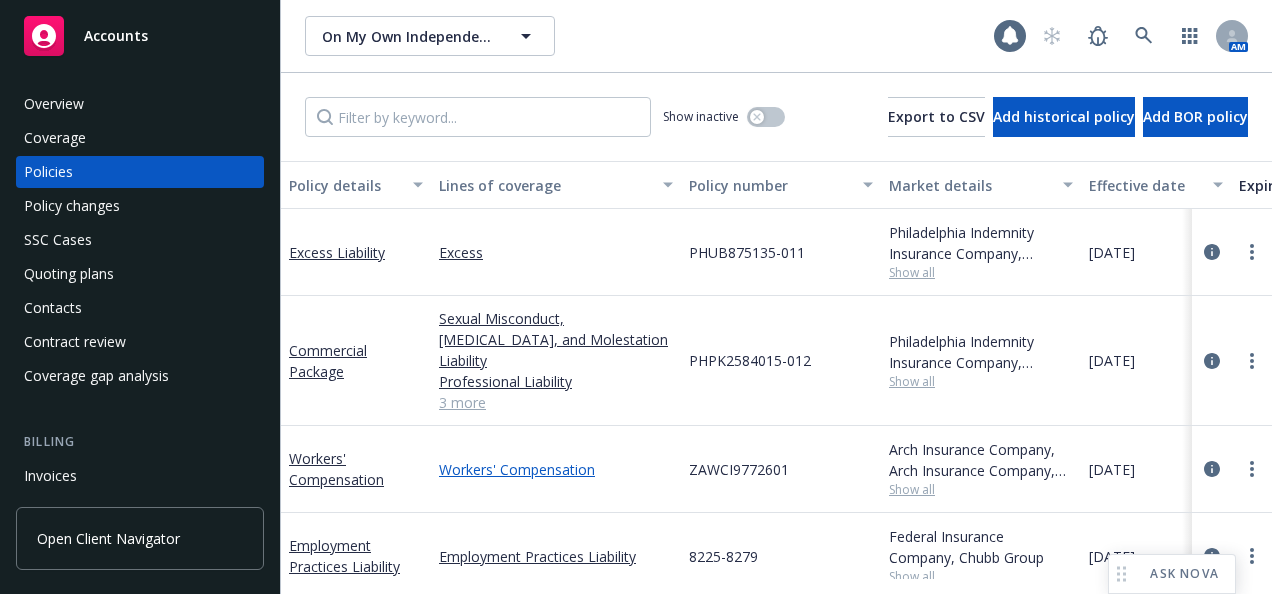 click on "Workers' Compensation" at bounding box center [556, 469] 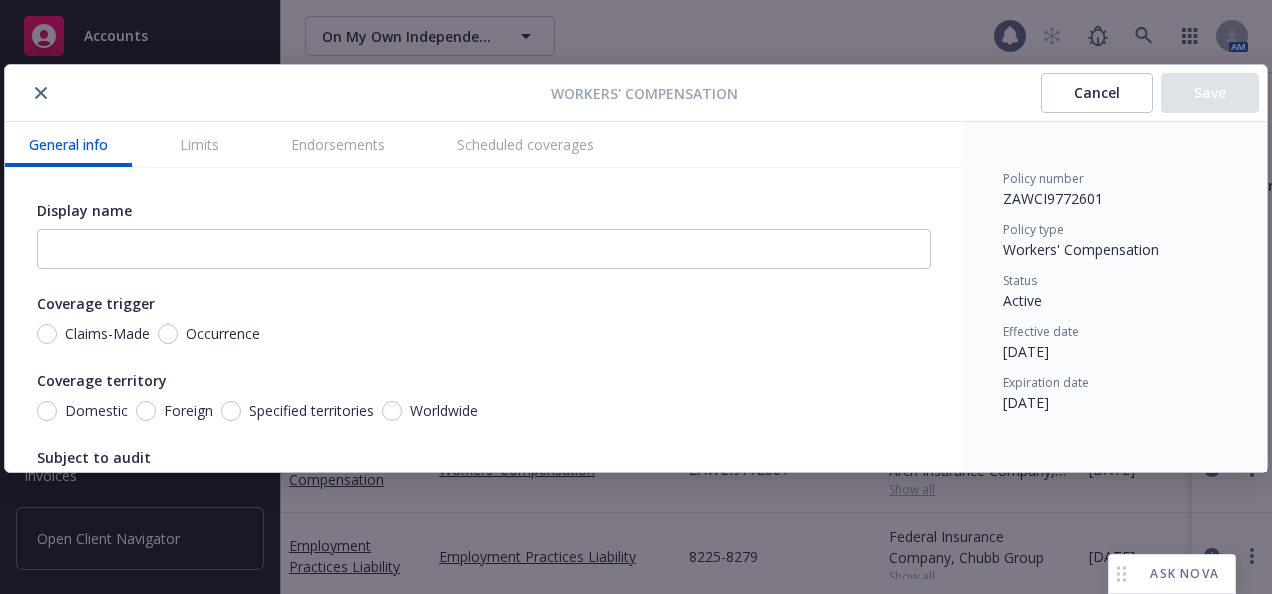 drag, startPoint x: 1115, startPoint y: 82, endPoint x: 1085, endPoint y: 110, distance: 41.036568 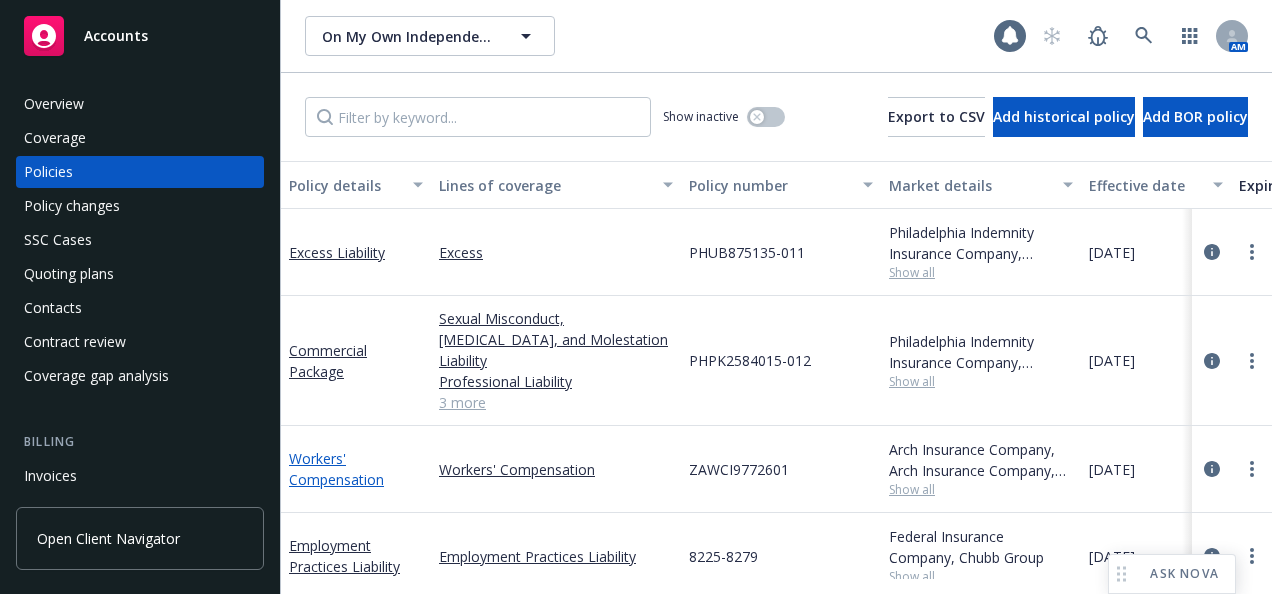 click on "Workers' Compensation" at bounding box center [336, 469] 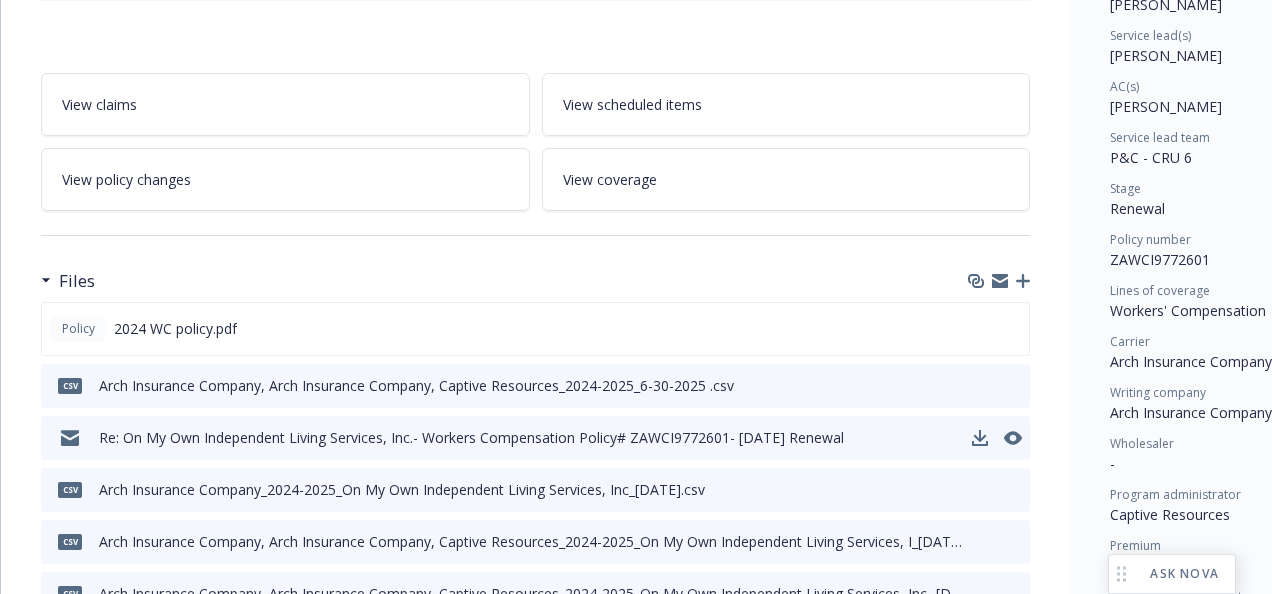 scroll, scrollTop: 300, scrollLeft: 0, axis: vertical 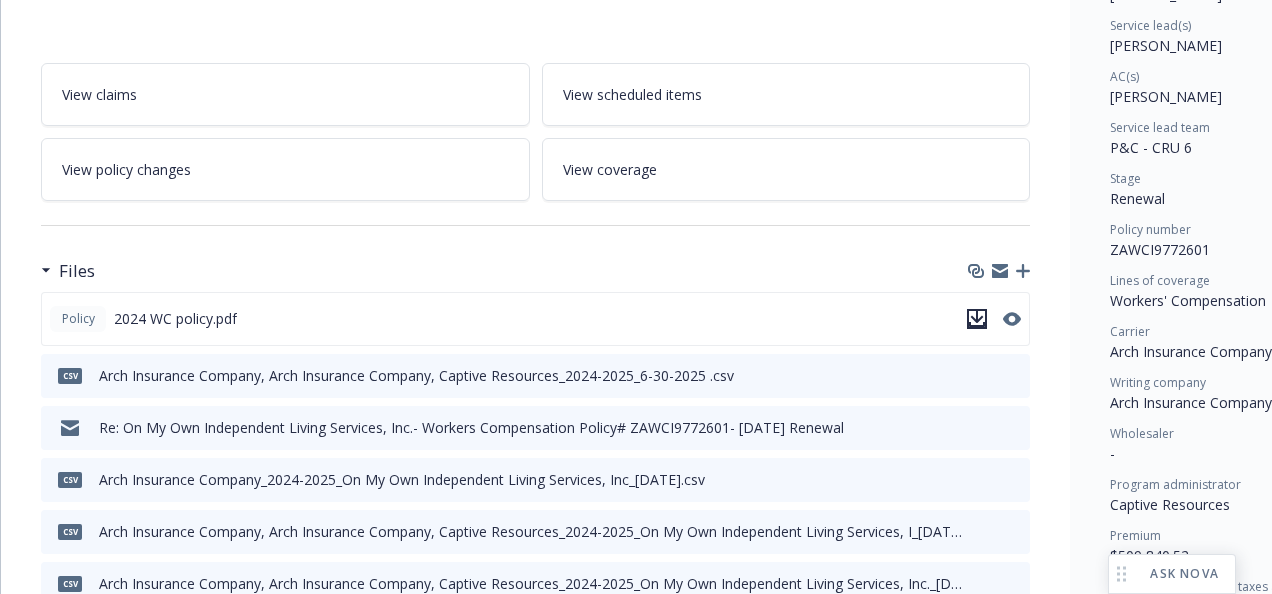 click 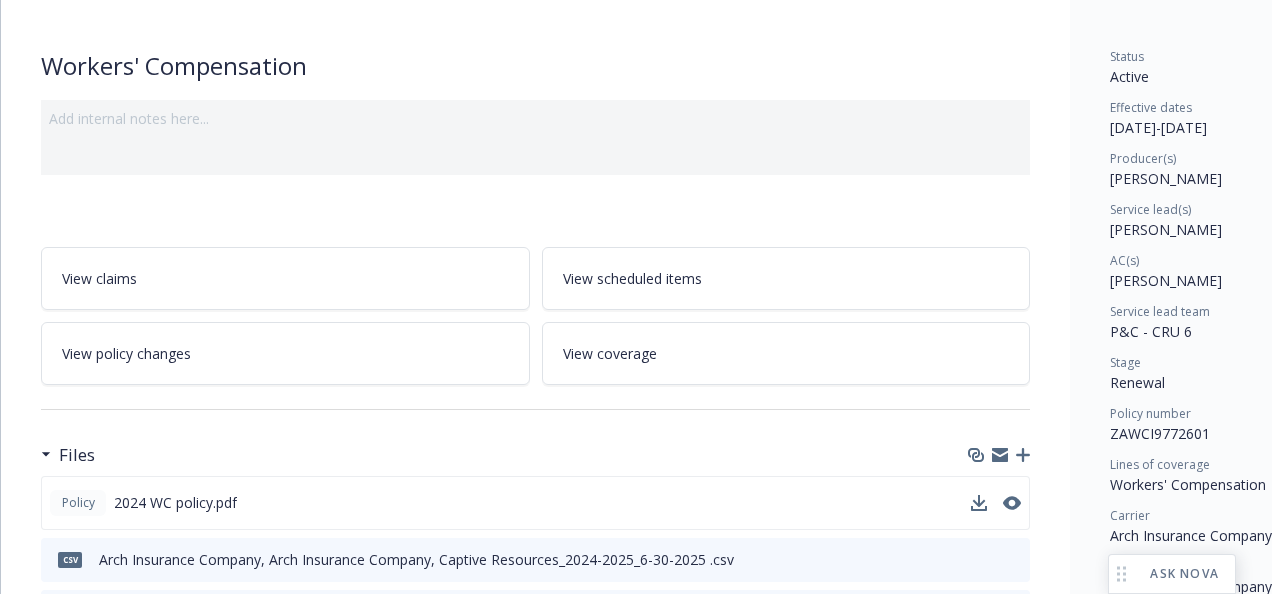 scroll, scrollTop: 200, scrollLeft: 0, axis: vertical 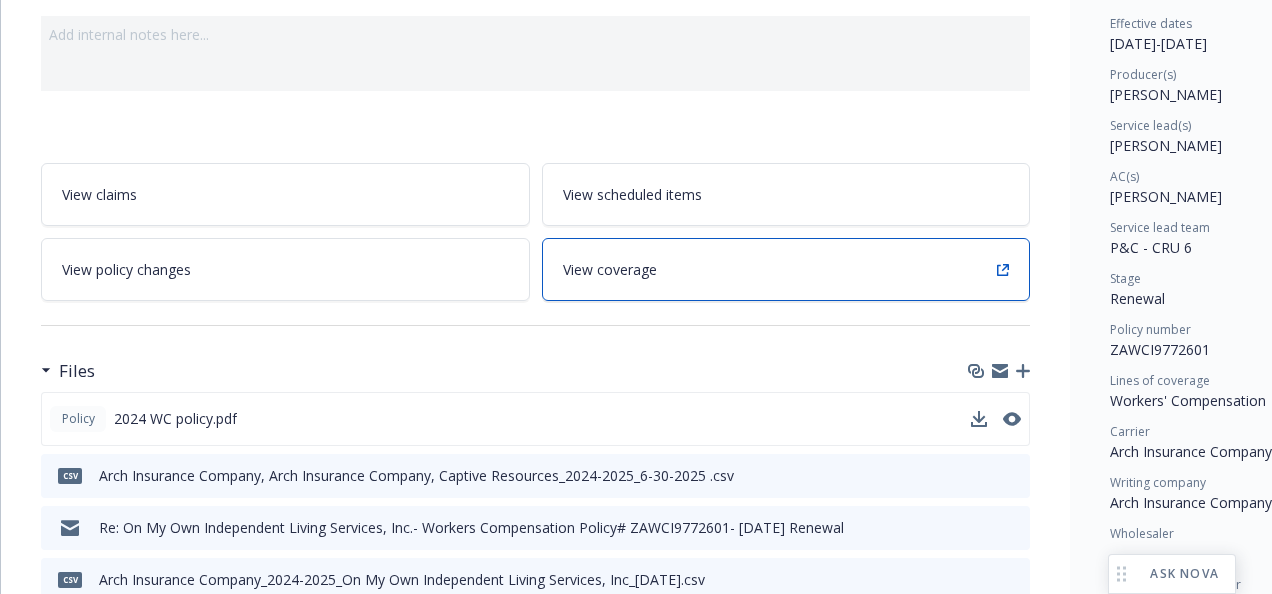 click on "View coverage" at bounding box center [610, 269] 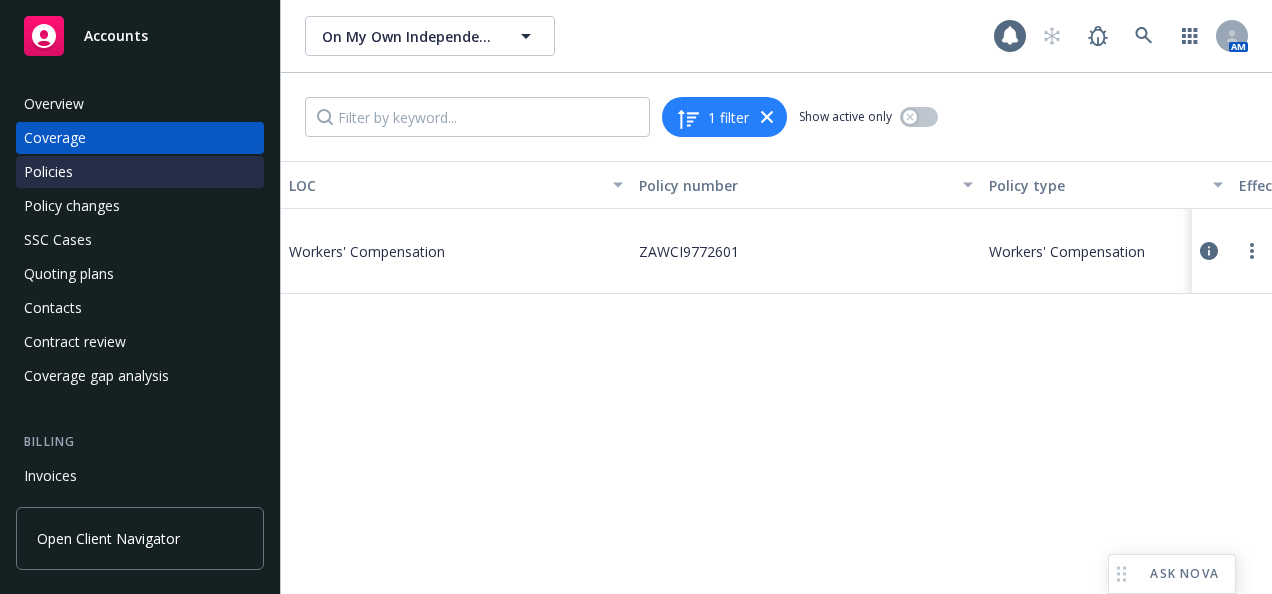click on "Policies" at bounding box center (140, 172) 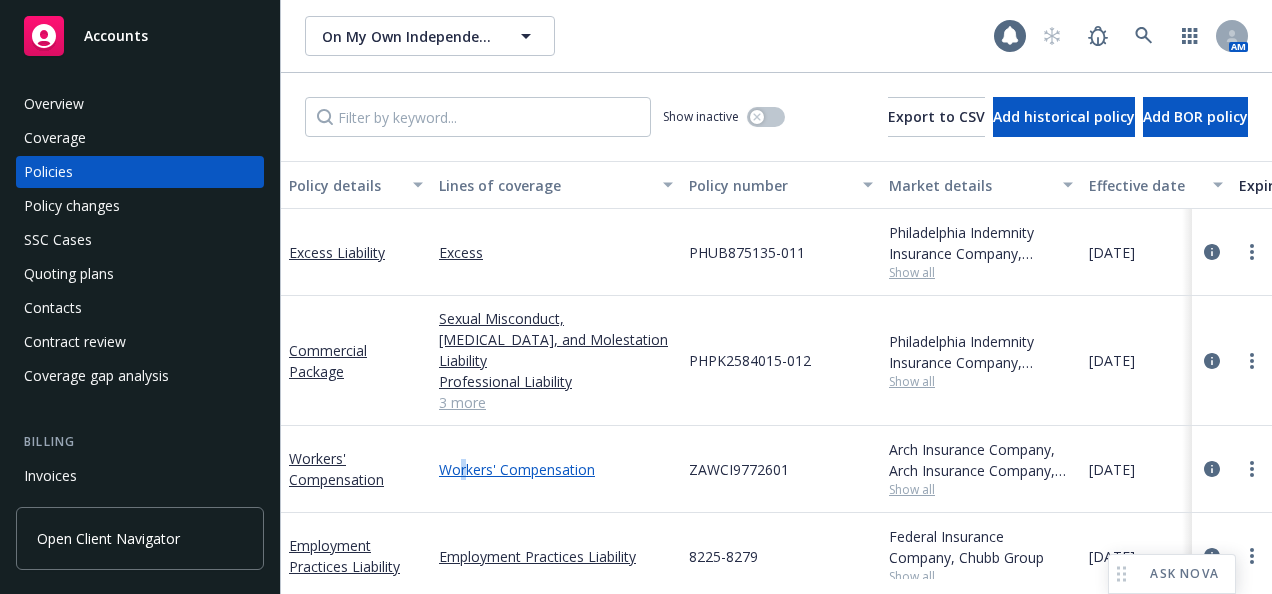 click on "Workers' Compensation" at bounding box center [556, 469] 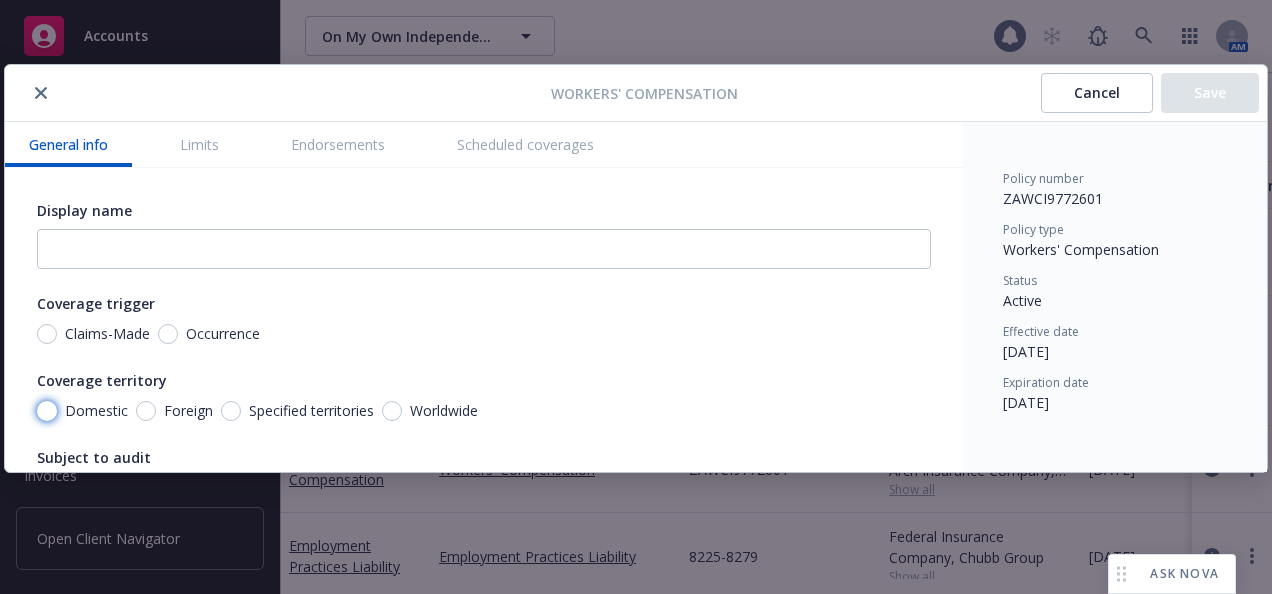 click on "Domestic" at bounding box center [47, 411] 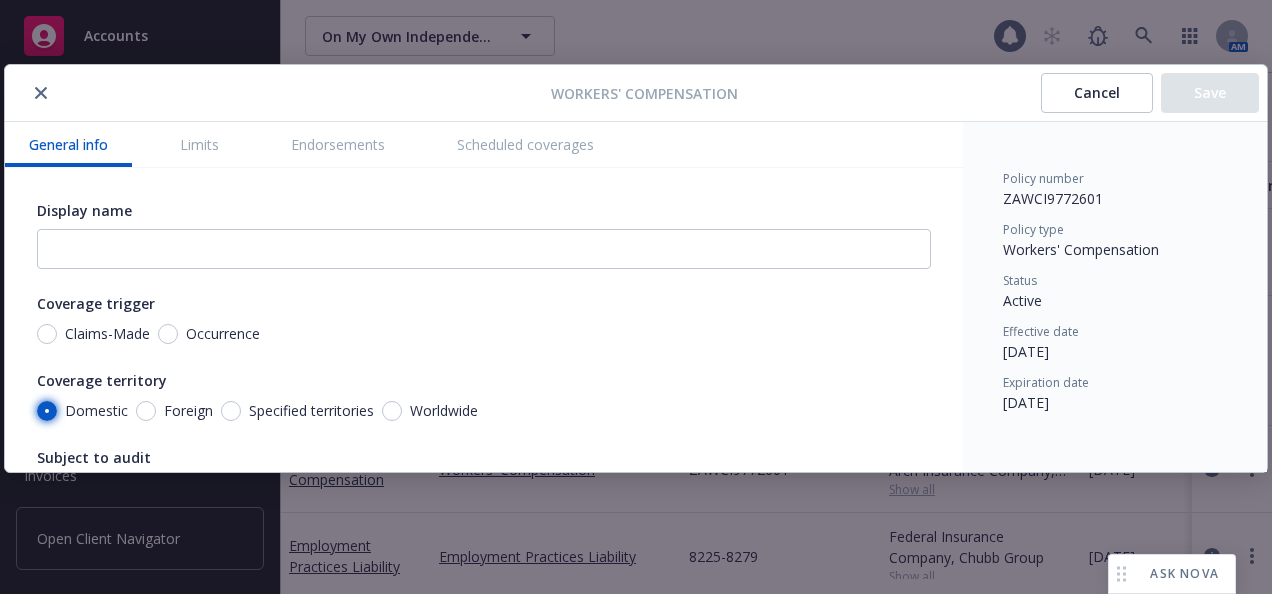 radio on "true" 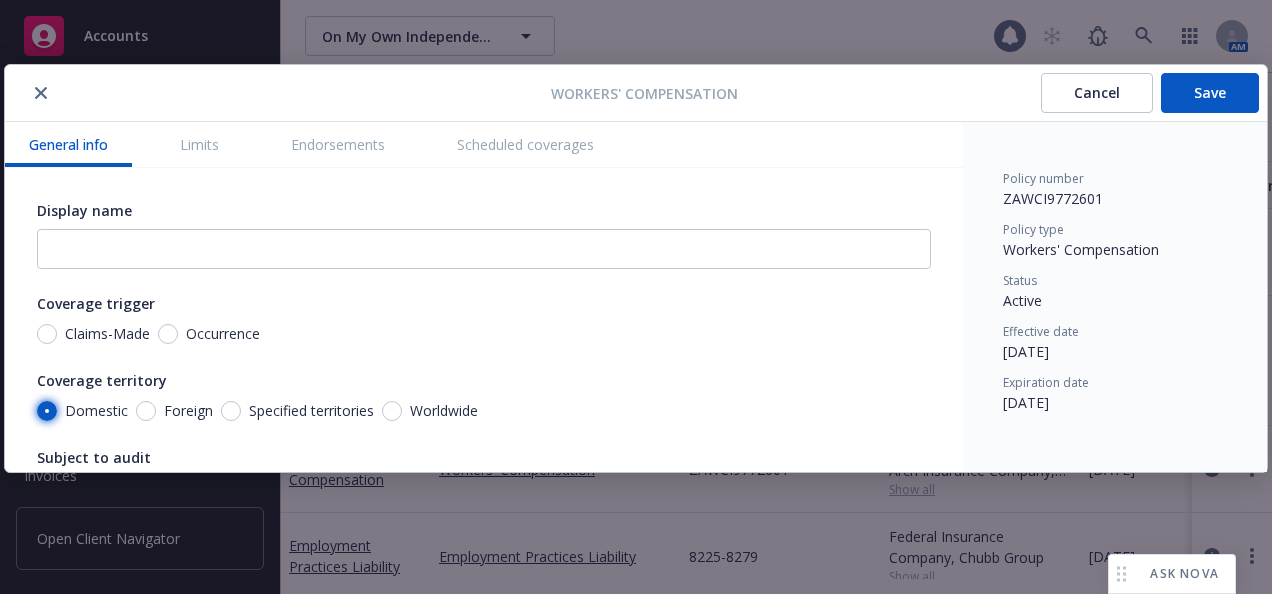 scroll, scrollTop: 100, scrollLeft: 0, axis: vertical 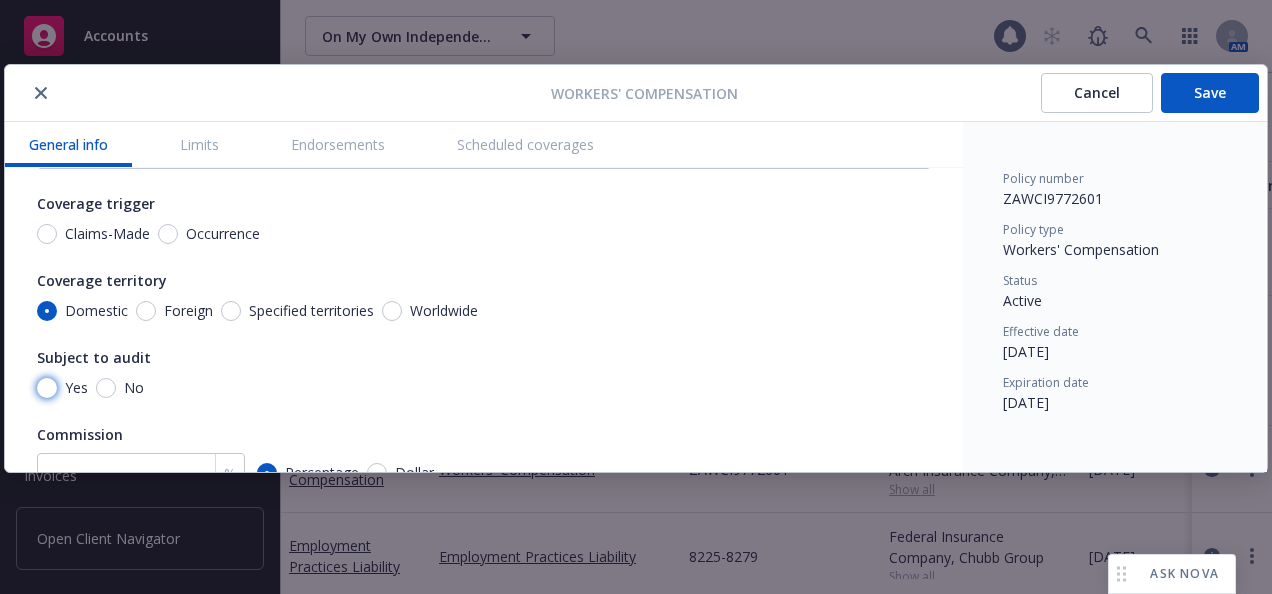 click on "Yes" at bounding box center [47, 388] 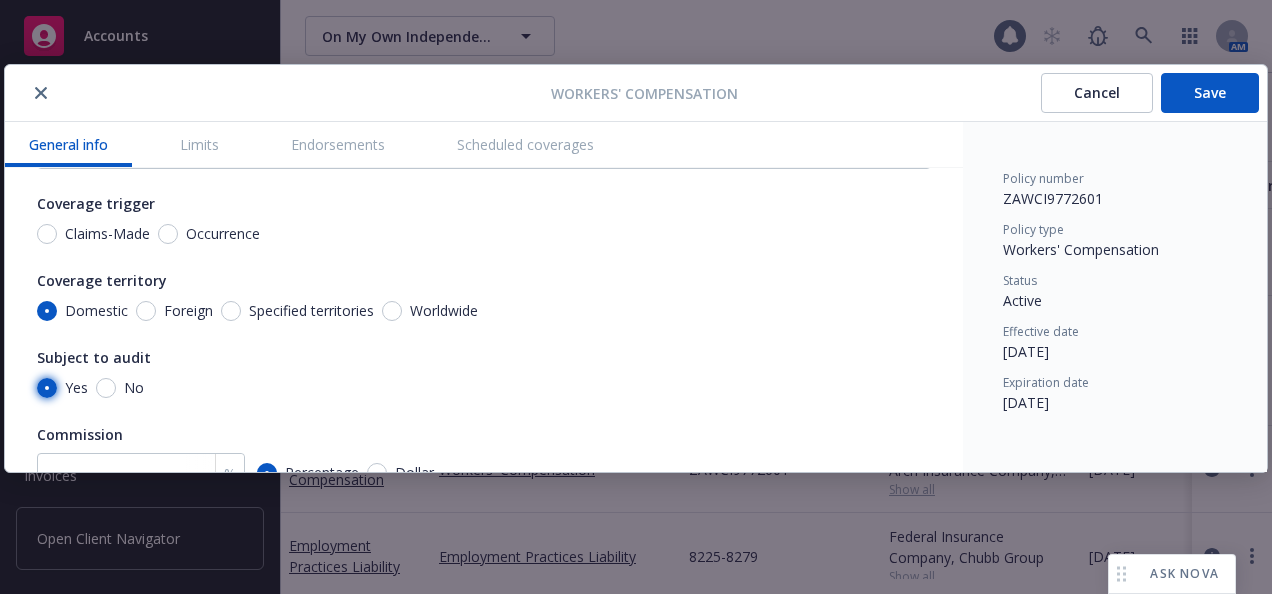 radio on "true" 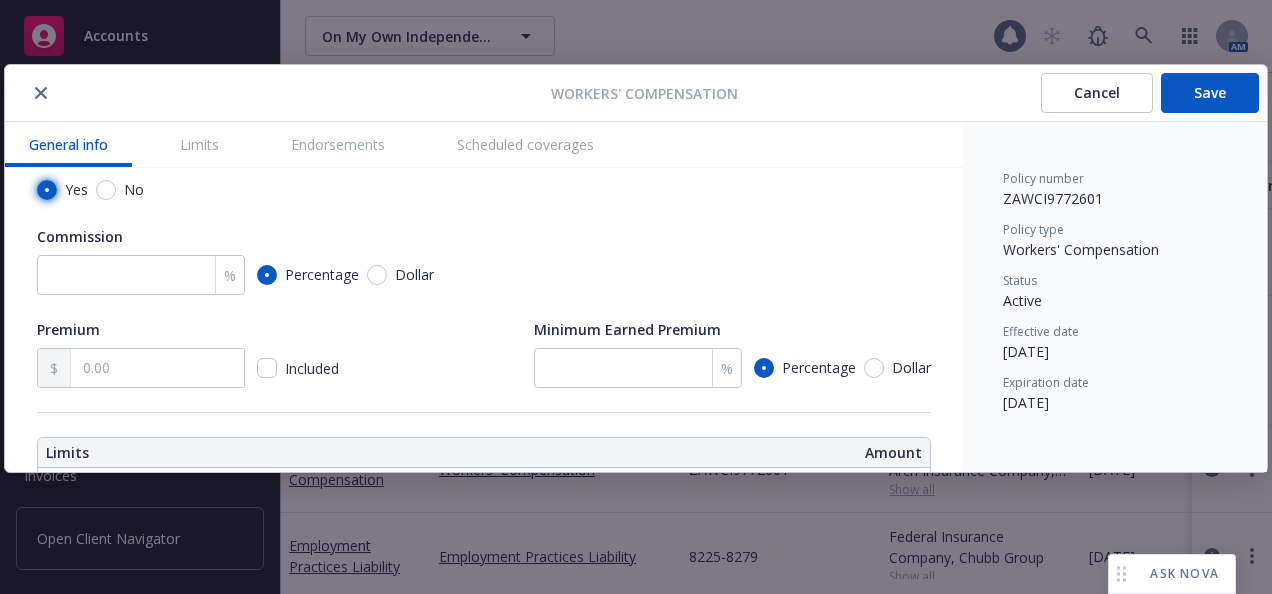 scroll, scrollTop: 300, scrollLeft: 0, axis: vertical 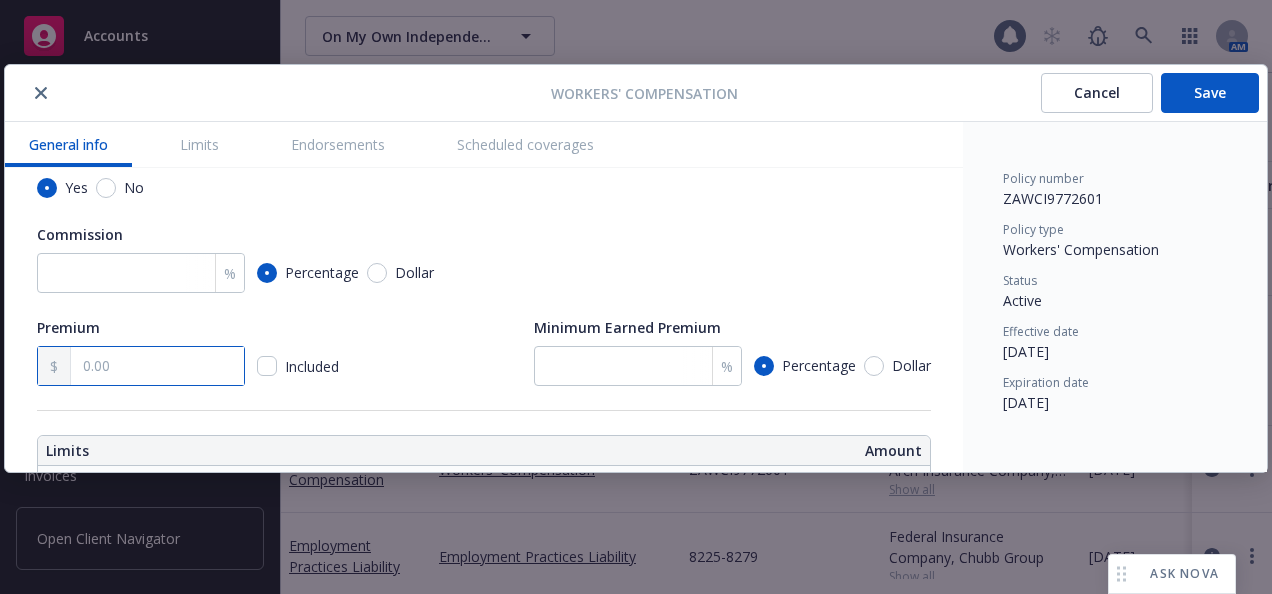 click at bounding box center [157, 366] 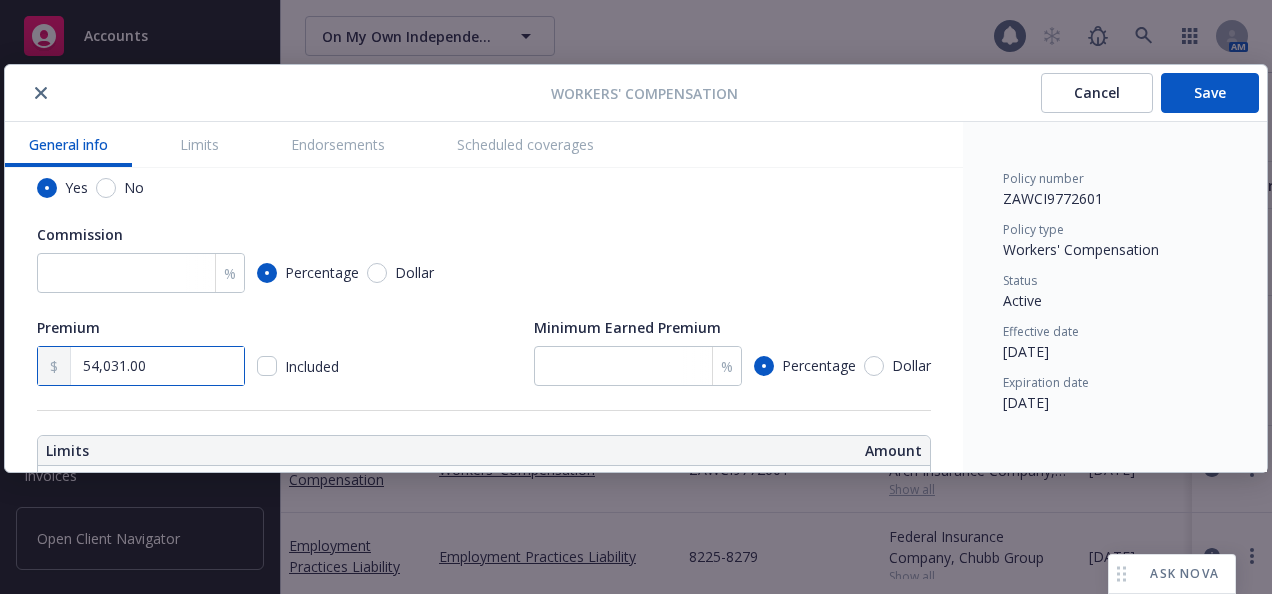 click on "54,031.00" at bounding box center [157, 366] 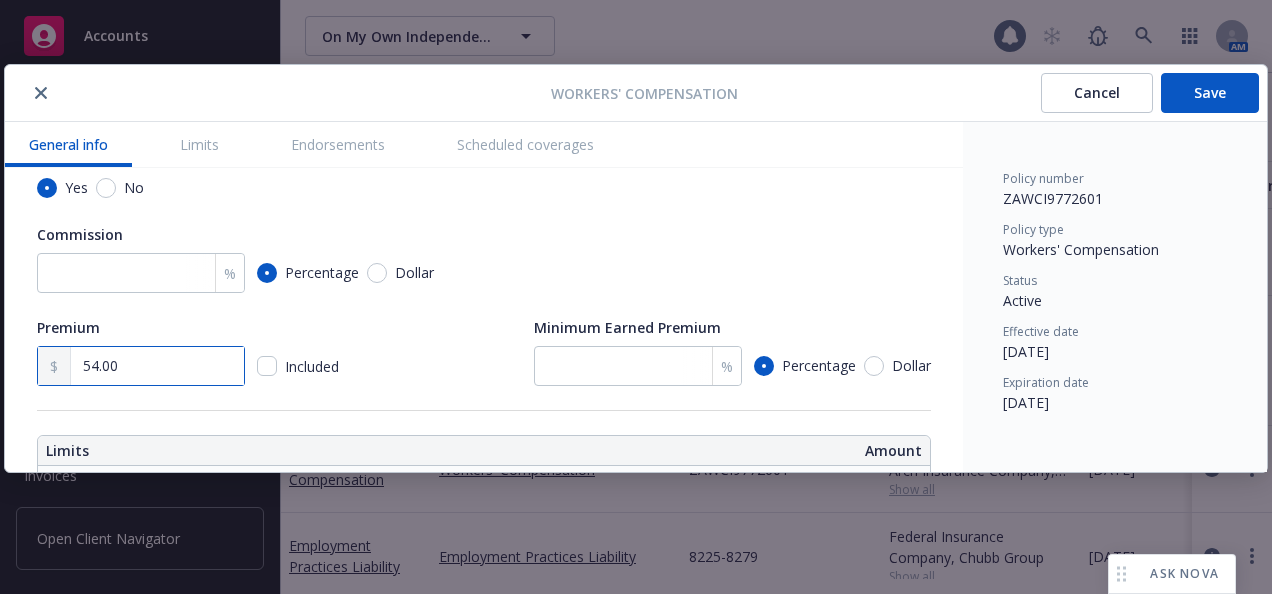 type on "5.00" 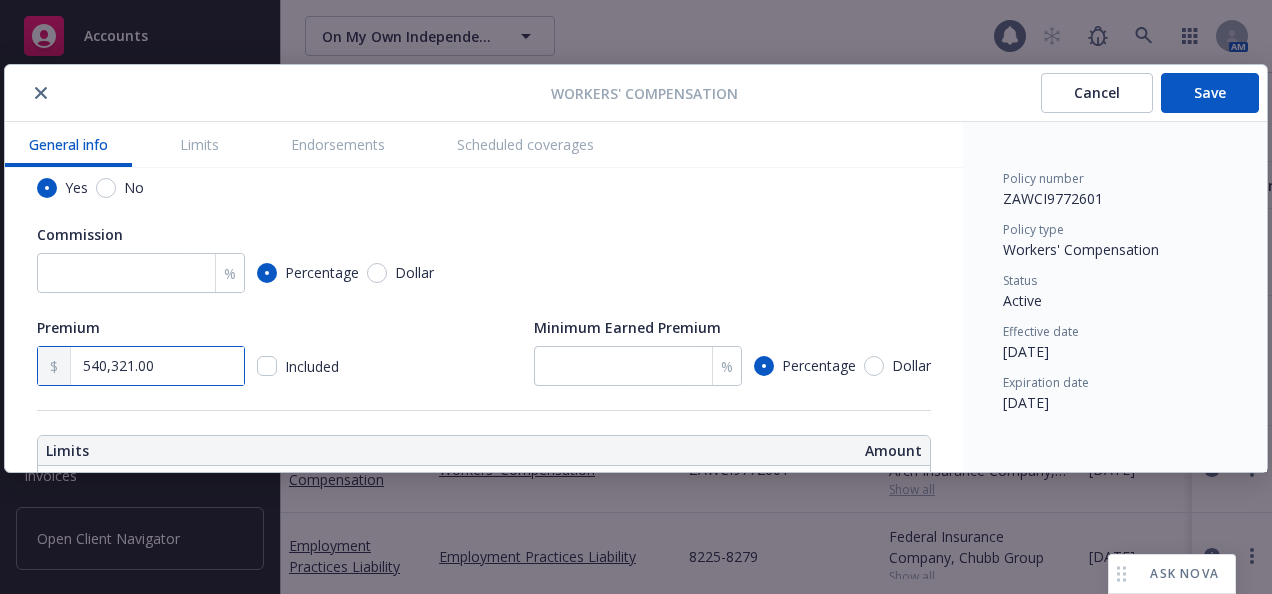 type on "540,321.00" 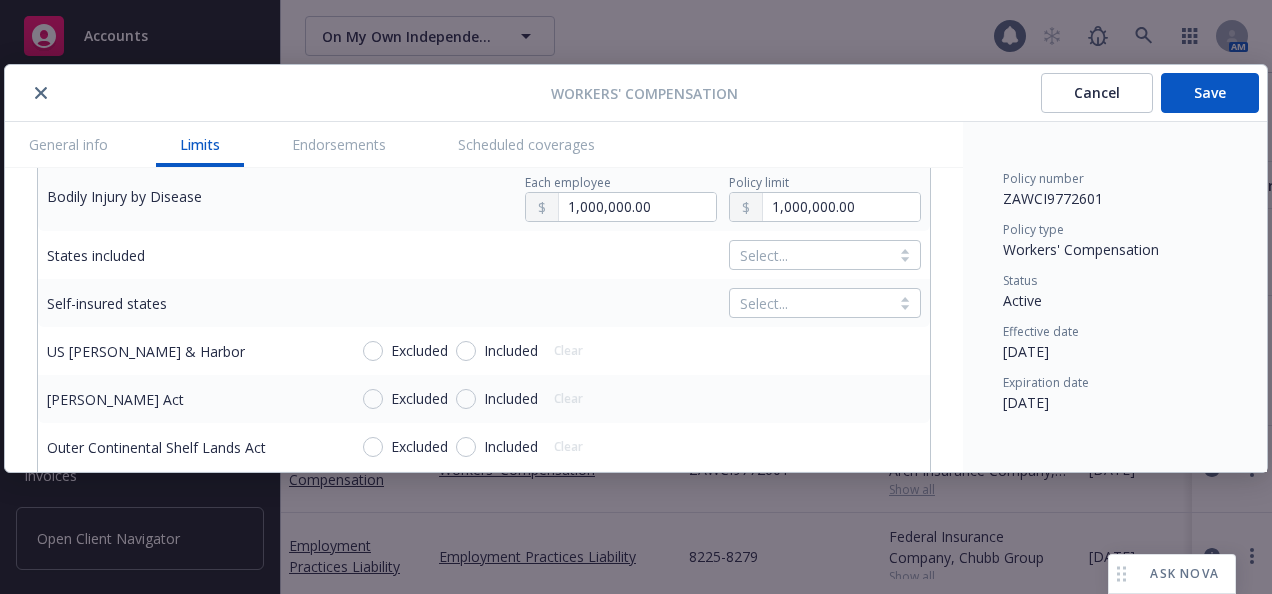 scroll, scrollTop: 600, scrollLeft: 0, axis: vertical 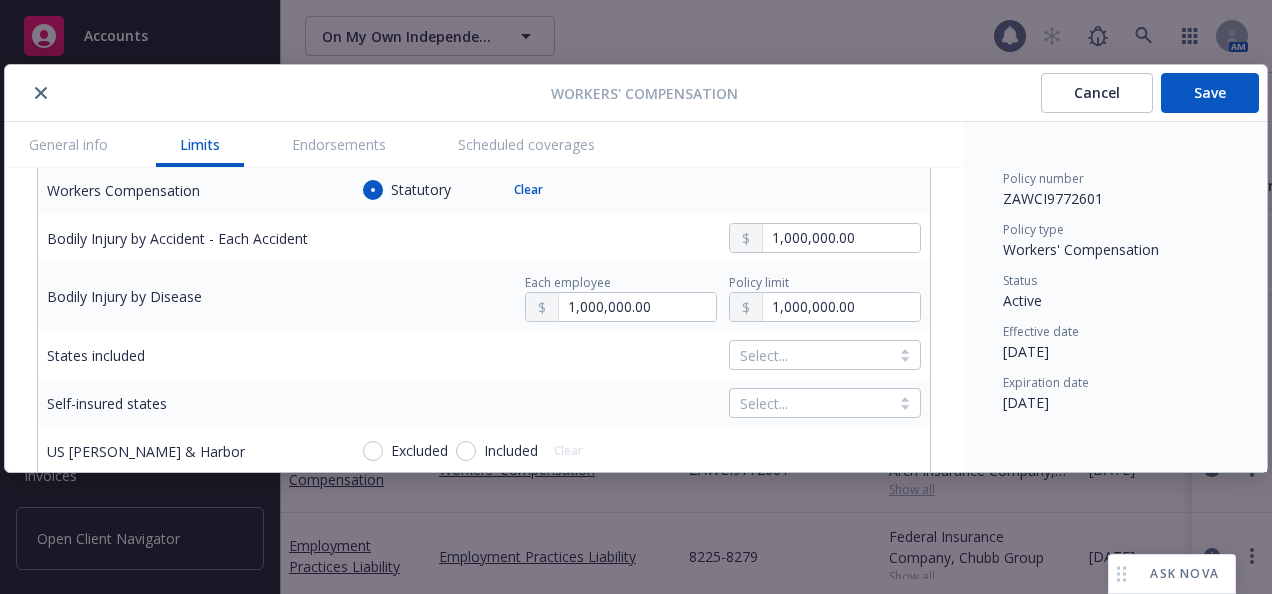 click at bounding box center [810, 355] 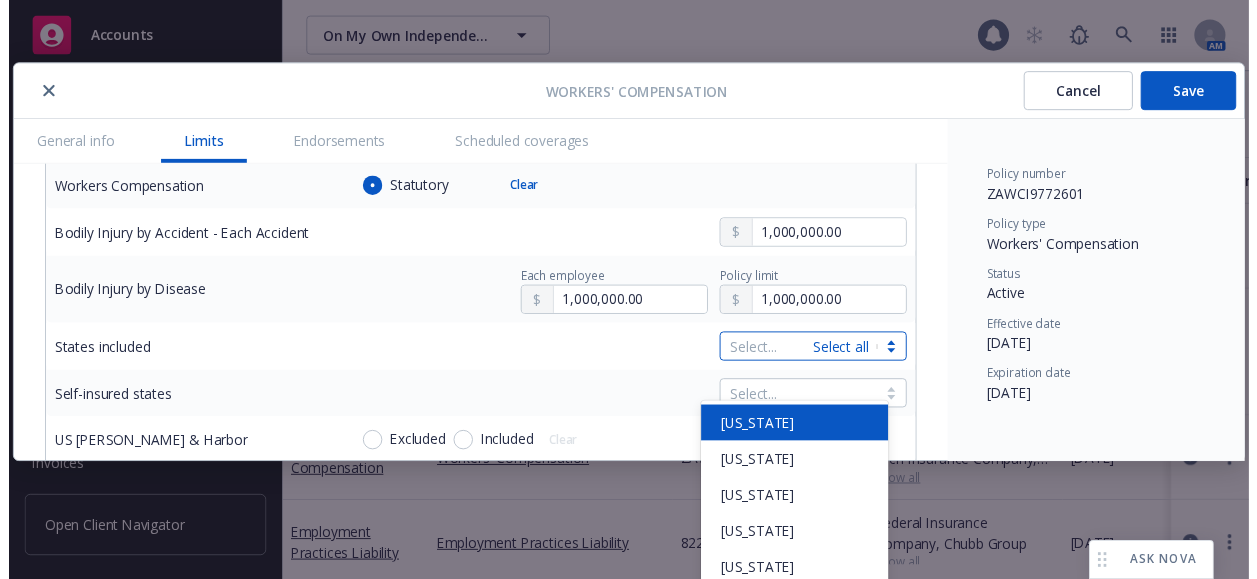 scroll, scrollTop: 88, scrollLeft: 0, axis: vertical 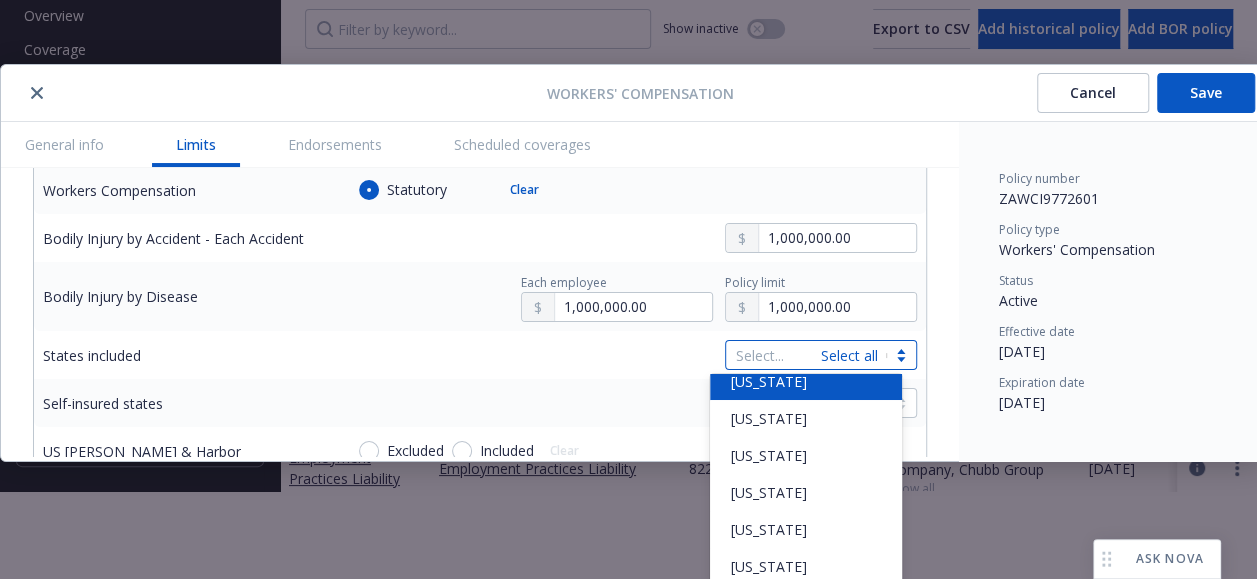 click on "[US_STATE]" at bounding box center [768, 381] 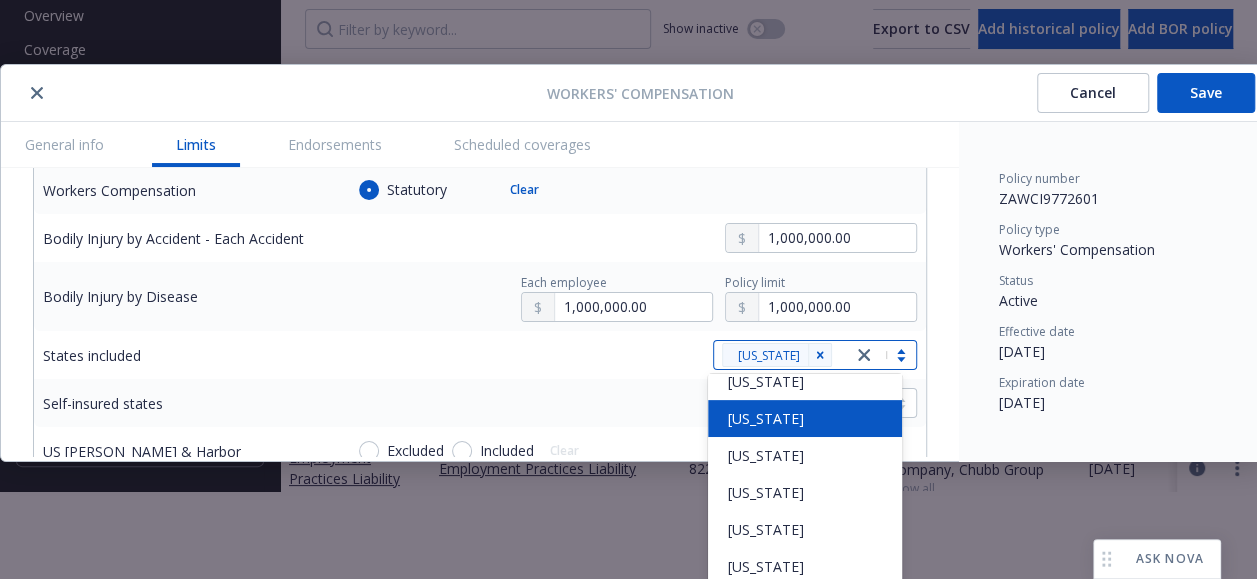 scroll, scrollTop: 0, scrollLeft: 0, axis: both 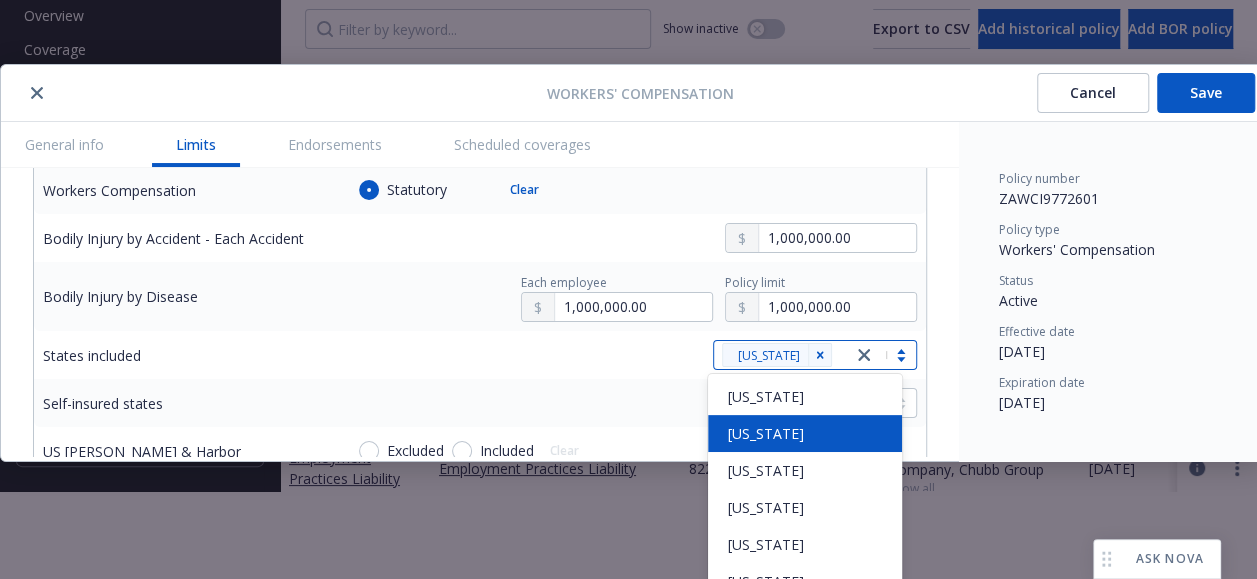 click on "[US_STATE]" at bounding box center [805, 433] 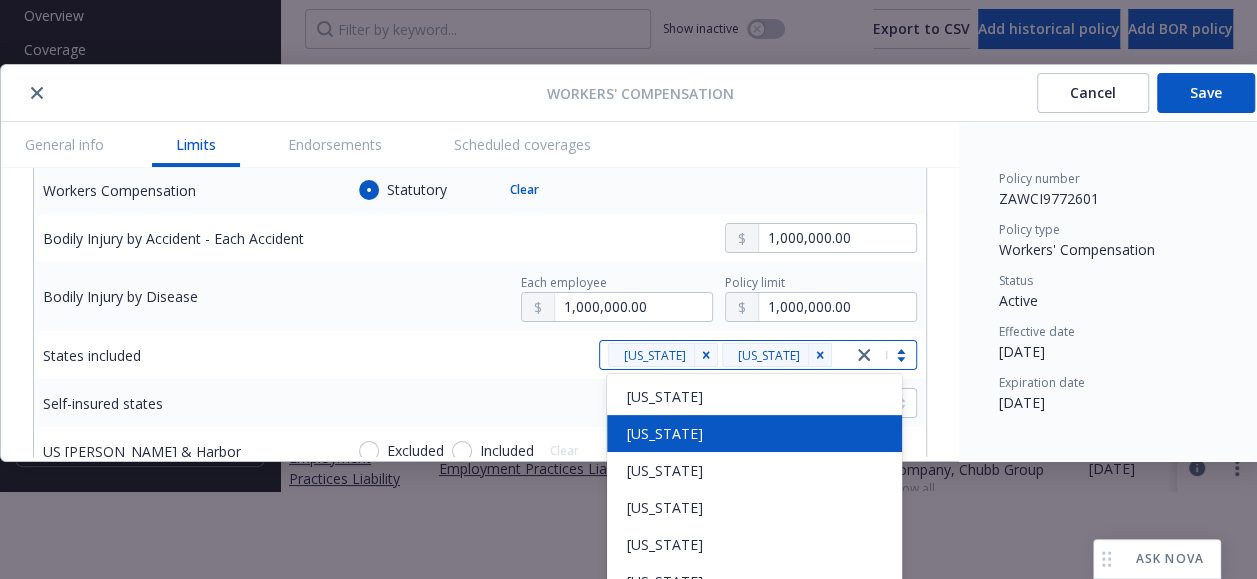 click on "[US_STATE]" at bounding box center [755, 433] 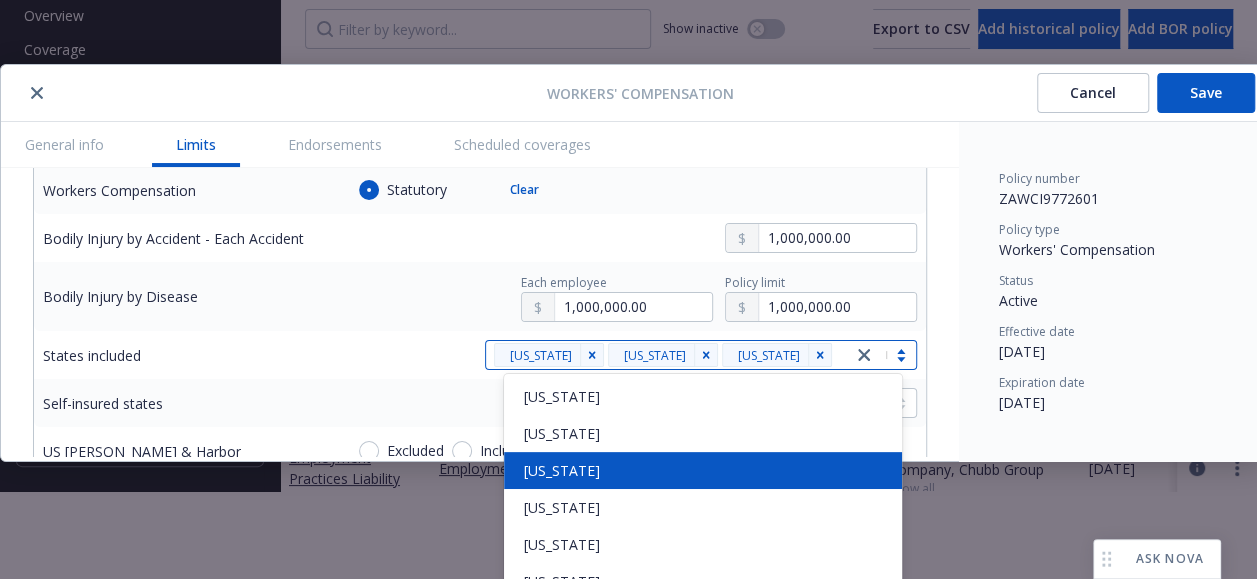click on "[US_STATE]" at bounding box center (703, 470) 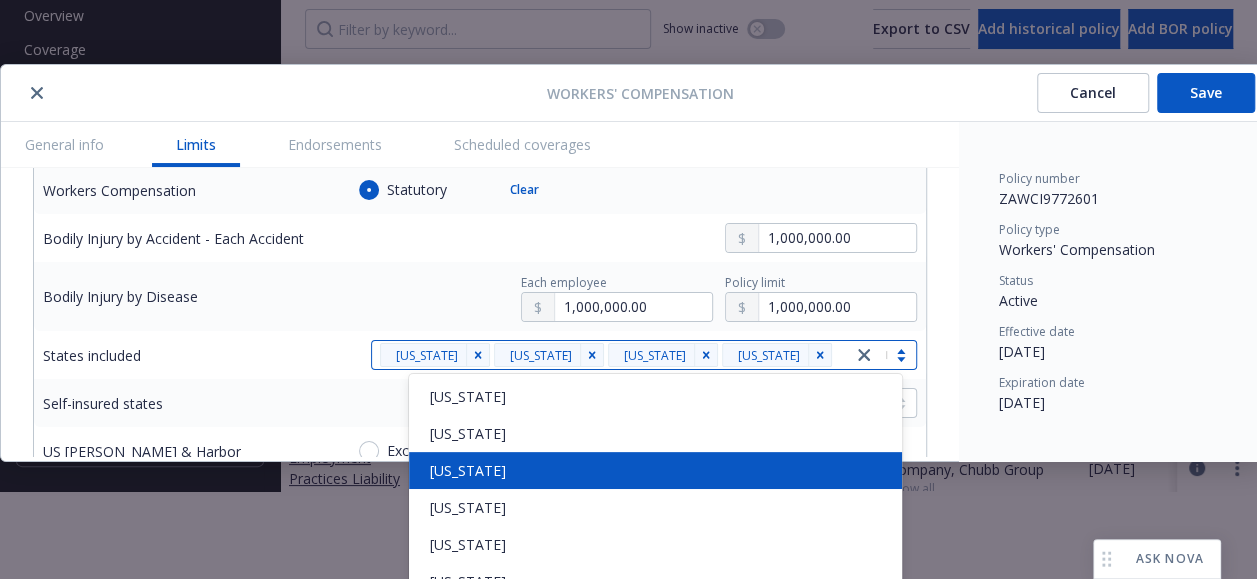 click on "[US_STATE]" at bounding box center [655, 470] 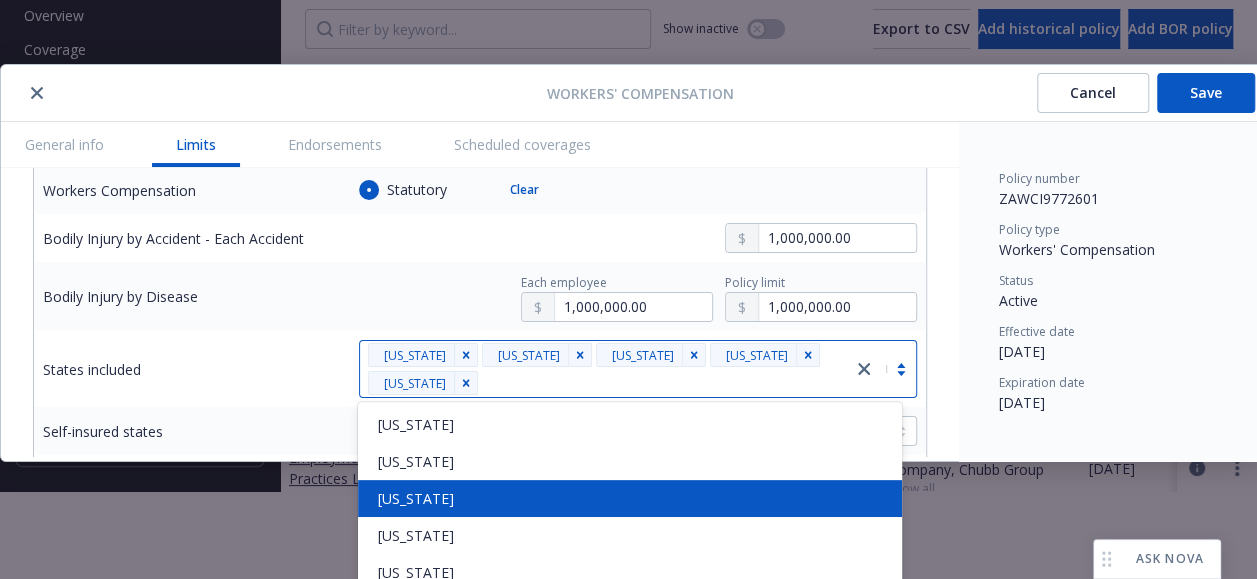 click on "[US_STATE]" at bounding box center [630, 498] 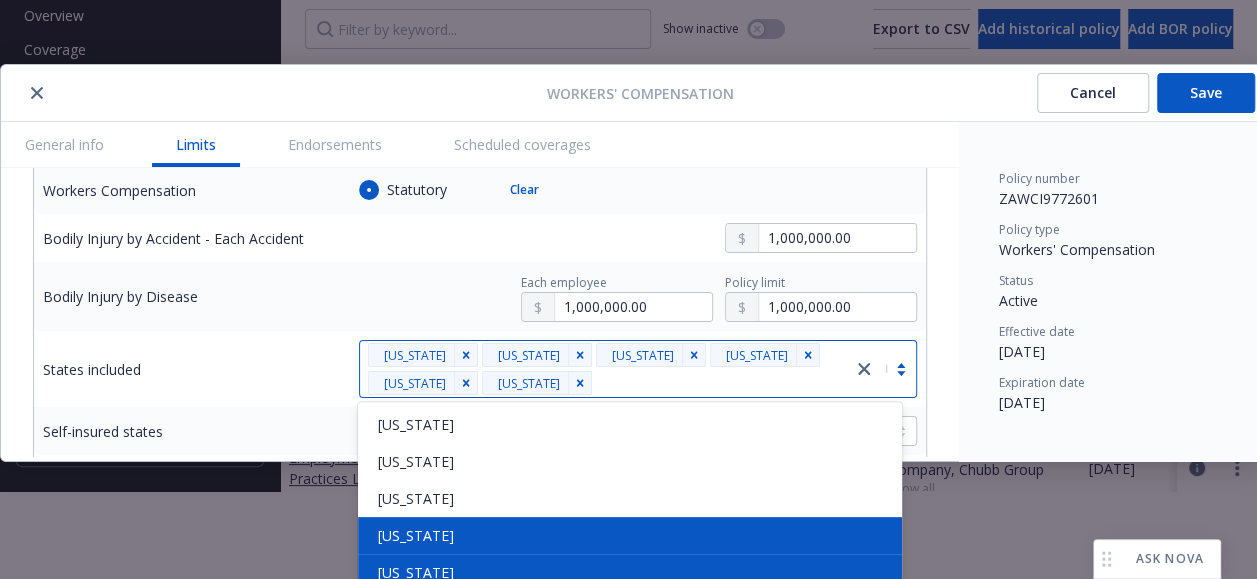 click on "[US_STATE]" at bounding box center (630, 535) 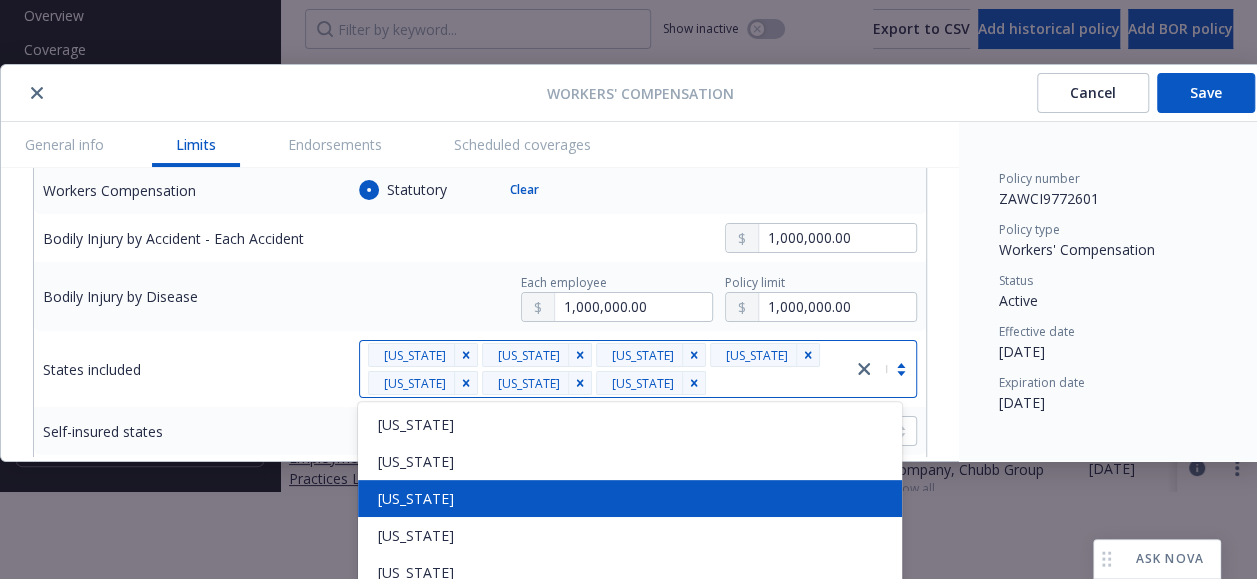 click on "[US_STATE]" at bounding box center (630, 498) 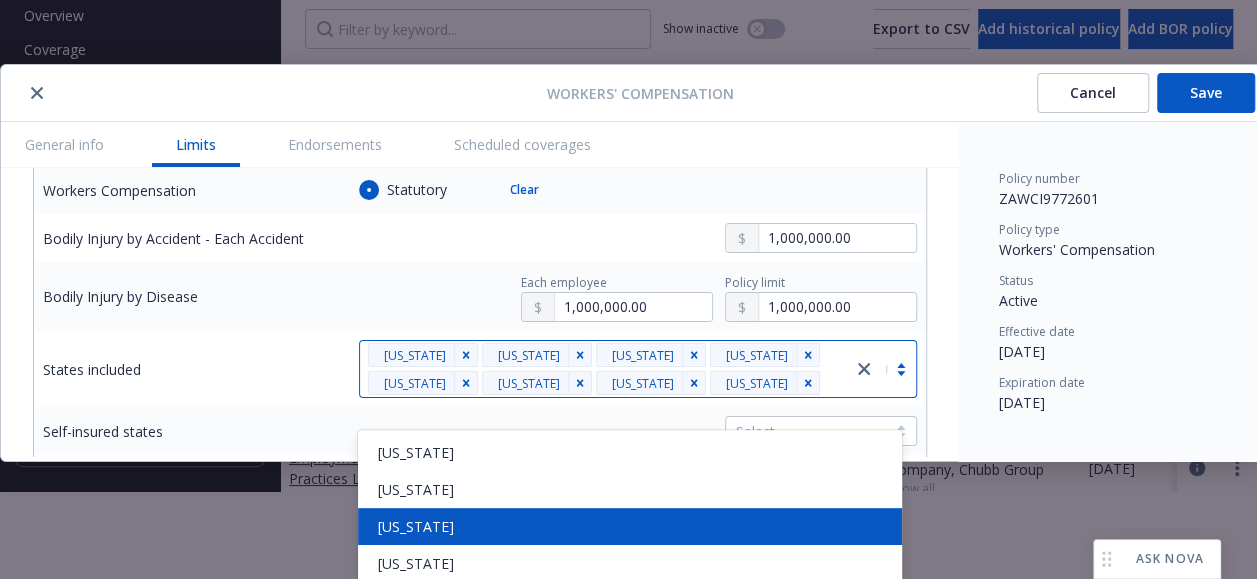 click on "[US_STATE]" at bounding box center (630, 526) 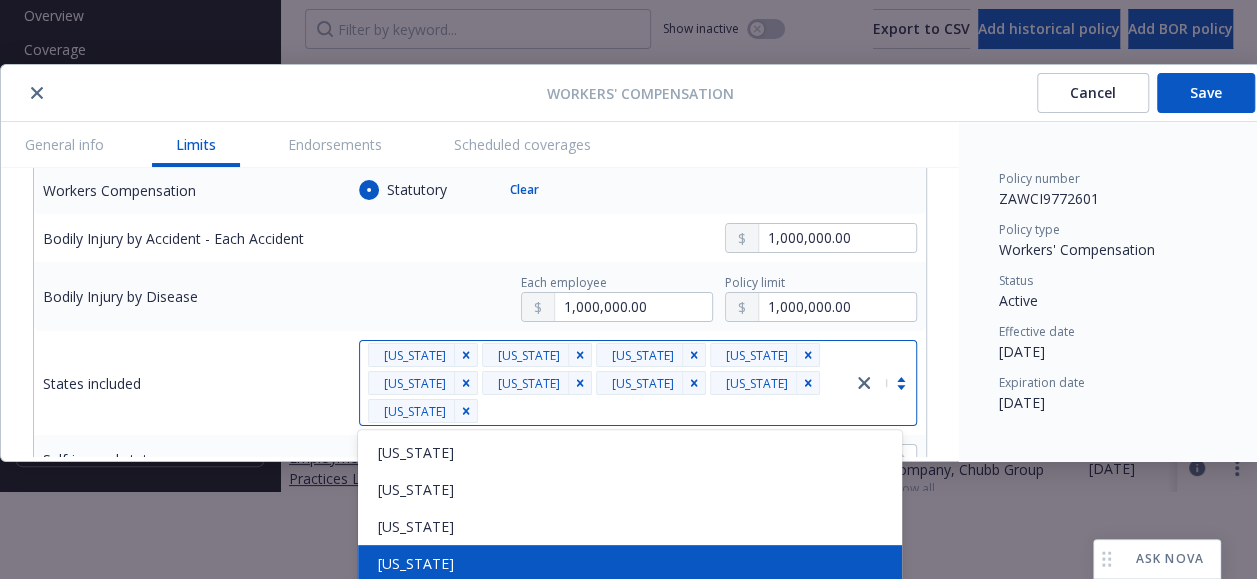 click on "[US_STATE]" at bounding box center (630, 563) 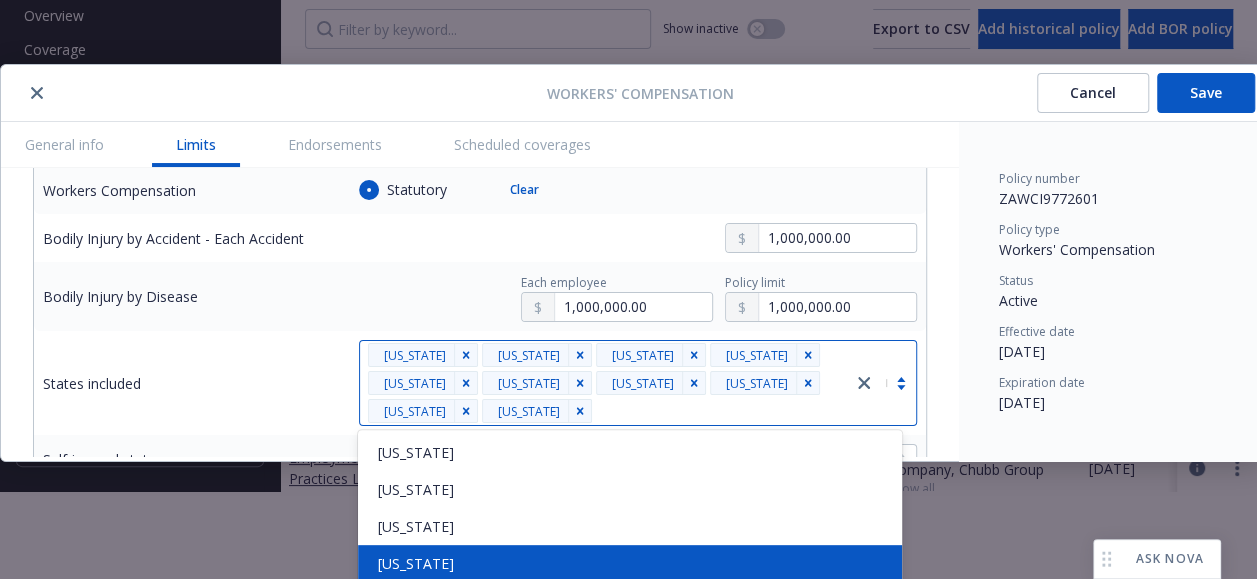 scroll, scrollTop: 100, scrollLeft: 0, axis: vertical 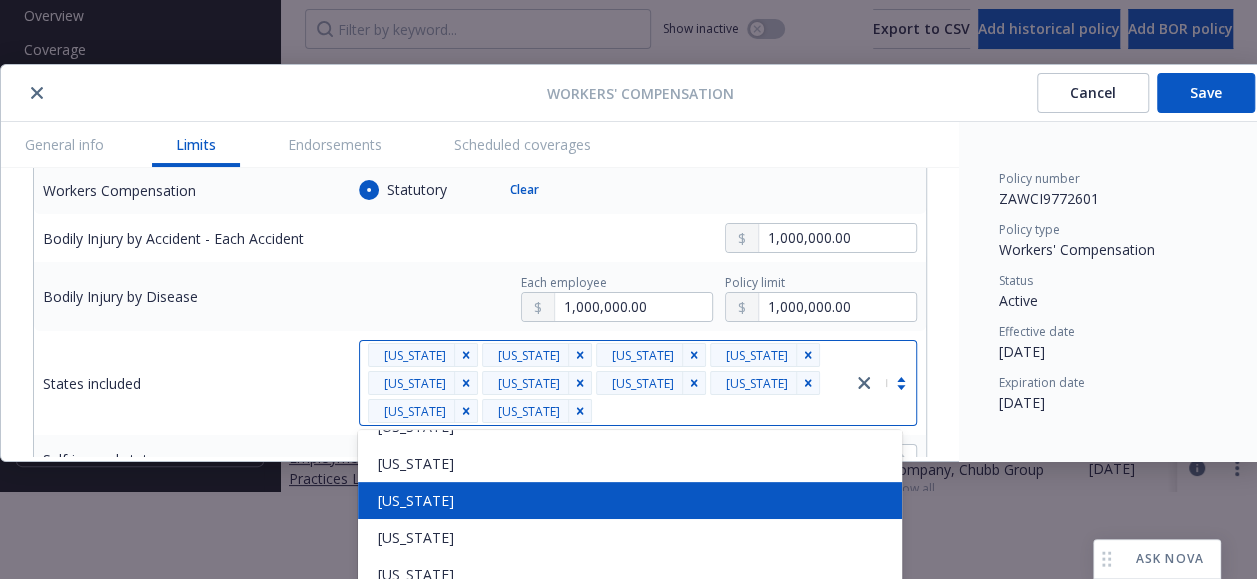click on "[US_STATE]" at bounding box center [630, 500] 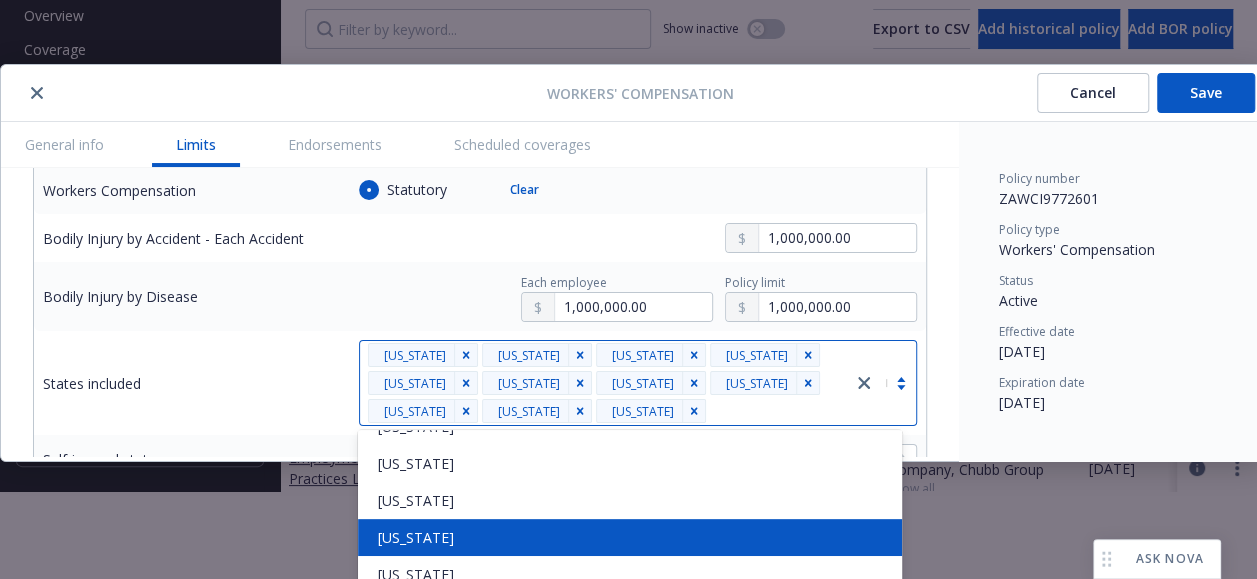 click on "[US_STATE]" at bounding box center [630, 537] 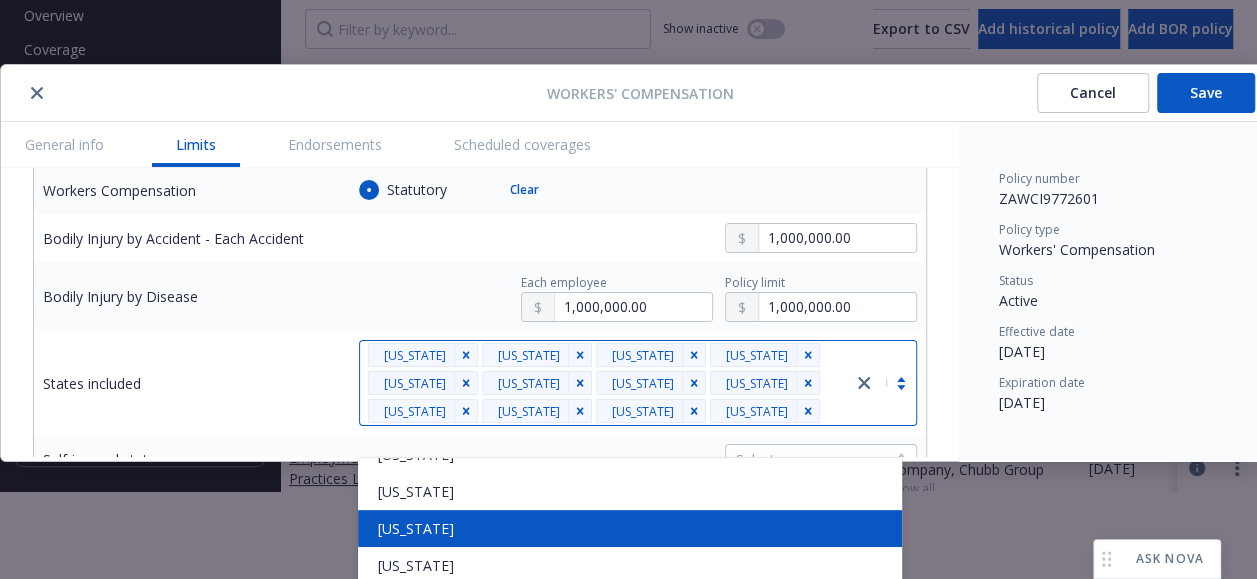 scroll, scrollTop: 200, scrollLeft: 0, axis: vertical 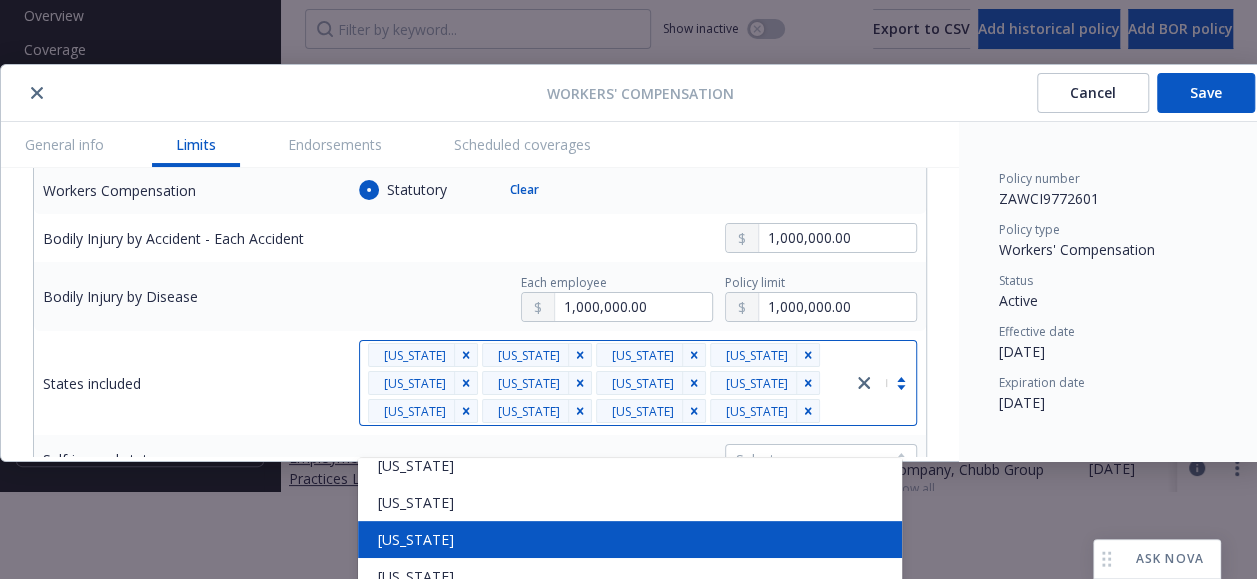 click on "[US_STATE]" at bounding box center (630, 539) 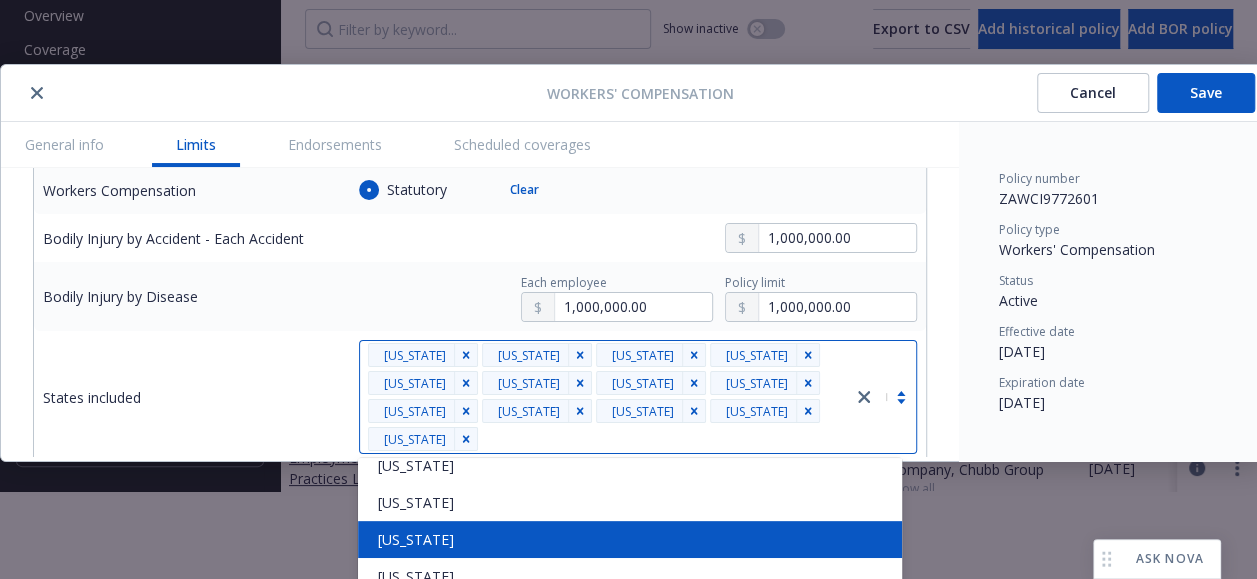 click on "[US_STATE]" at bounding box center [630, 539] 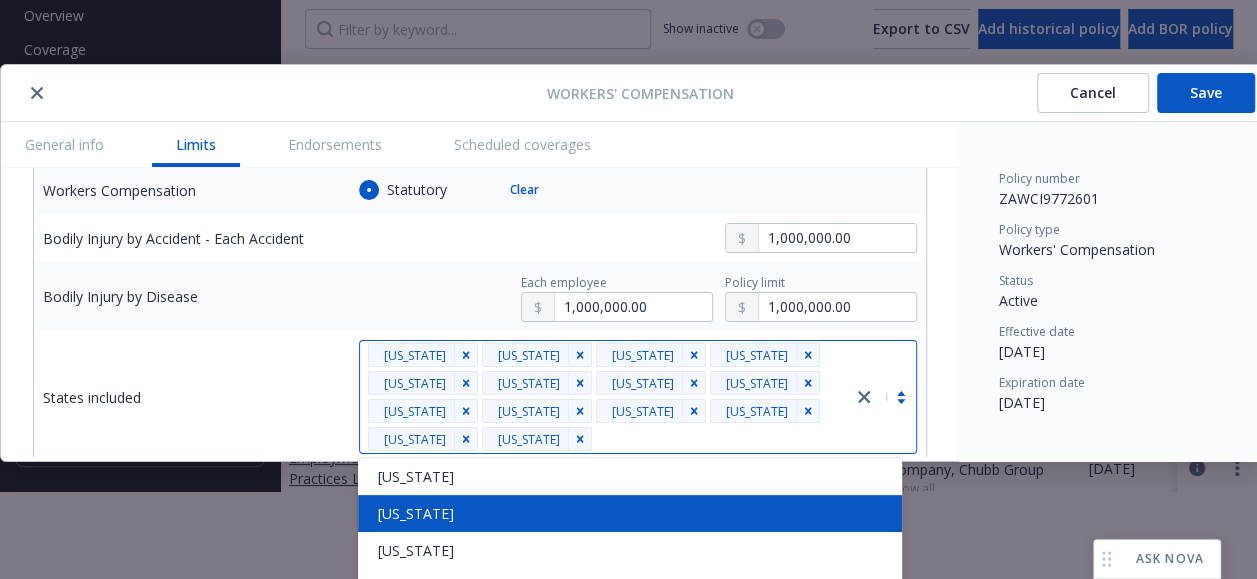 scroll, scrollTop: 200, scrollLeft: 0, axis: vertical 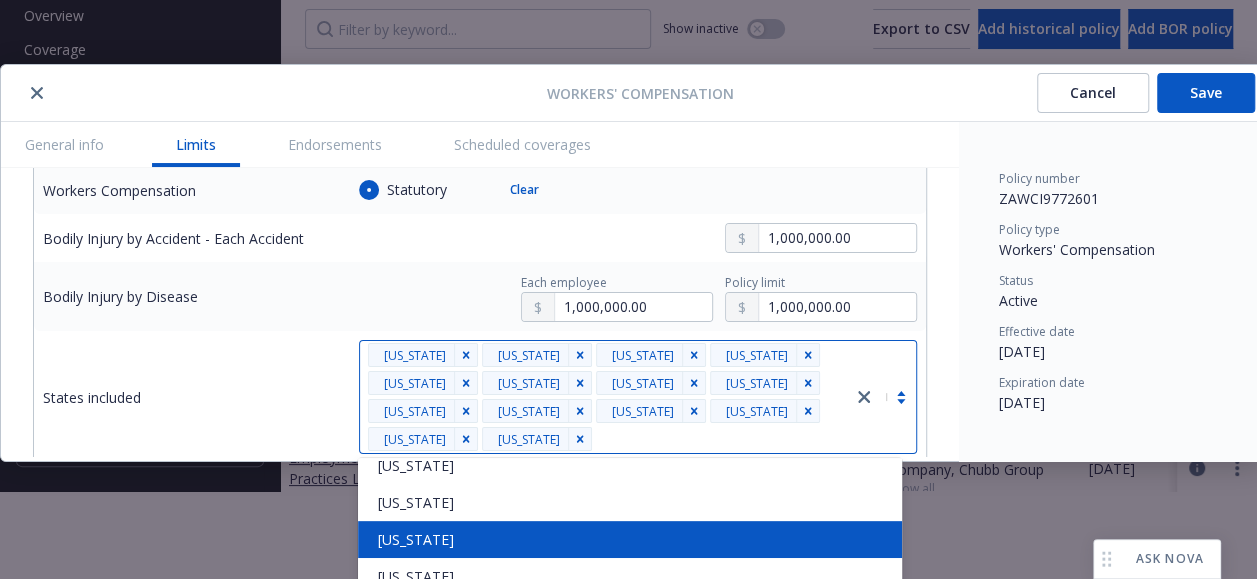 click on "[US_STATE]" at bounding box center [630, 539] 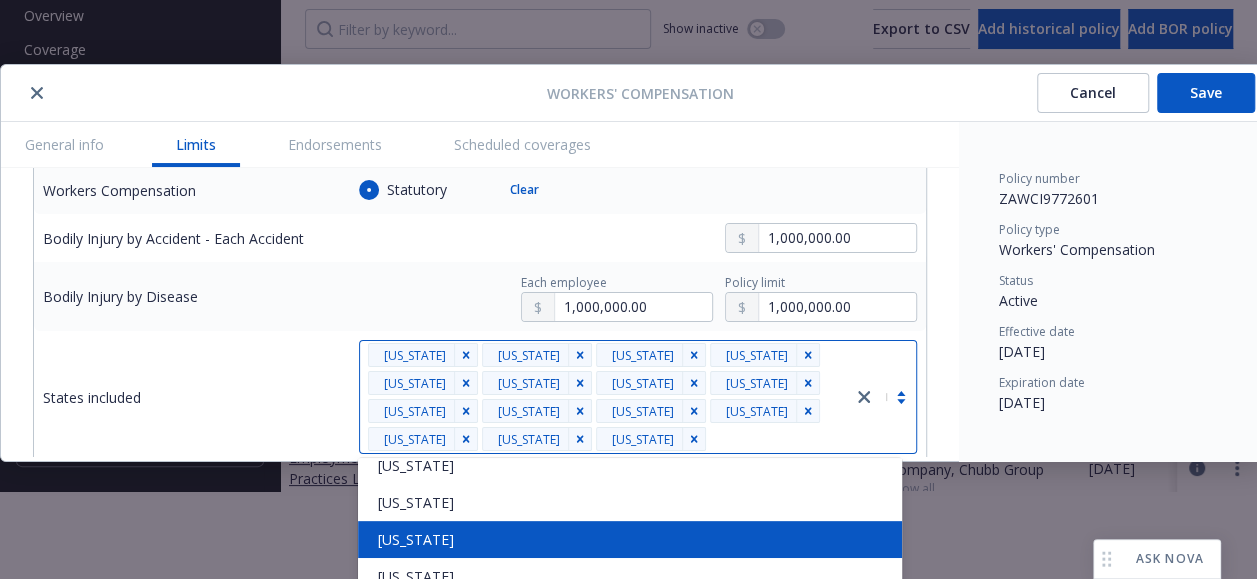 scroll, scrollTop: 300, scrollLeft: 0, axis: vertical 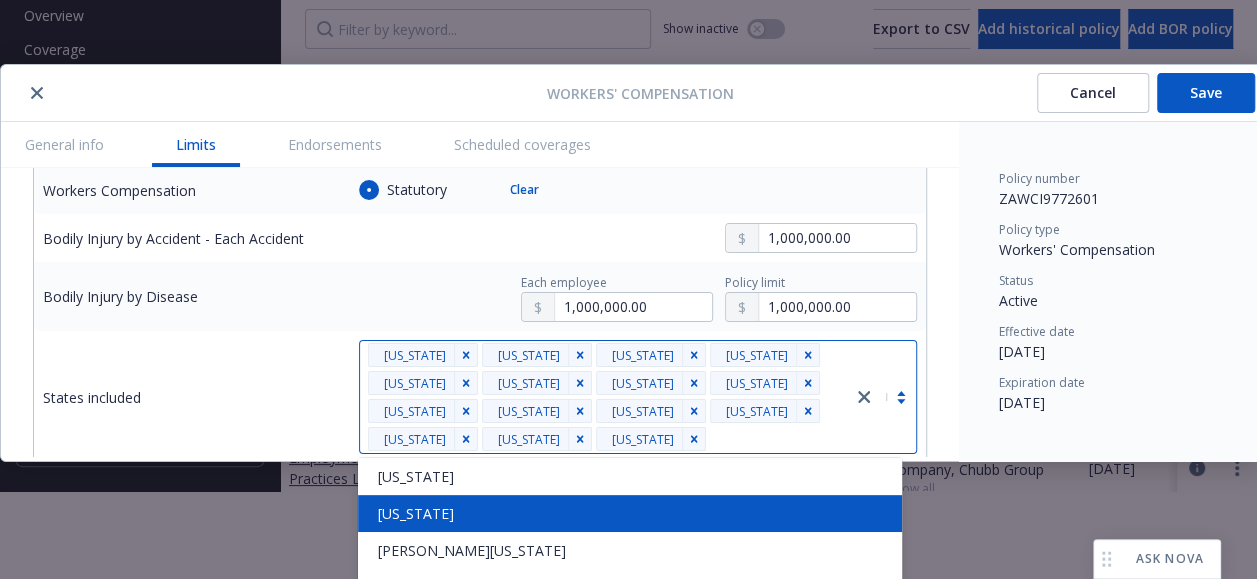 click on "[US_STATE]" at bounding box center (630, 513) 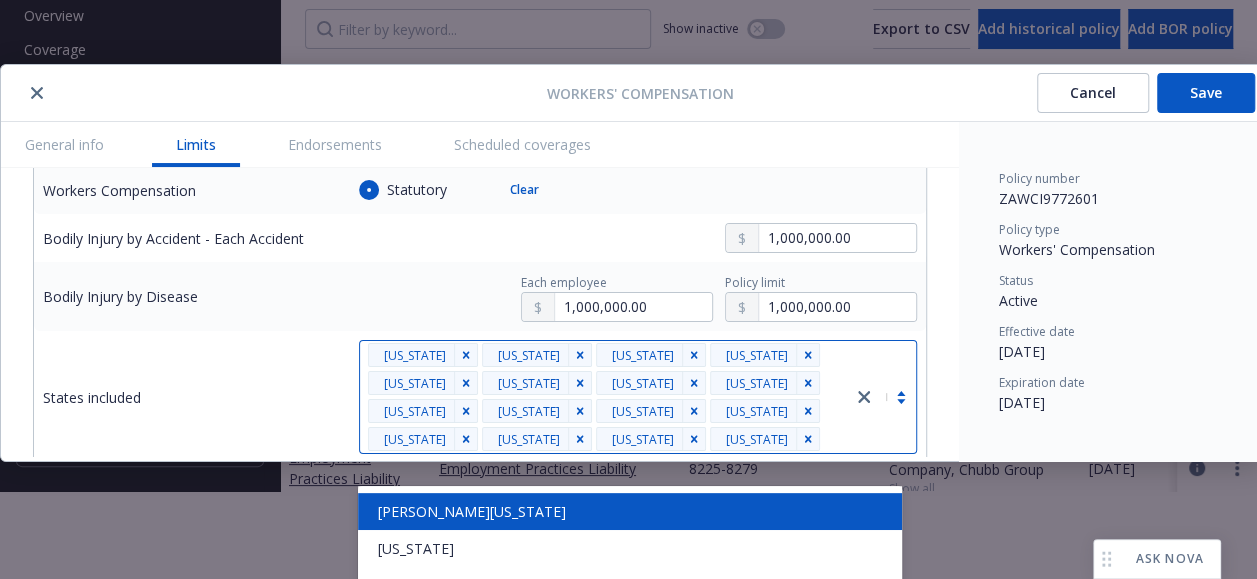 scroll, scrollTop: 300, scrollLeft: 0, axis: vertical 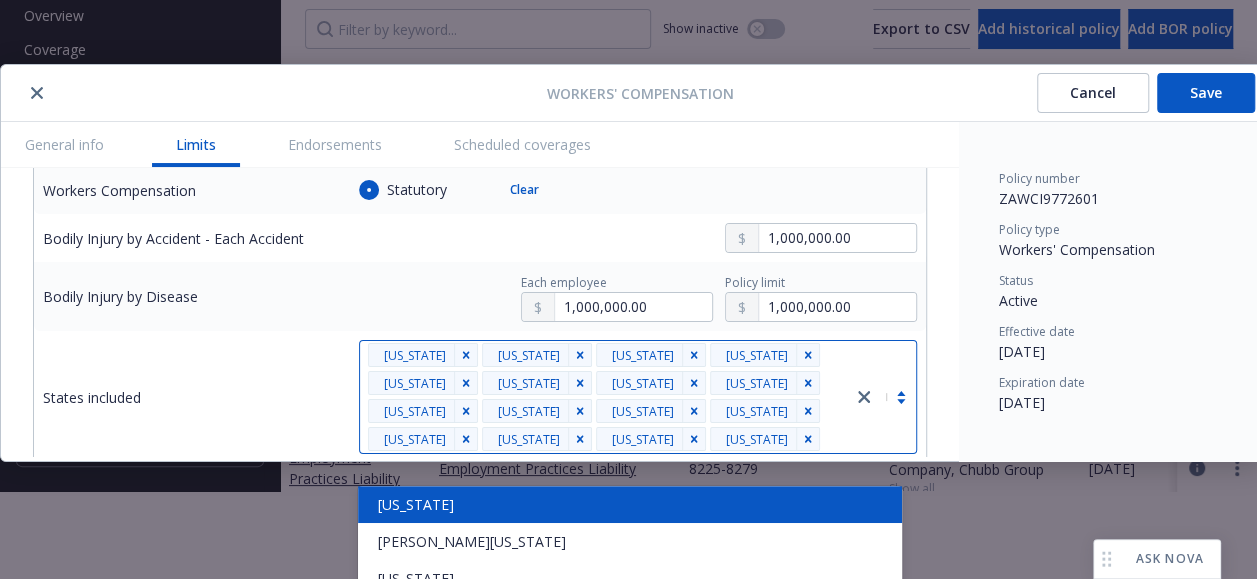 click on "[US_STATE]" at bounding box center [630, 504] 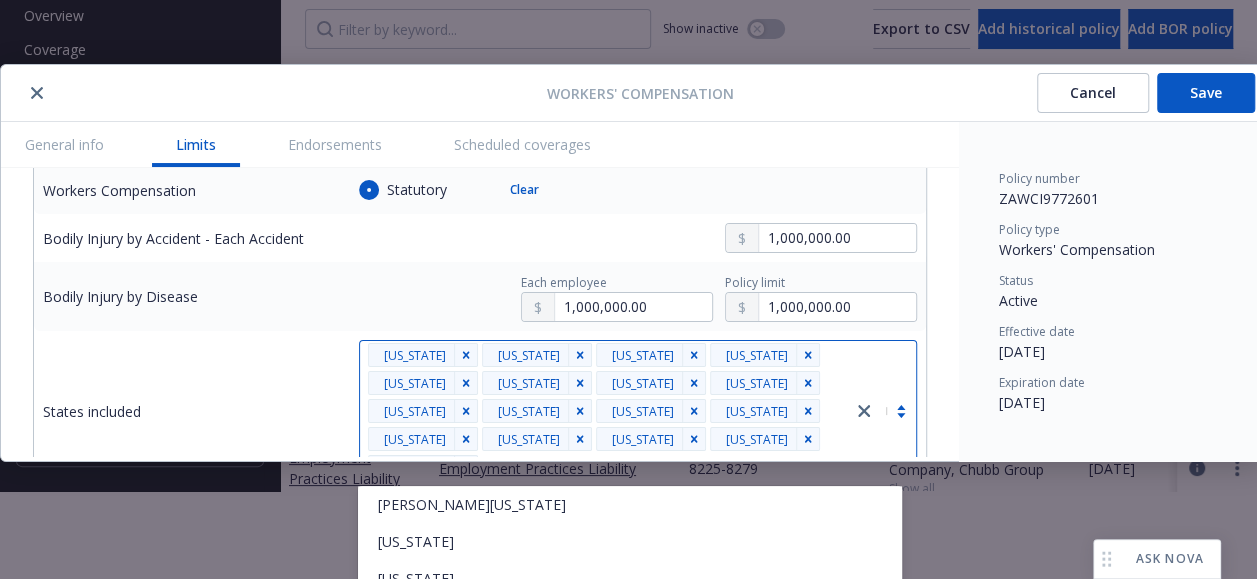 scroll, scrollTop: 262, scrollLeft: 0, axis: vertical 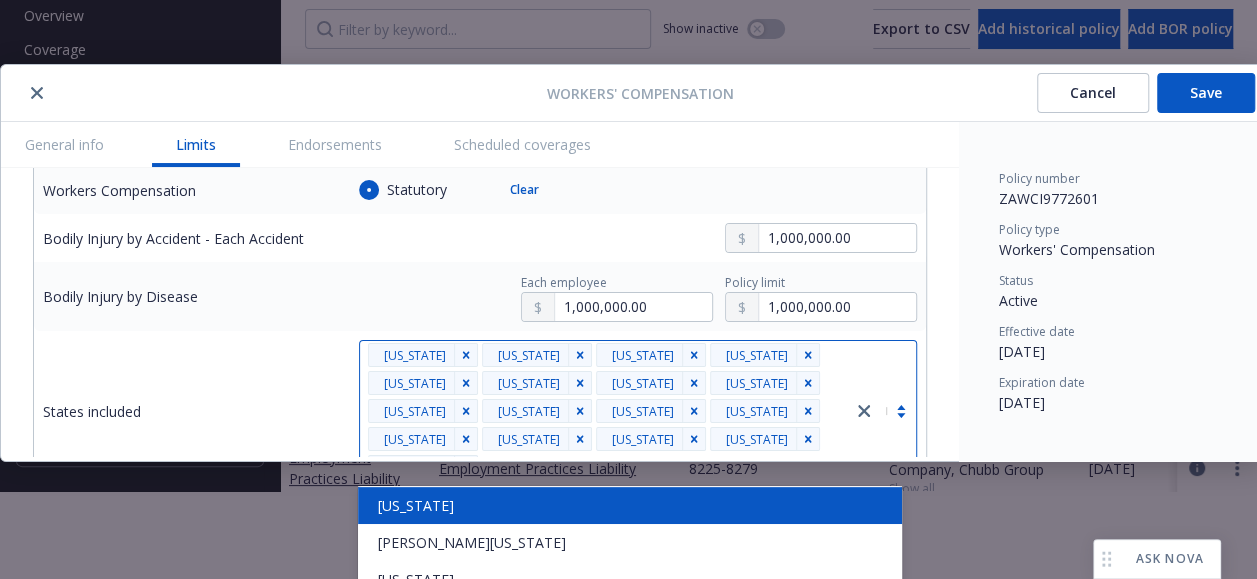 click on "[US_STATE]" at bounding box center [630, 505] 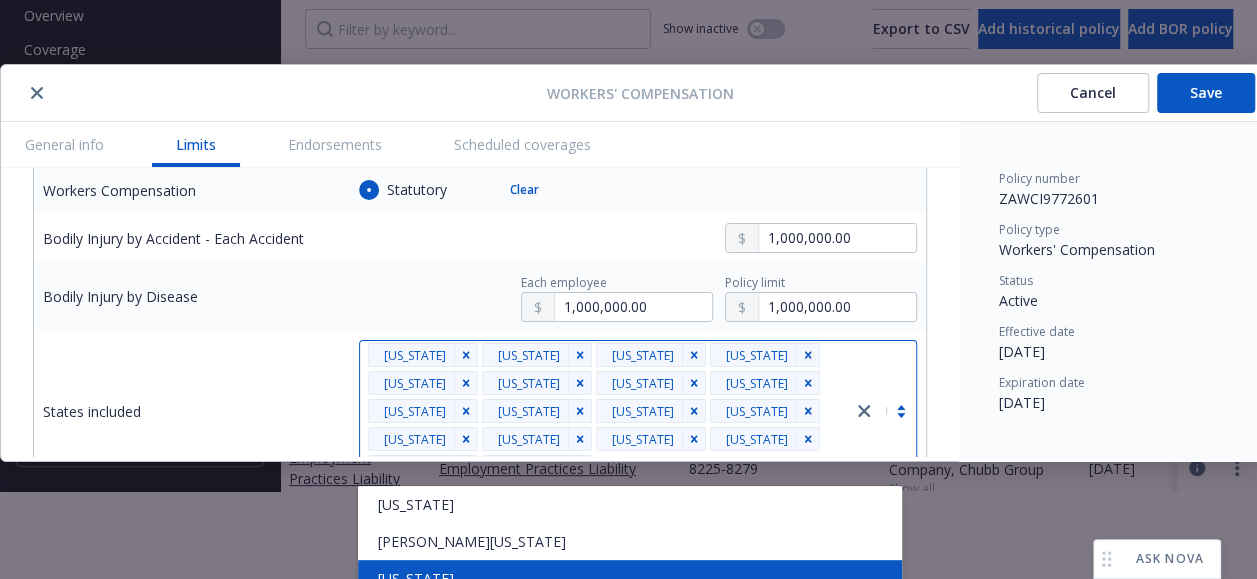 click on "[US_STATE]" at bounding box center (630, 578) 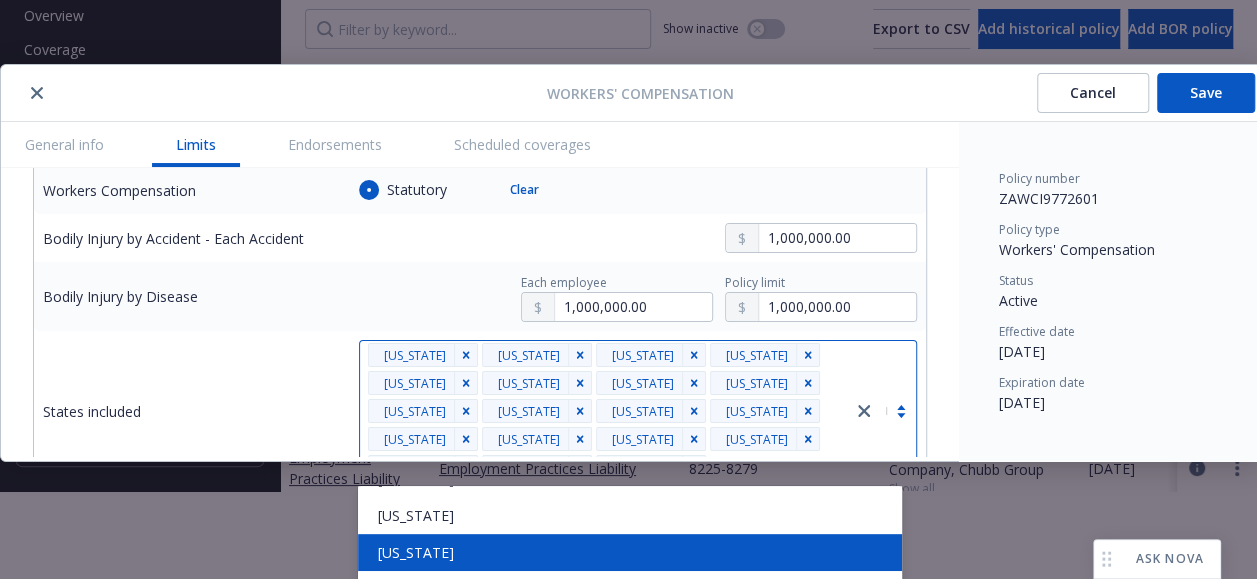 scroll, scrollTop: 226, scrollLeft: 0, axis: vertical 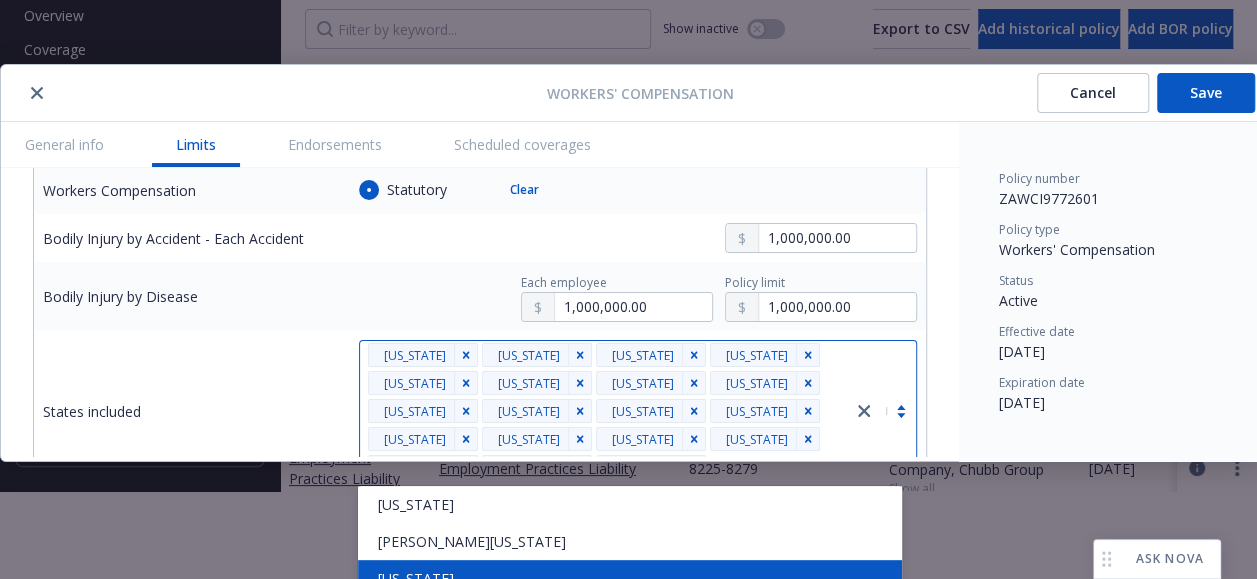 click on "[US_STATE]" at bounding box center [630, 578] 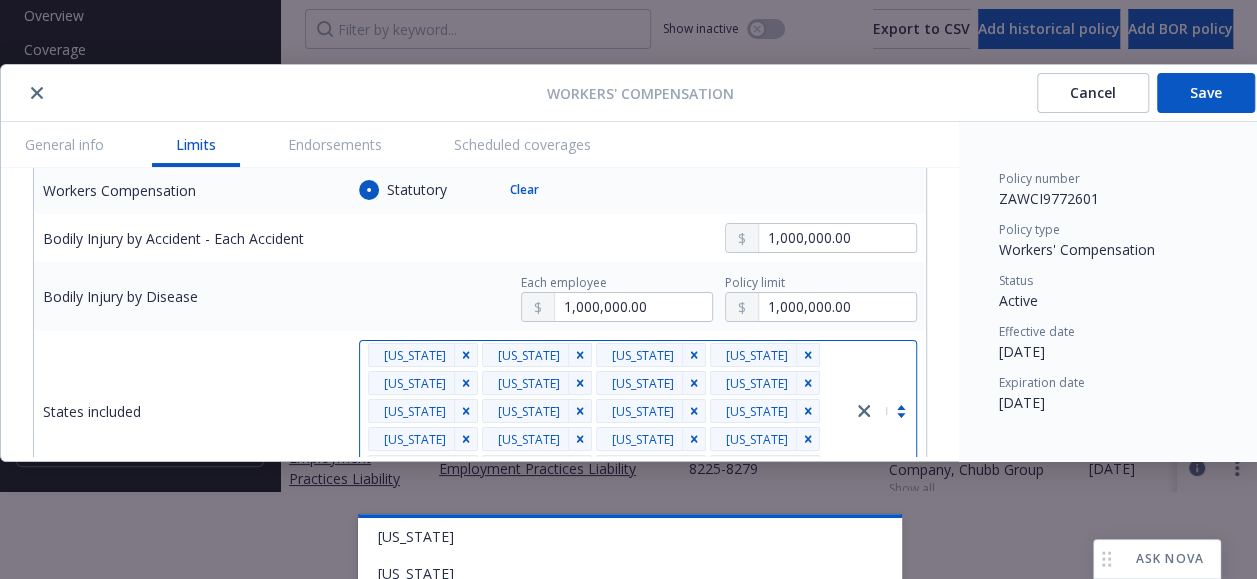 scroll, scrollTop: 326, scrollLeft: 0, axis: vertical 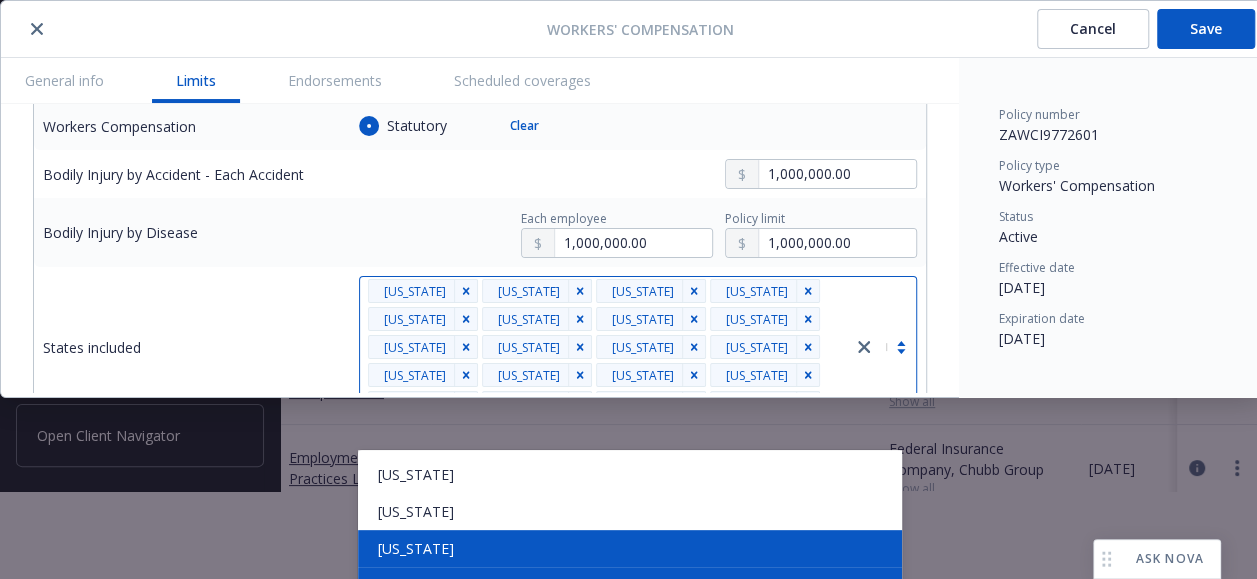 click on "[US_STATE]" at bounding box center (630, 548) 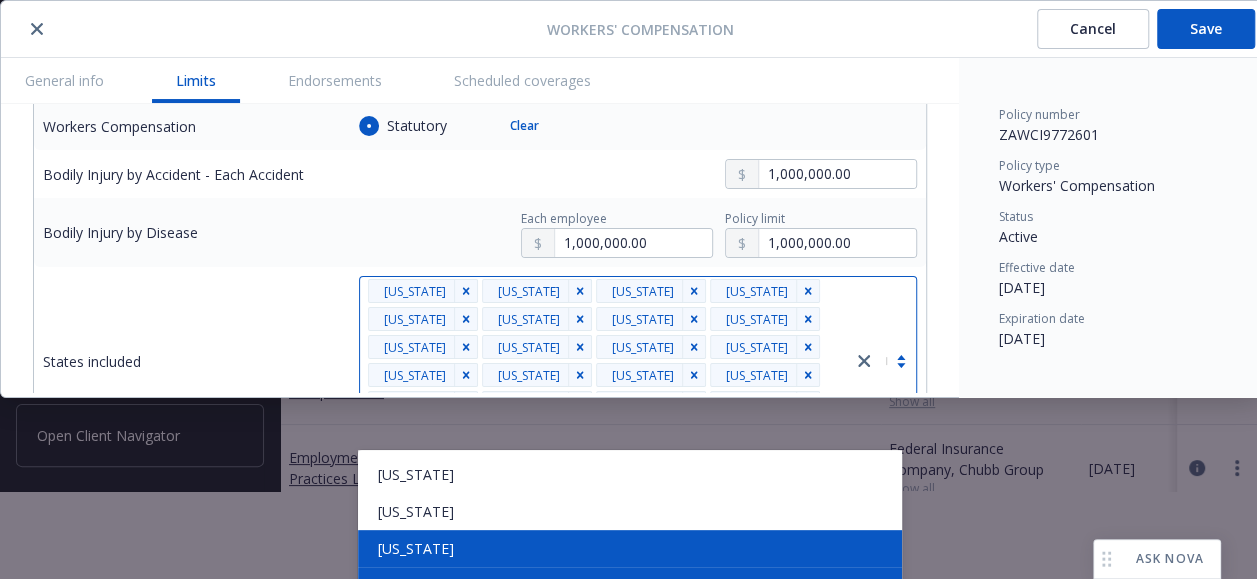 click on "[US_STATE]" at bounding box center (630, 548) 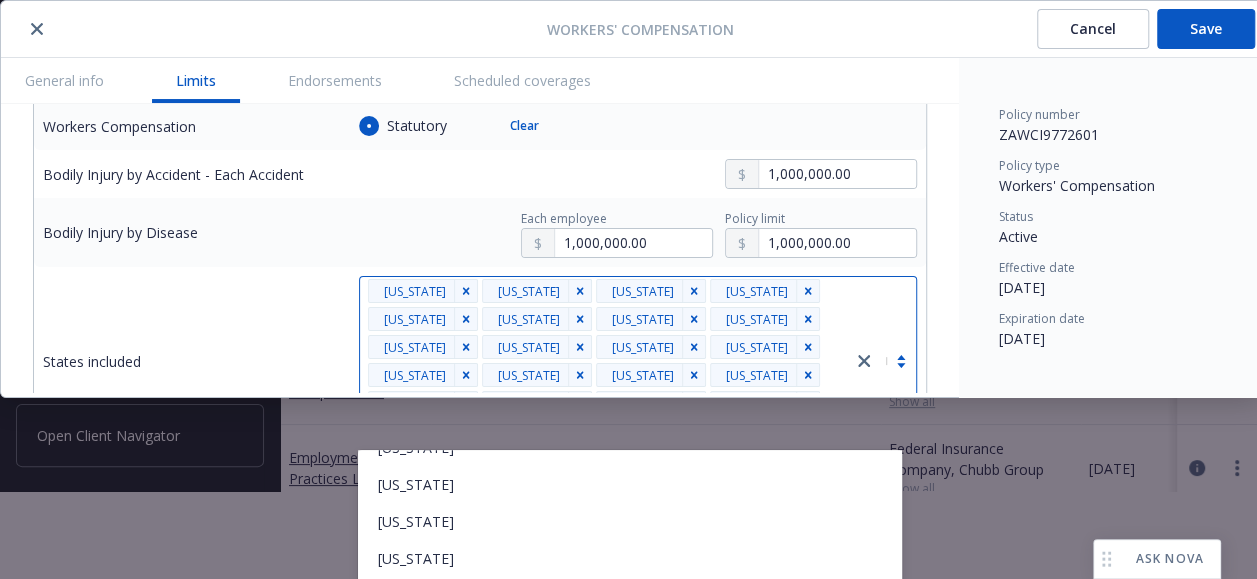 scroll, scrollTop: 510, scrollLeft: 0, axis: vertical 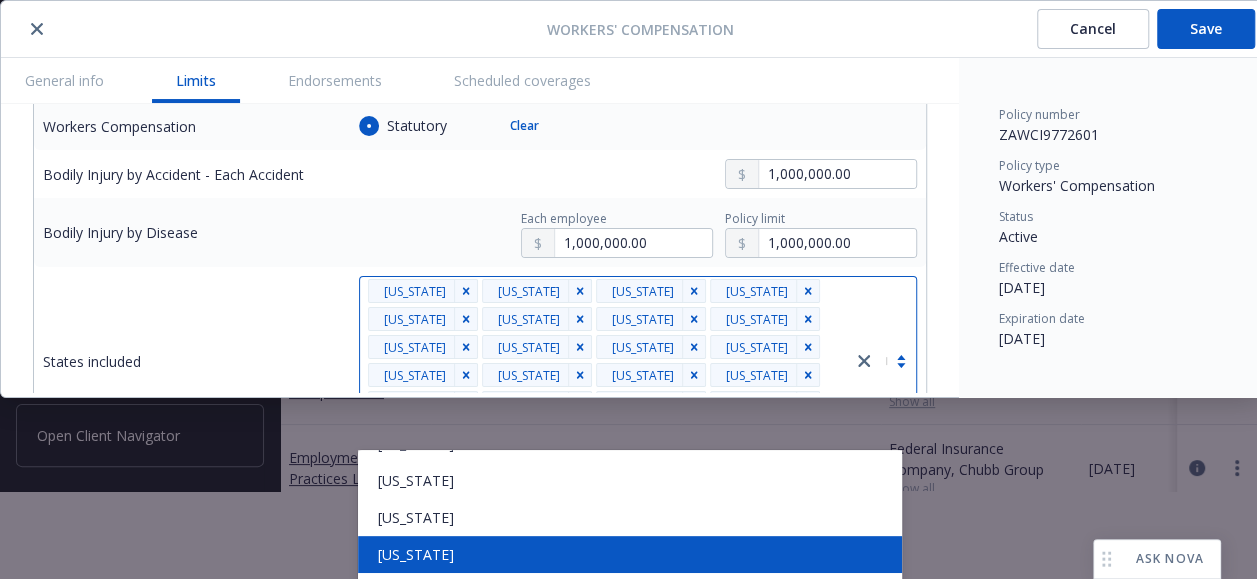 click on "[US_STATE]" at bounding box center [630, 554] 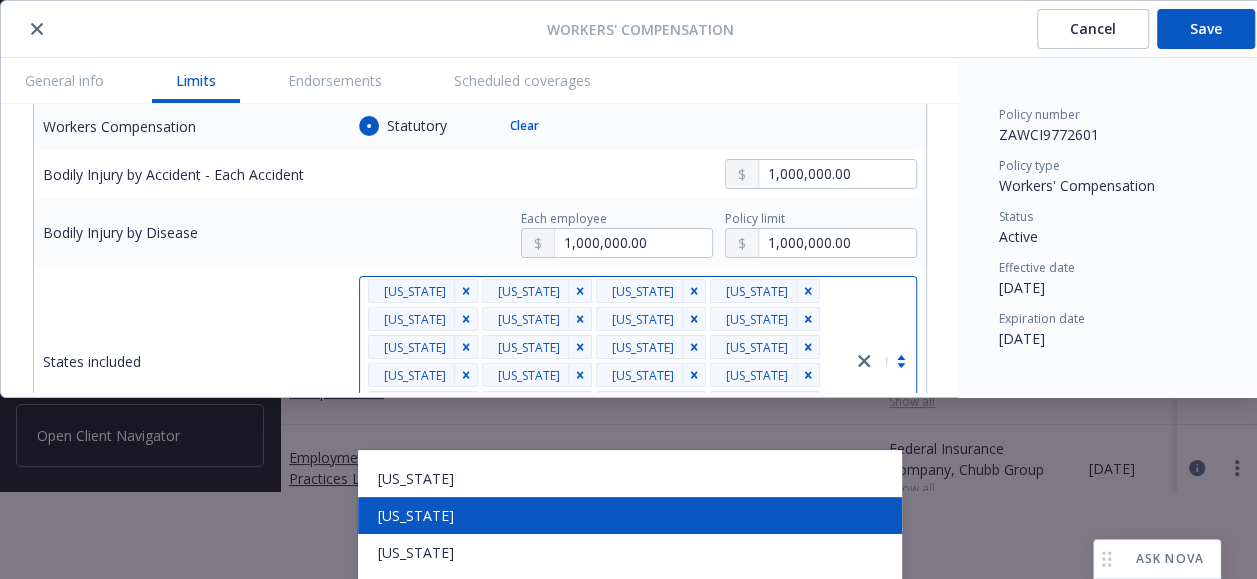 scroll, scrollTop: 410, scrollLeft: 0, axis: vertical 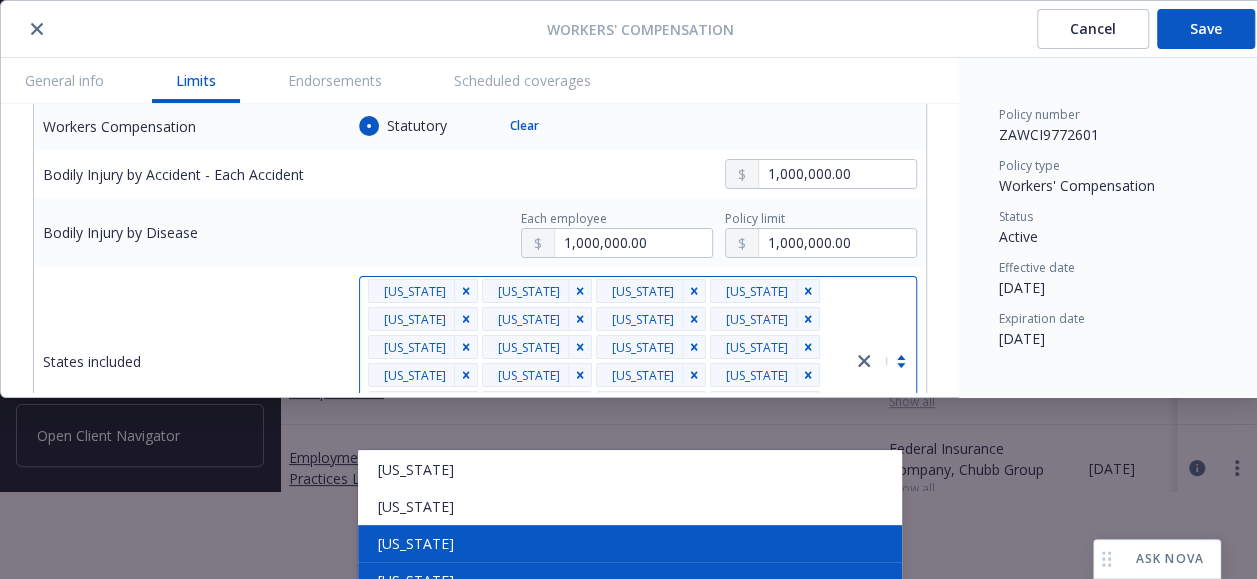 click on "[US_STATE]" at bounding box center (630, 543) 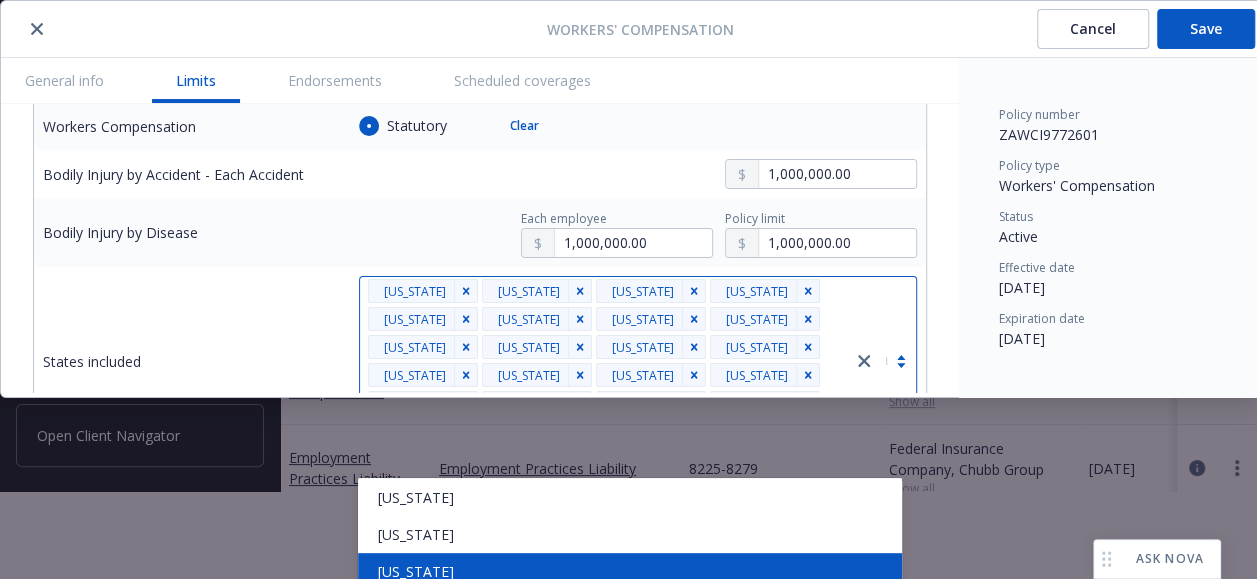 click on "[US_STATE]" at bounding box center (630, 571) 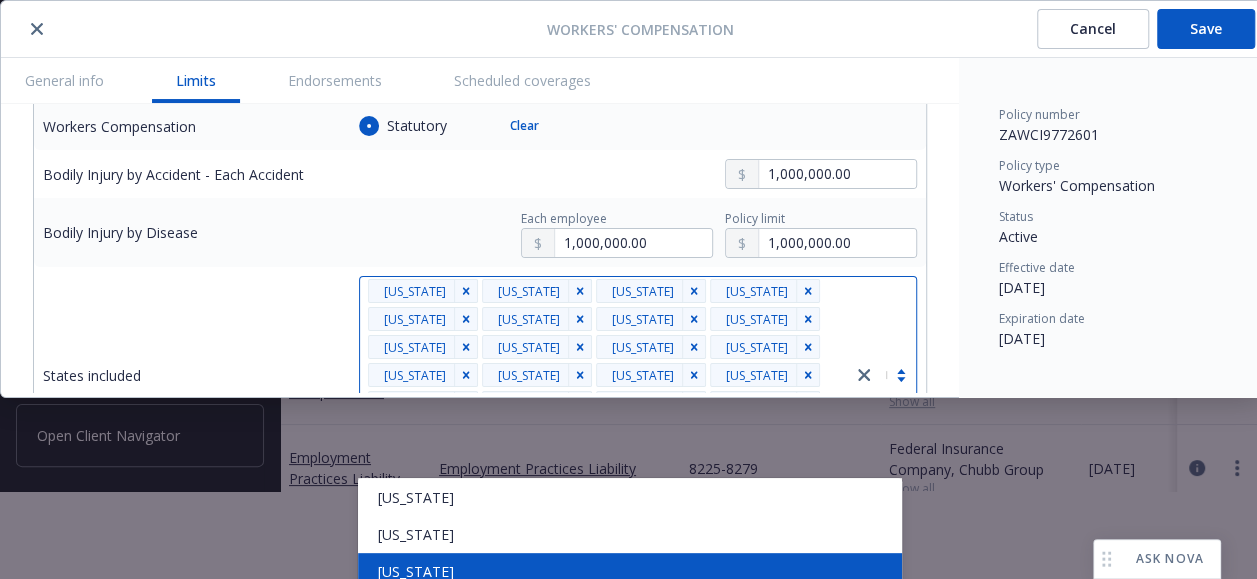 click on "[US_STATE]" at bounding box center [630, 571] 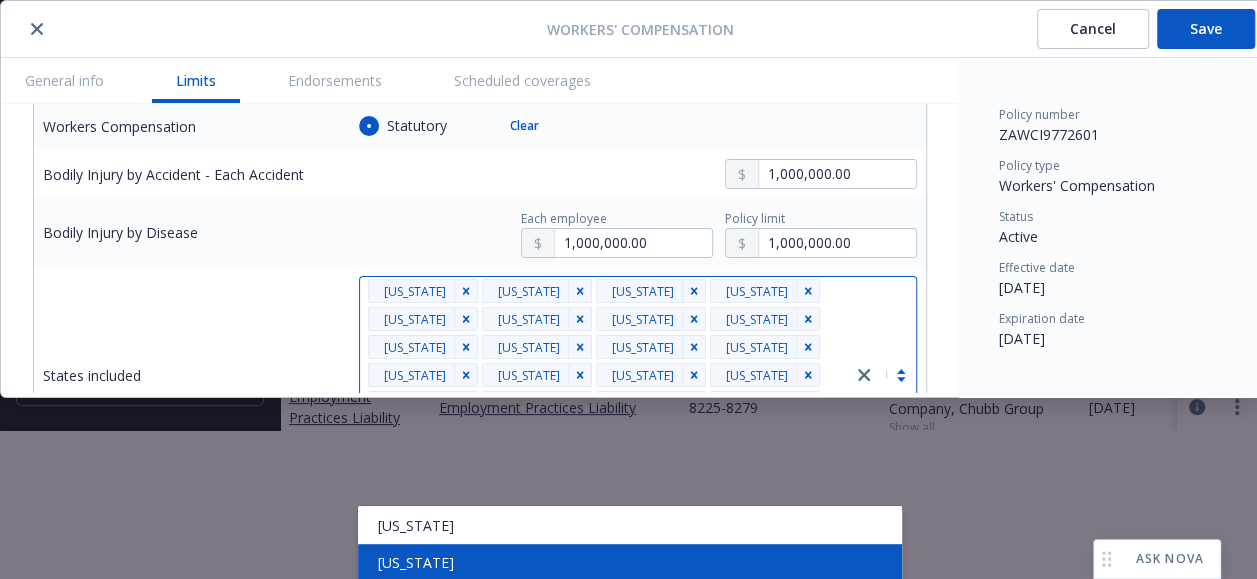 scroll, scrollTop: 152, scrollLeft: 0, axis: vertical 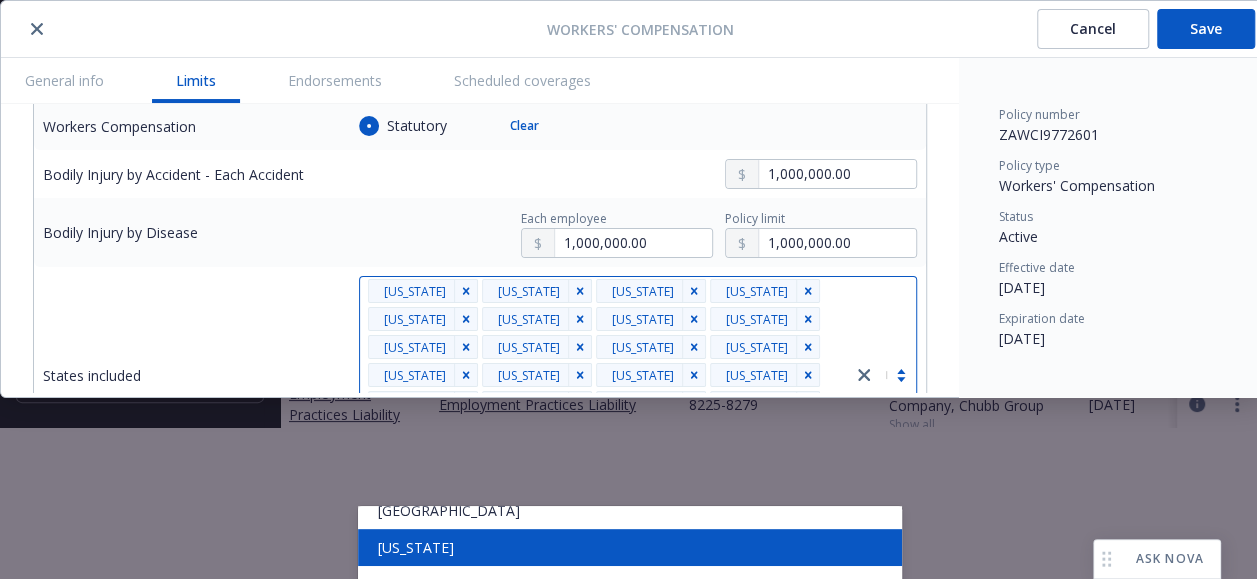 click on "[US_STATE]" at bounding box center [630, 547] 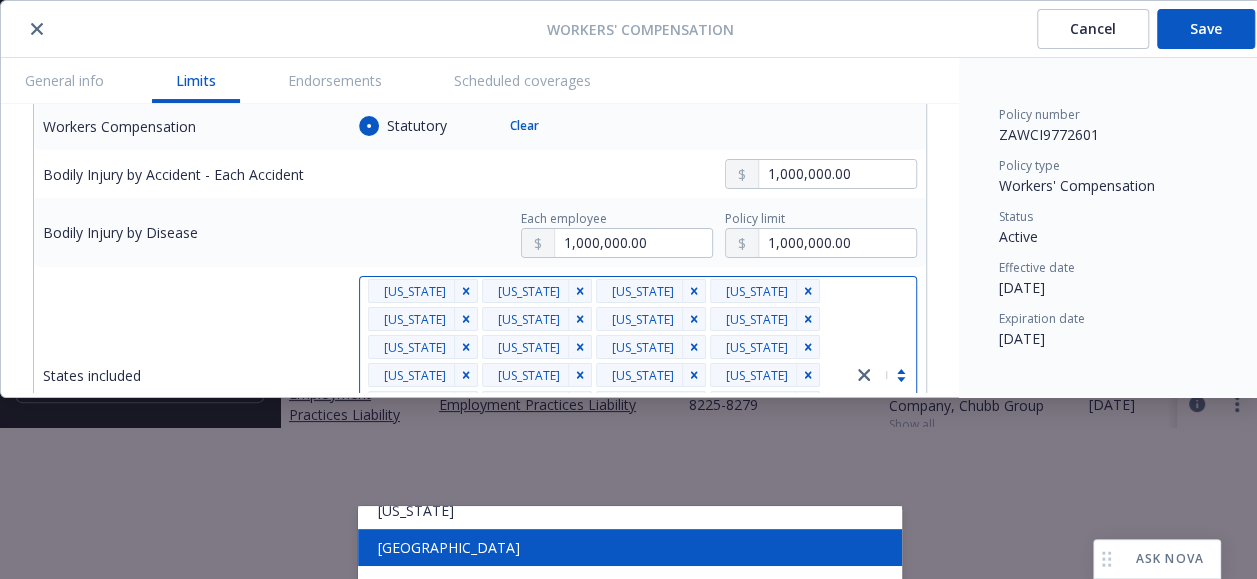 scroll, scrollTop: 943, scrollLeft: 0, axis: vertical 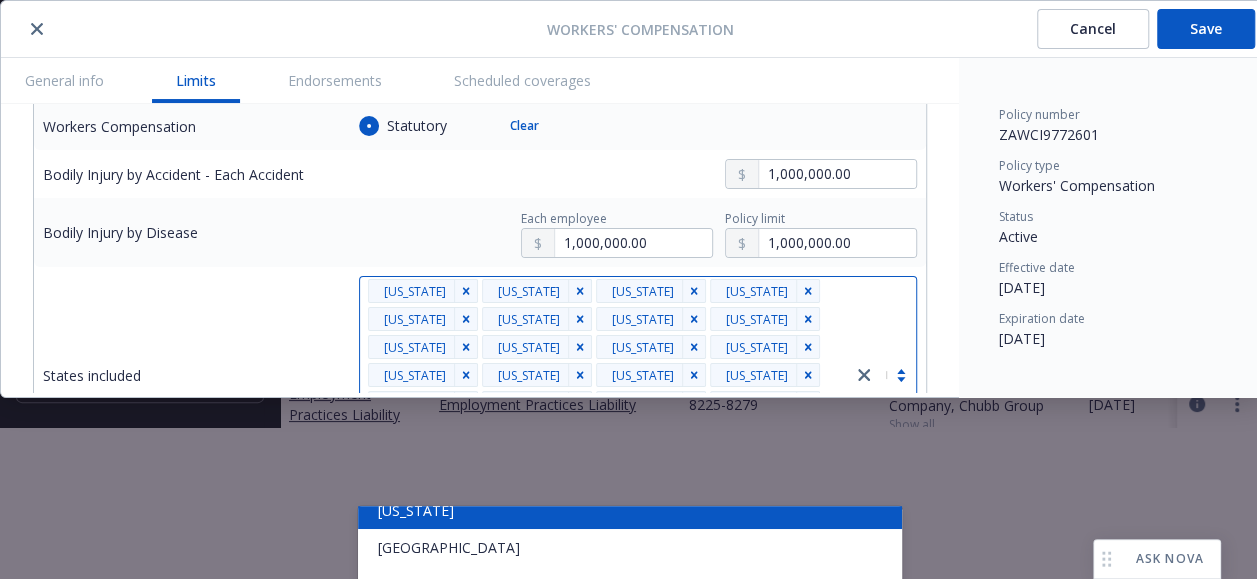 click on "[US_STATE]" at bounding box center (630, 510) 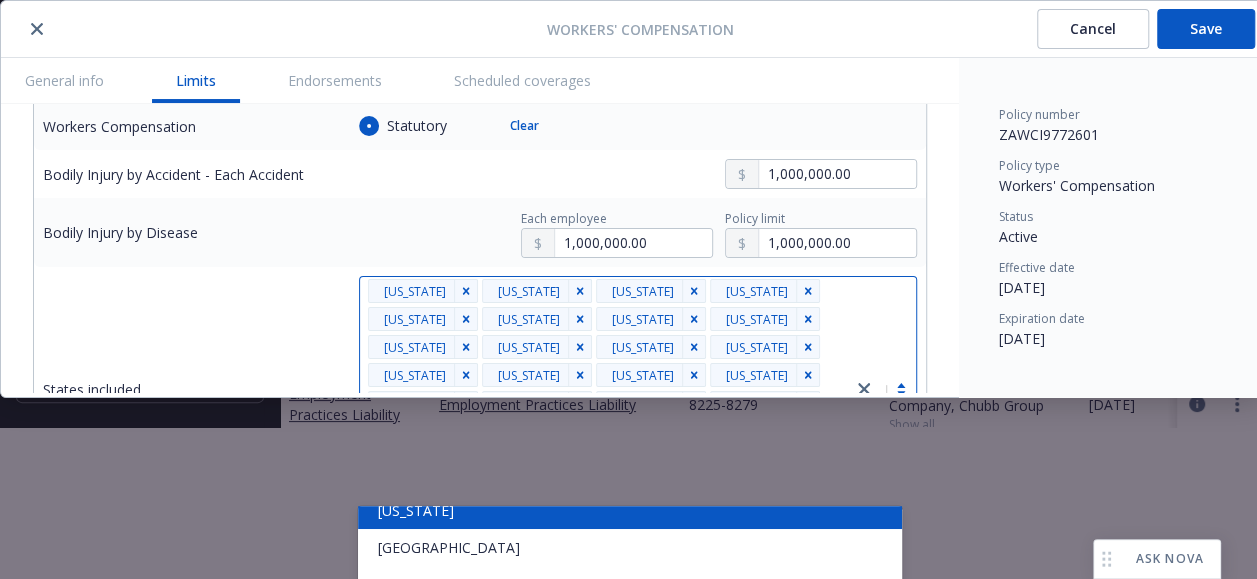 scroll, scrollTop: 906, scrollLeft: 0, axis: vertical 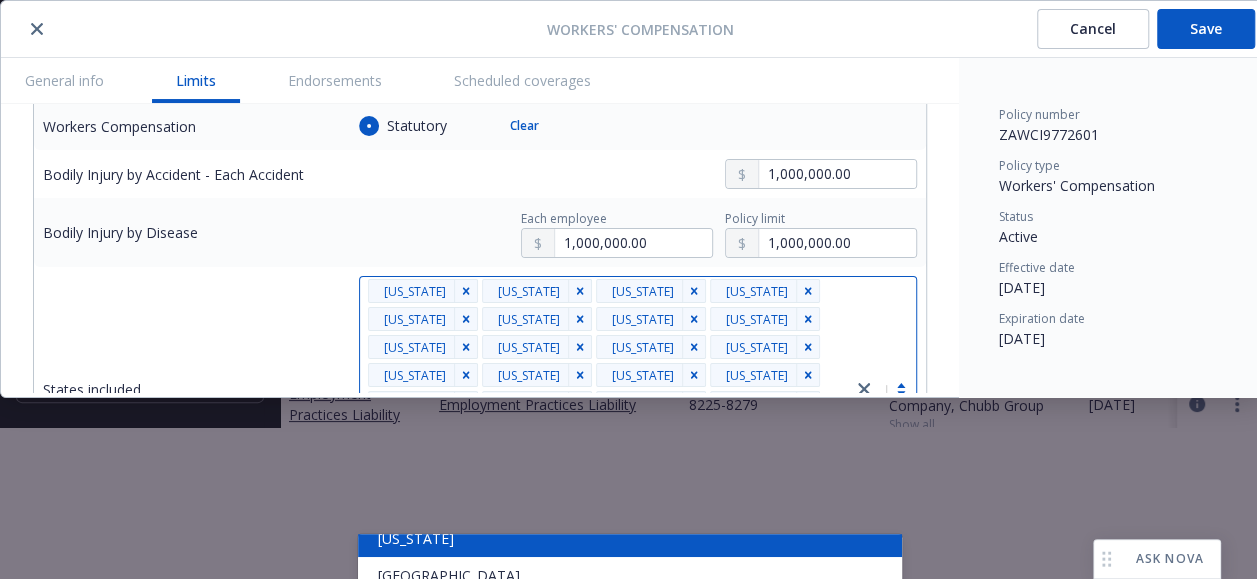 click on "[US_STATE]" at bounding box center [630, 538] 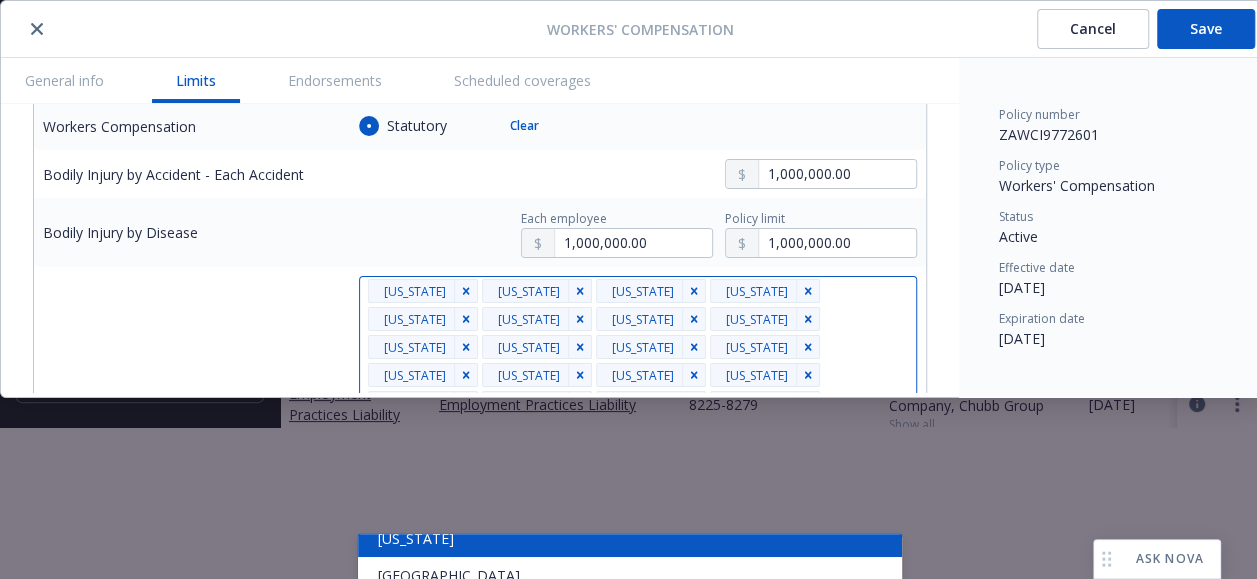 click on "[US_STATE]" at bounding box center (630, 538) 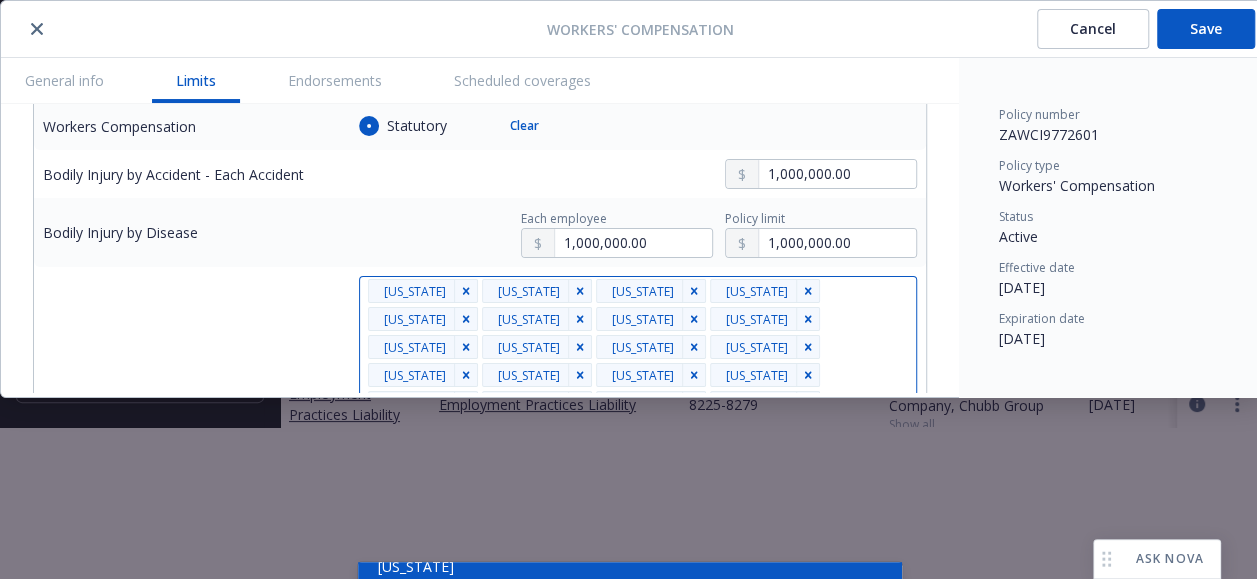 scroll, scrollTop: 721, scrollLeft: 0, axis: vertical 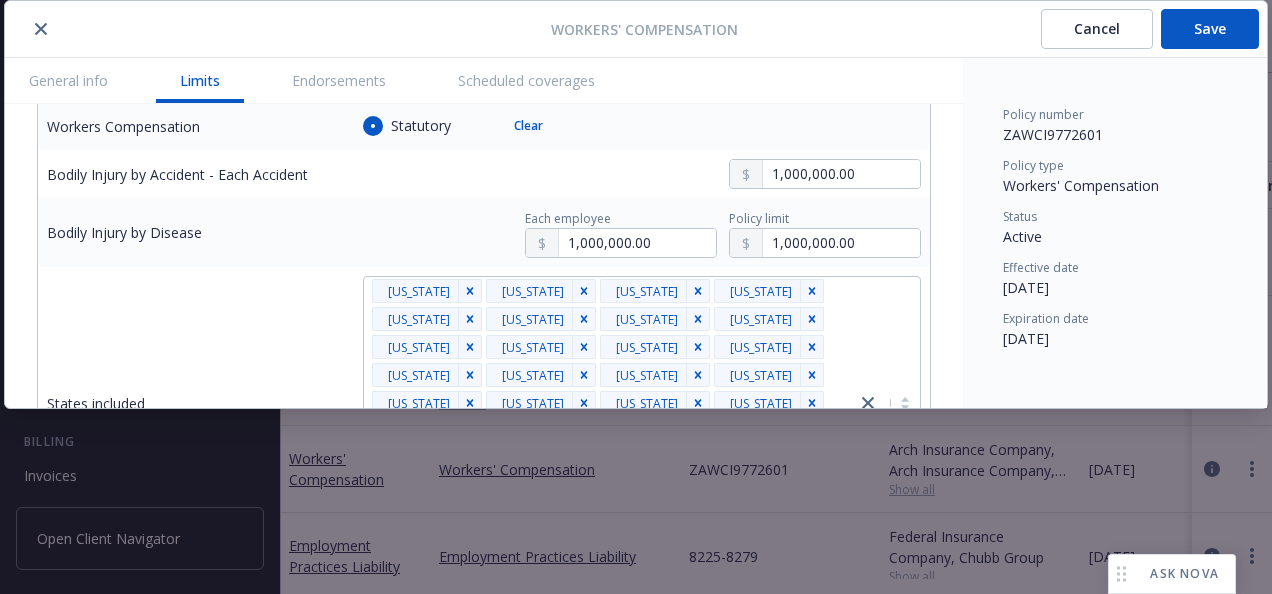 click on "States included" at bounding box center (189, 403) 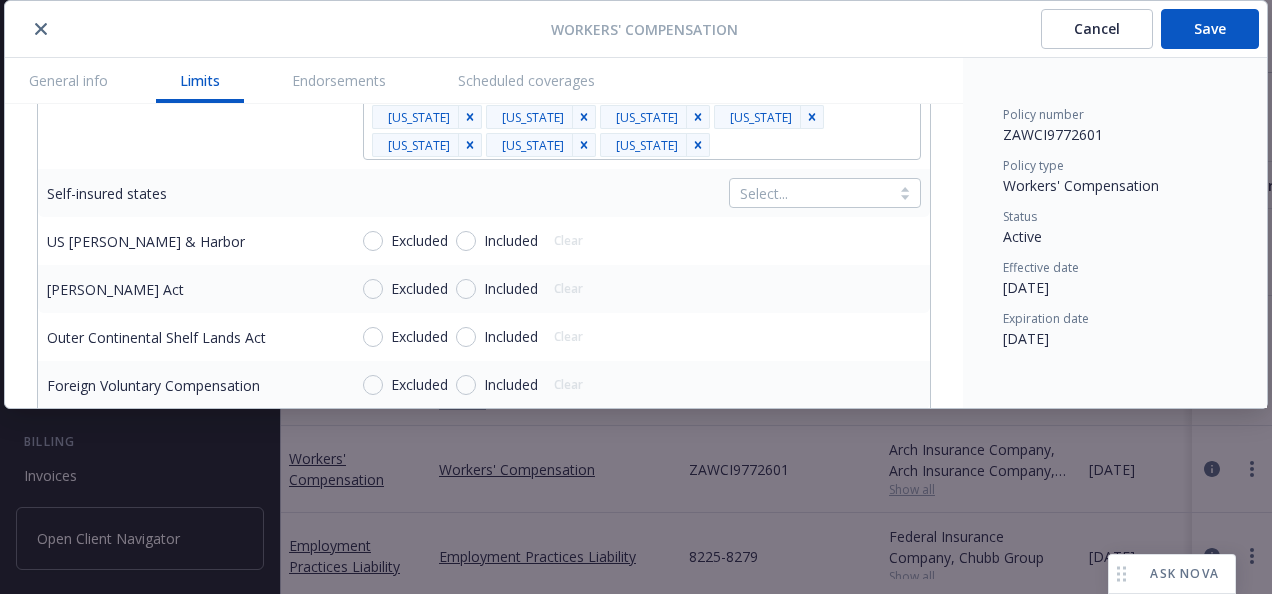 scroll, scrollTop: 1000, scrollLeft: 0, axis: vertical 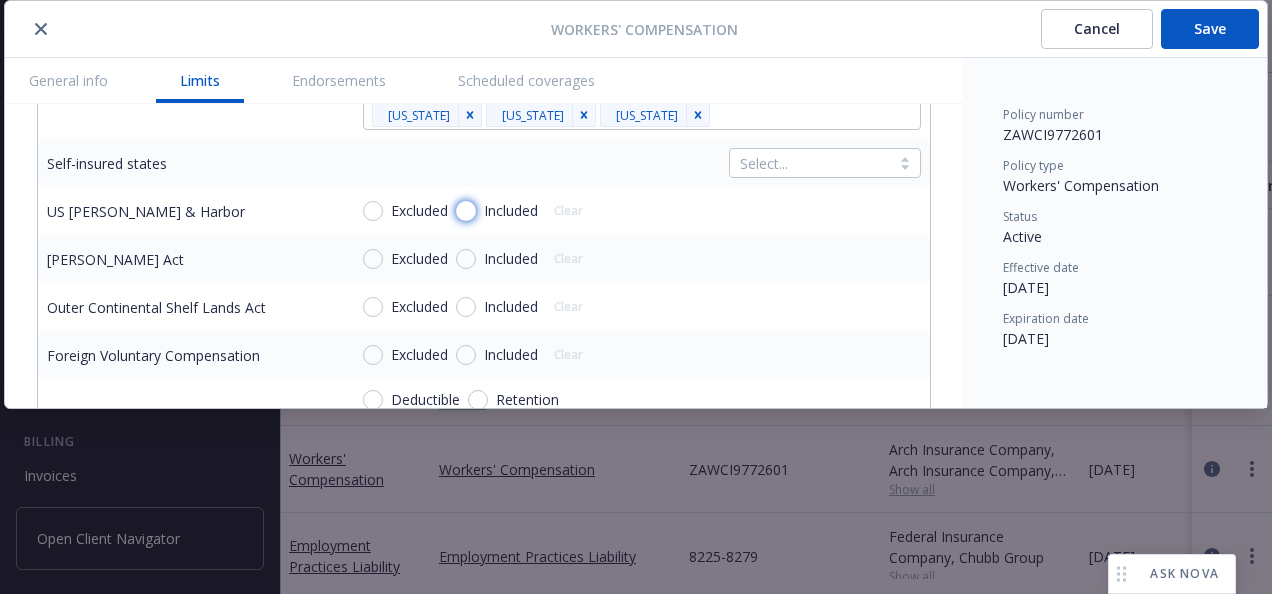 click on "Included" at bounding box center (466, 211) 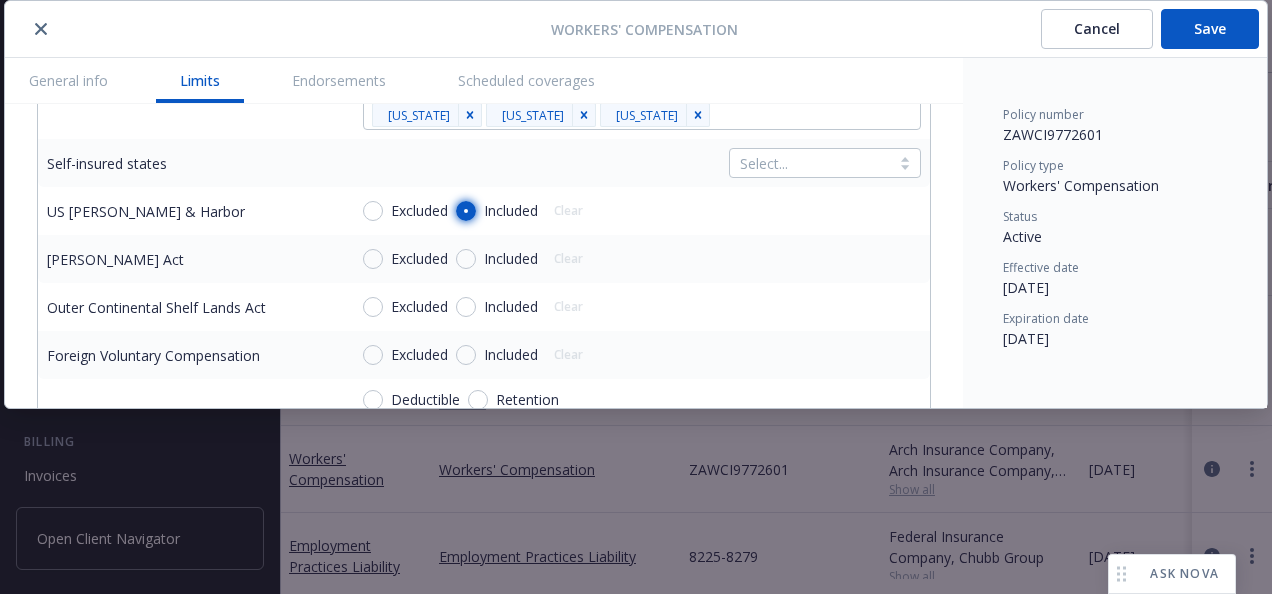 radio on "true" 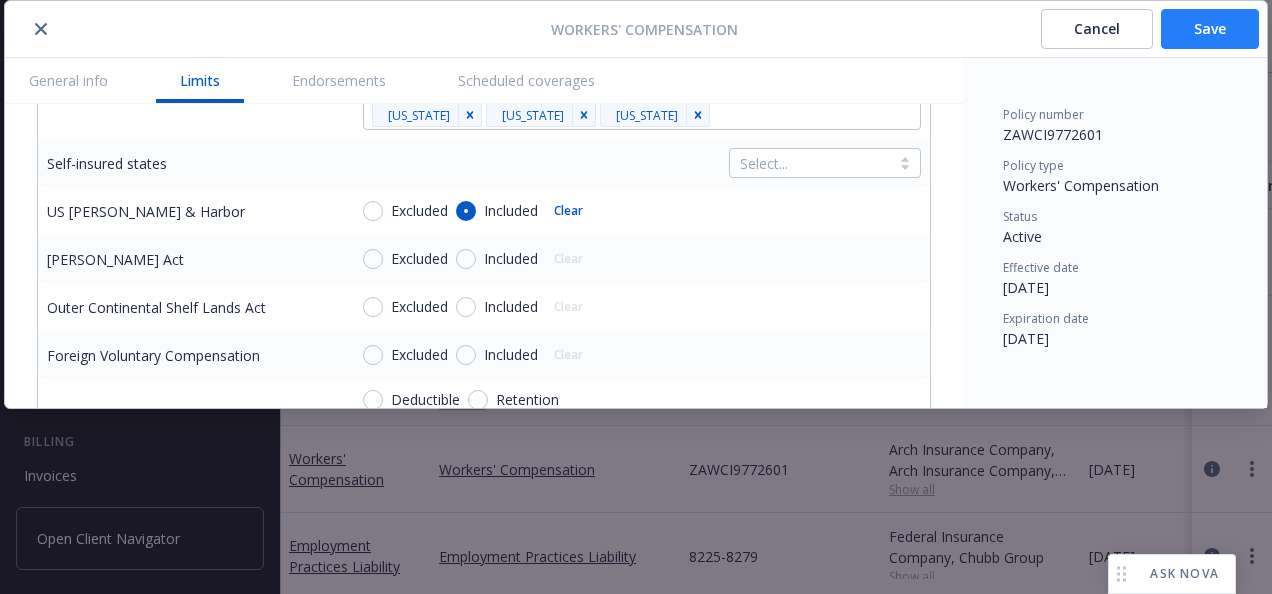 click on "Save" at bounding box center [1210, 29] 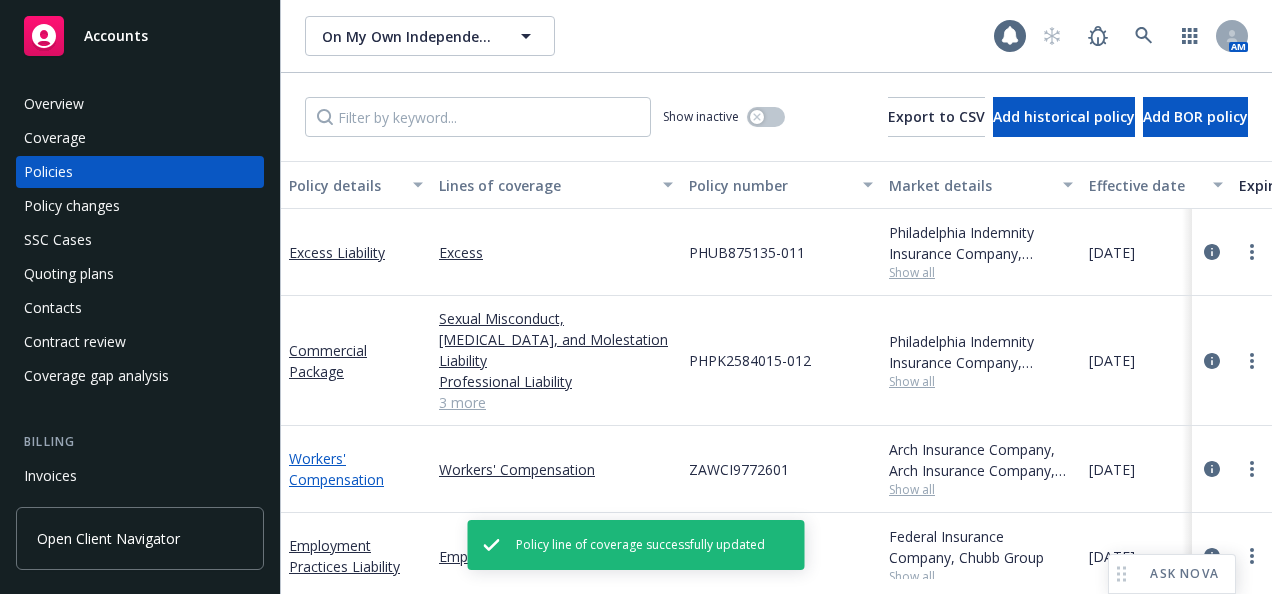 click on "Workers' Compensation" at bounding box center (336, 469) 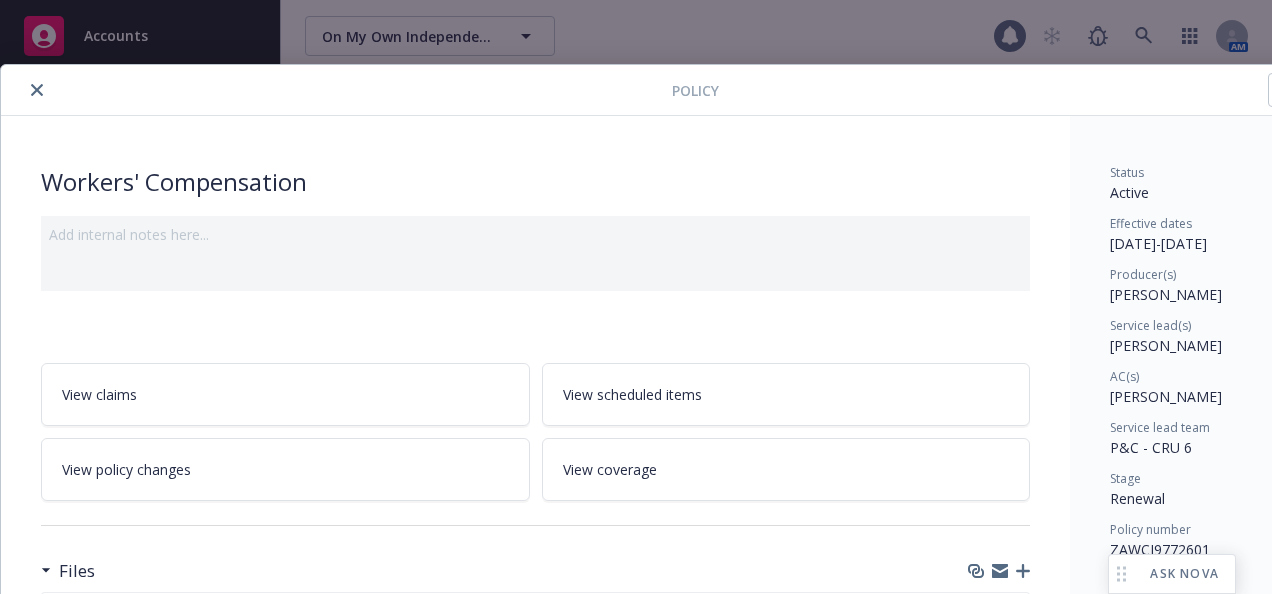 scroll, scrollTop: 0, scrollLeft: 0, axis: both 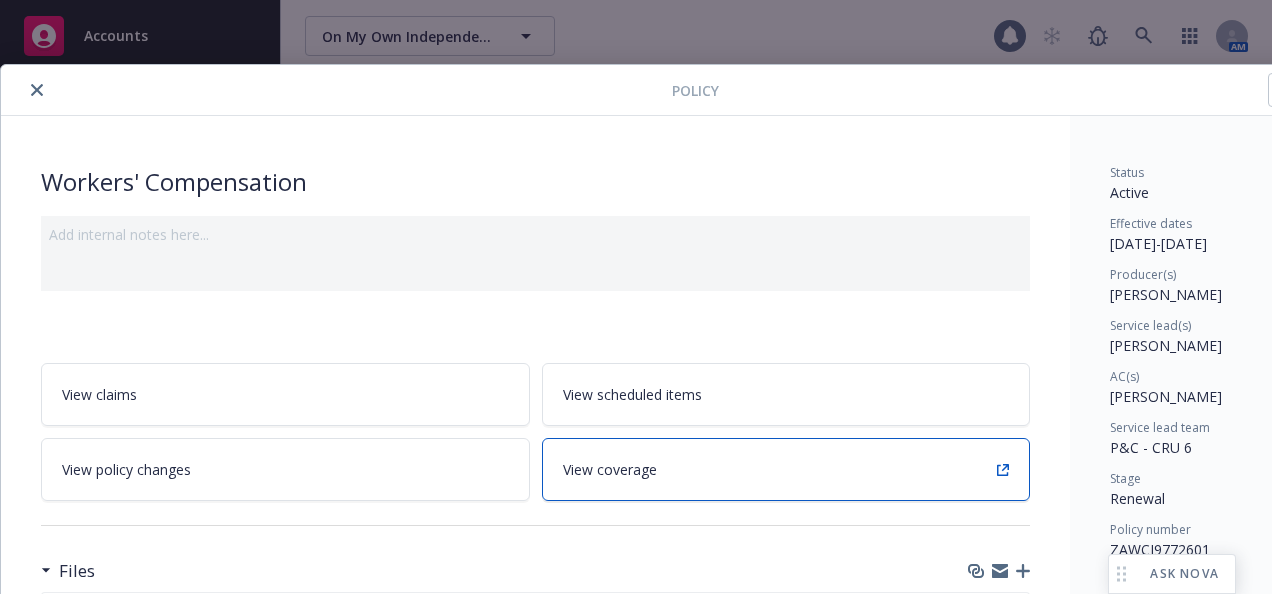 click on "View coverage" at bounding box center [610, 469] 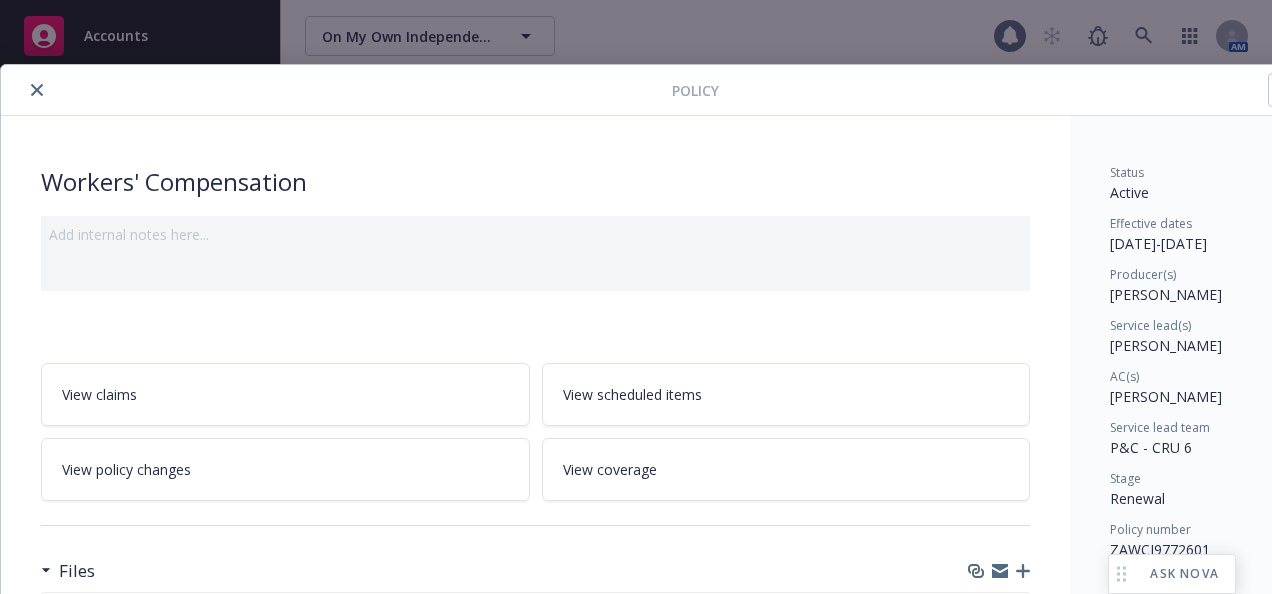 scroll, scrollTop: 60, scrollLeft: 0, axis: vertical 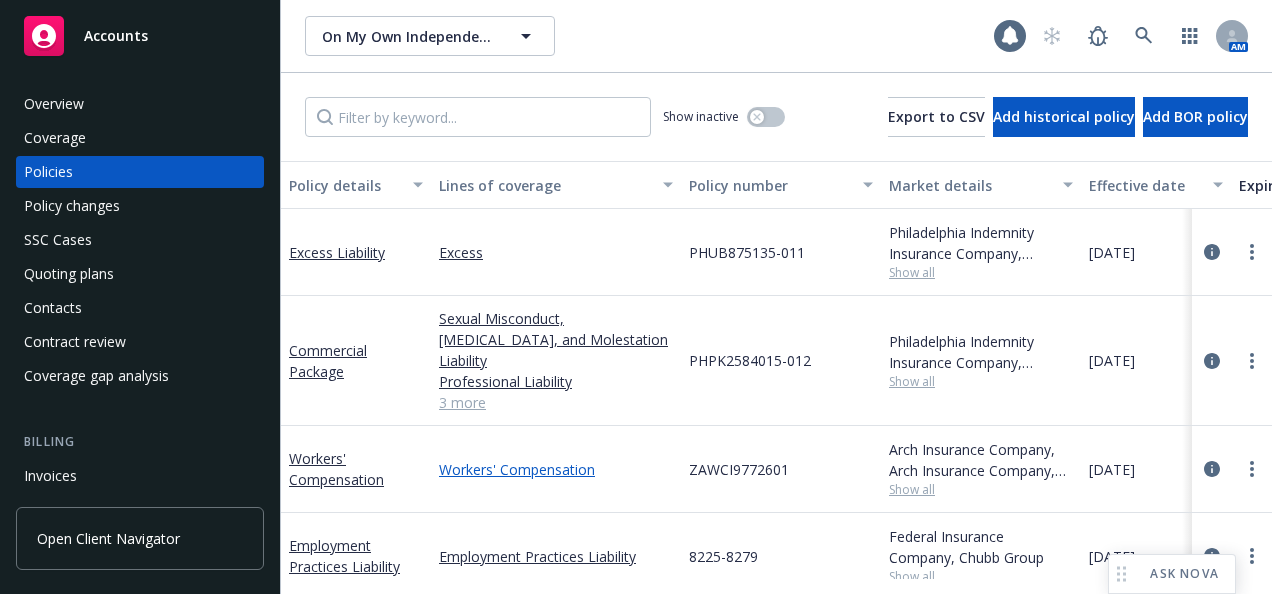 click on "Workers' Compensation" at bounding box center (556, 469) 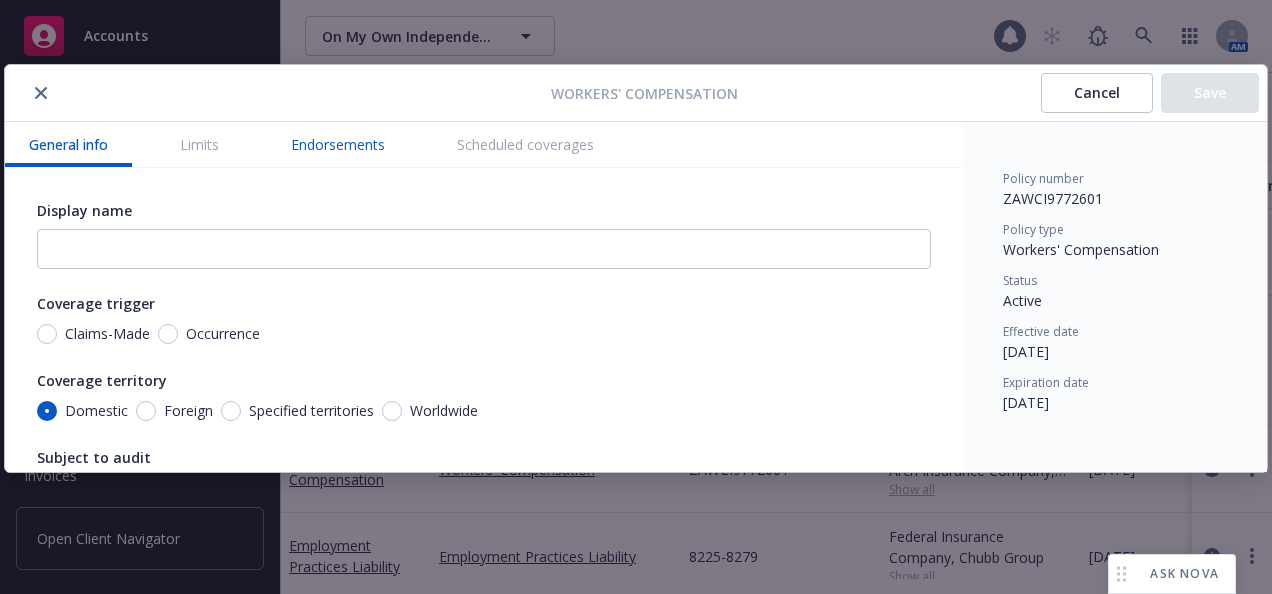 click on "Endorsements" at bounding box center [338, 144] 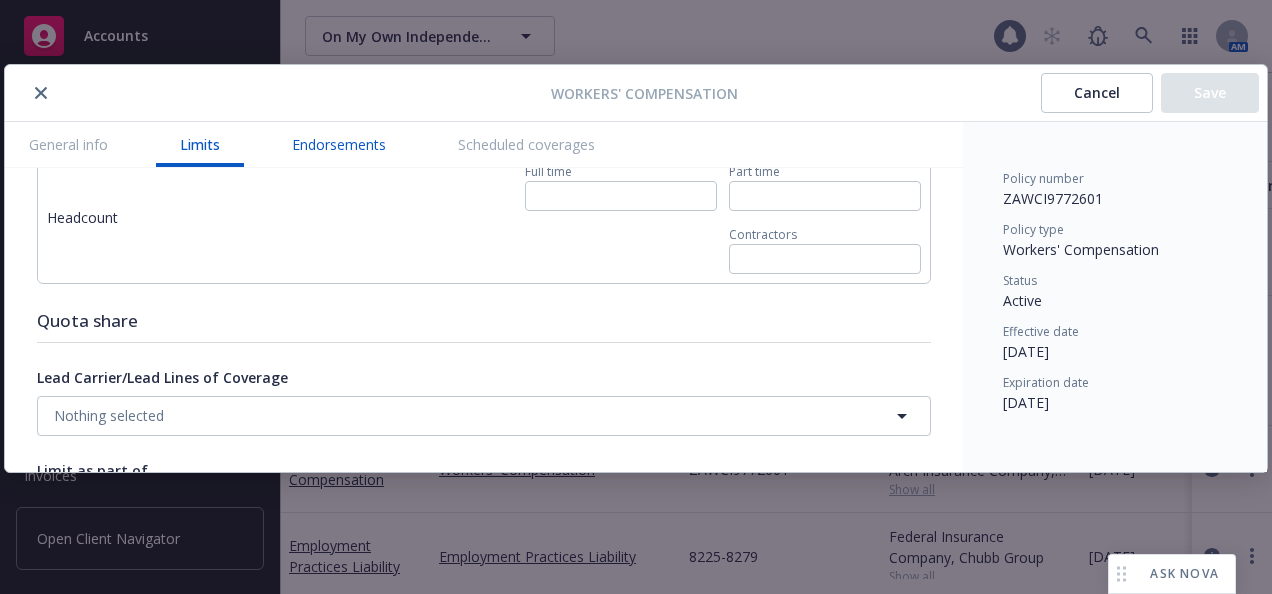 scroll, scrollTop: 2250, scrollLeft: 0, axis: vertical 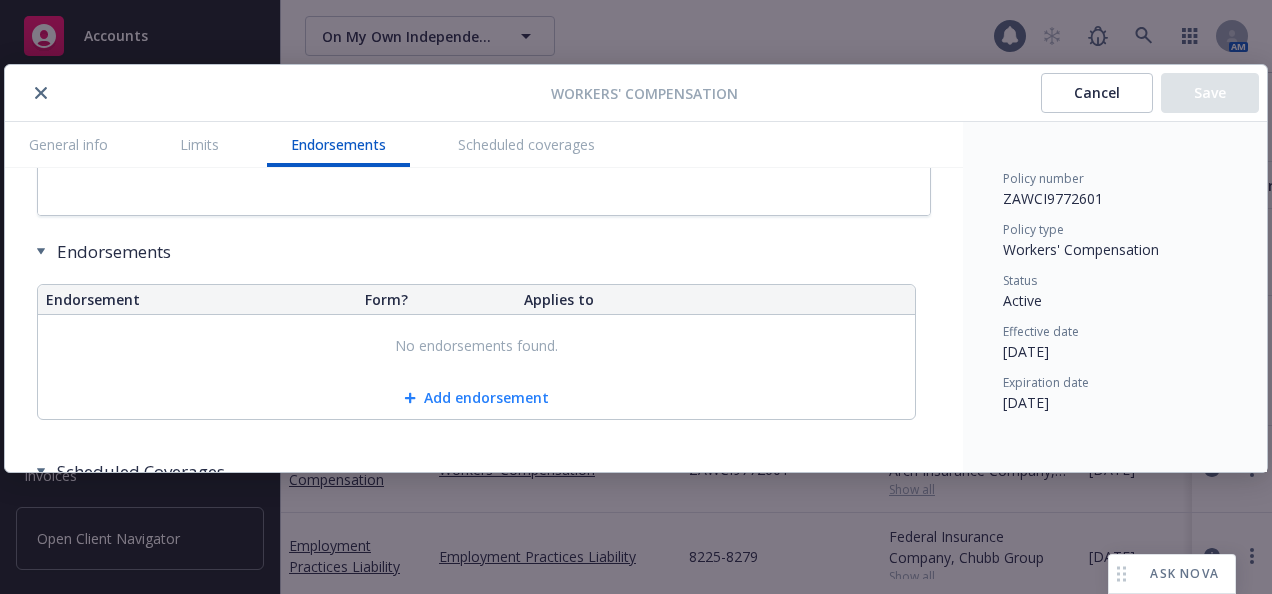 click on "Add endorsement" at bounding box center [476, 398] 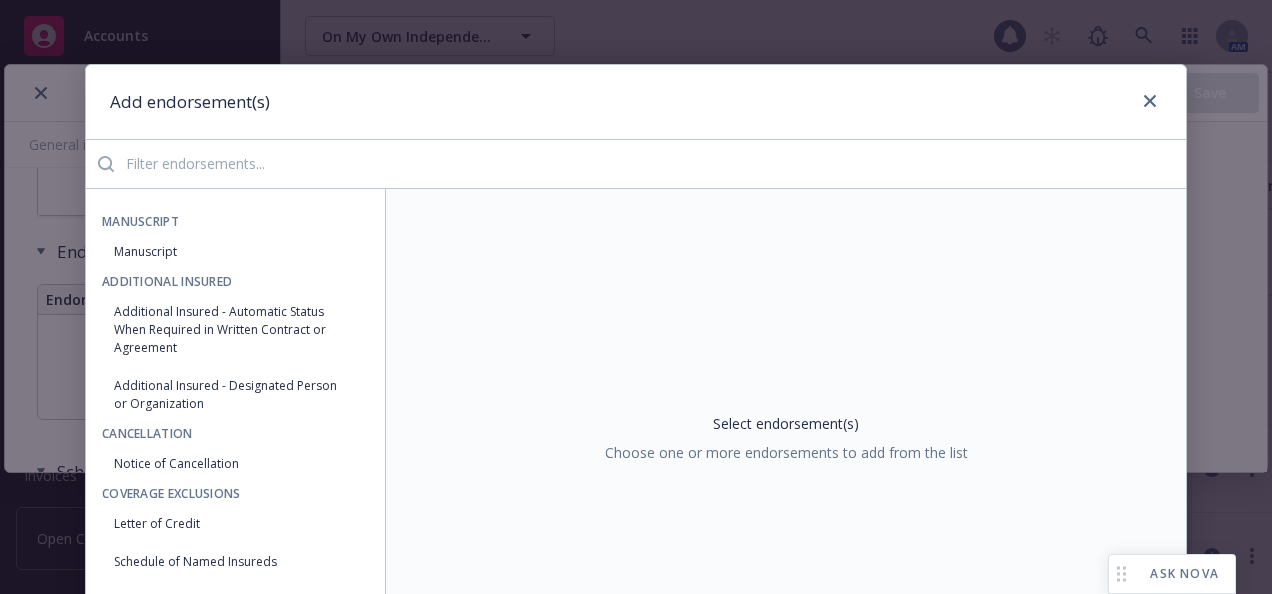 click at bounding box center (650, 164) 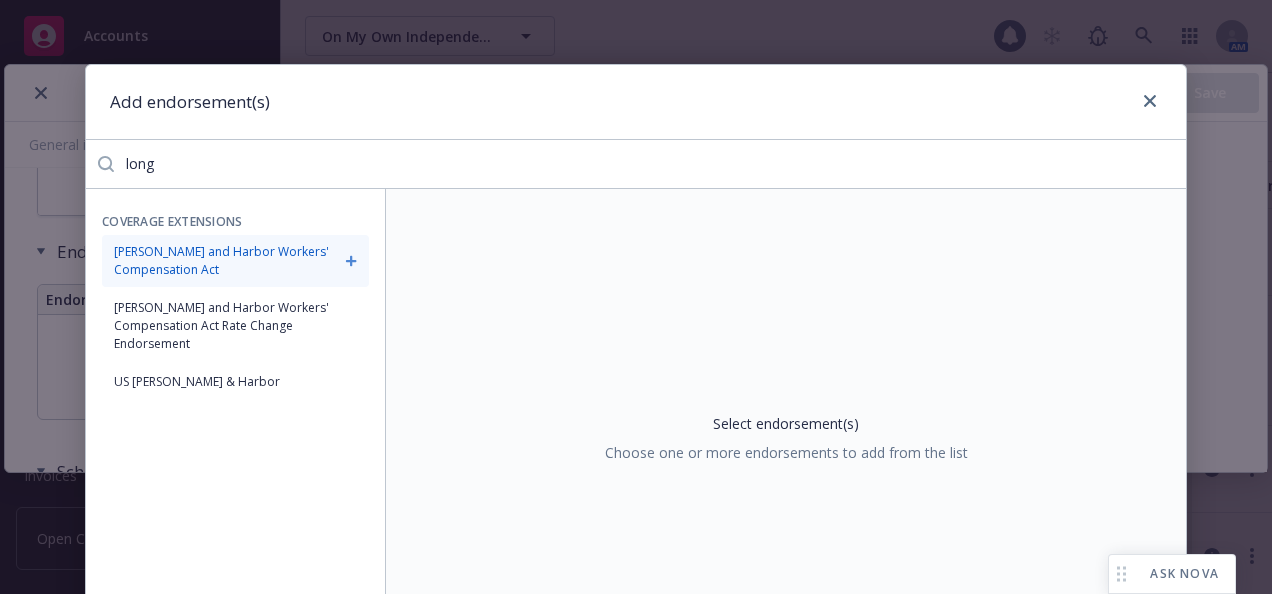 type on "long" 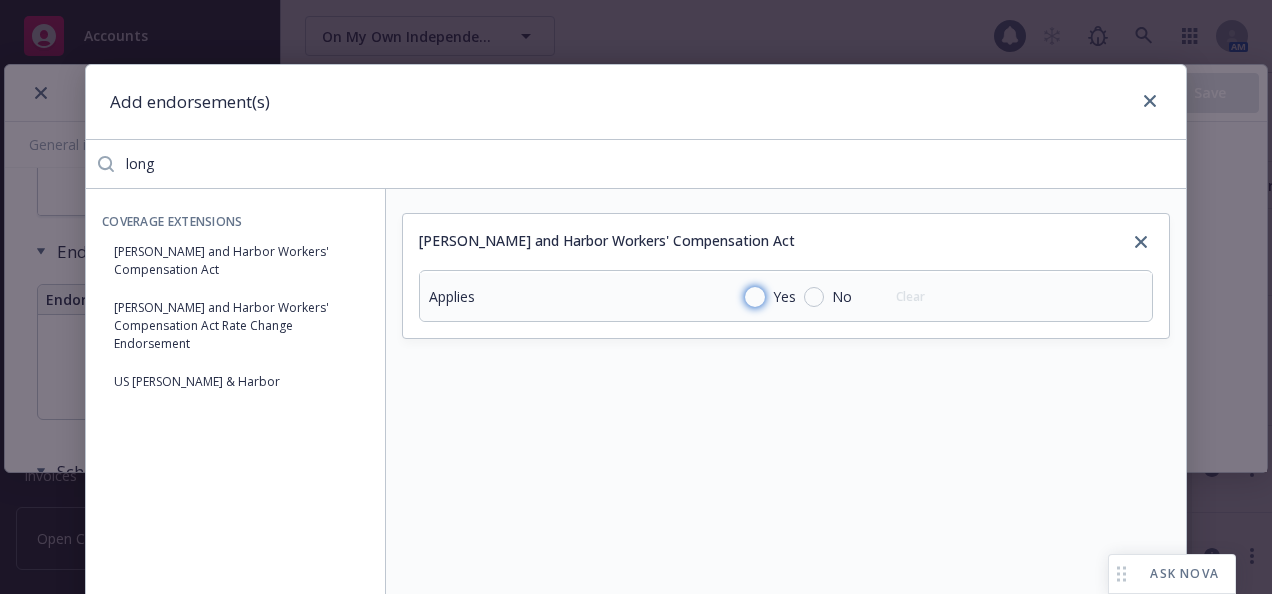 click on "Yes" at bounding box center (755, 297) 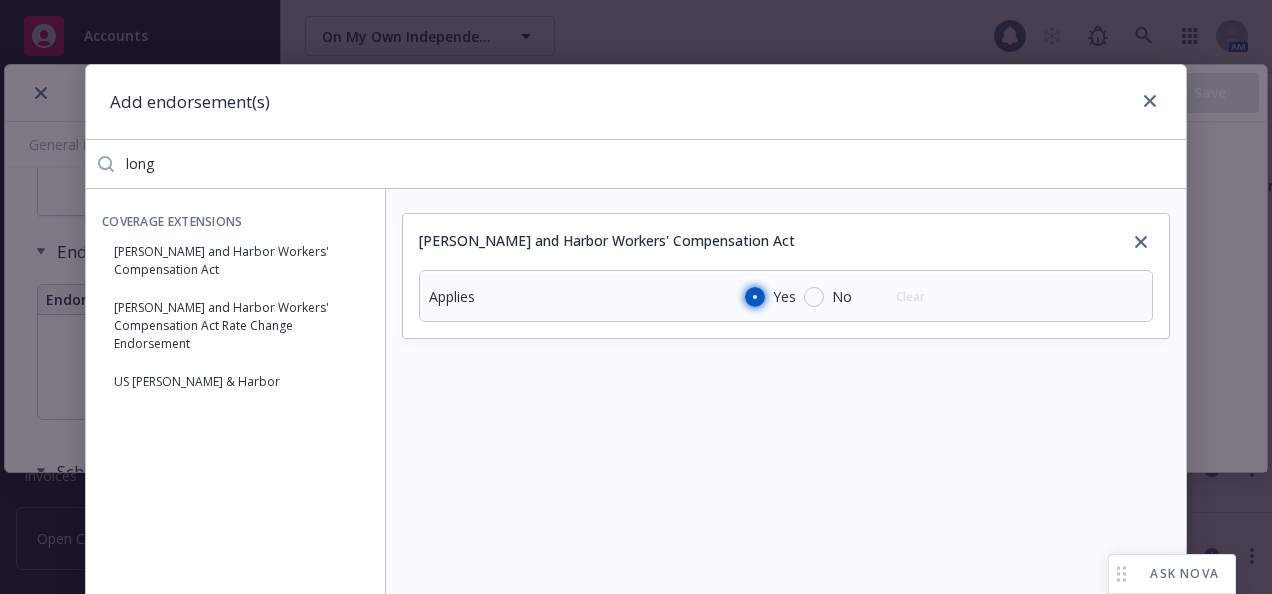 radio on "true" 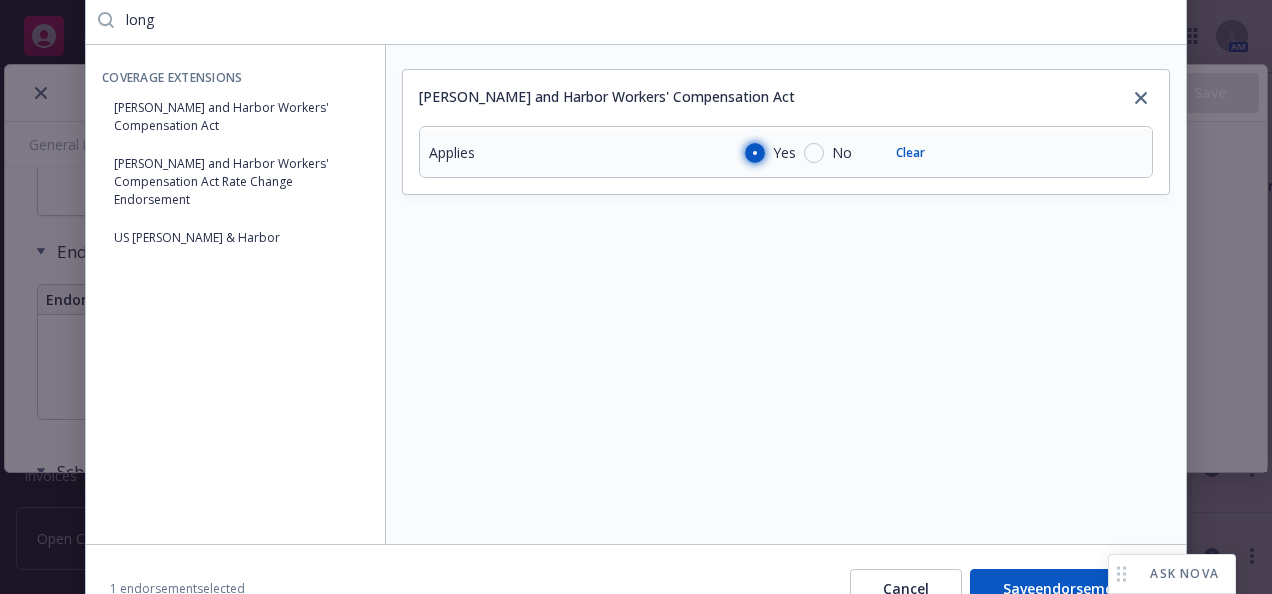 scroll, scrollTop: 246, scrollLeft: 0, axis: vertical 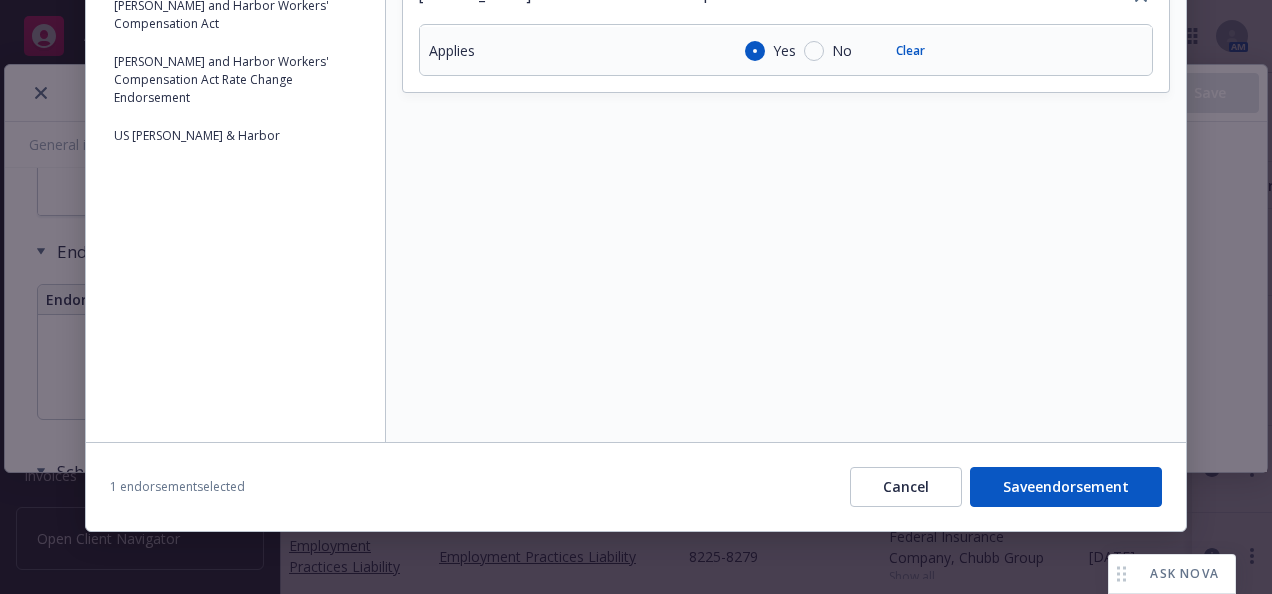 click on "Save  endorsement" at bounding box center (1066, 487) 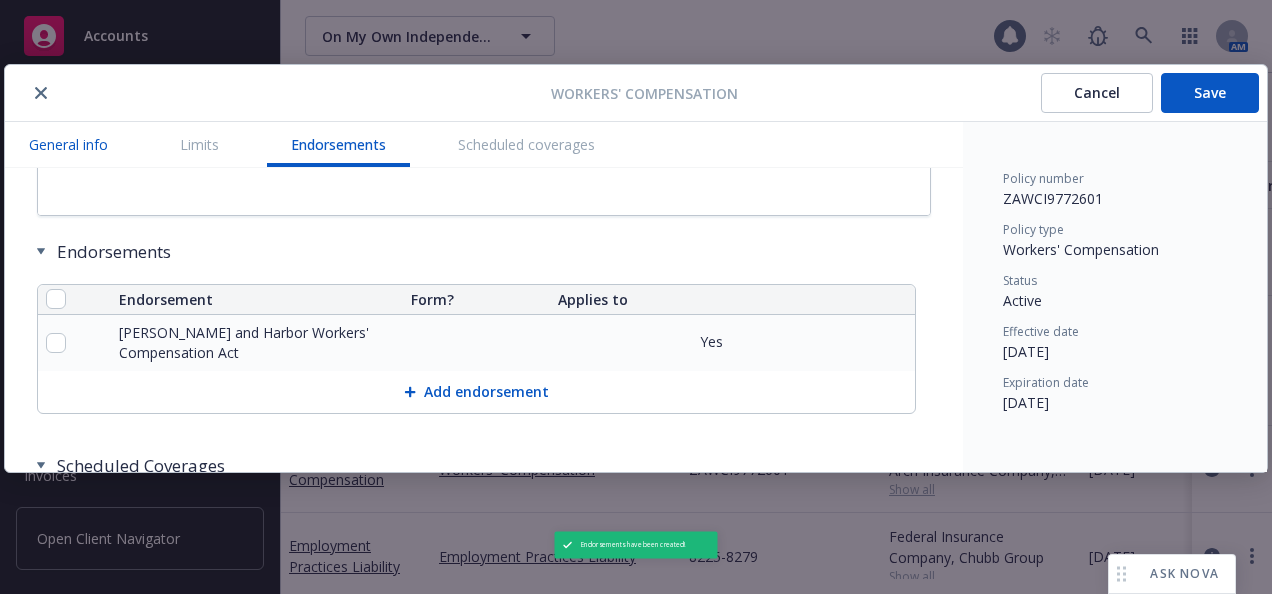 click on "General info" at bounding box center [68, 144] 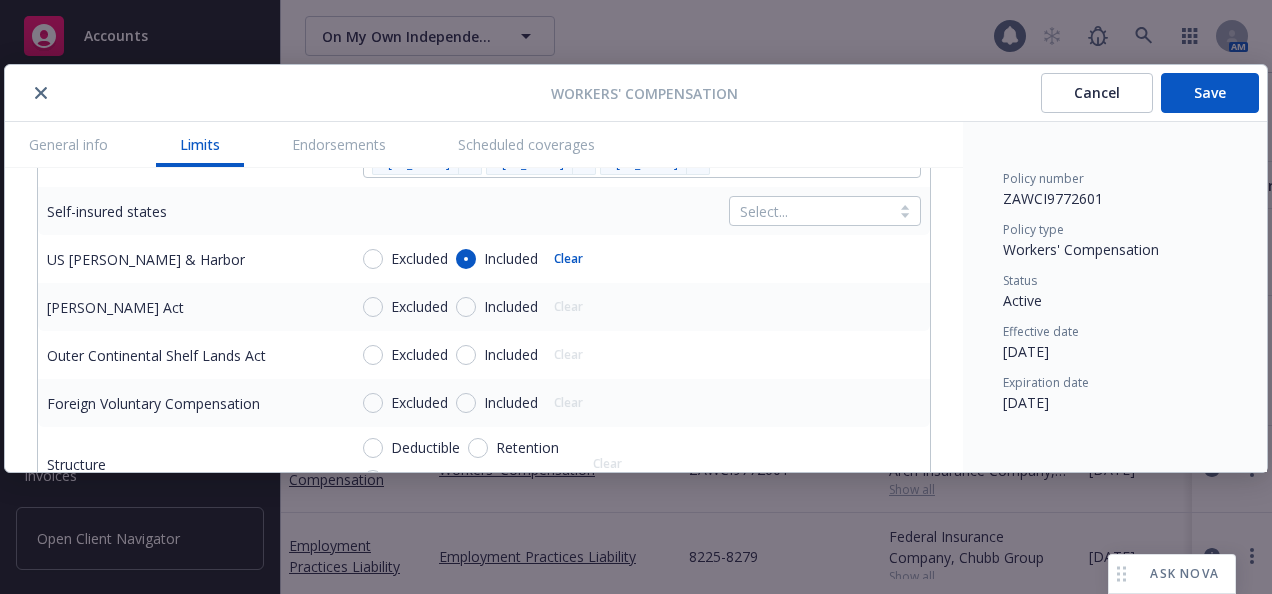 scroll, scrollTop: 1046, scrollLeft: 0, axis: vertical 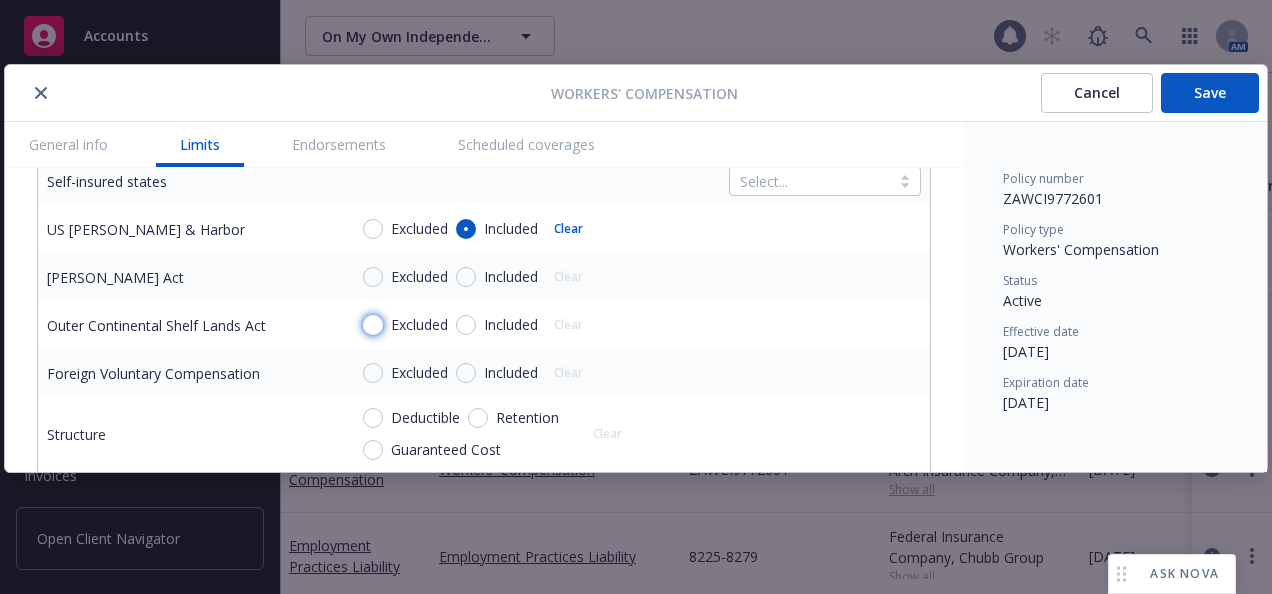 click on "Excluded" at bounding box center [373, 325] 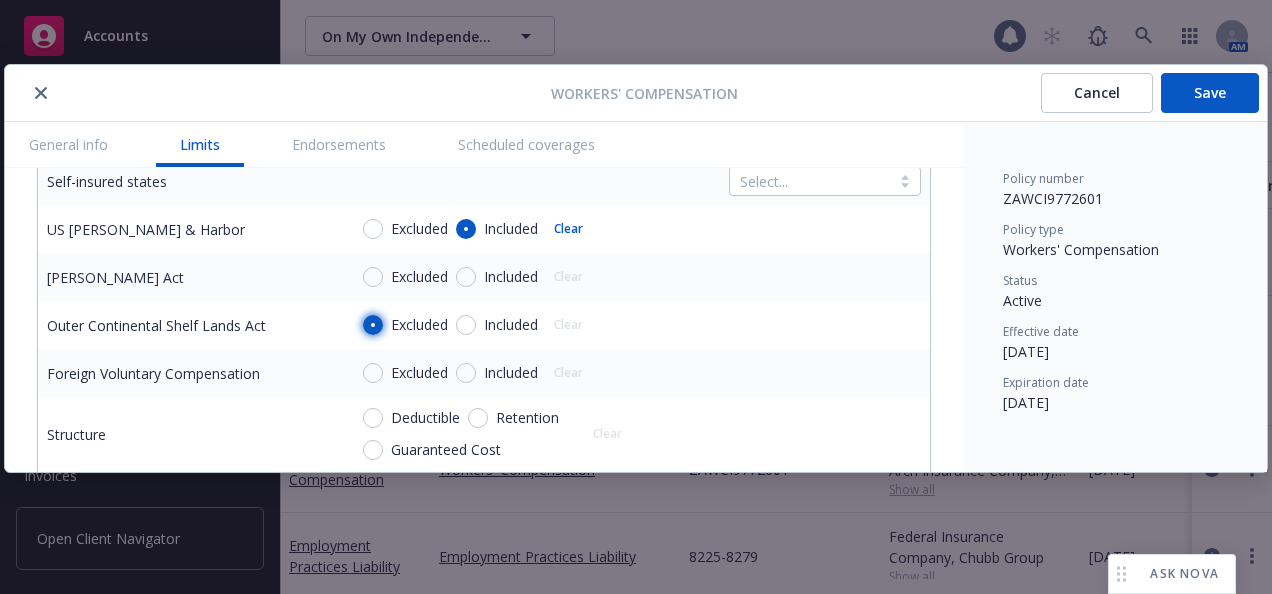 radio on "true" 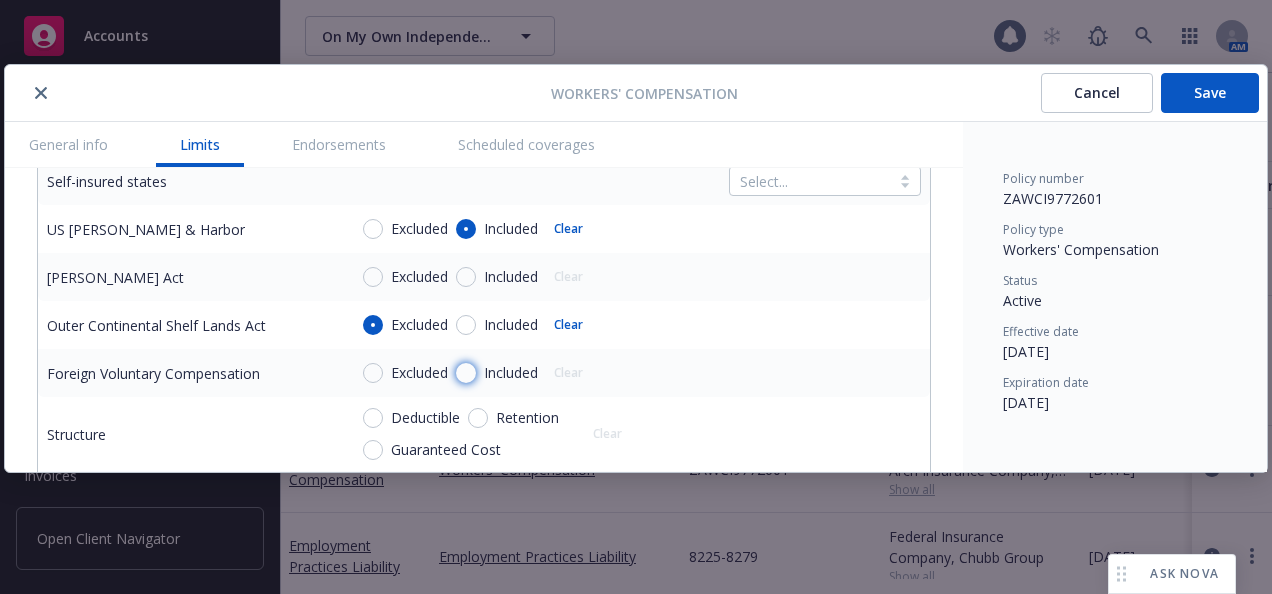 click on "Included" at bounding box center [466, 373] 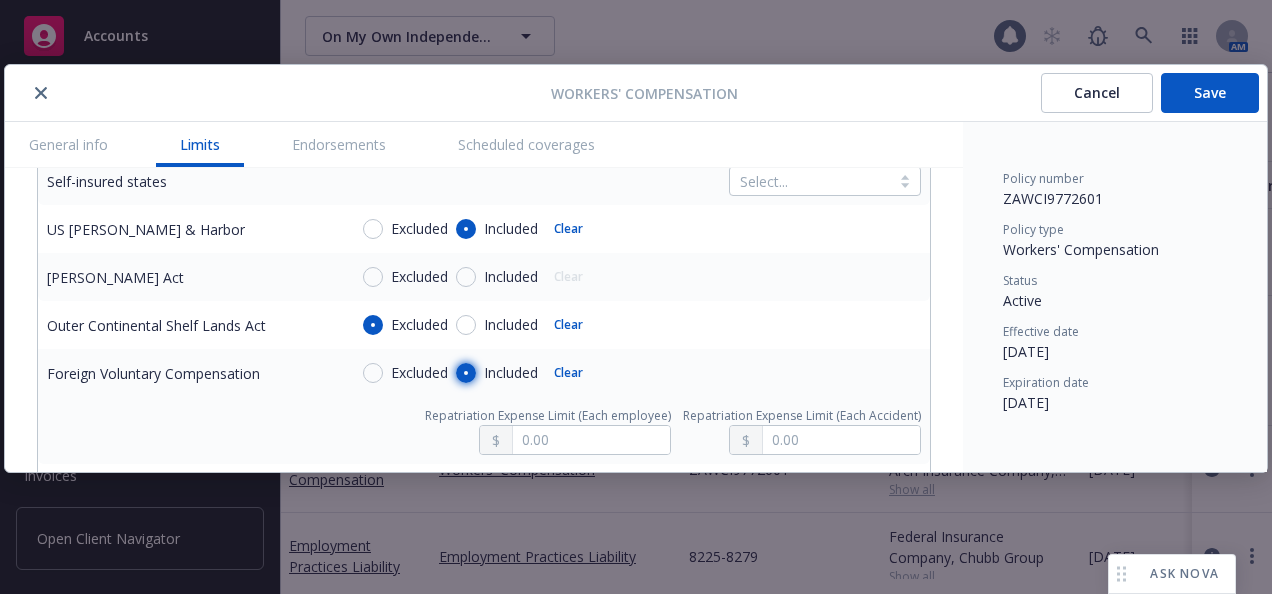 scroll, scrollTop: 1146, scrollLeft: 0, axis: vertical 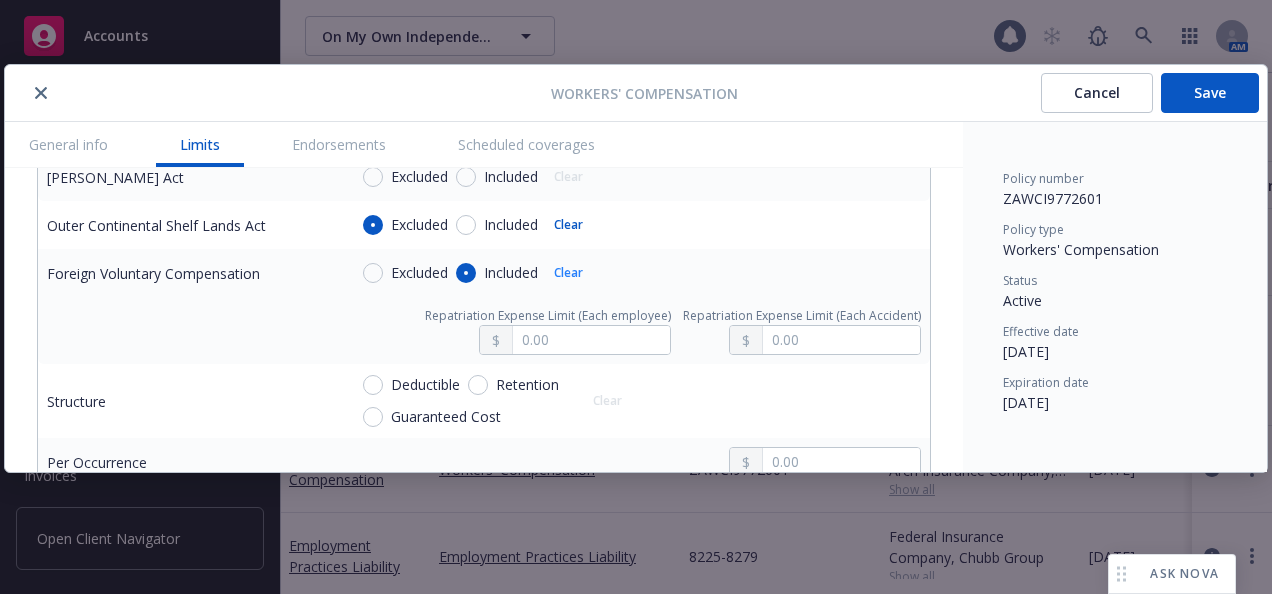 click on "Clear" at bounding box center (568, 273) 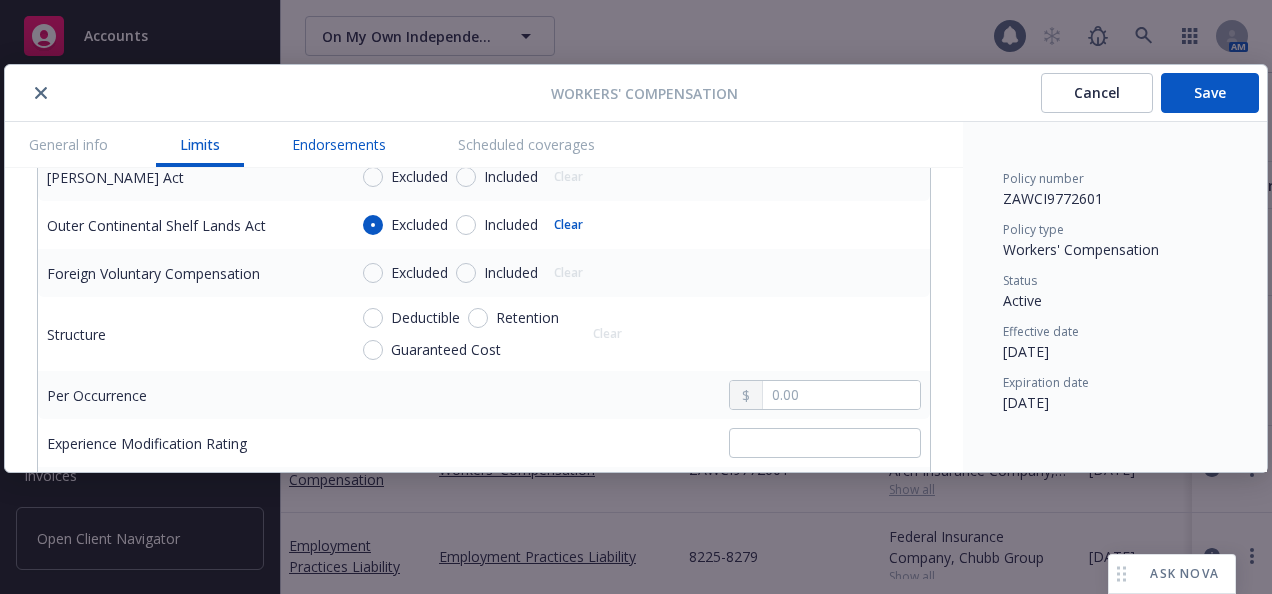 click on "Endorsements" at bounding box center [339, 144] 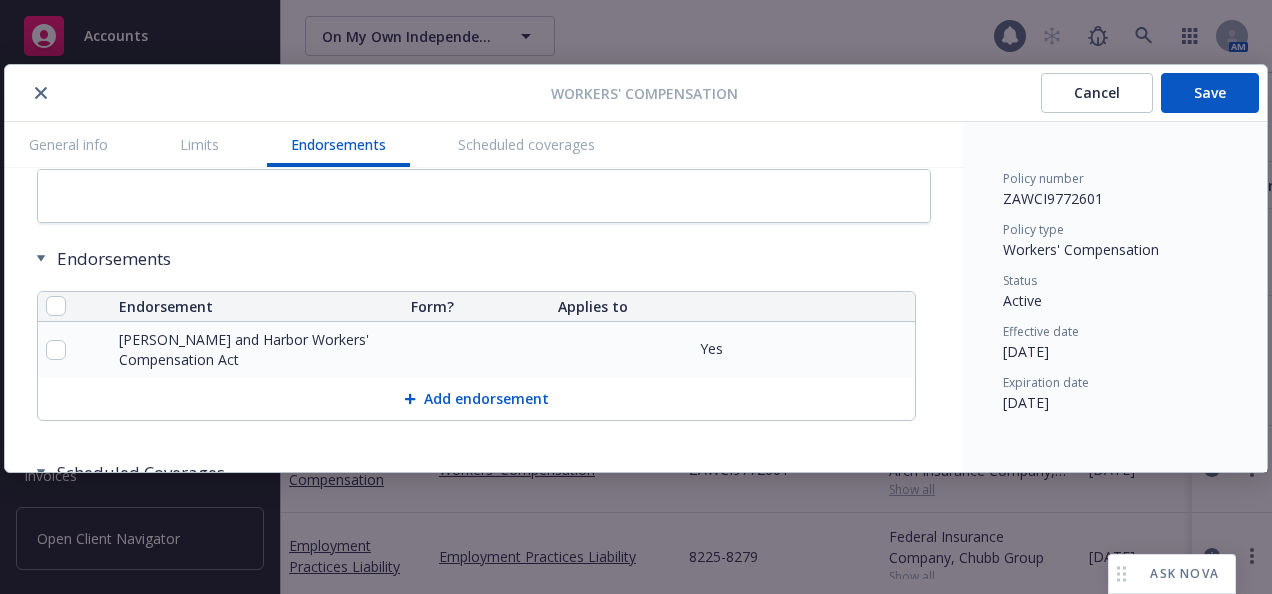 scroll, scrollTop: 2244, scrollLeft: 0, axis: vertical 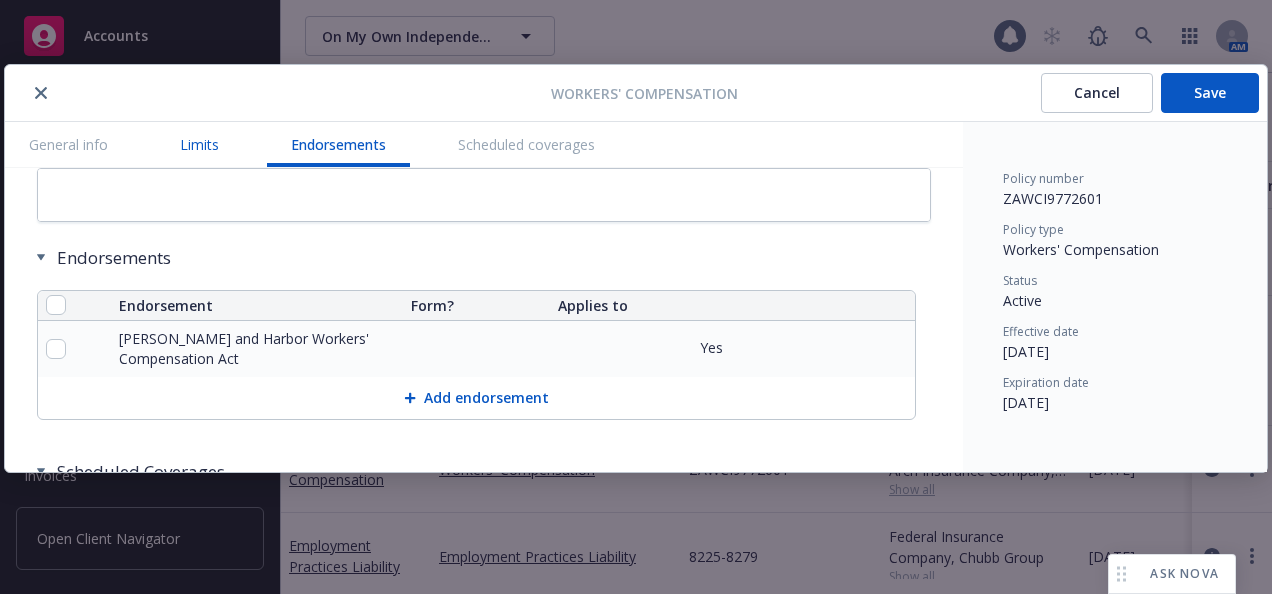 click on "Limits" at bounding box center [199, 144] 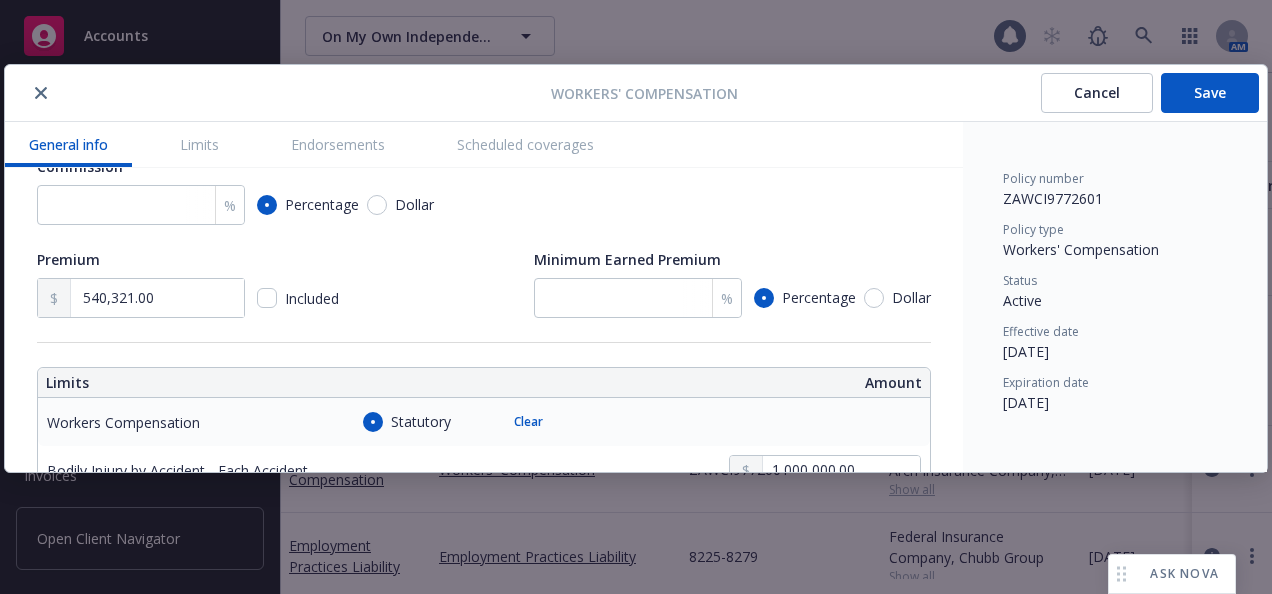 scroll, scrollTop: 262, scrollLeft: 0, axis: vertical 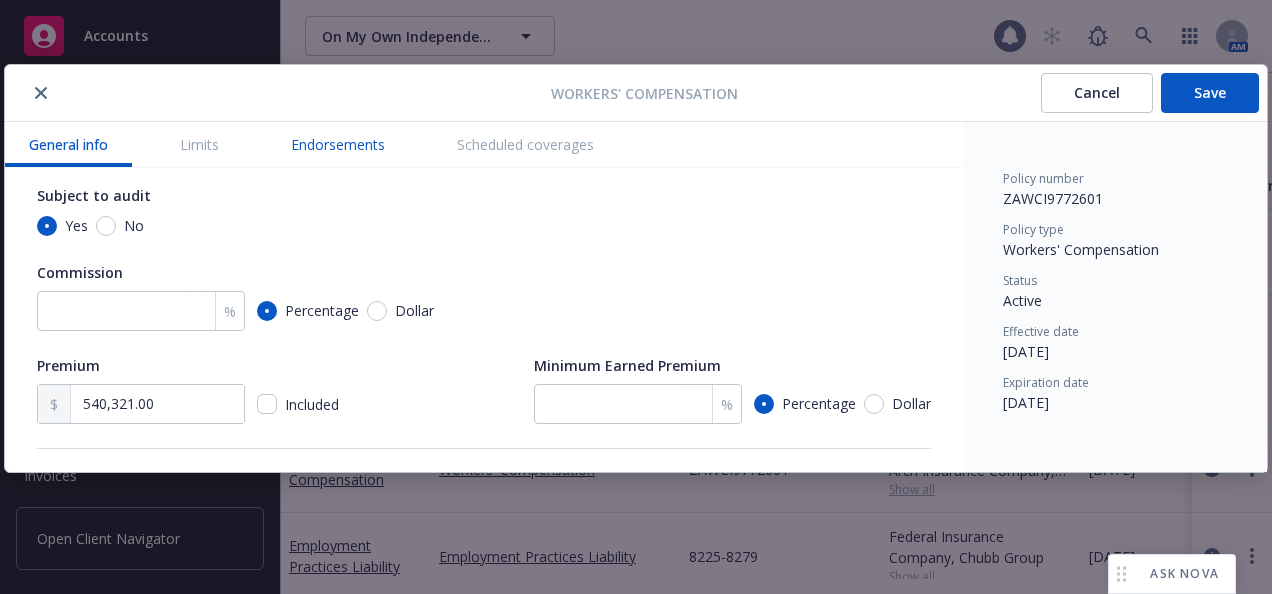 click on "Endorsements" at bounding box center (338, 144) 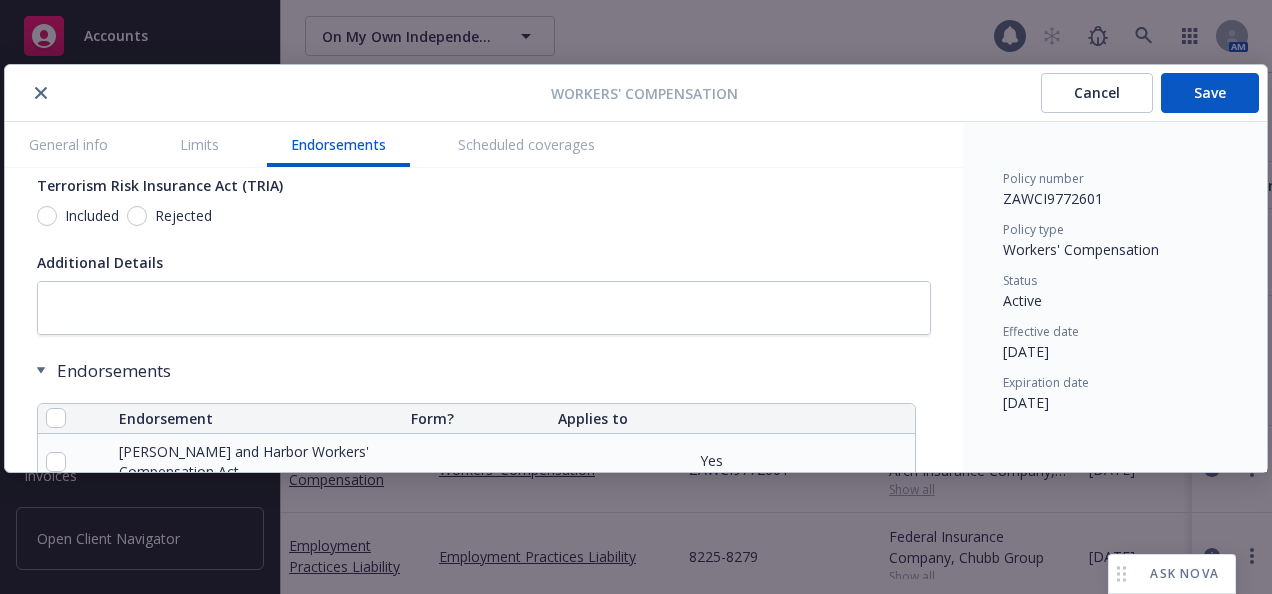 scroll, scrollTop: 2244, scrollLeft: 0, axis: vertical 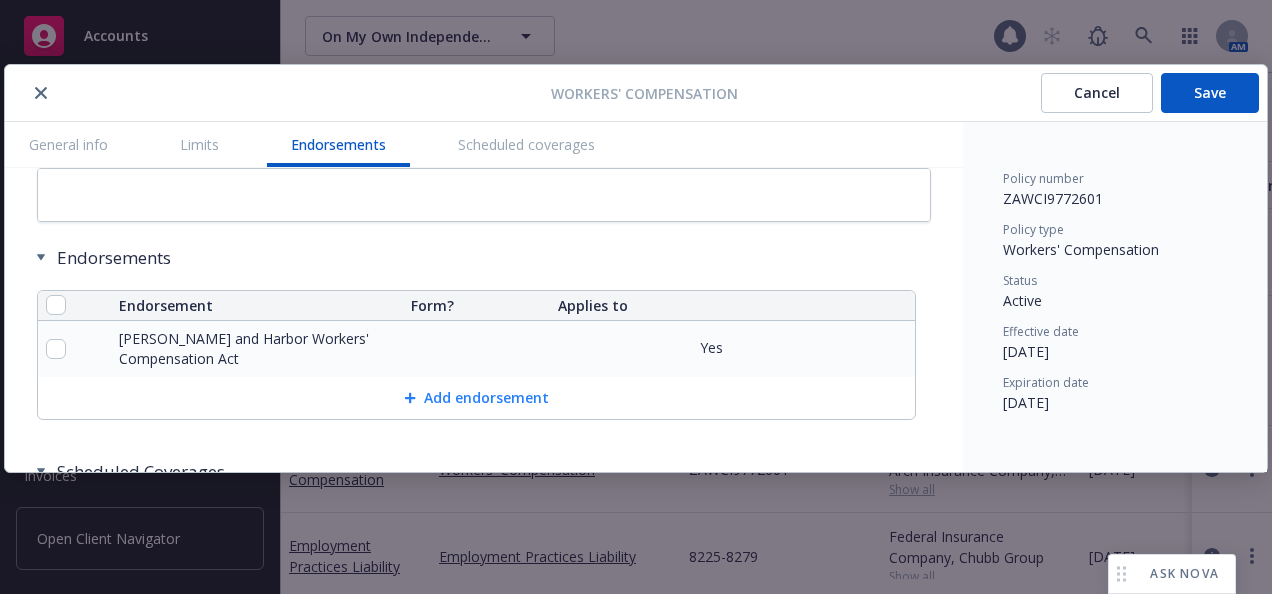 click on "Add endorsement" at bounding box center (476, 398) 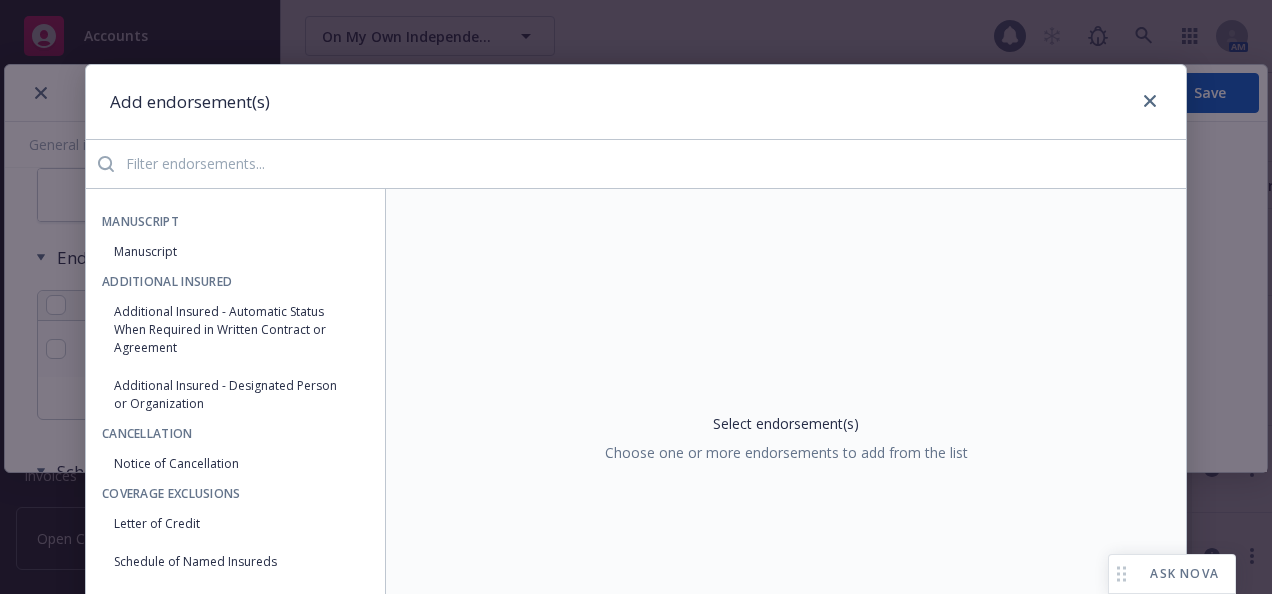 click at bounding box center (650, 164) 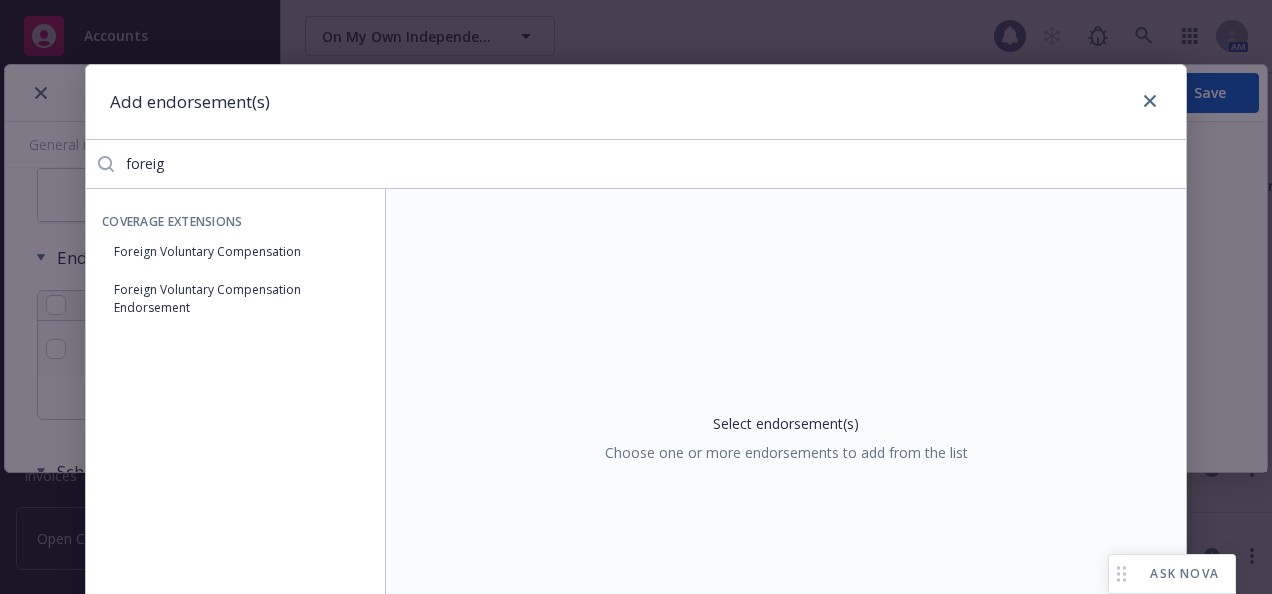 type on "foreign" 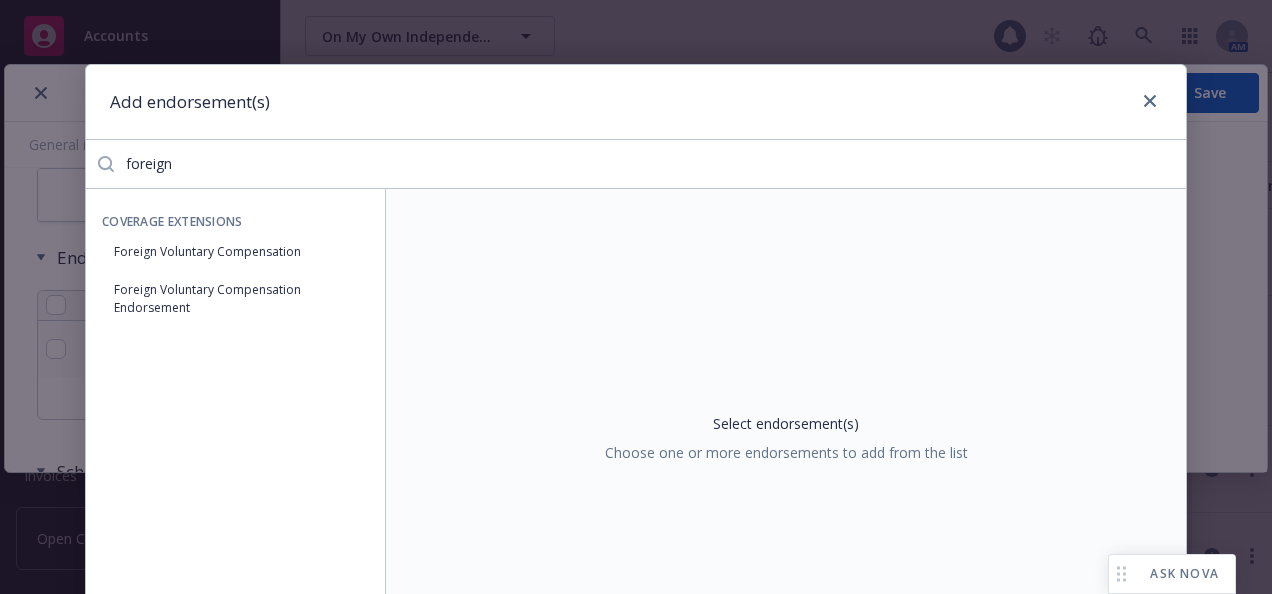 click on "foreign" at bounding box center (650, 164) 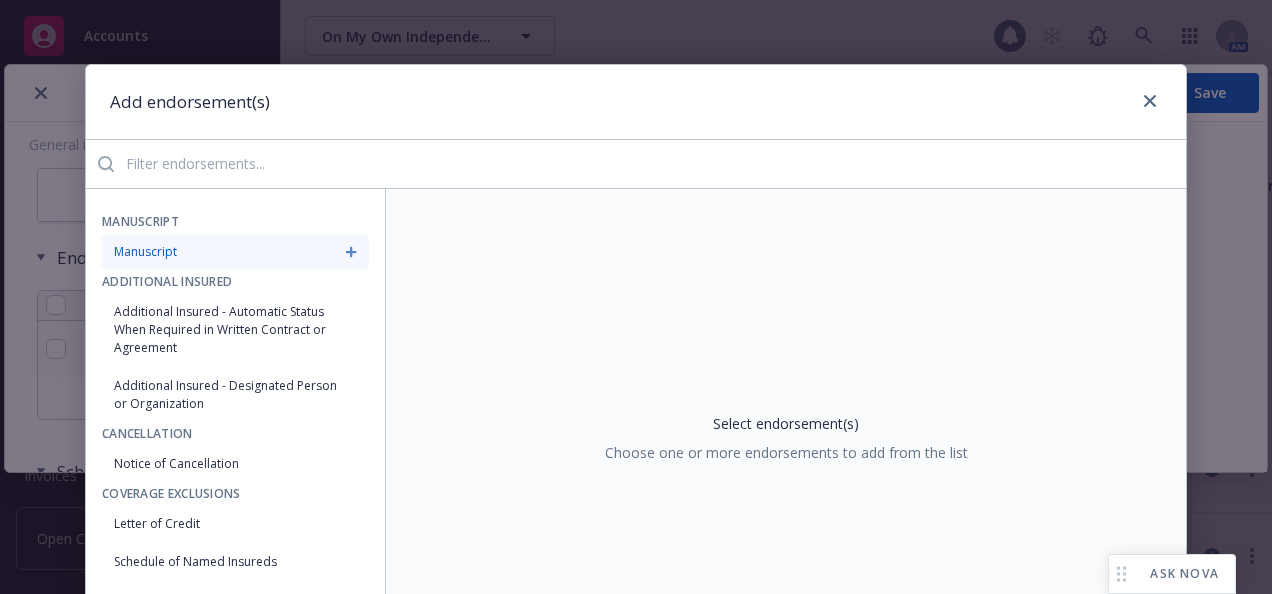 click on "Manuscript" at bounding box center (235, 252) 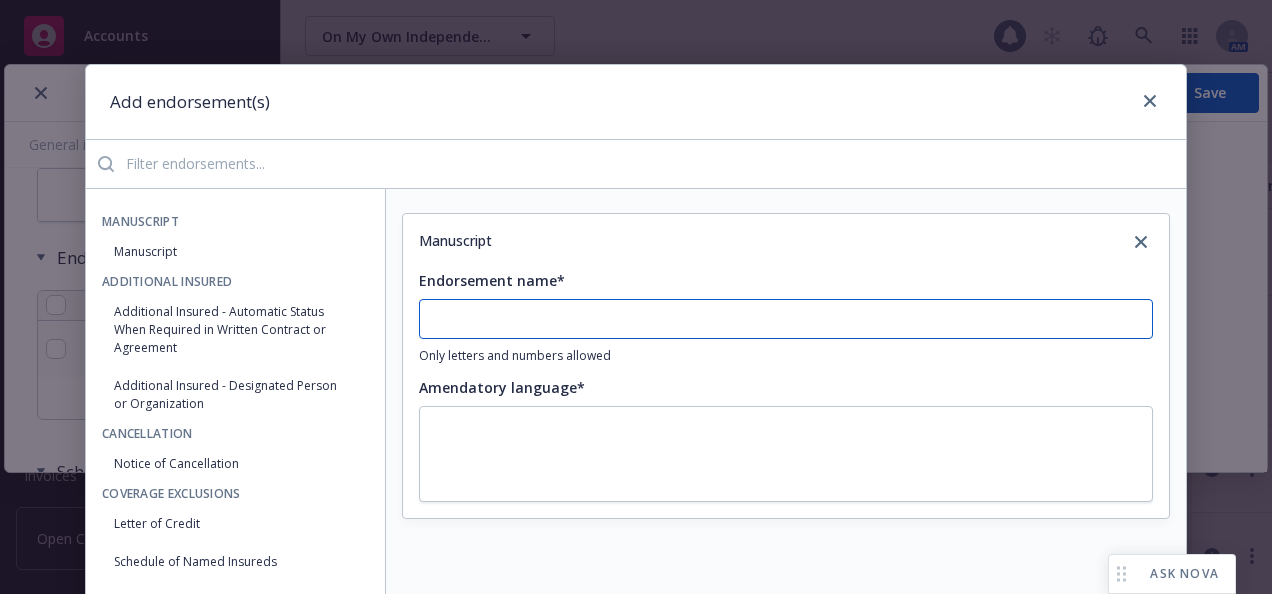 click on "Endorsement name*" at bounding box center (786, 319) 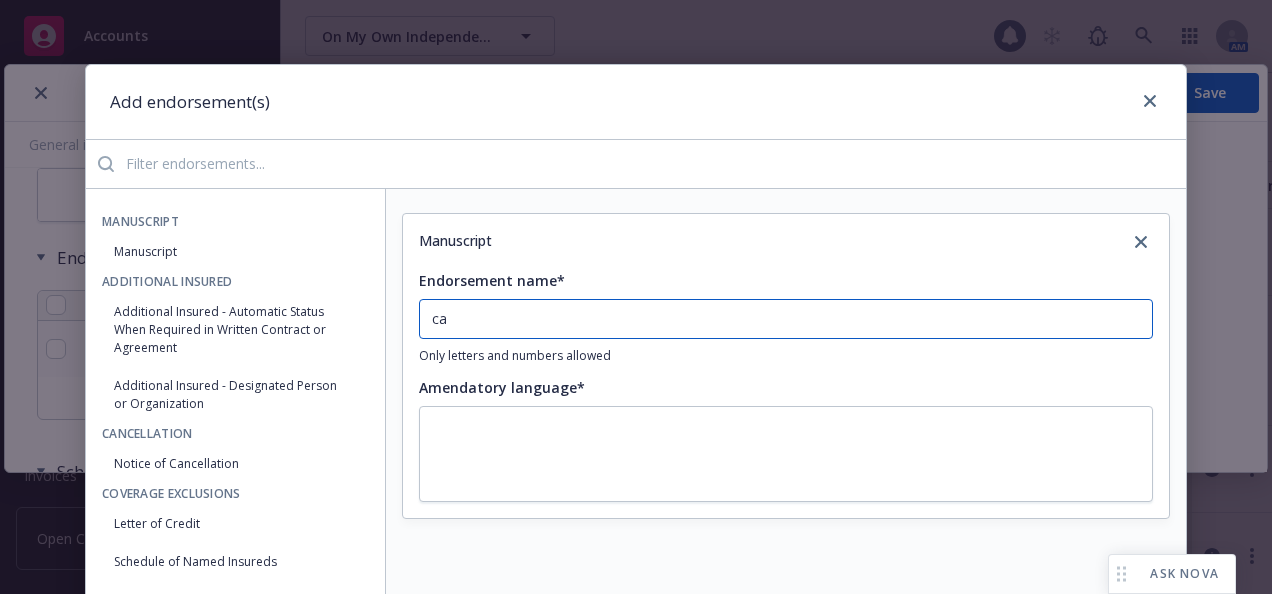 type on "c" 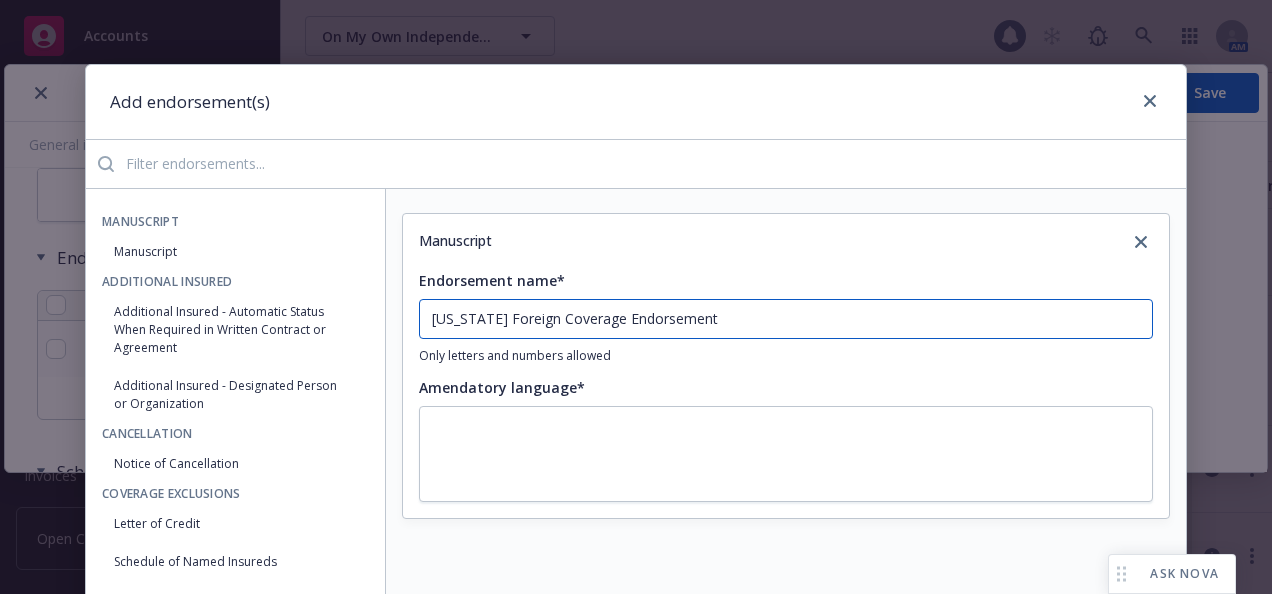 type on "[US_STATE] Foreign Coverage Endorsement" 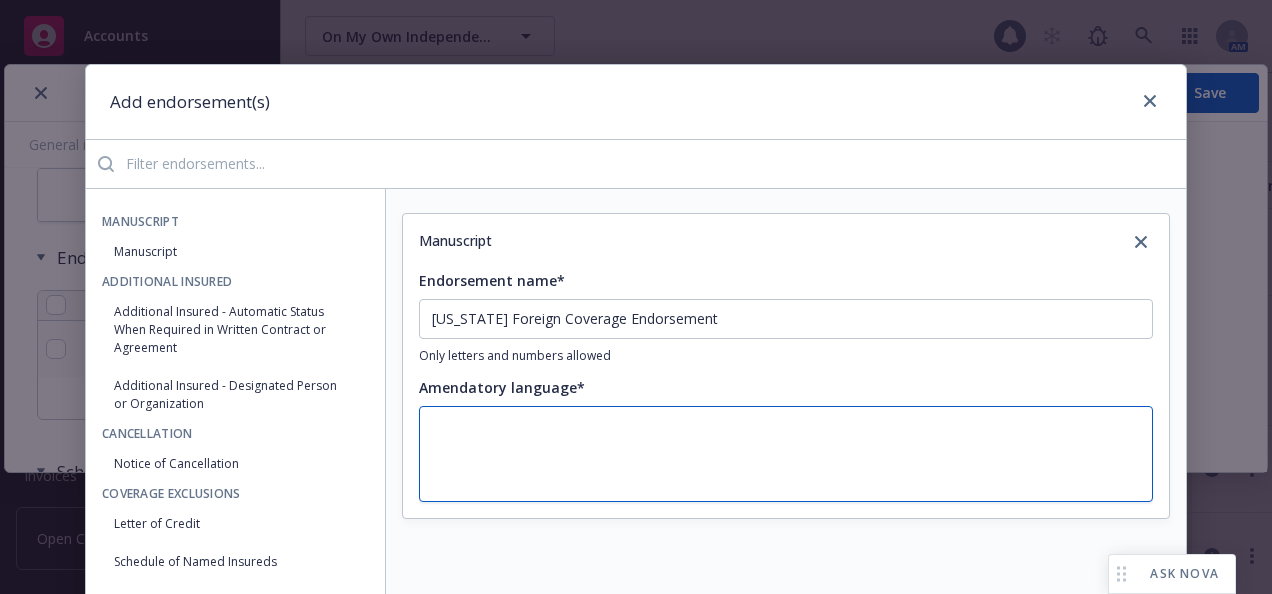 type on "x" 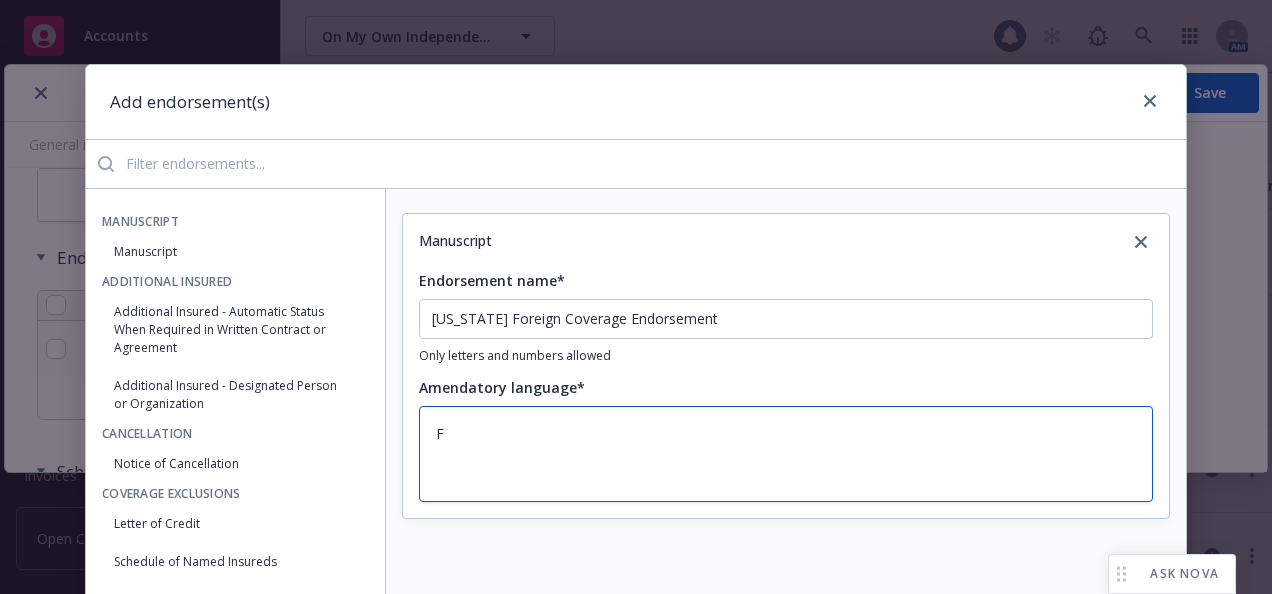 type on "x" 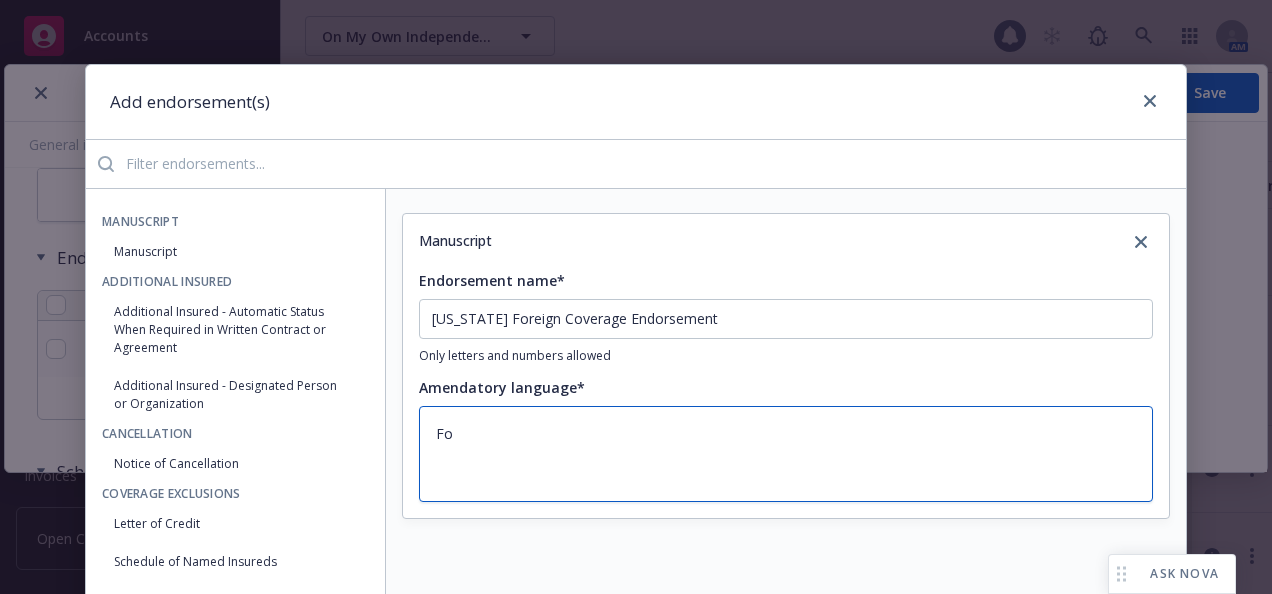 type on "x" 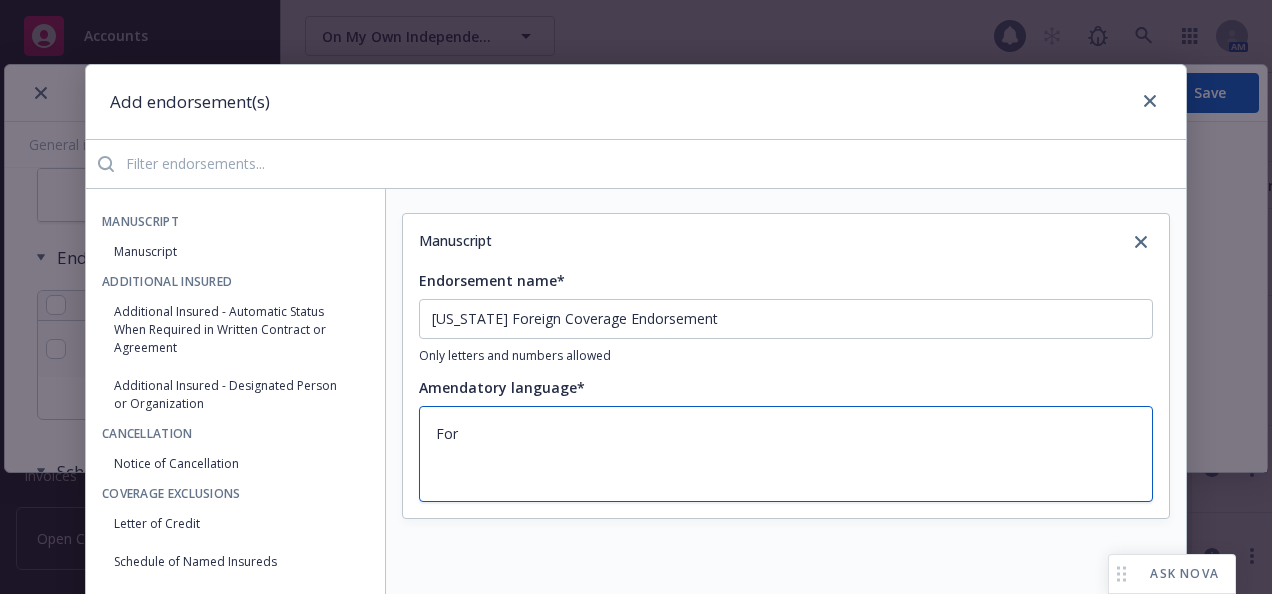 type on "x" 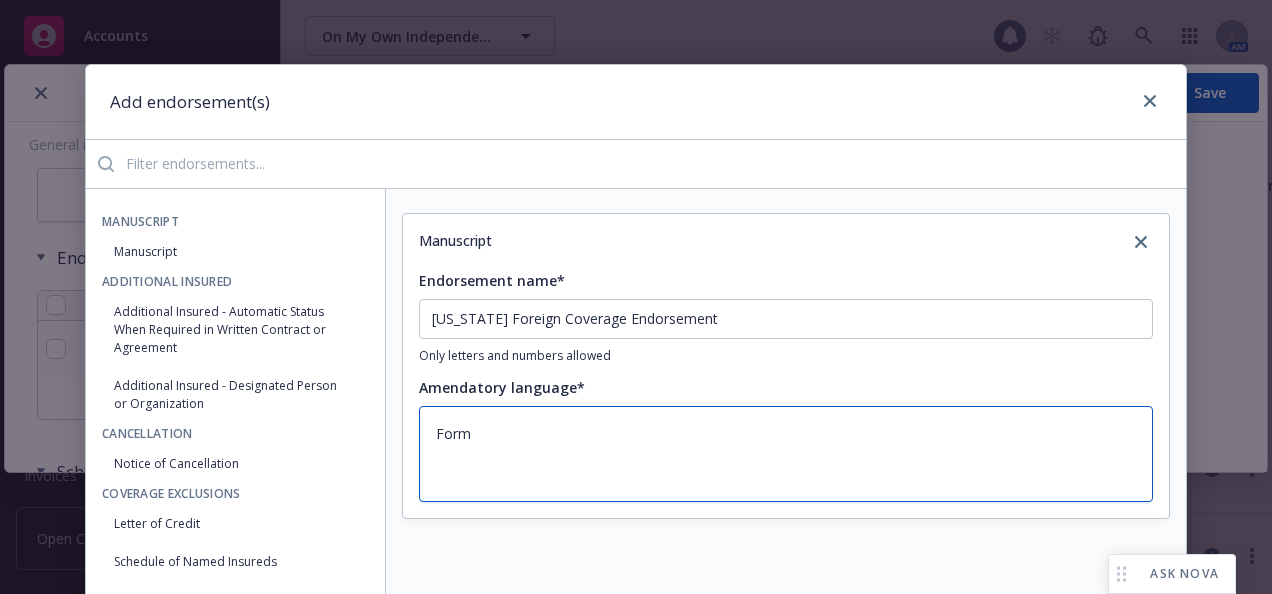 type on "x" 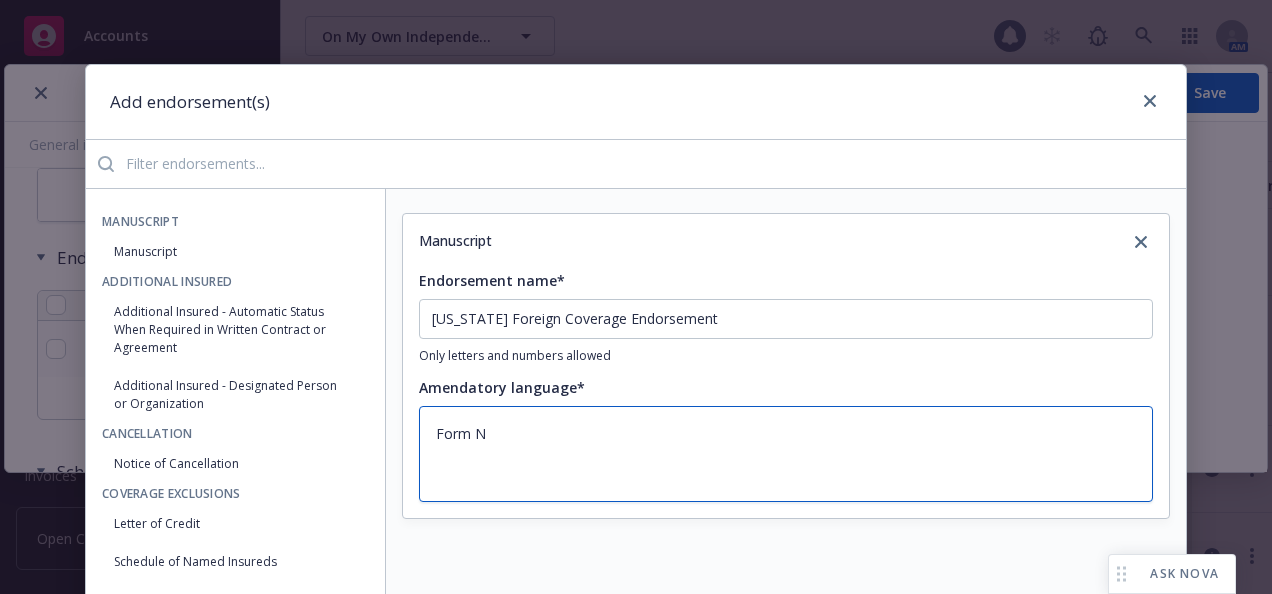 type on "x" 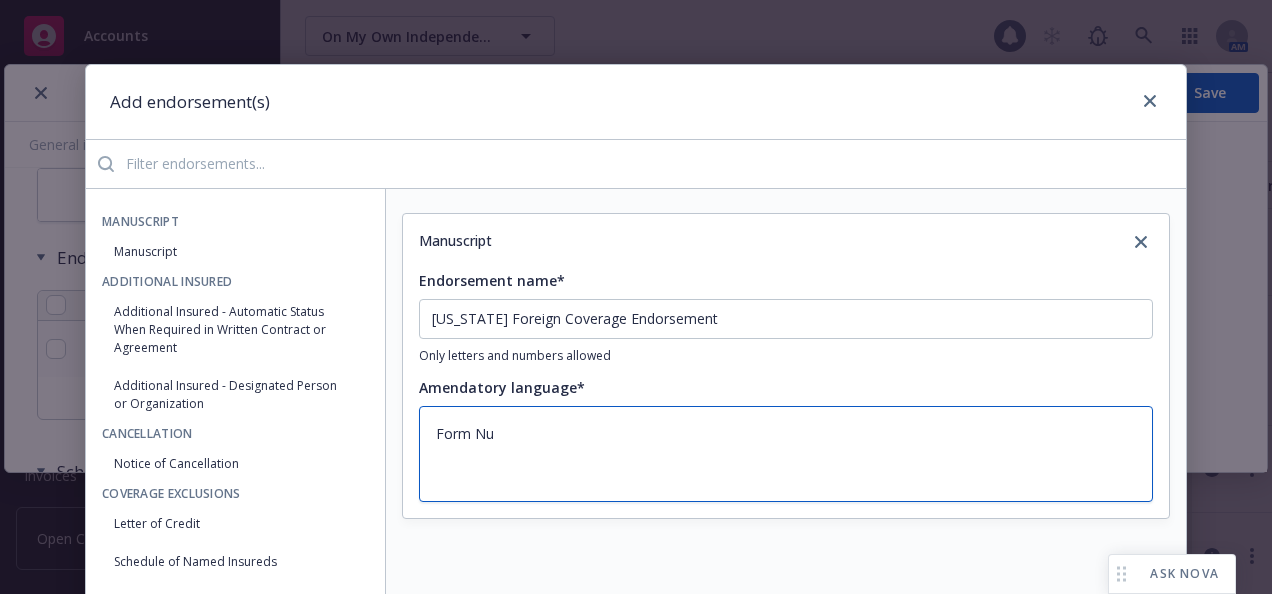 type on "x" 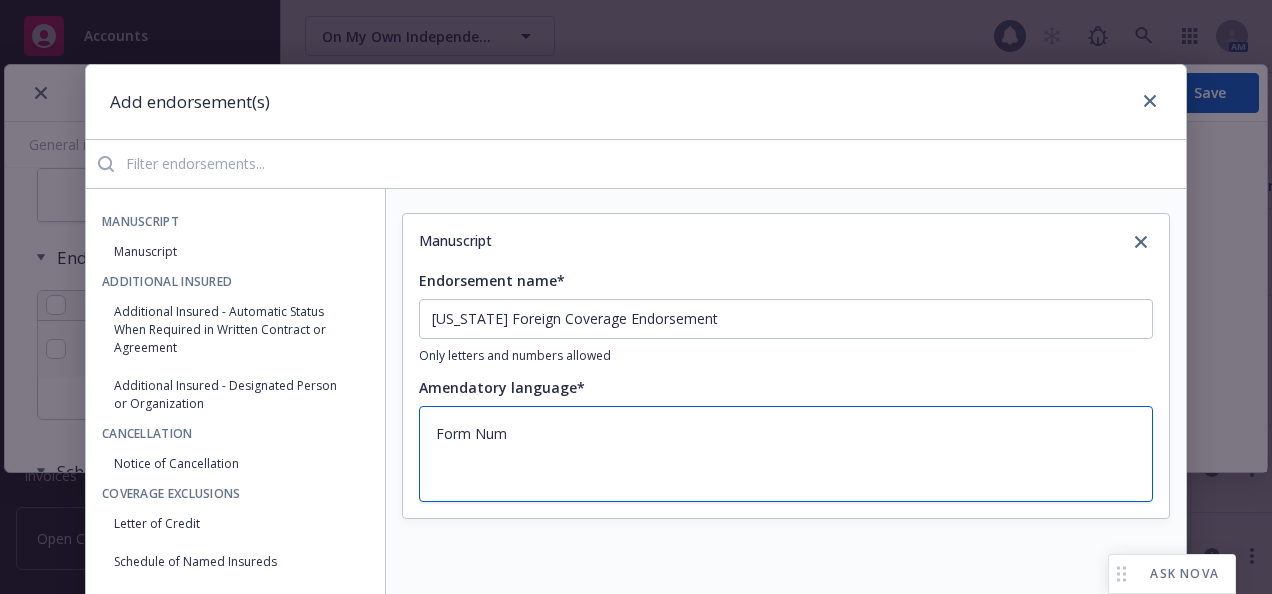 type on "x" 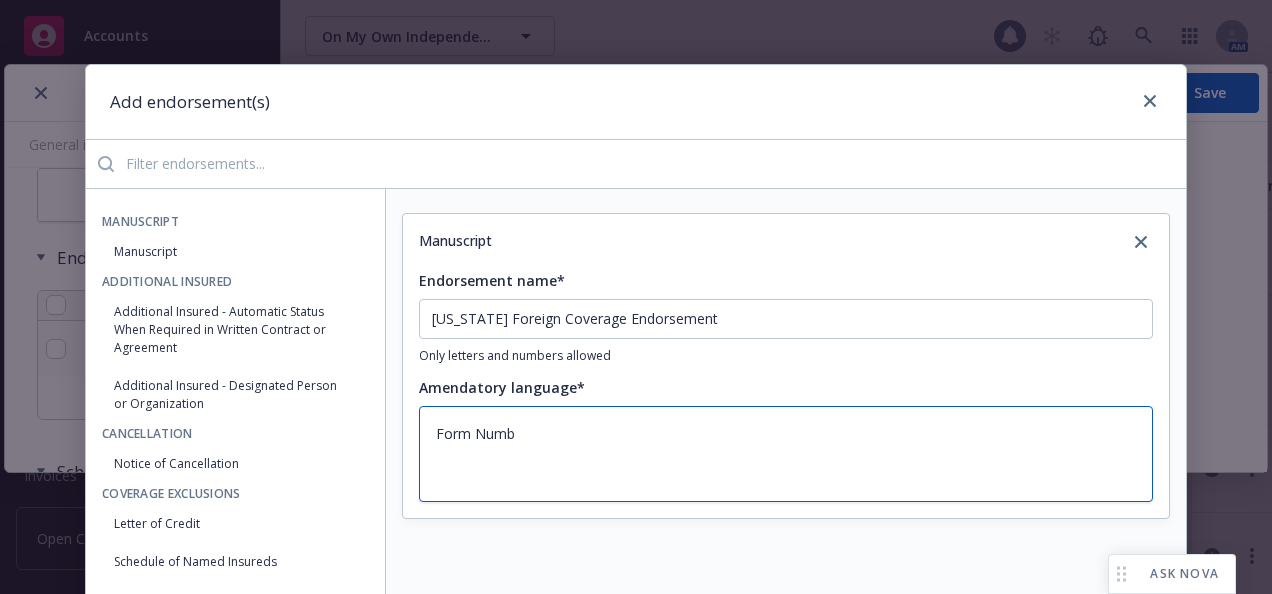 type on "x" 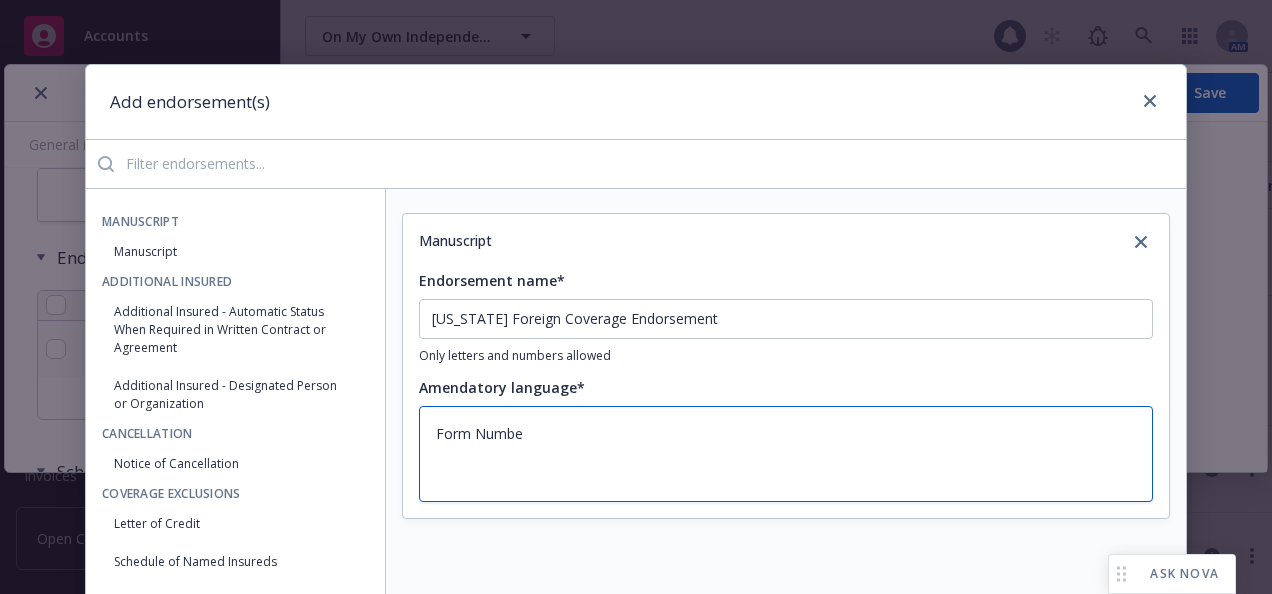 type on "x" 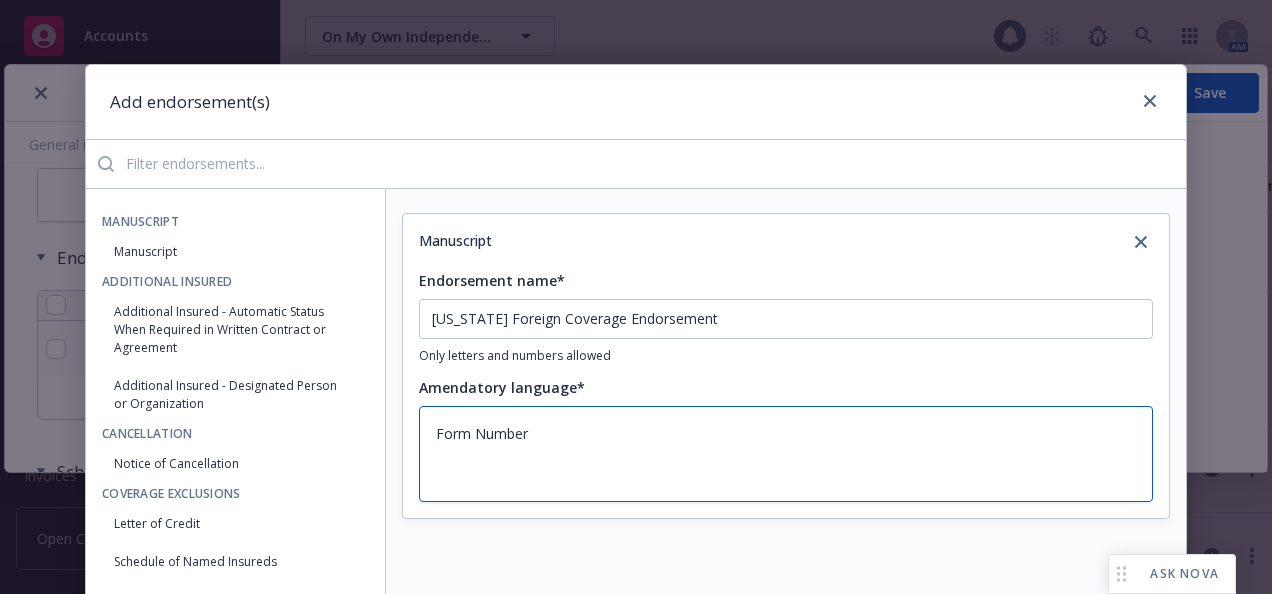 type on "x" 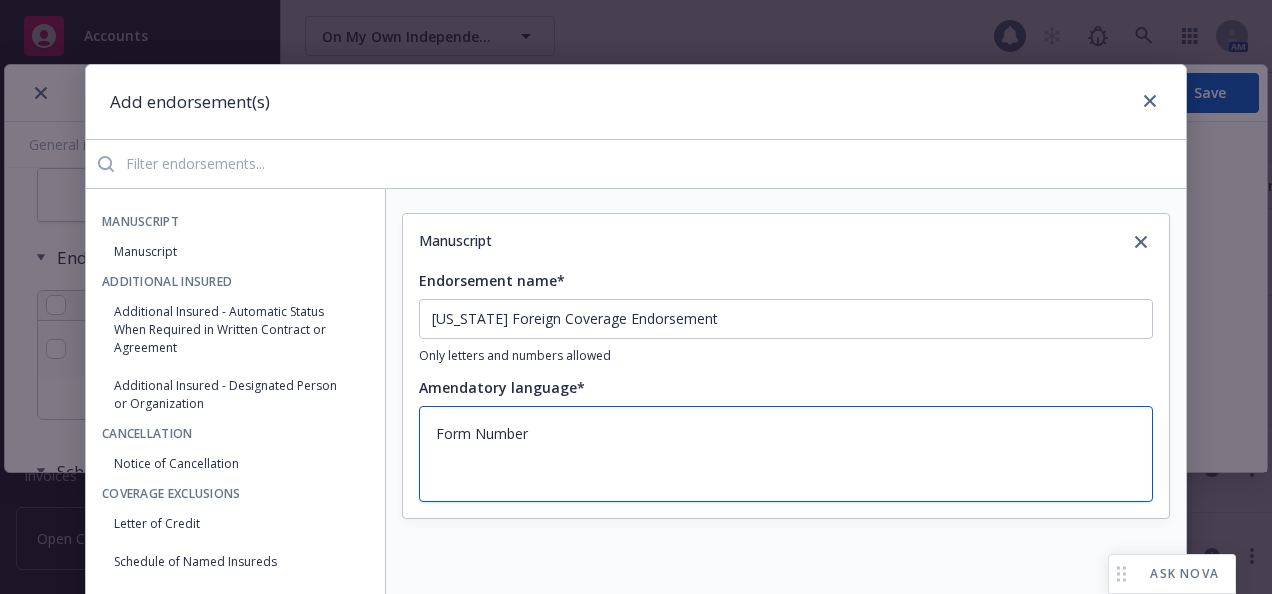 type on "Form Number" 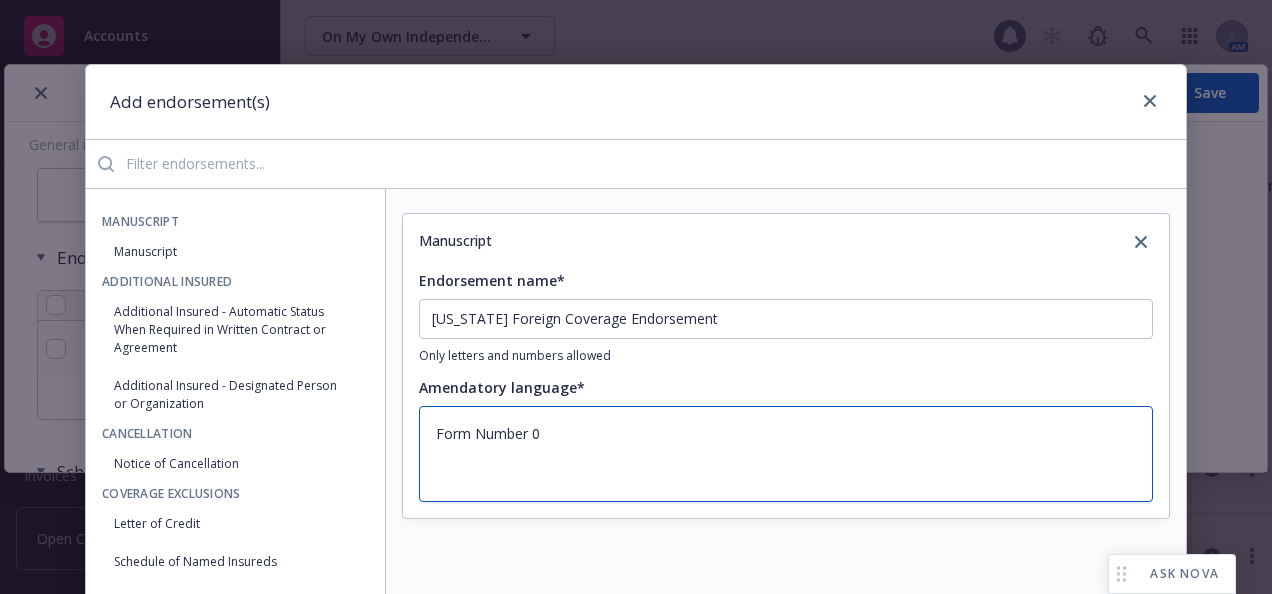 type on "x" 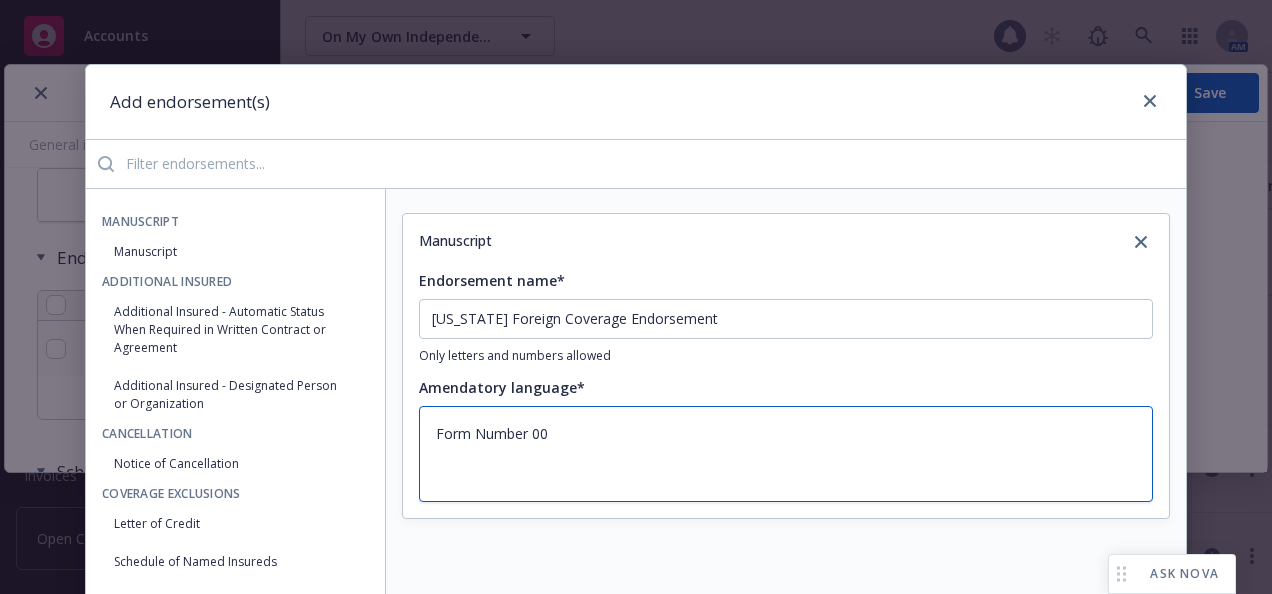 type on "x" 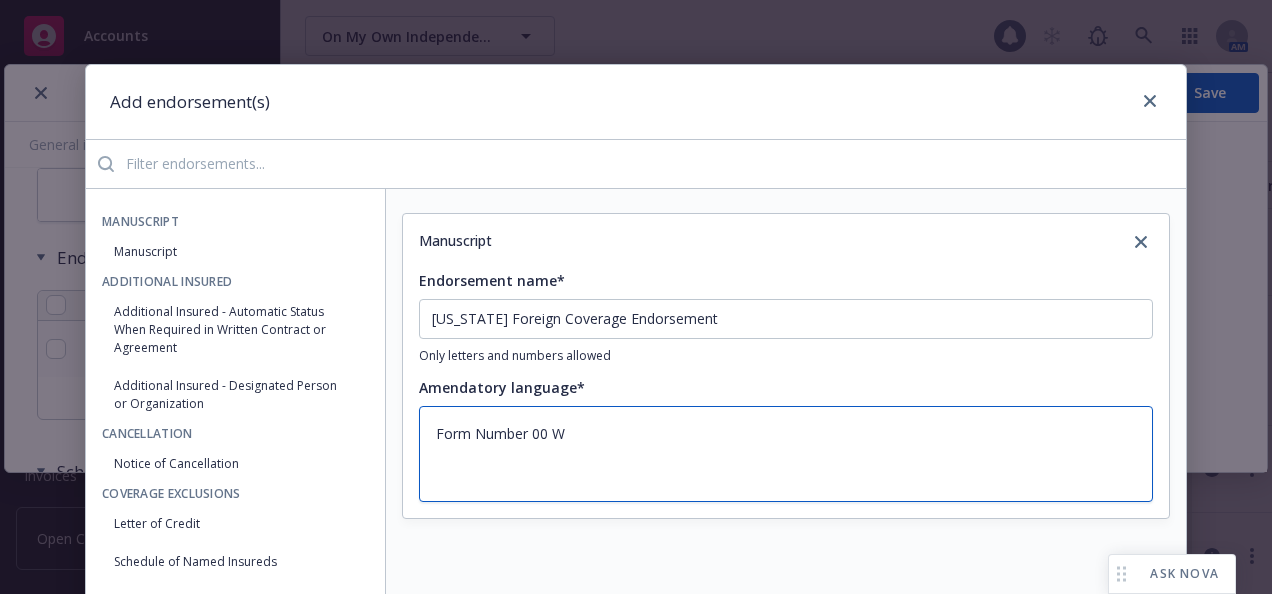 type on "x" 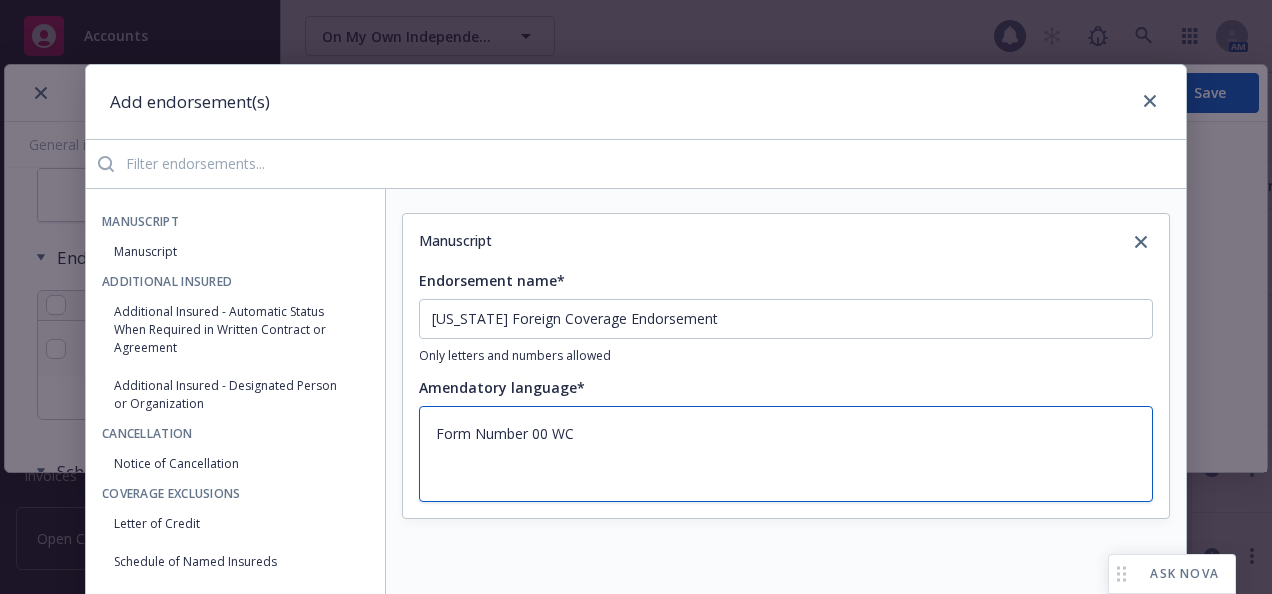 type on "x" 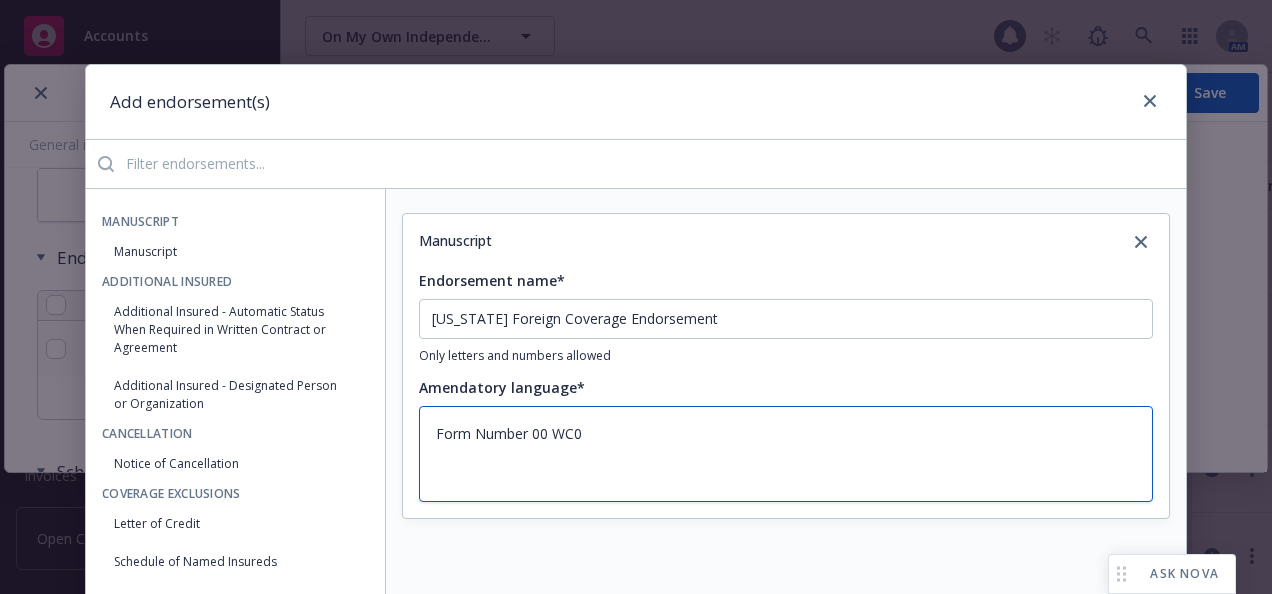 type on "x" 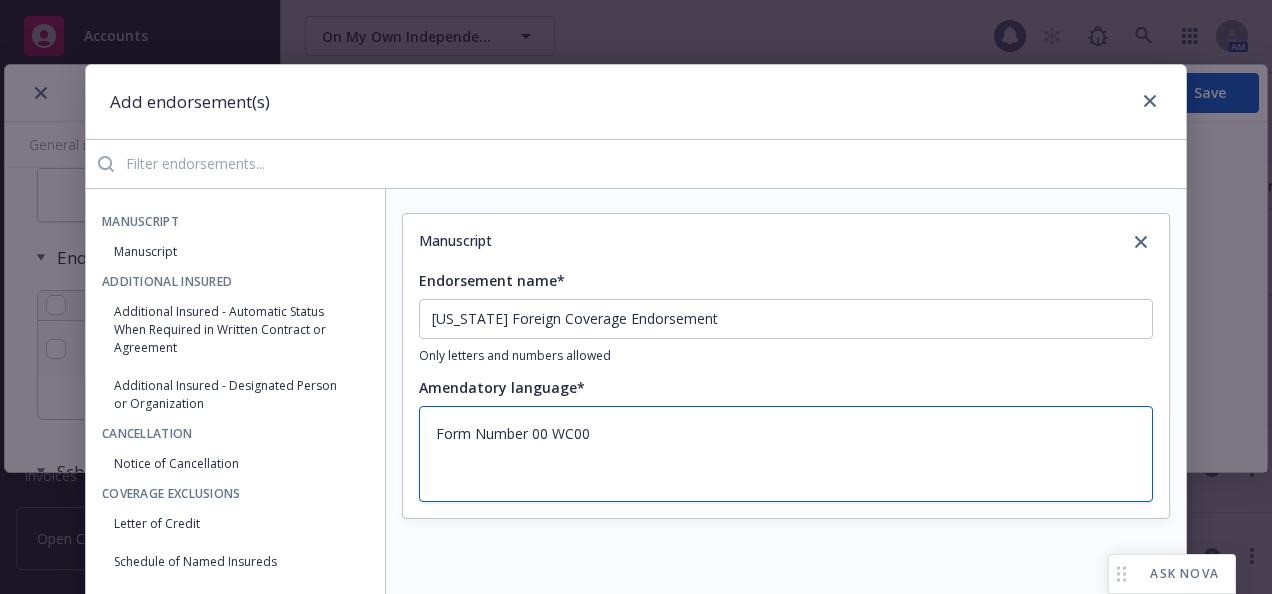 type on "x" 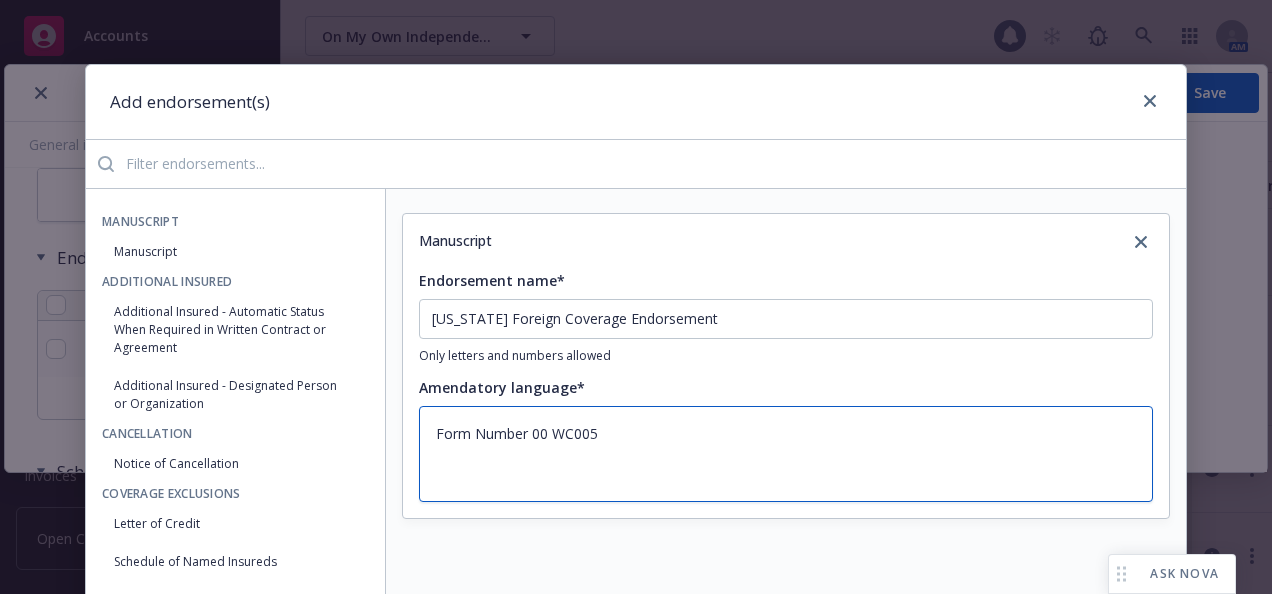 type on "x" 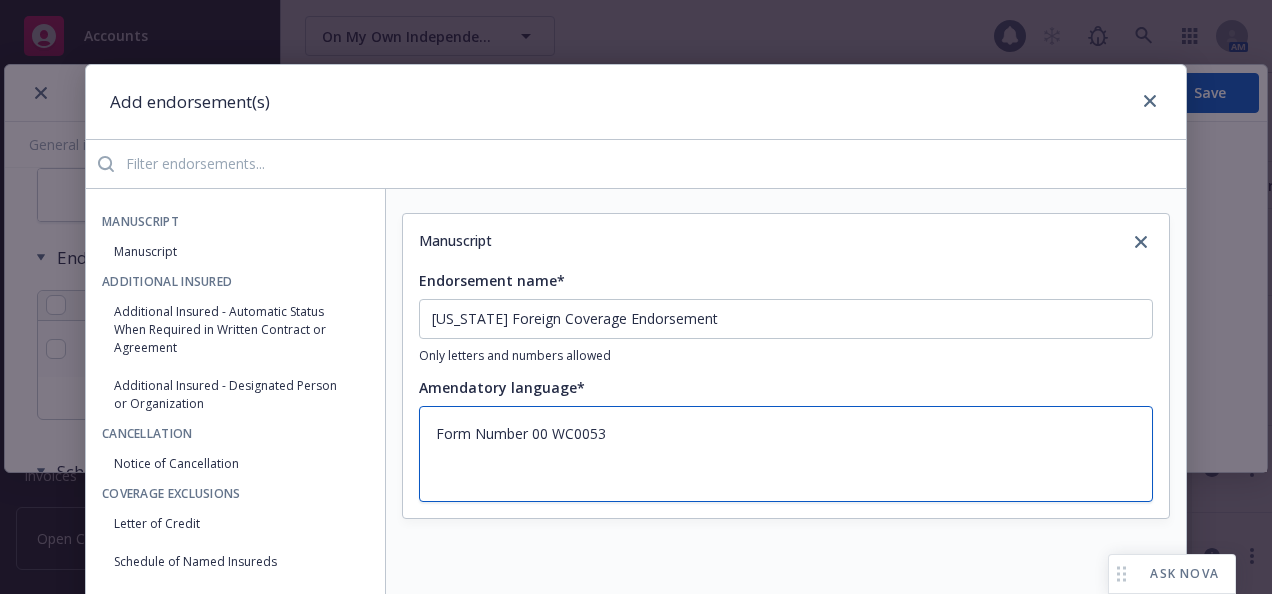 type on "x" 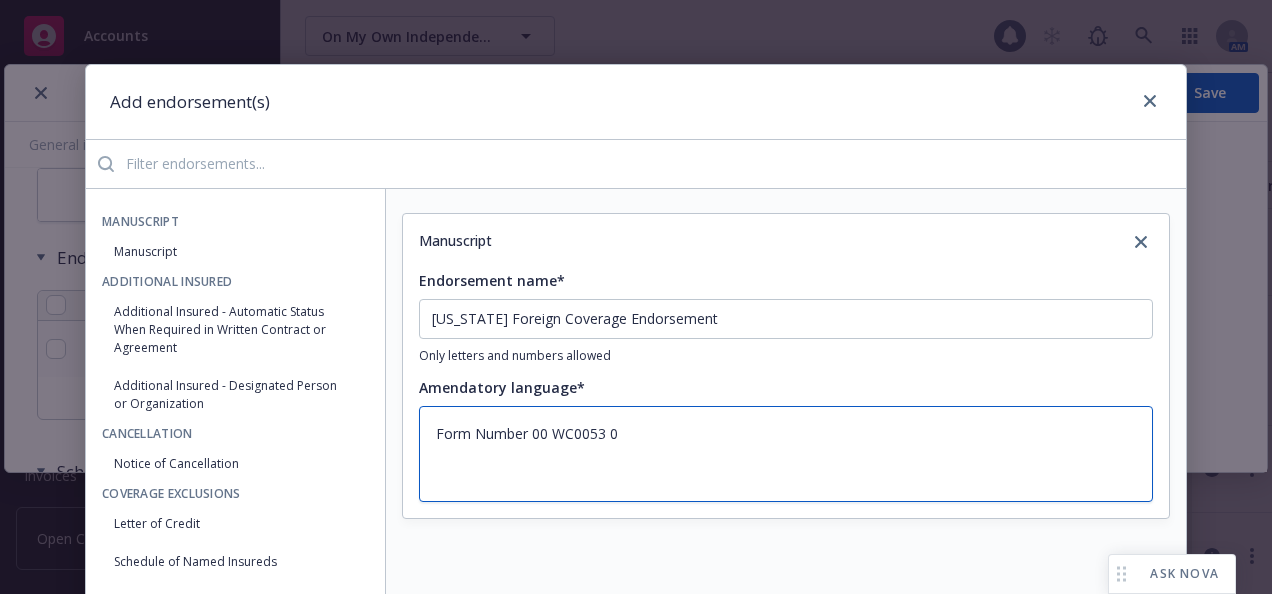 type on "x" 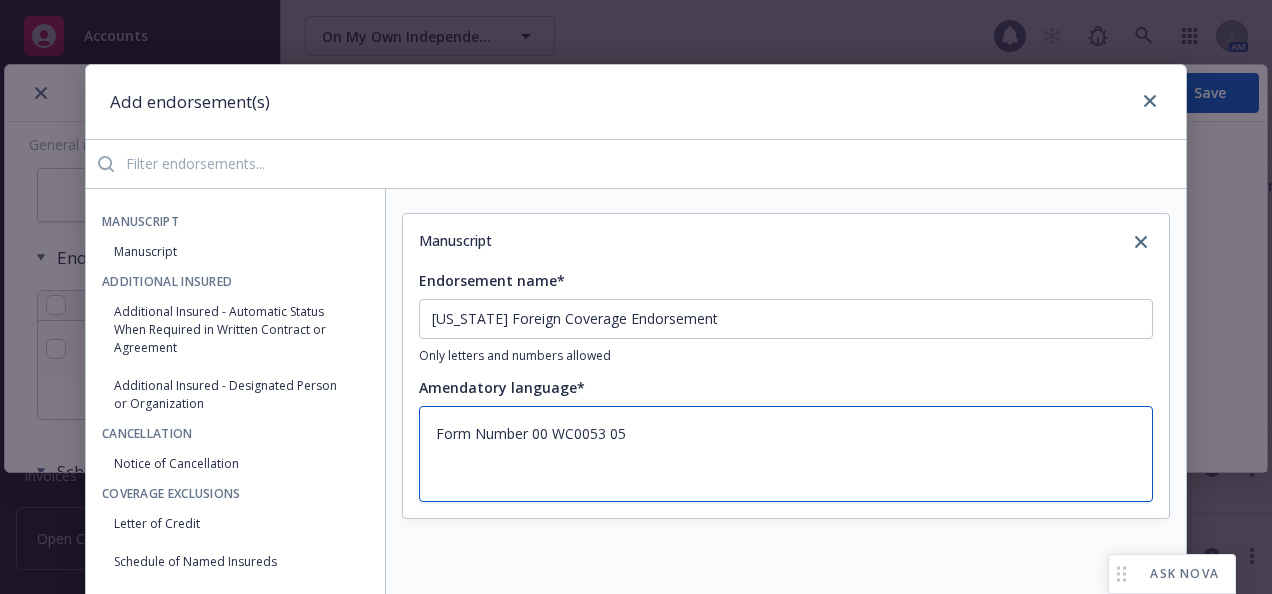 type on "x" 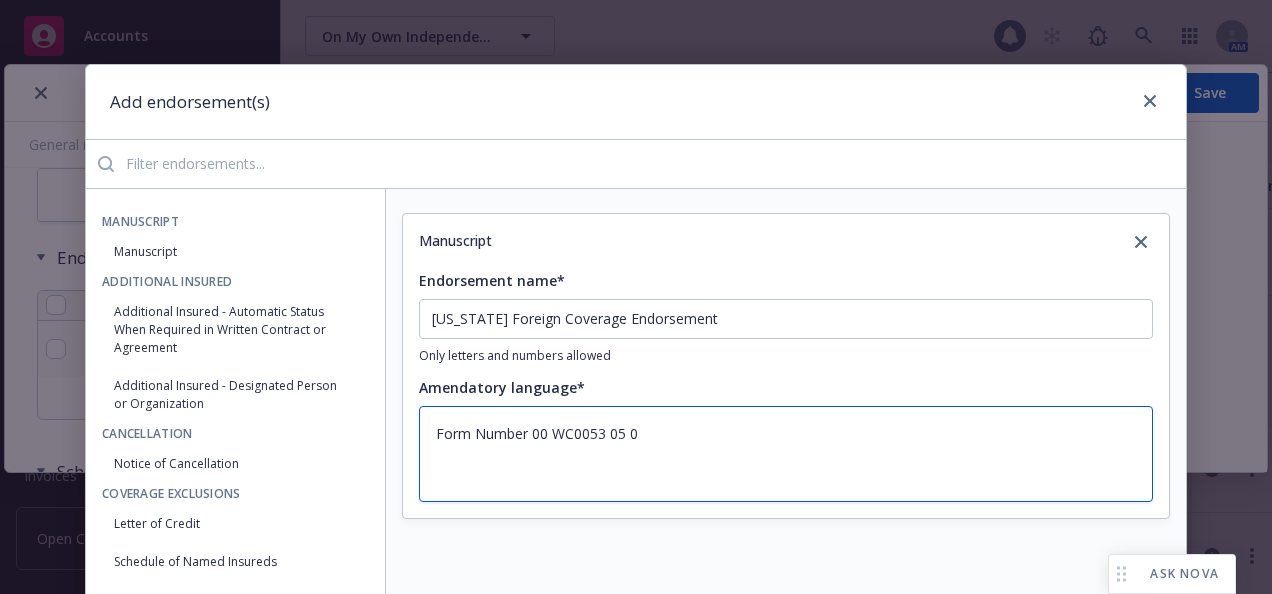 type on "x" 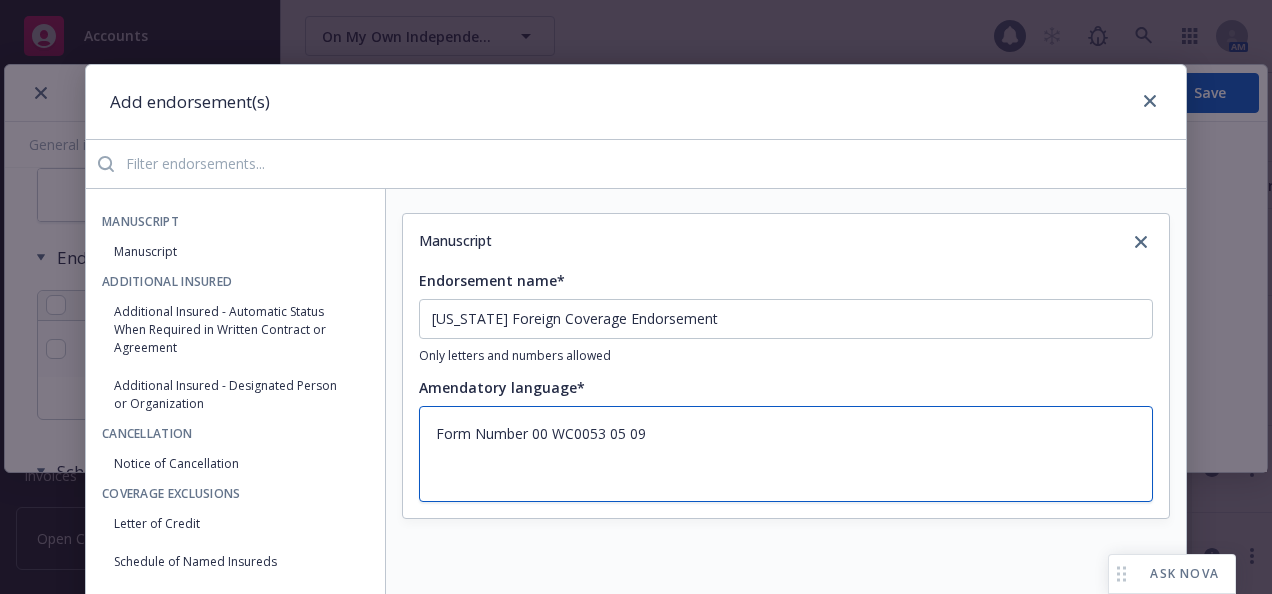 type on "x" 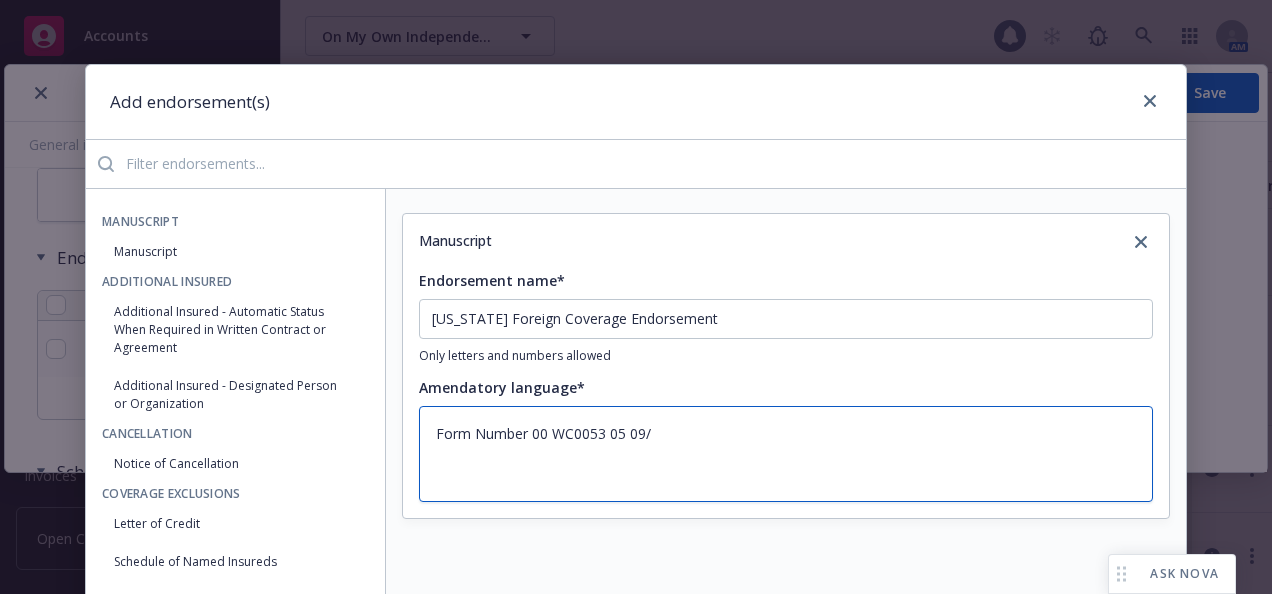 type on "x" 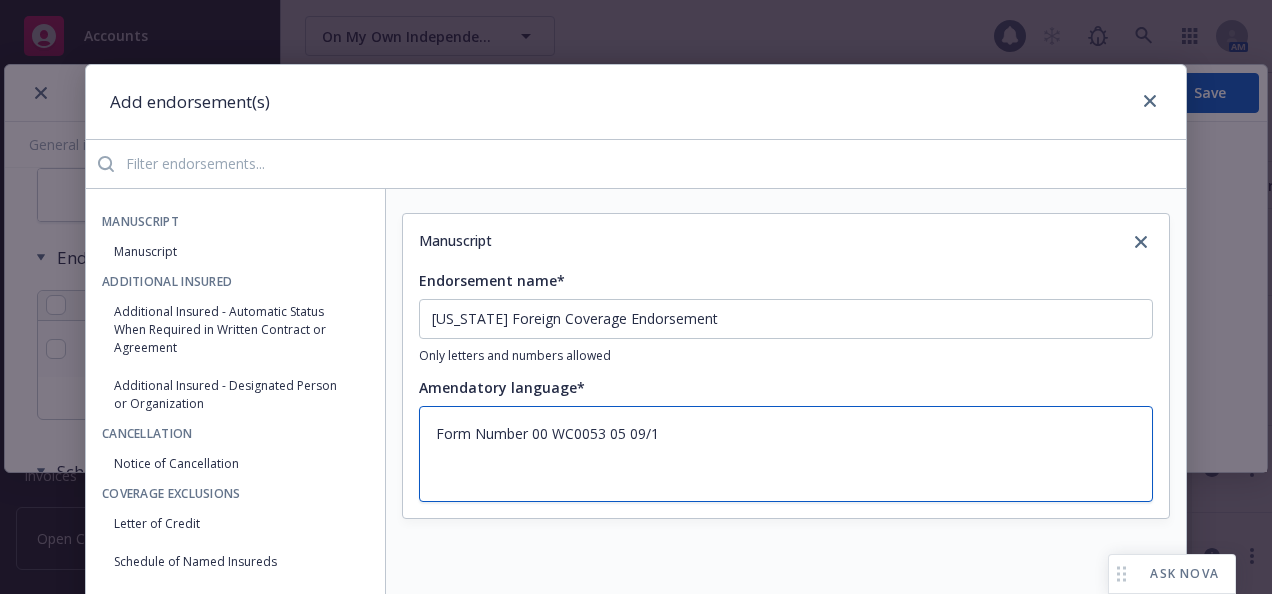 type on "x" 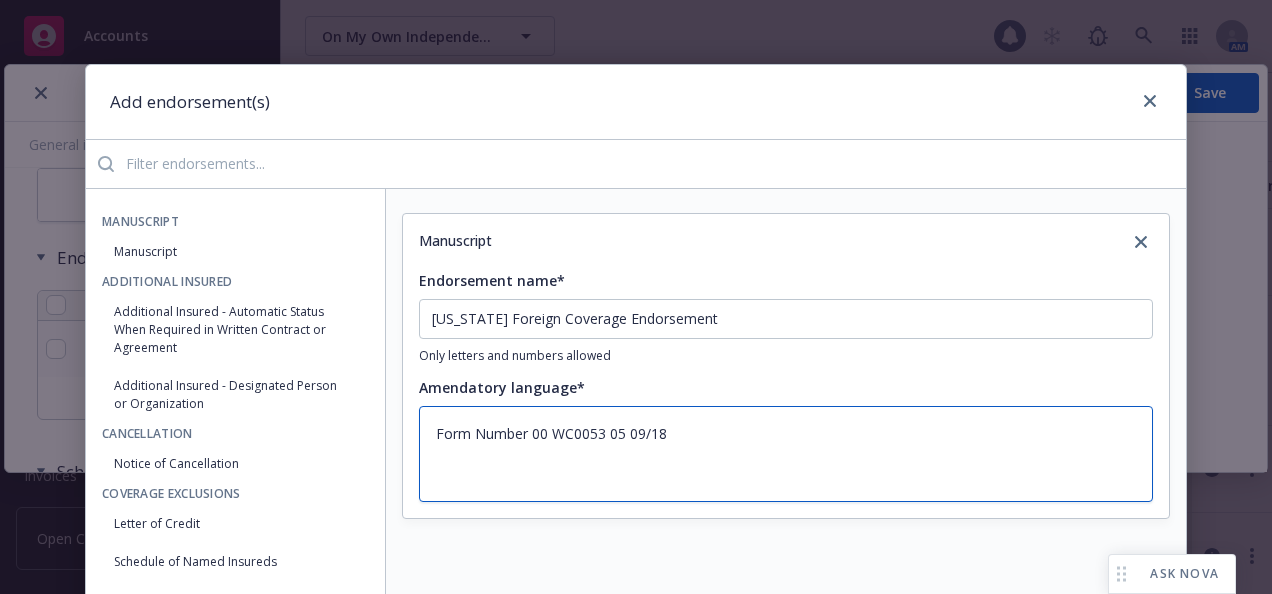 scroll, scrollTop: 246, scrollLeft: 0, axis: vertical 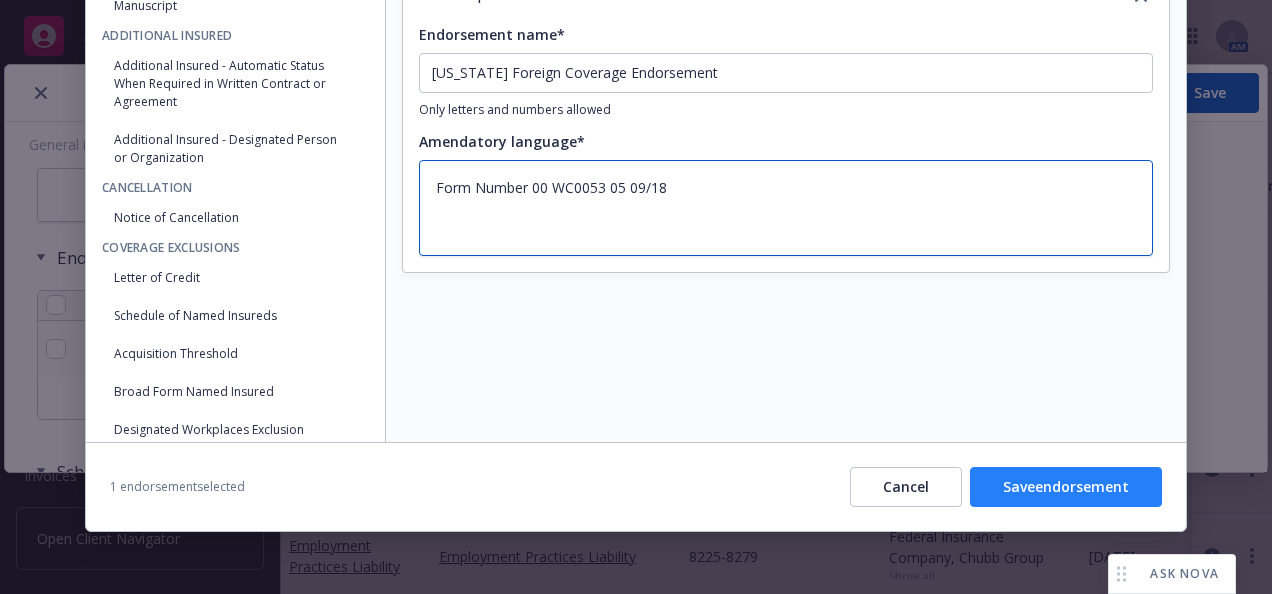 type on "Form Number 00 WC0053 05 09/18" 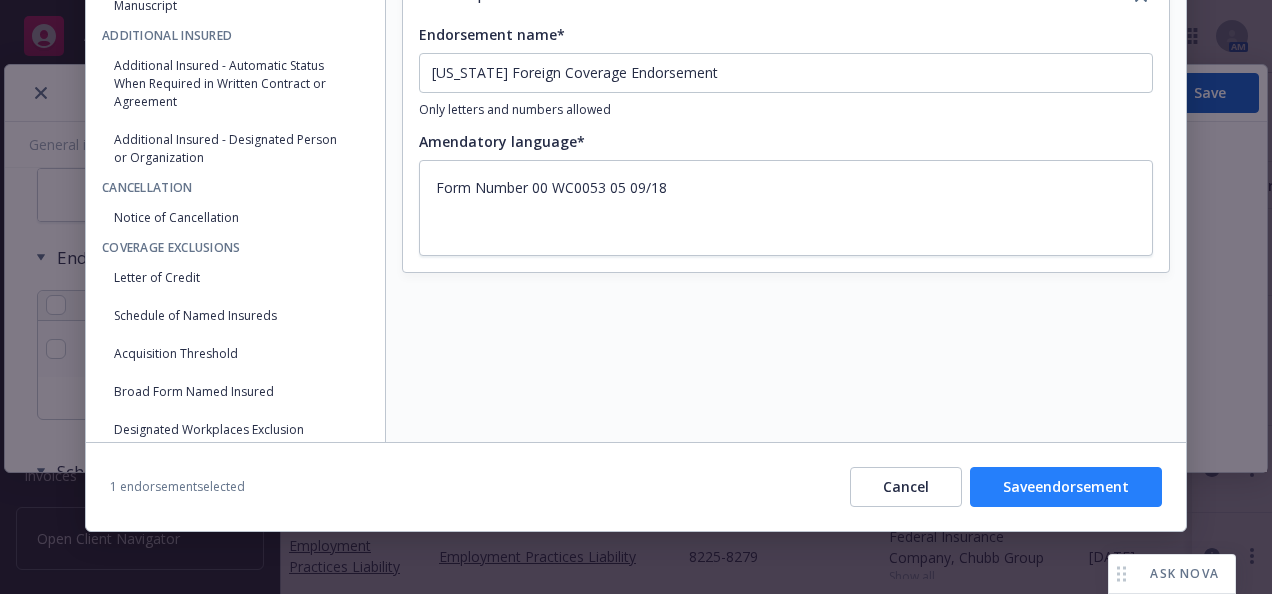 click on "Save  endorsement" at bounding box center [1066, 487] 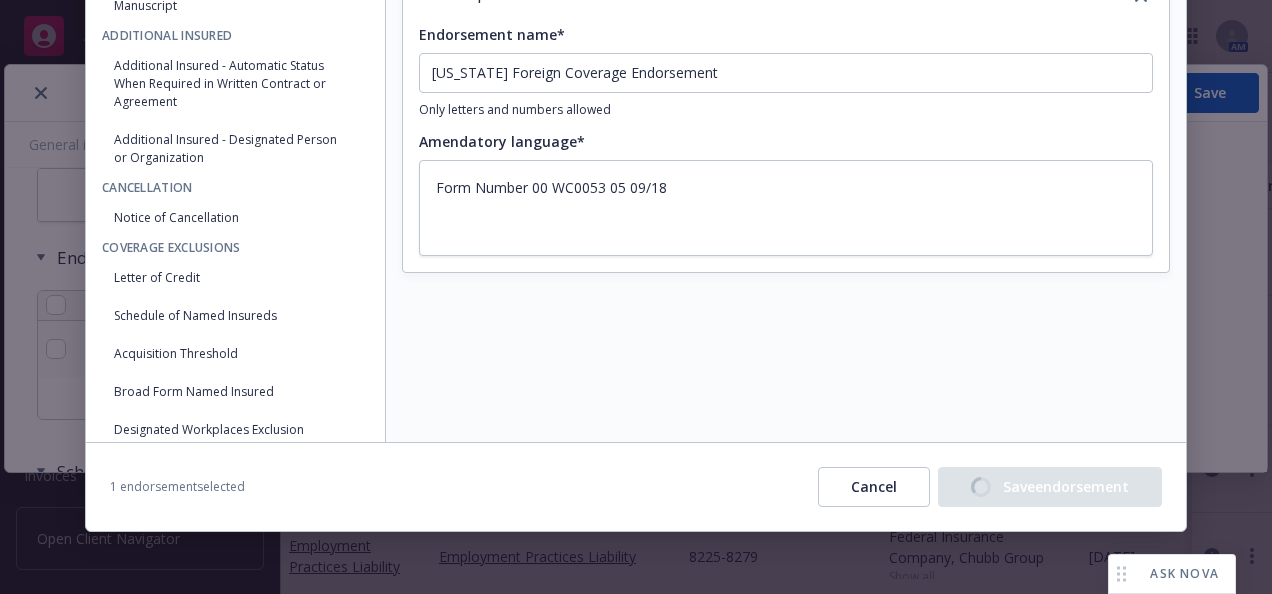 type on "x" 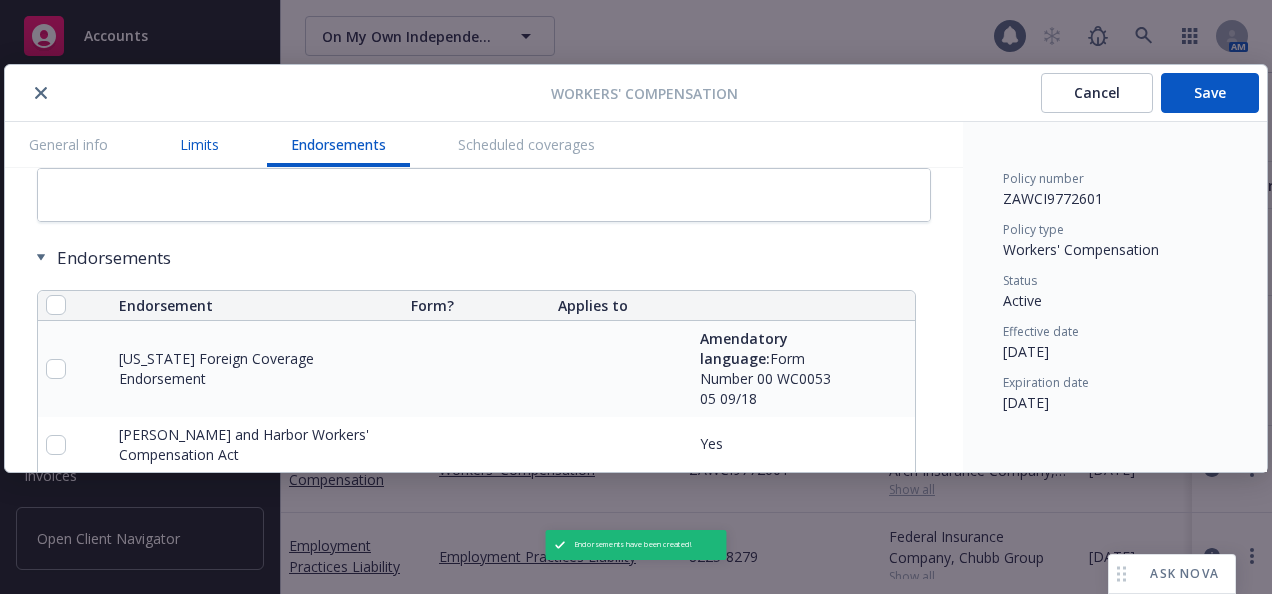 click on "Limits" at bounding box center [199, 144] 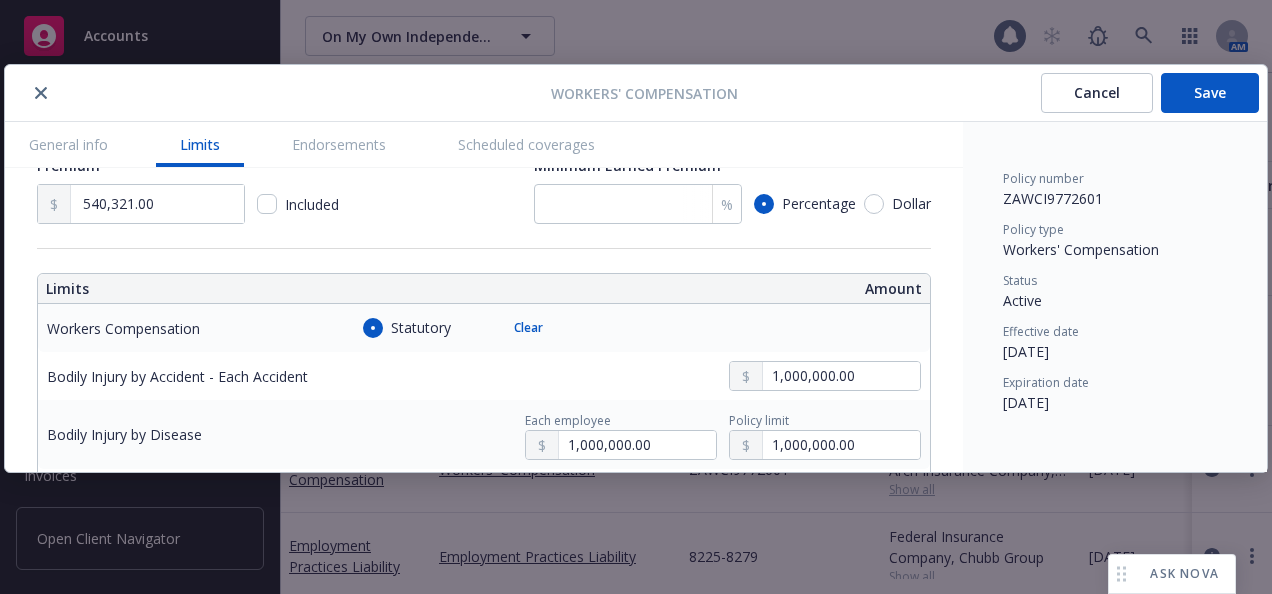 scroll, scrollTop: 362, scrollLeft: 0, axis: vertical 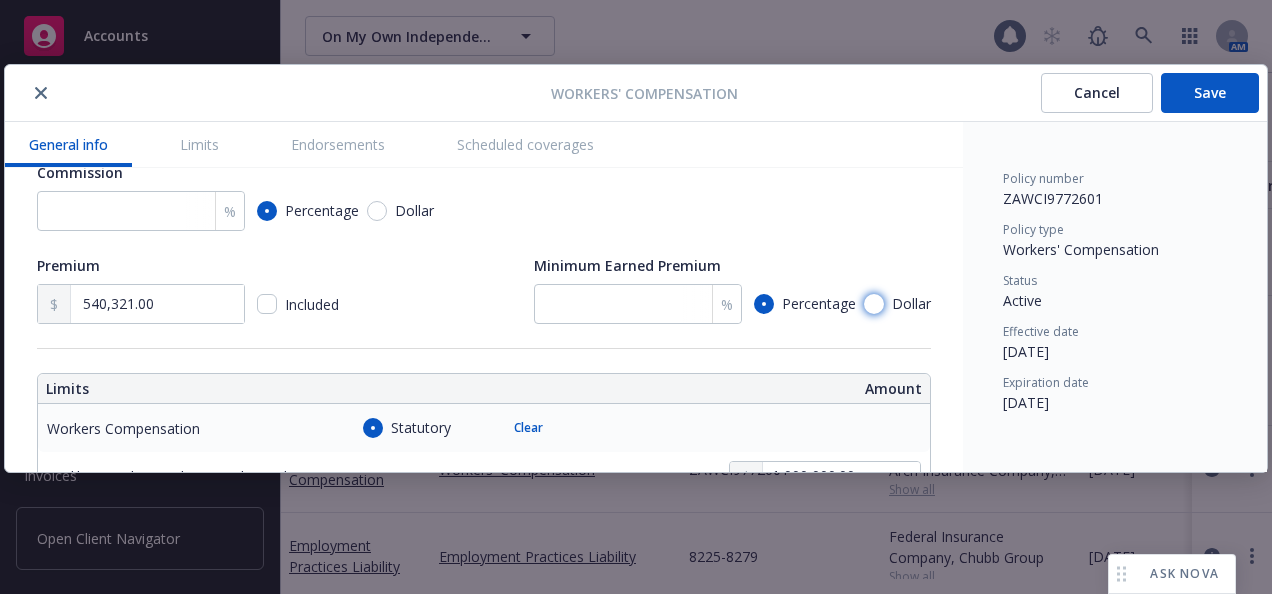 click on "Dollar" at bounding box center (874, 304) 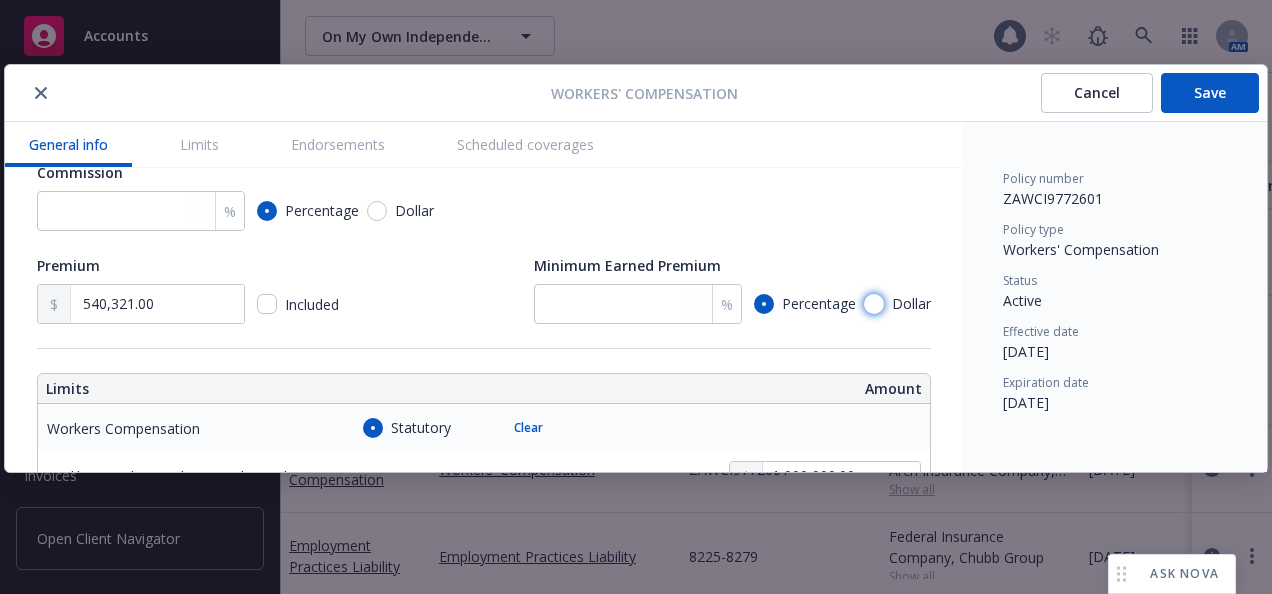 radio on "true" 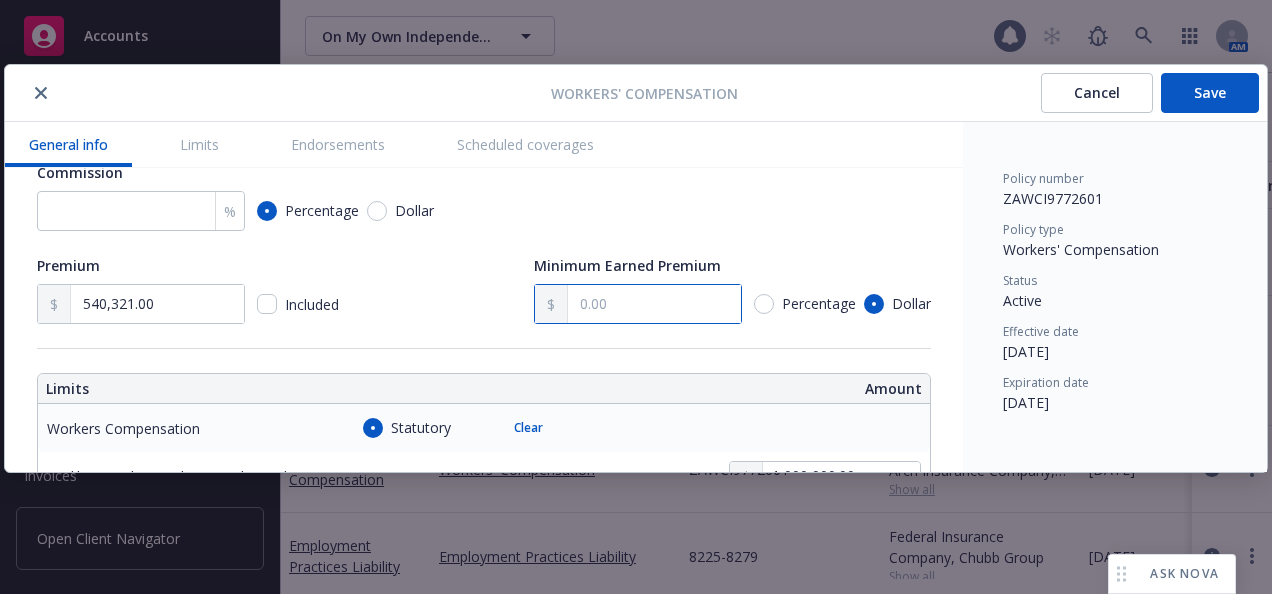 click at bounding box center (654, 304) 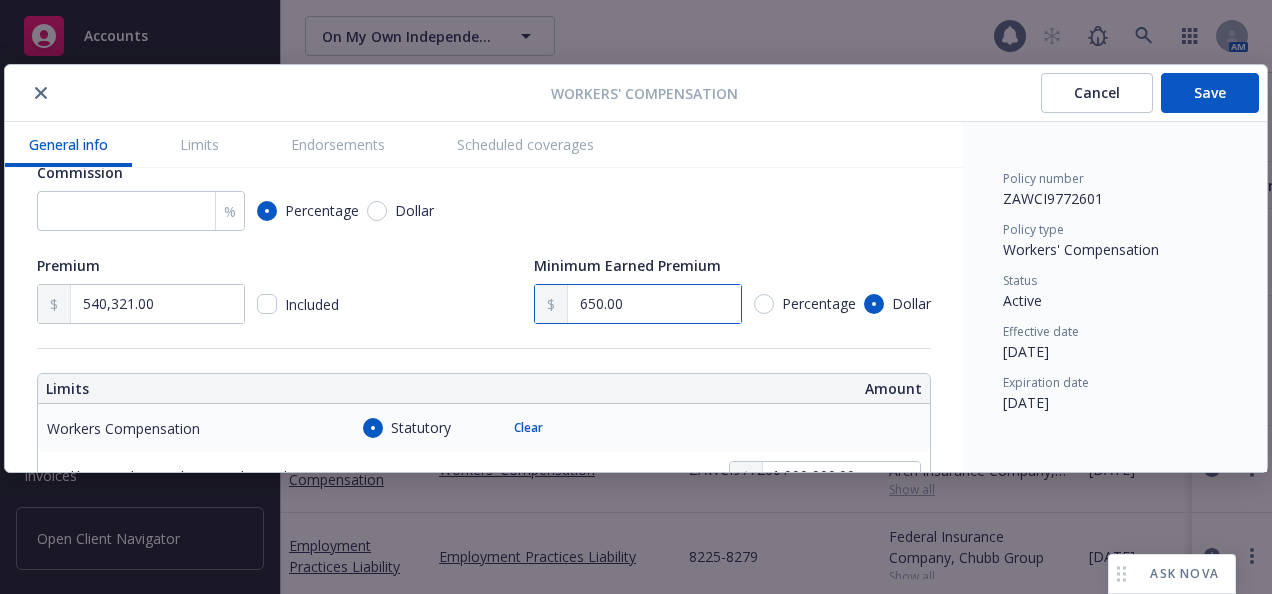 type on "650.00" 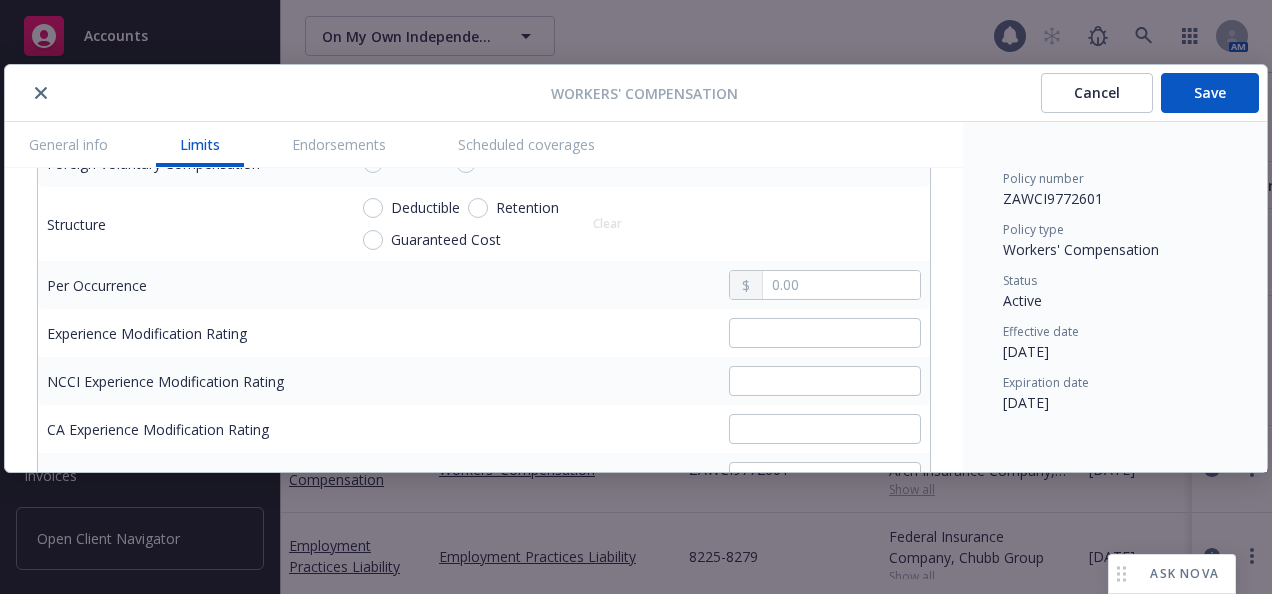 scroll, scrollTop: 1362, scrollLeft: 0, axis: vertical 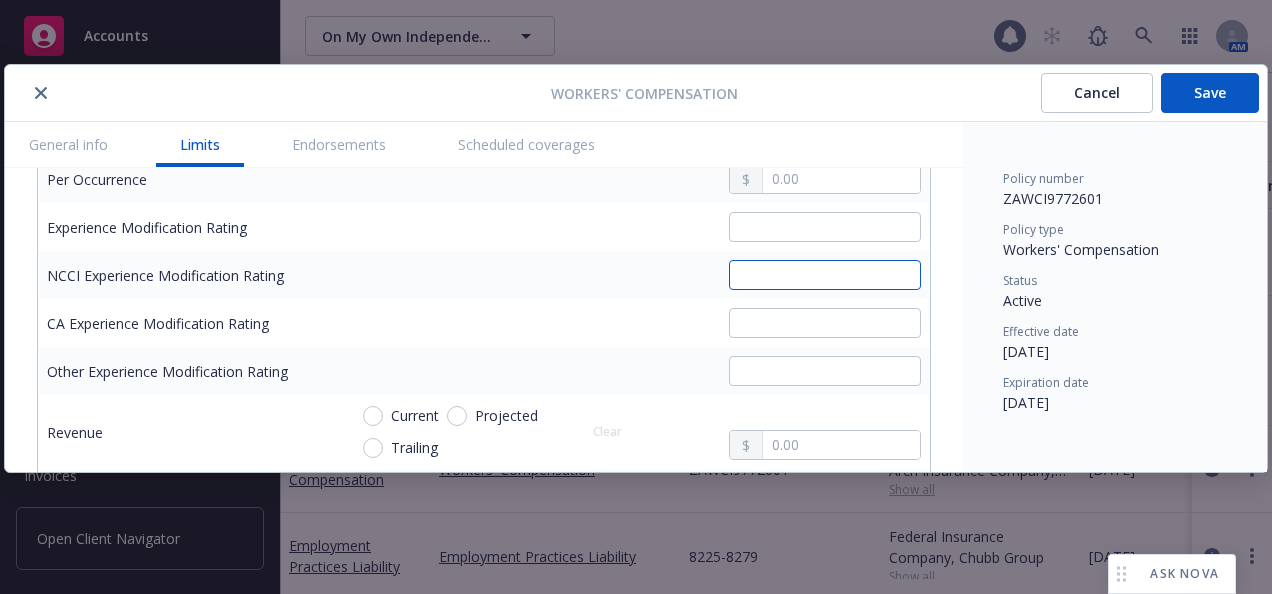 click at bounding box center (825, 275) 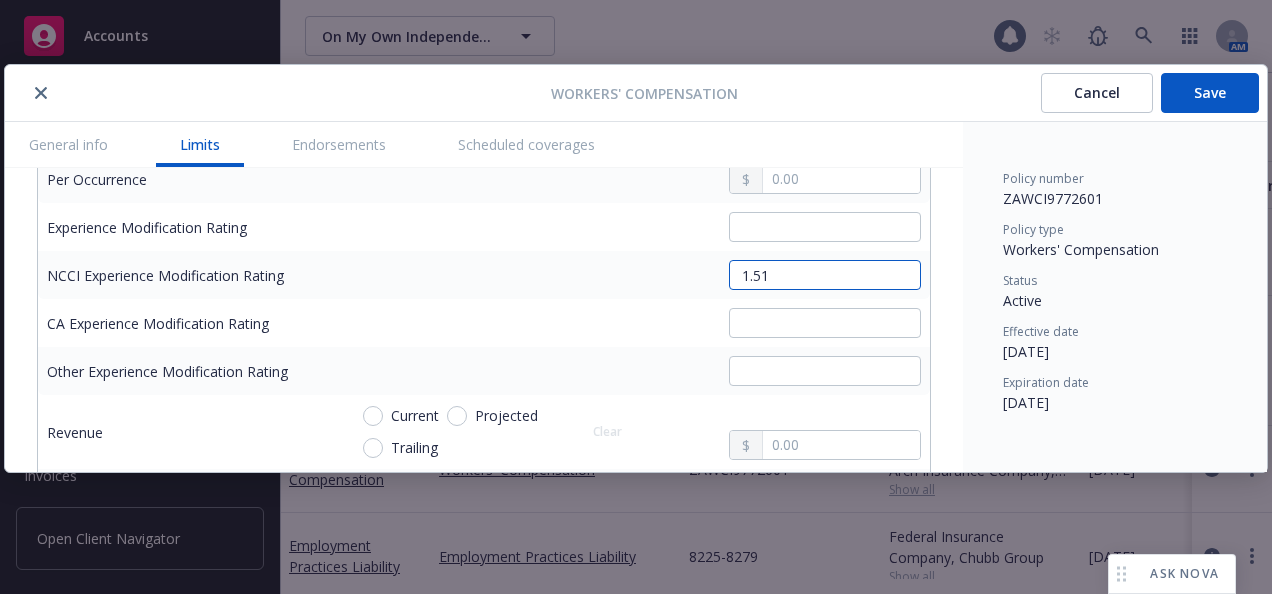 type on "1.51" 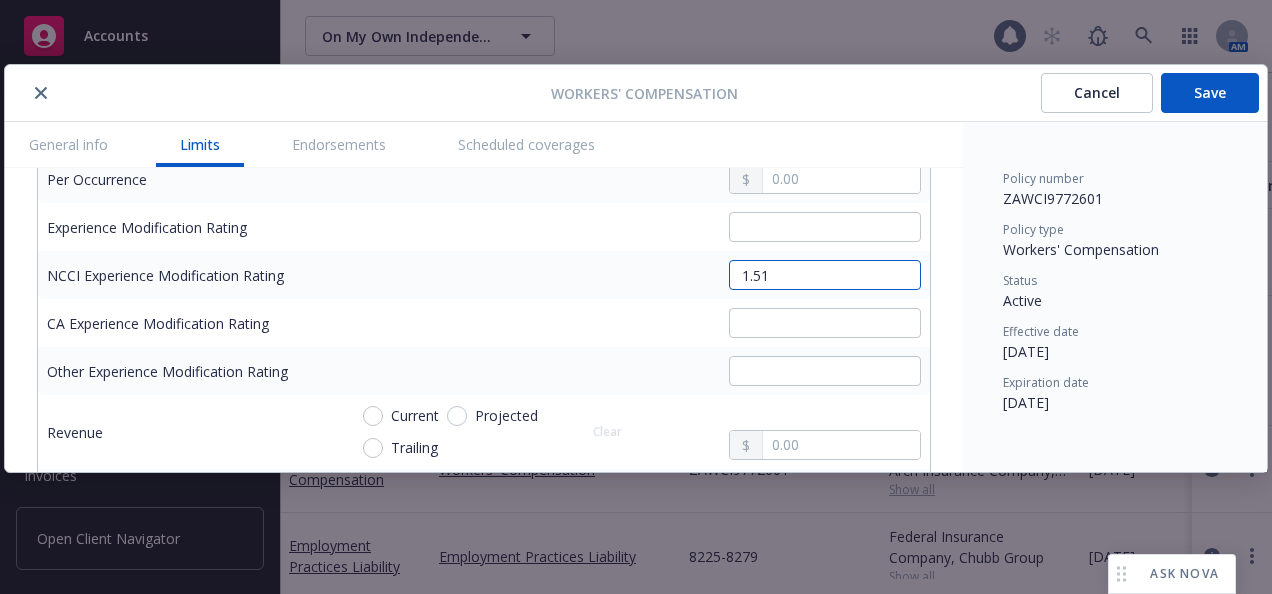 drag, startPoint x: 760, startPoint y: 295, endPoint x: 711, endPoint y: 292, distance: 49.09175 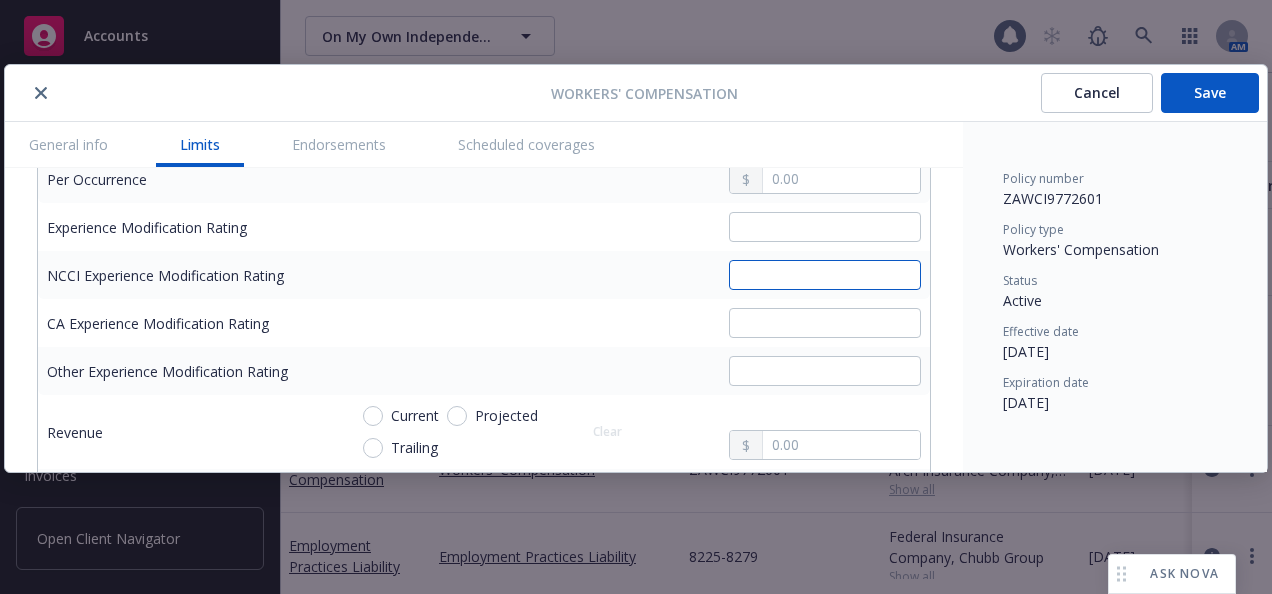 type 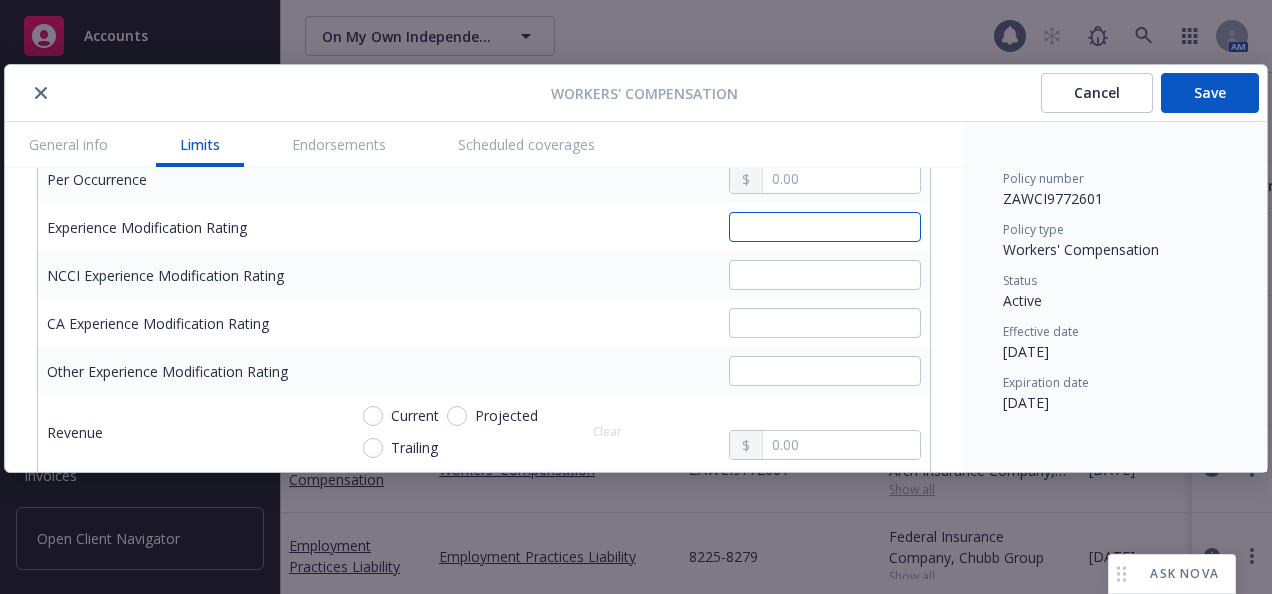 click at bounding box center (825, 227) 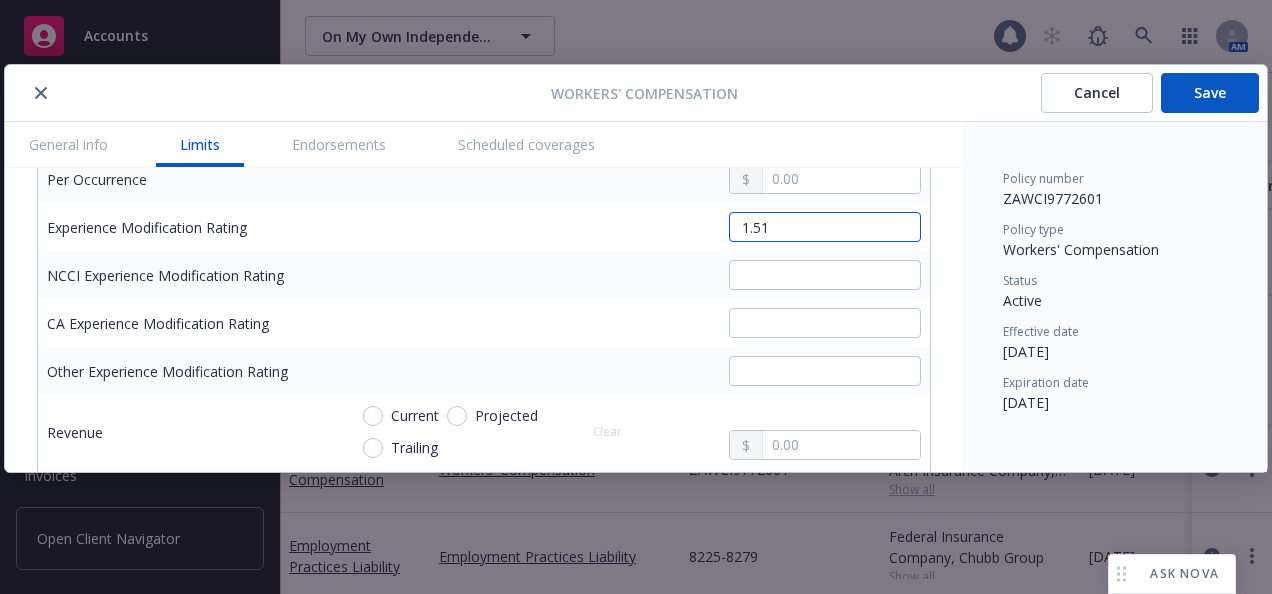 type on "1.51" 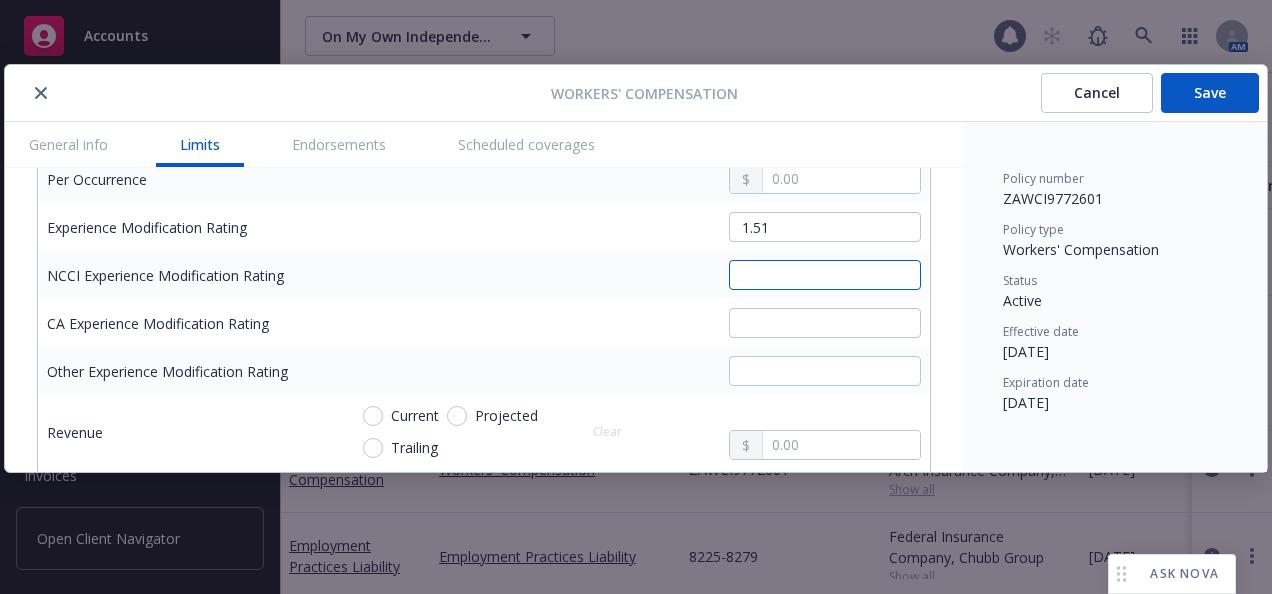 click at bounding box center [825, 275] 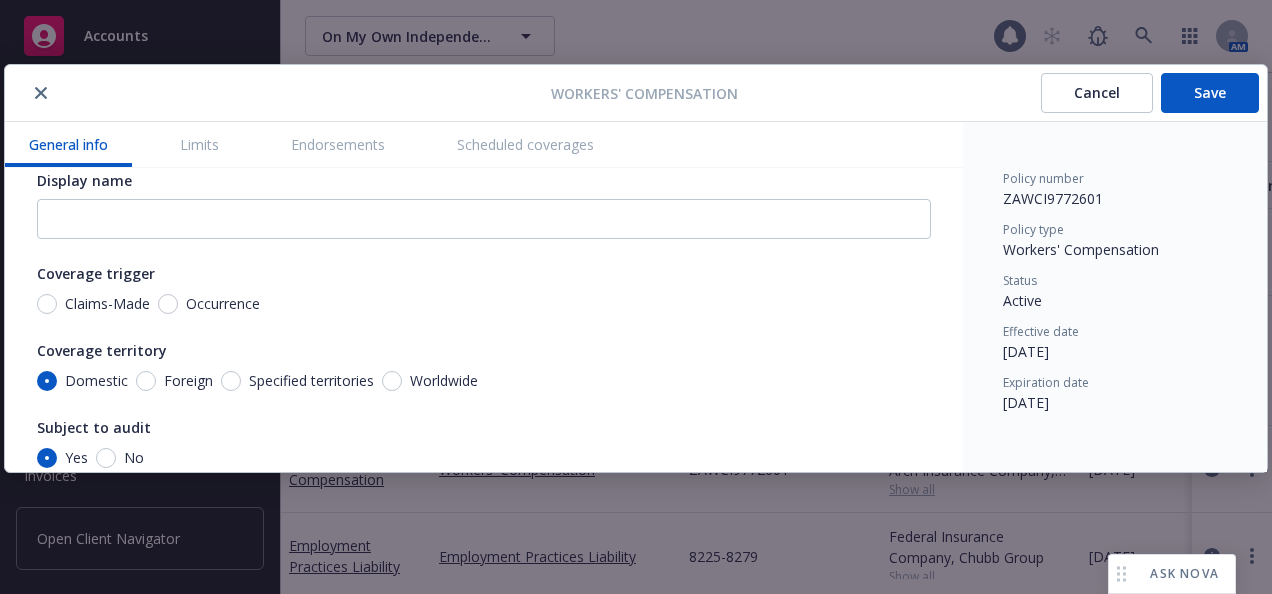 scroll, scrollTop: 0, scrollLeft: 0, axis: both 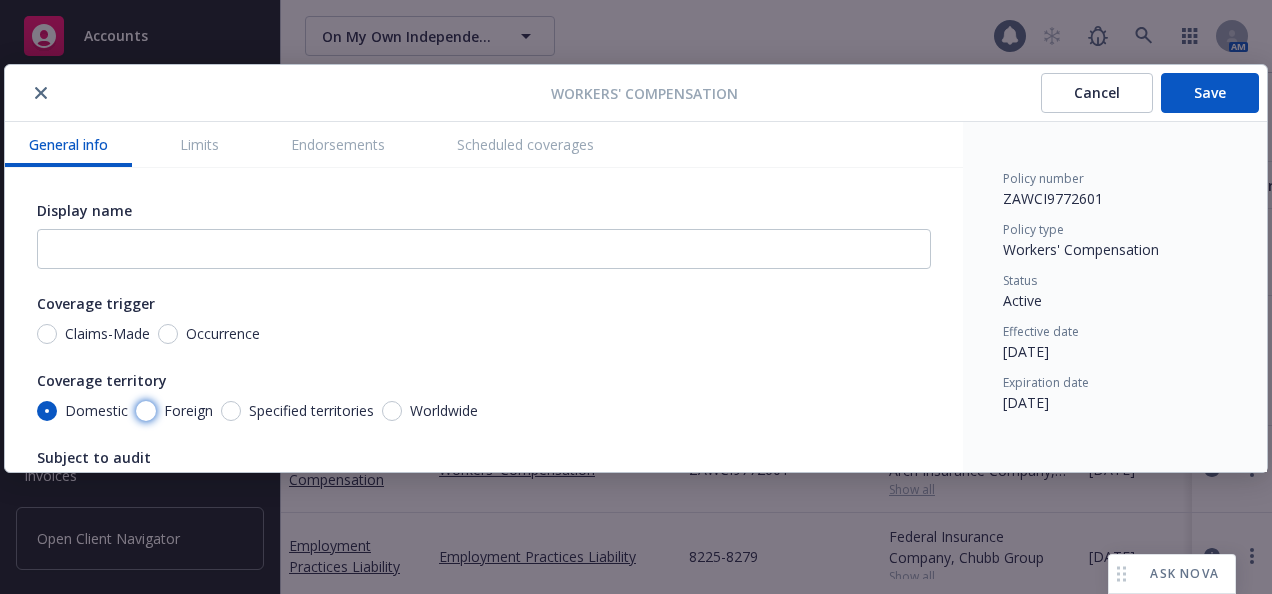 click on "Foreign" at bounding box center (146, 411) 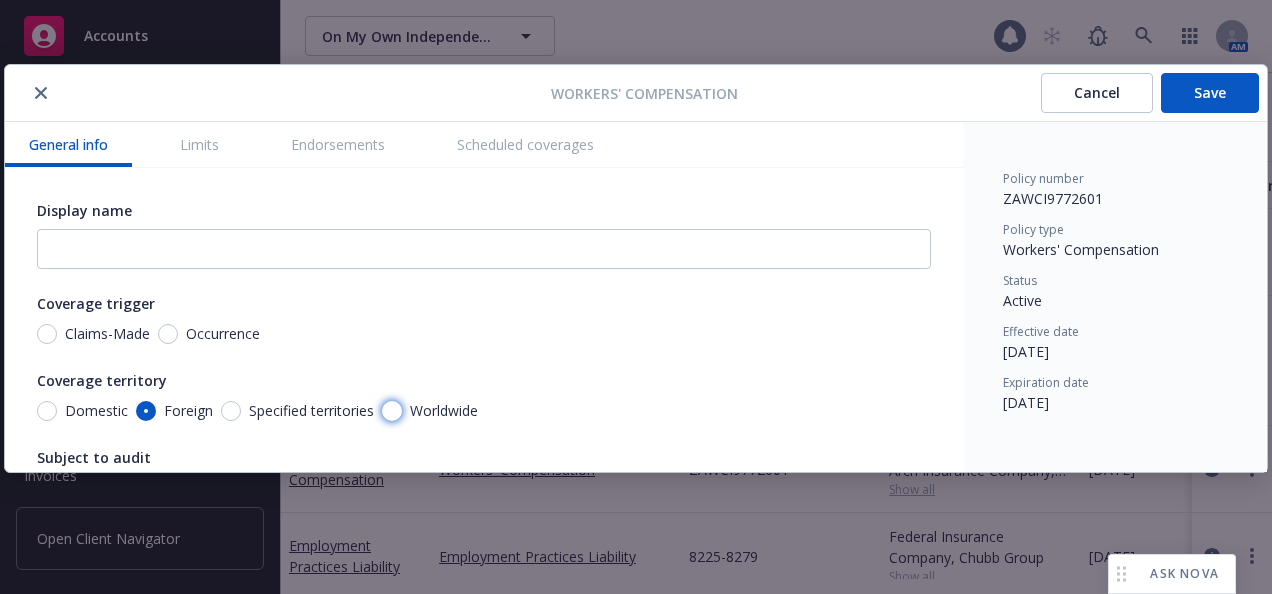 click on "Worldwide" at bounding box center [392, 411] 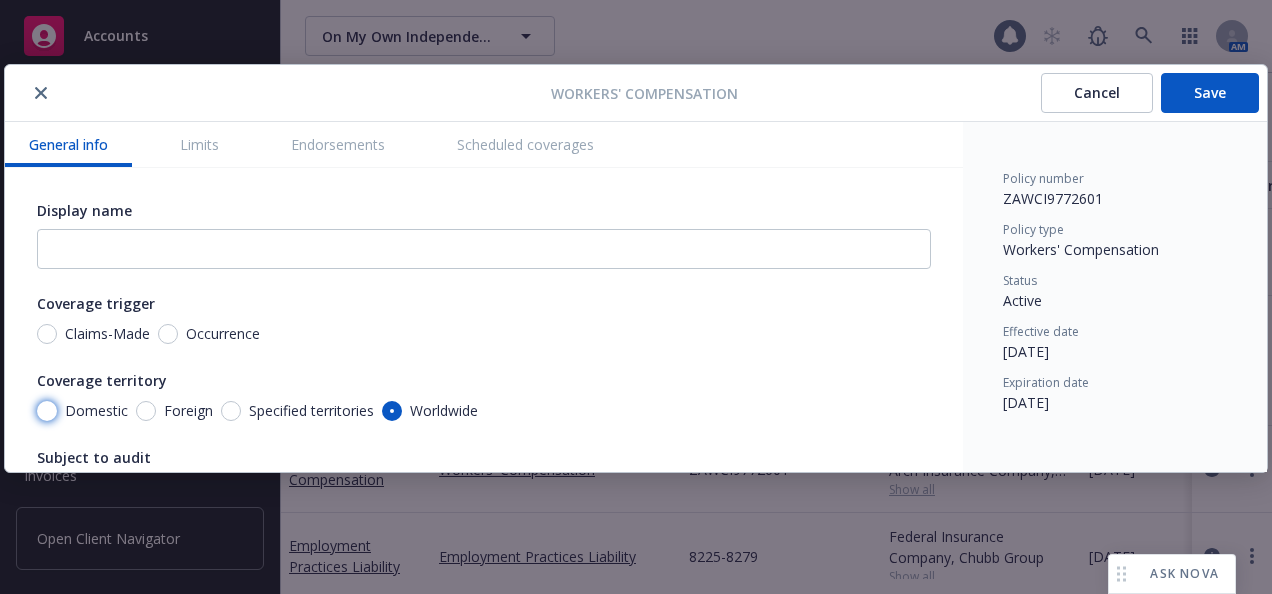 click on "Domestic" at bounding box center [47, 411] 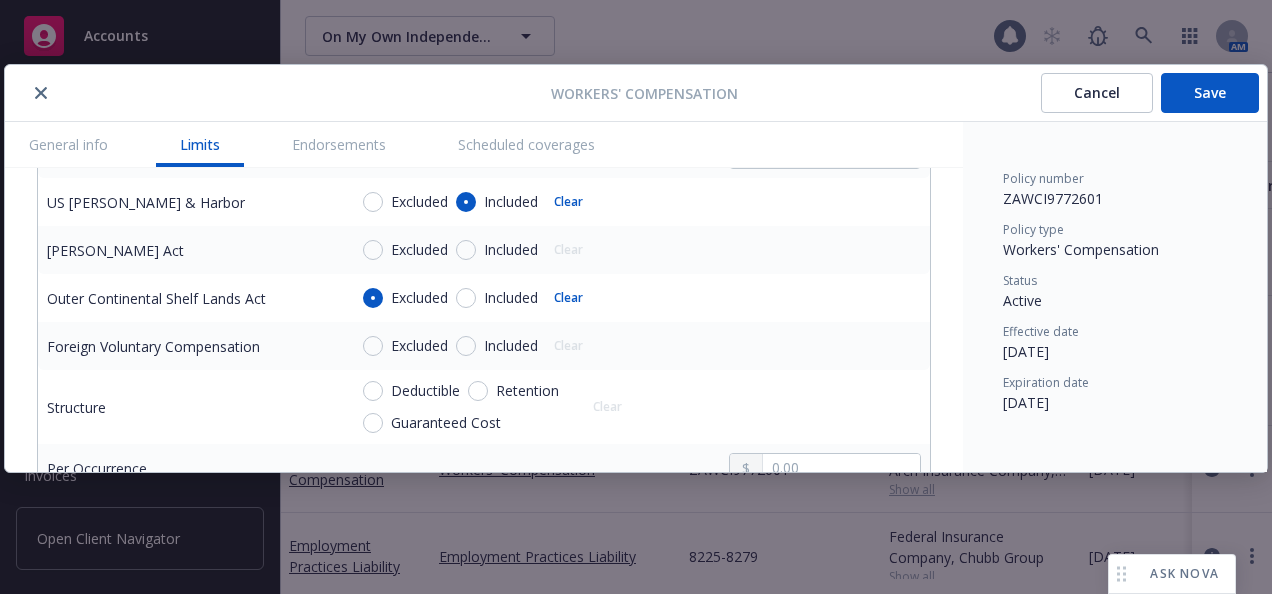 scroll, scrollTop: 1100, scrollLeft: 0, axis: vertical 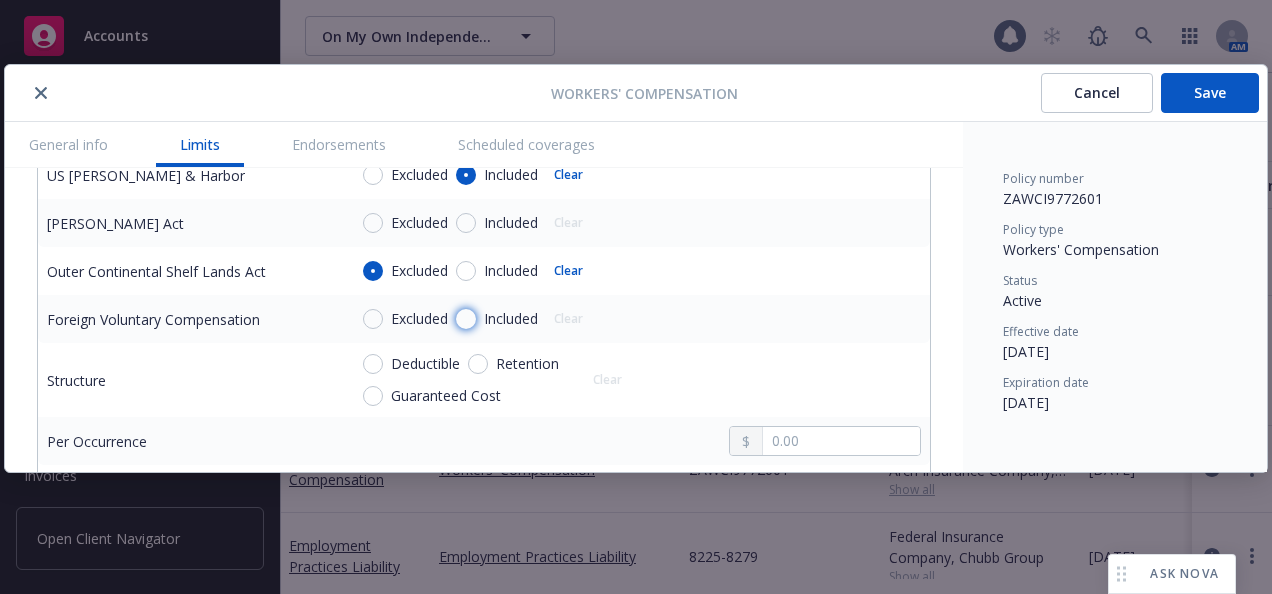 click on "Included" at bounding box center (466, 319) 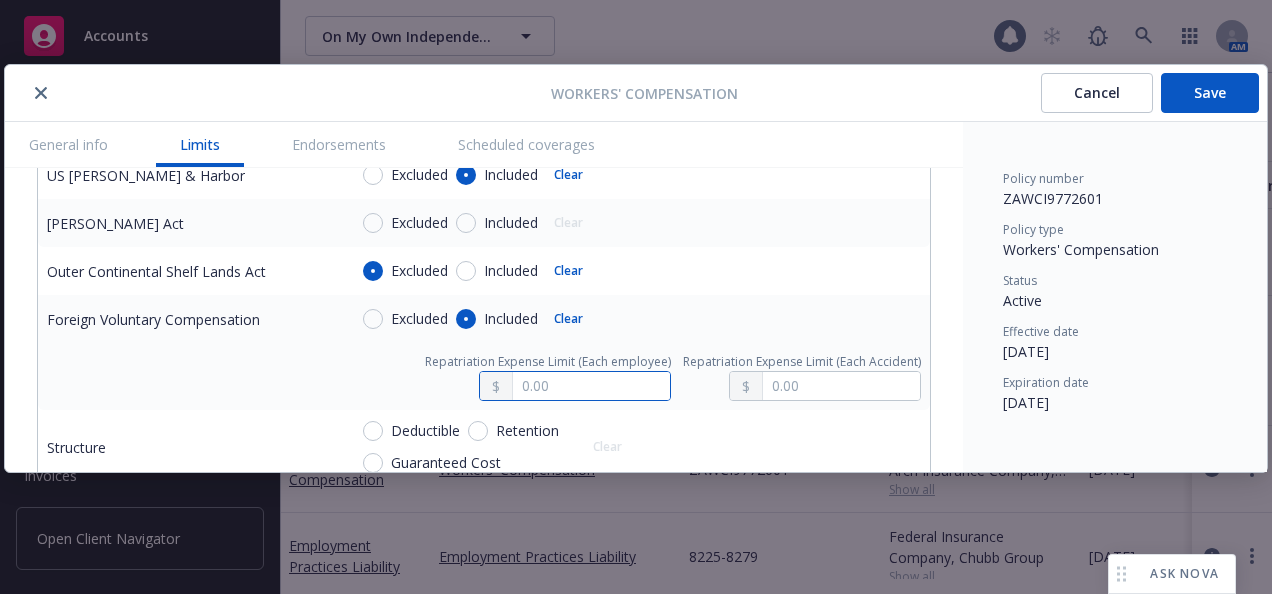 click at bounding box center (591, 386) 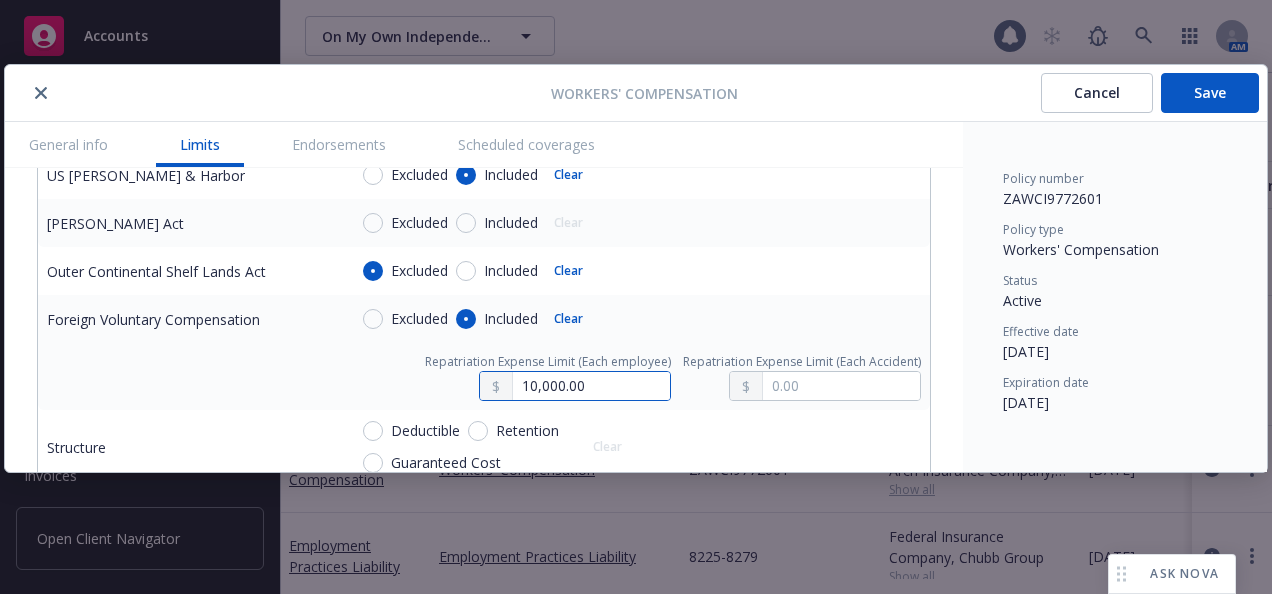 type on "10,000.00" 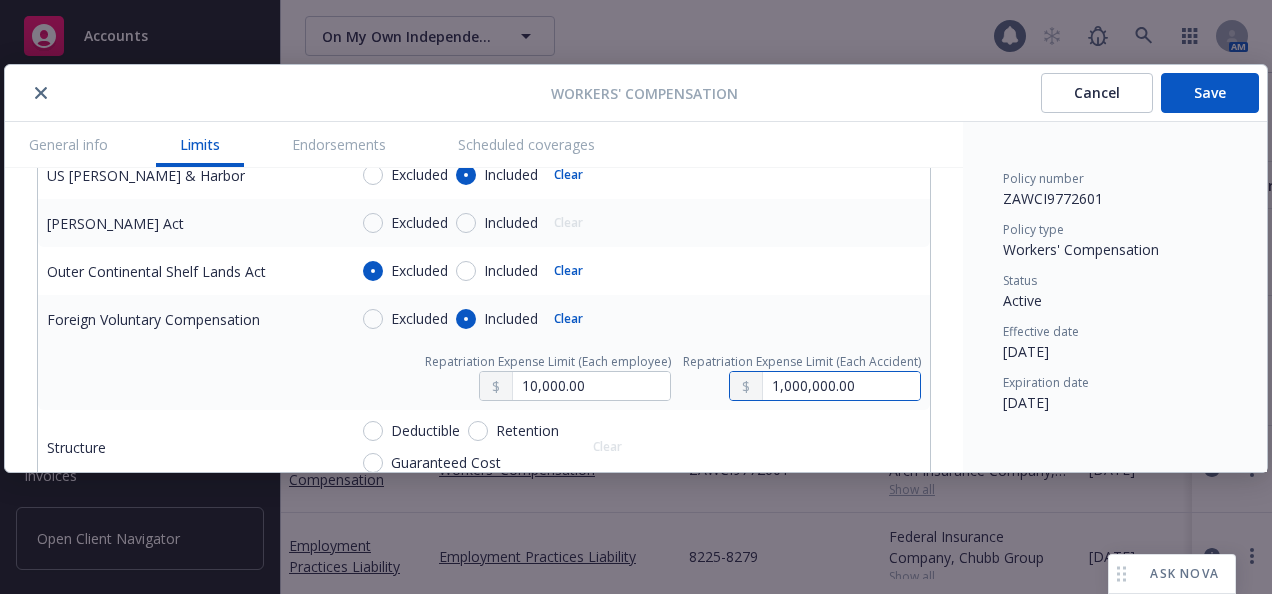 type on "1,000,000.00" 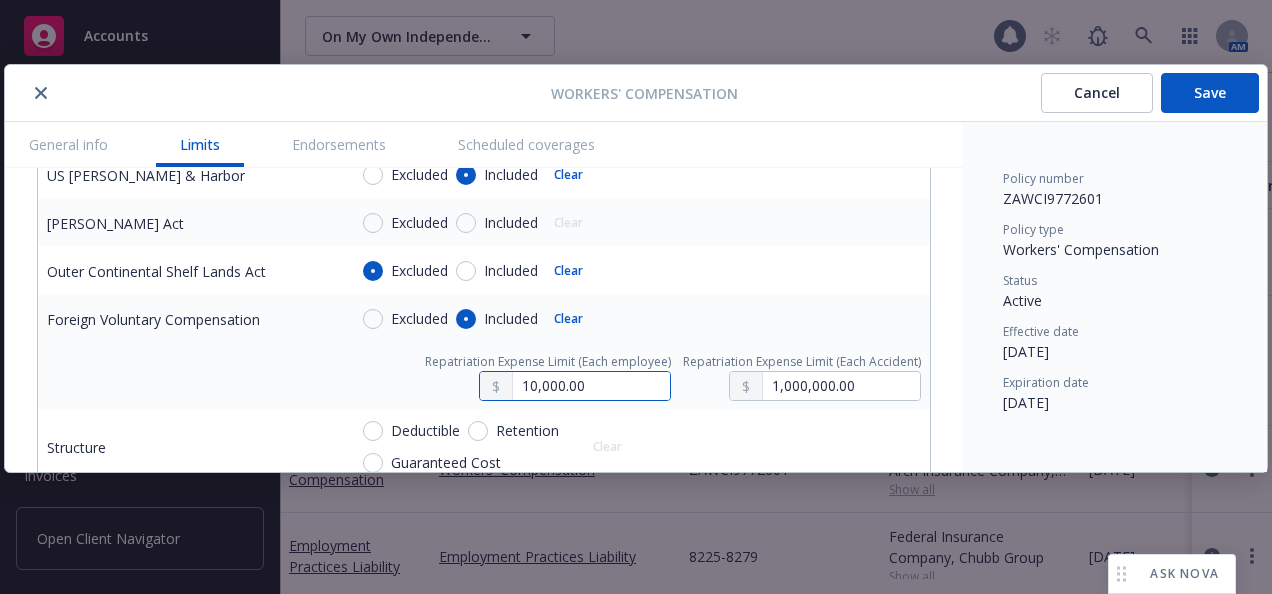 click on "10,000.00" at bounding box center [591, 386] 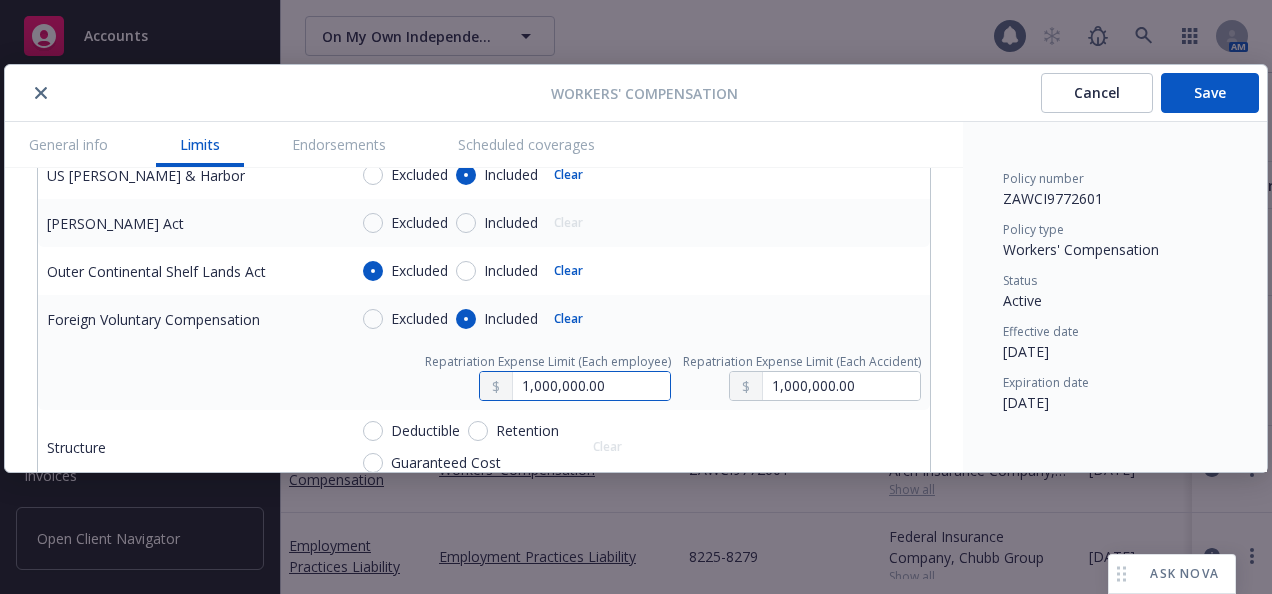 type on "1,000,000.00" 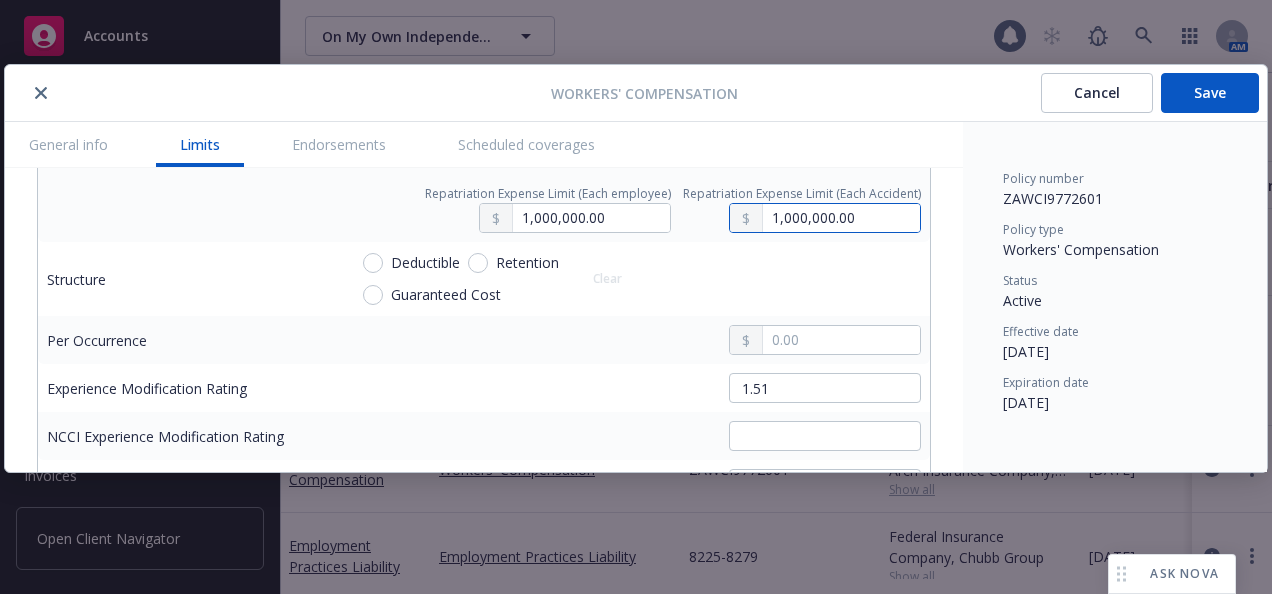 scroll, scrollTop: 1300, scrollLeft: 0, axis: vertical 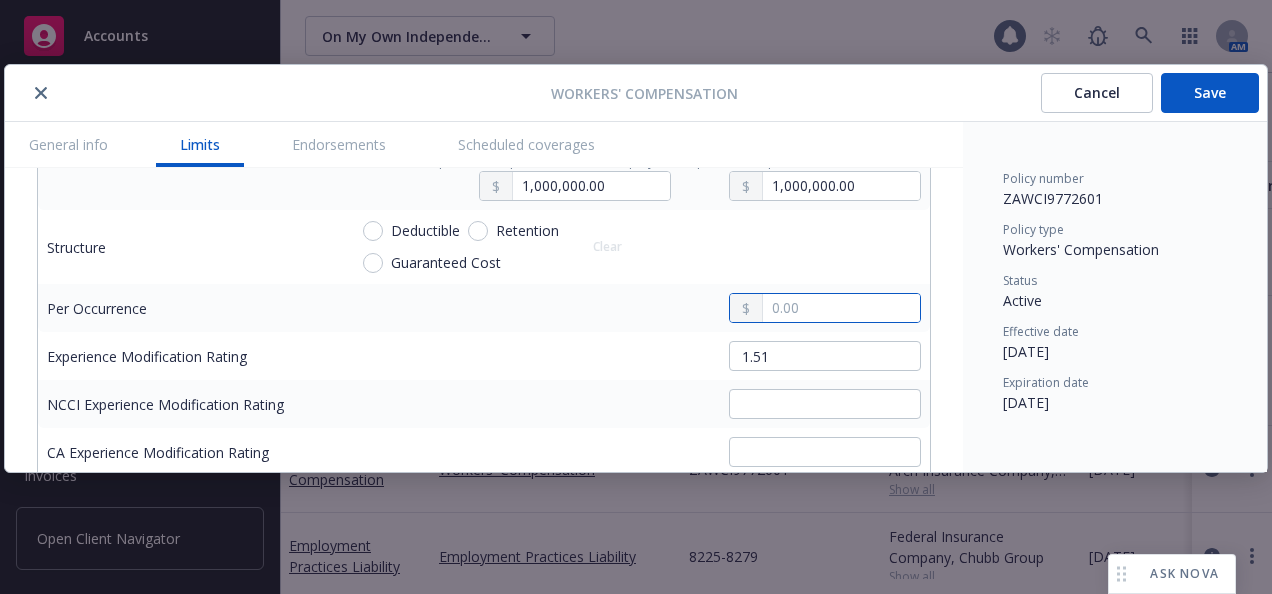 click at bounding box center (841, 308) 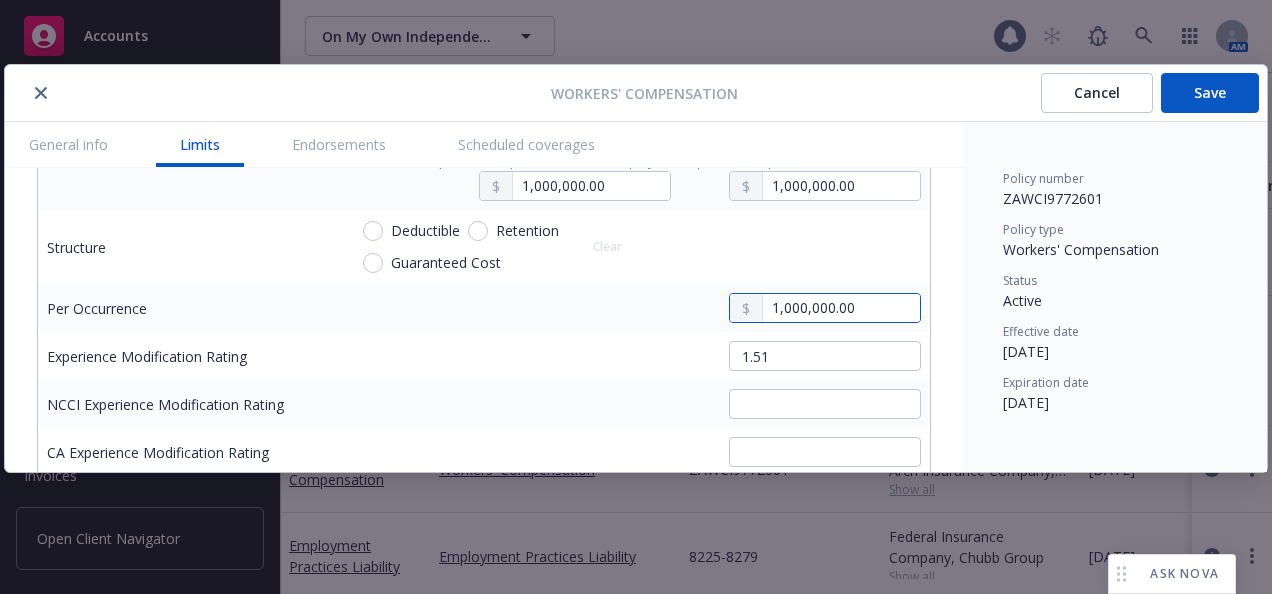 type on "1,000,000.00" 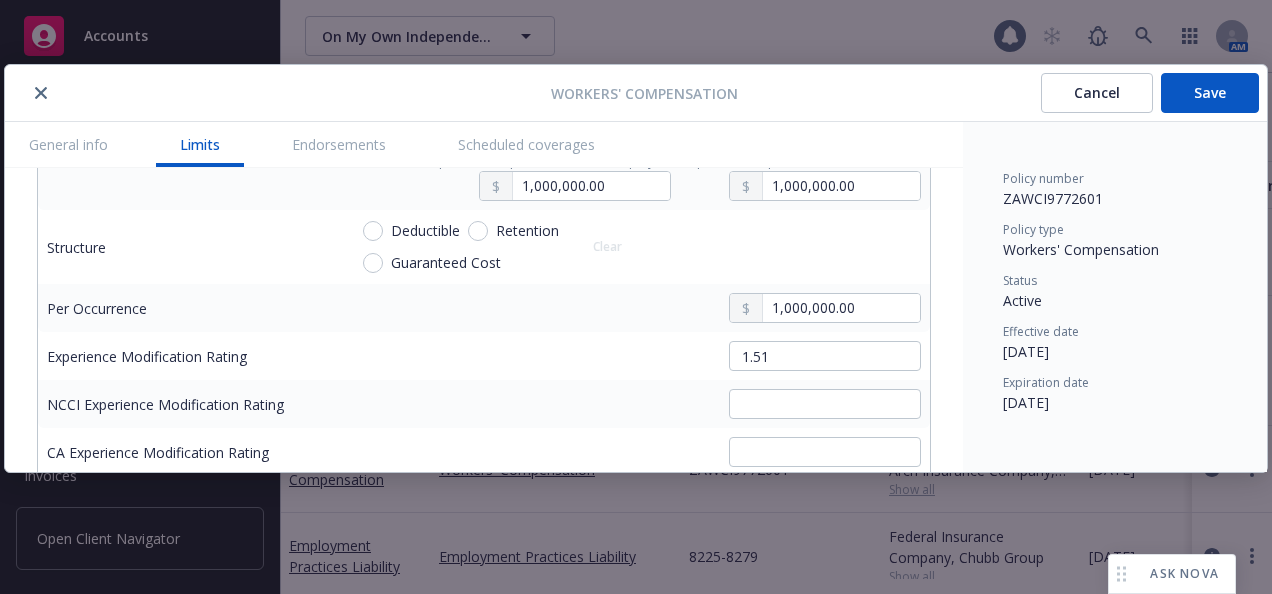 click on "1.51" at bounding box center [634, 356] 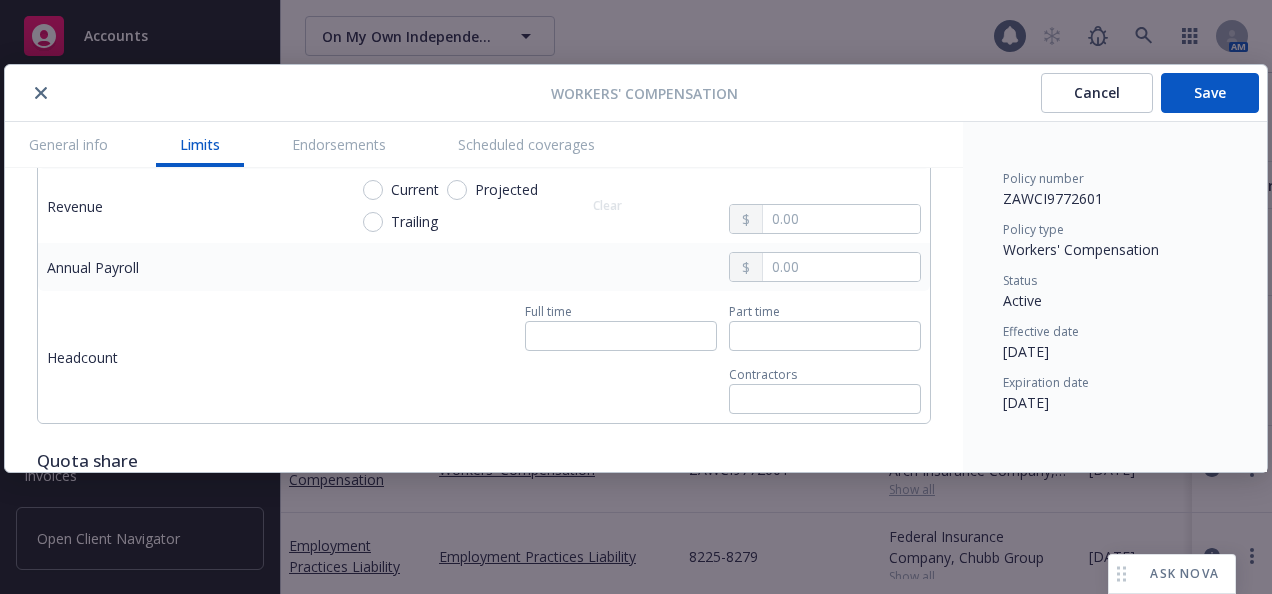 scroll, scrollTop: 1700, scrollLeft: 0, axis: vertical 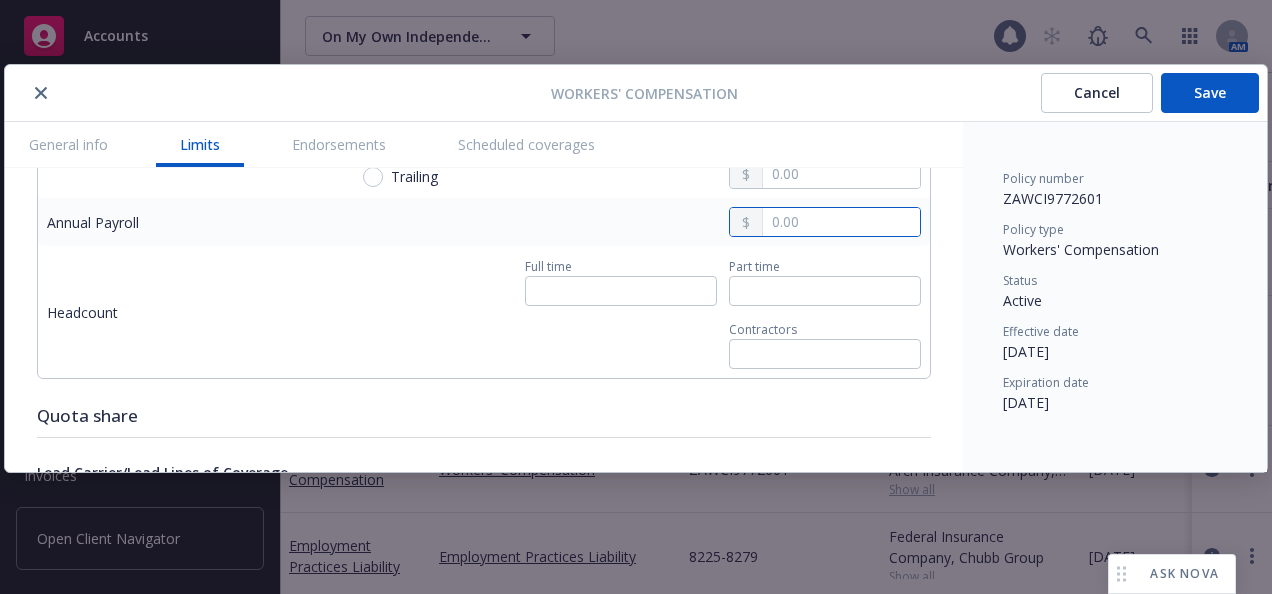 click at bounding box center [841, 222] 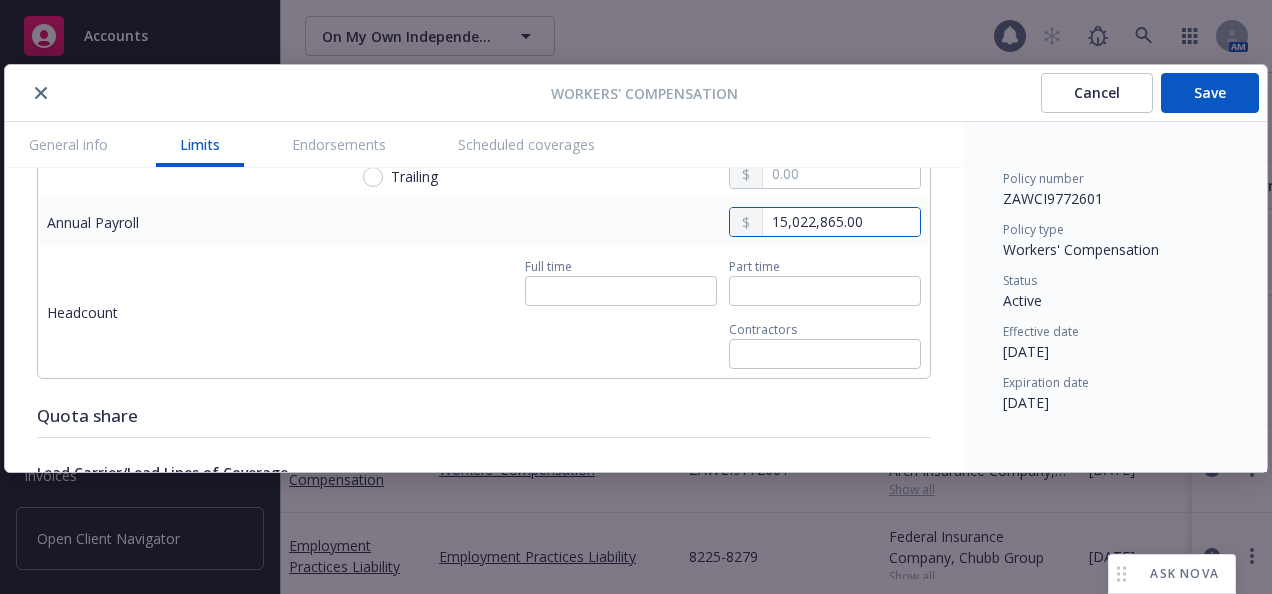 type on "15,022,865.00" 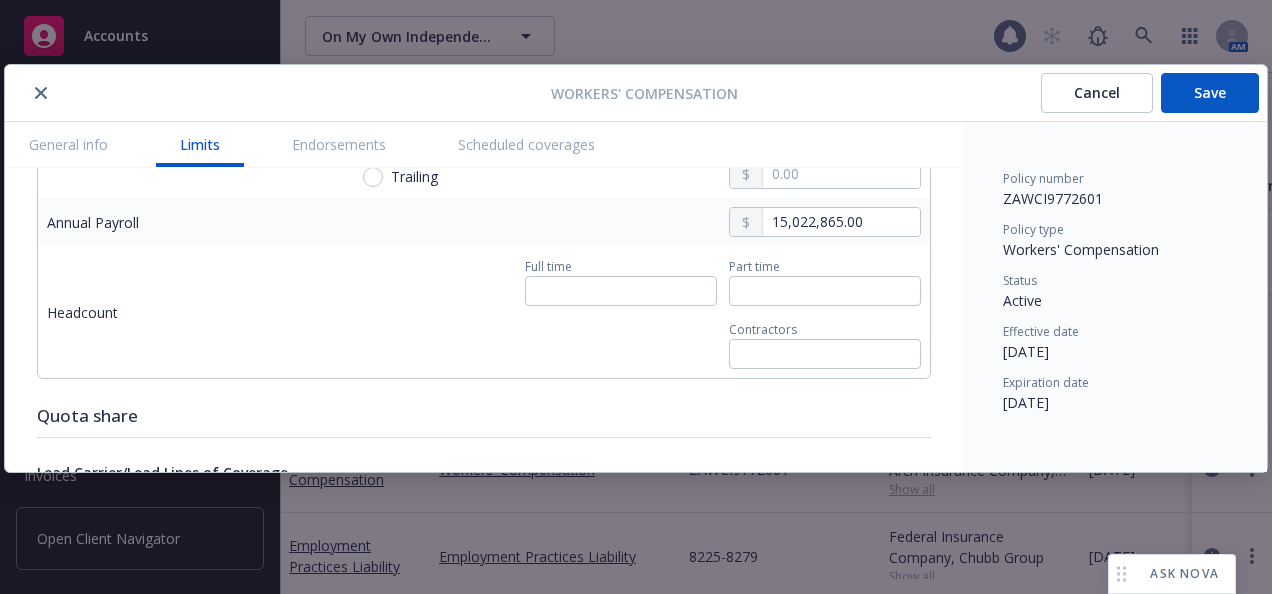 click on "Full time Part time Contractors" at bounding box center (634, 312) 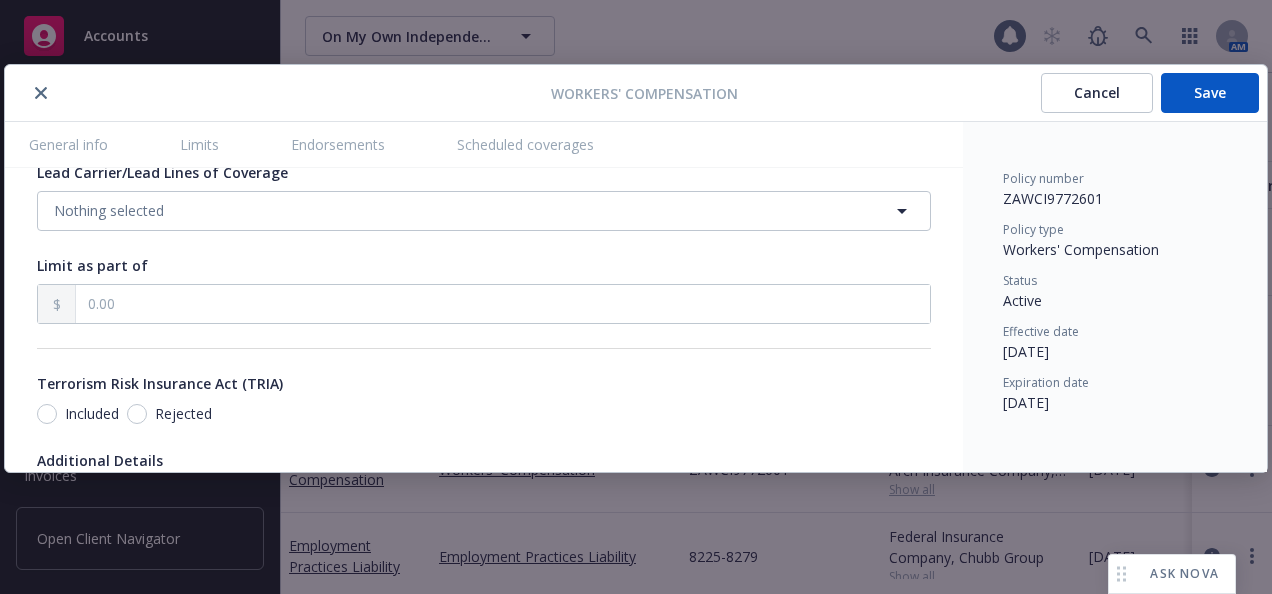 scroll, scrollTop: 2100, scrollLeft: 0, axis: vertical 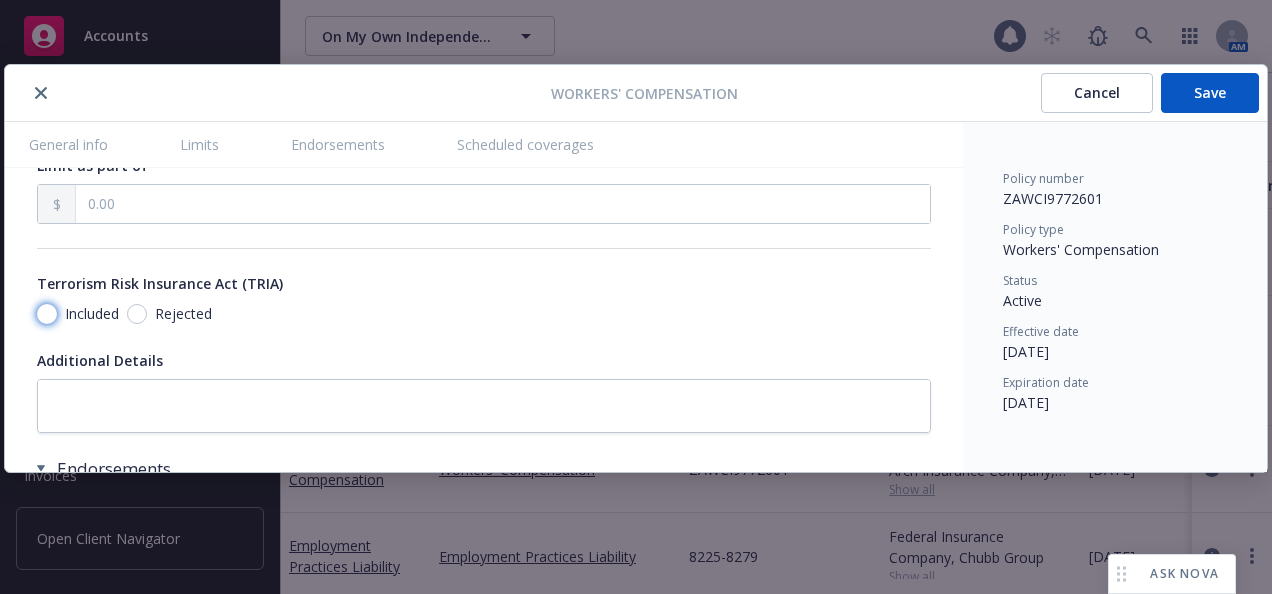 click on "Included" at bounding box center (47, 314) 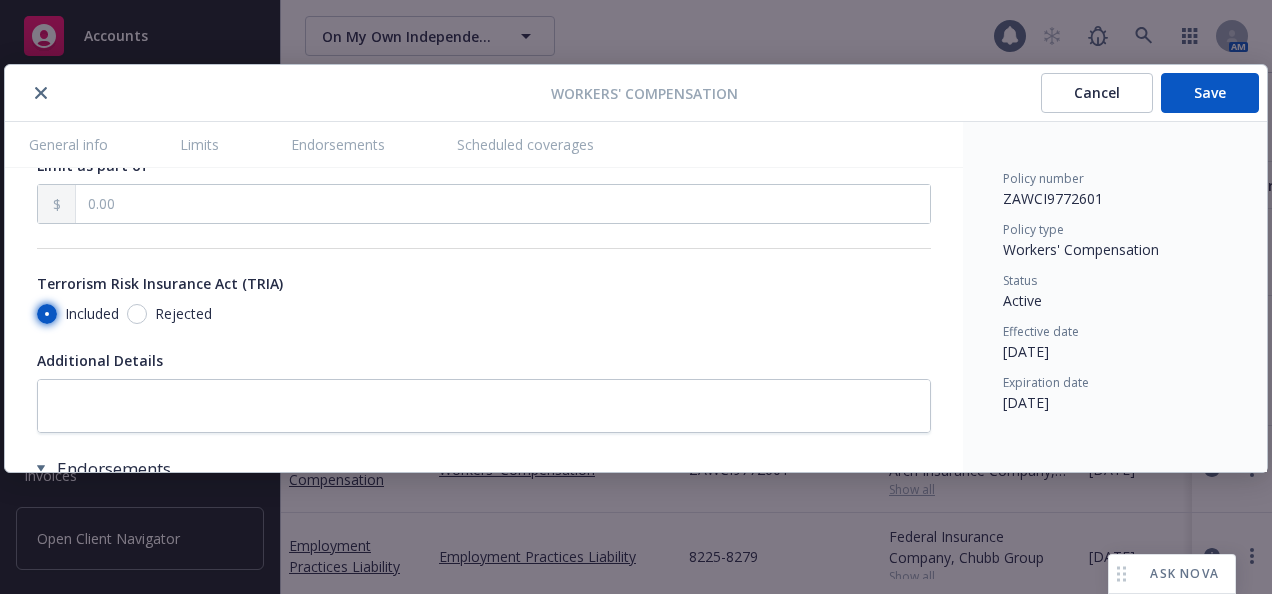 radio on "true" 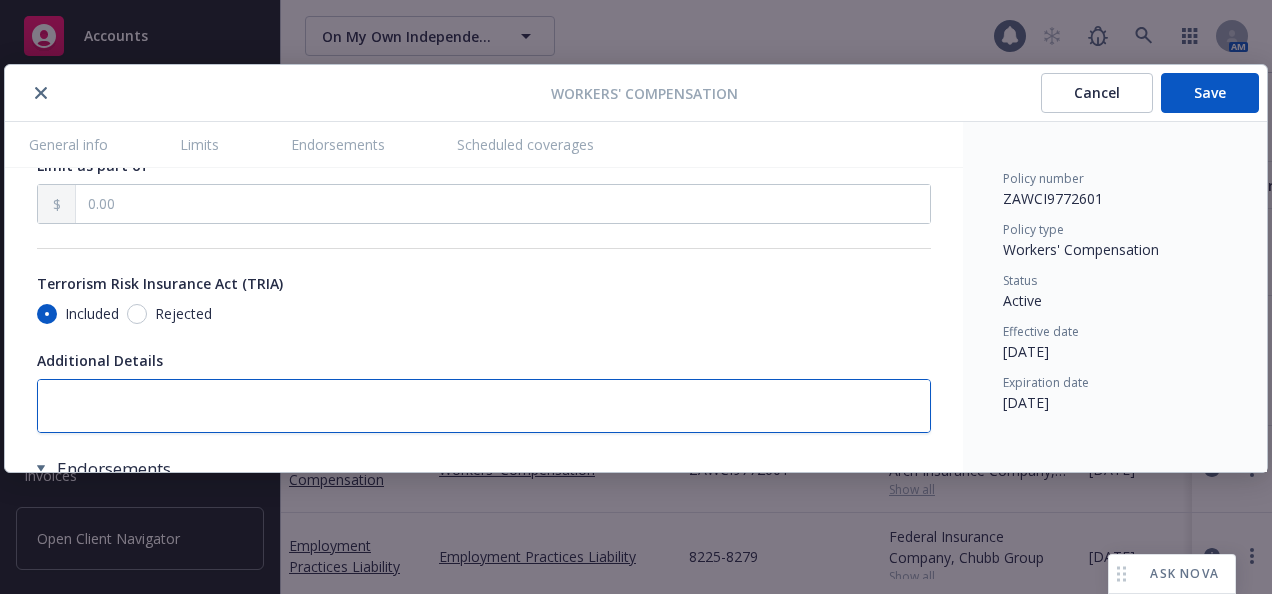 click at bounding box center [484, 406] 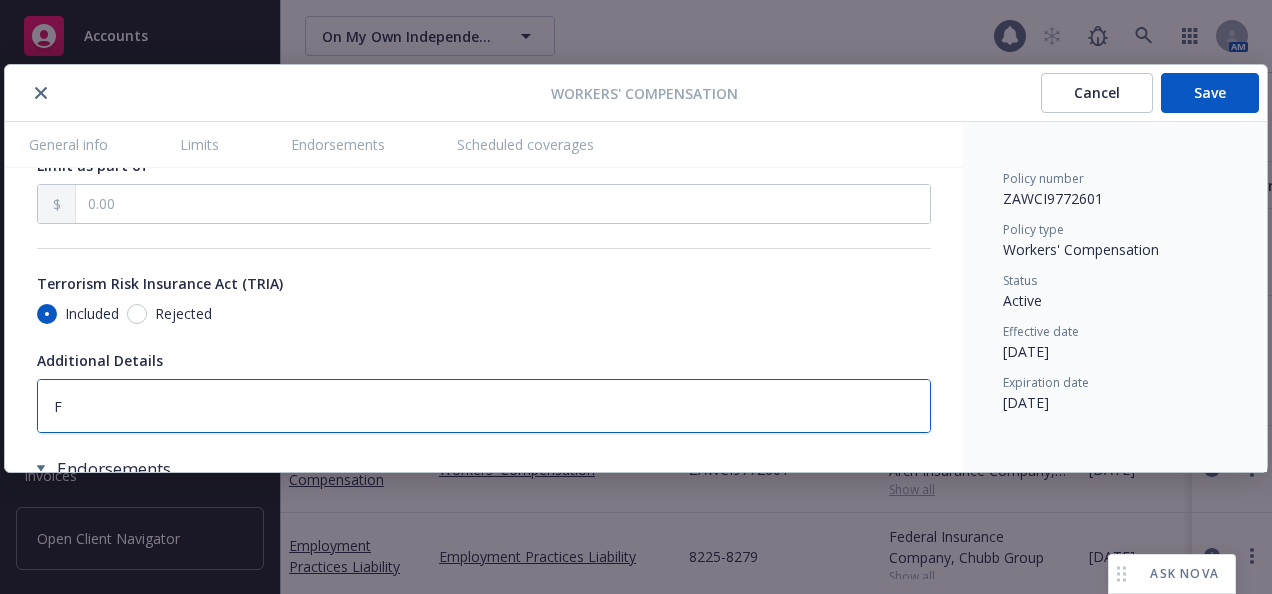 type on "x" 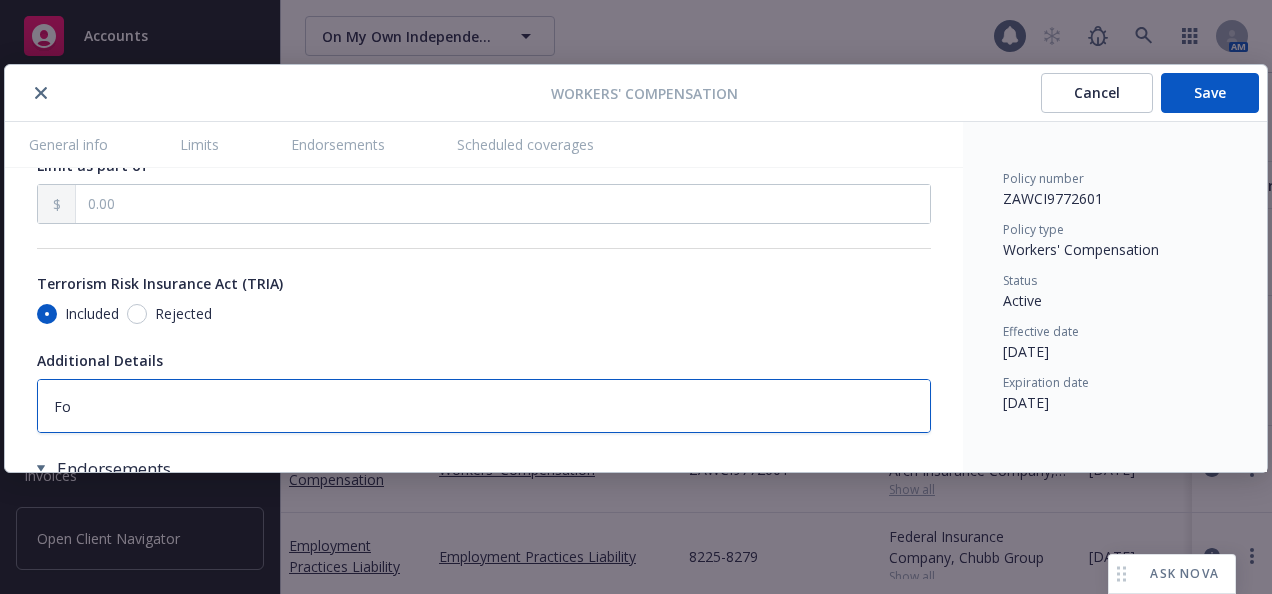 type on "x" 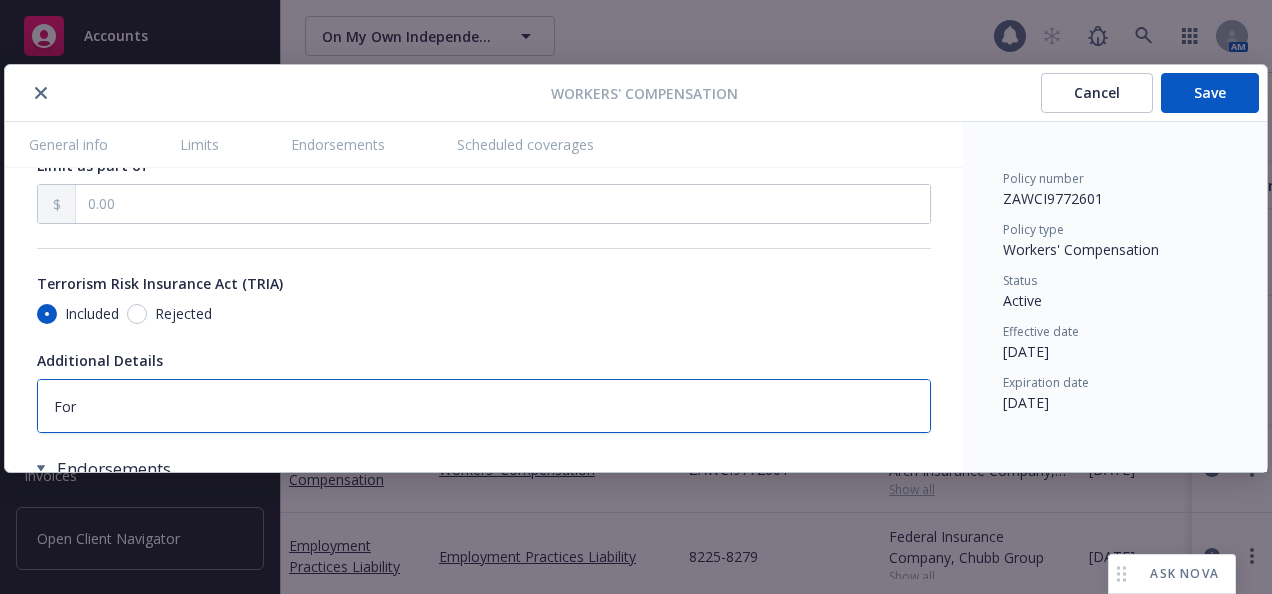 type on "x" 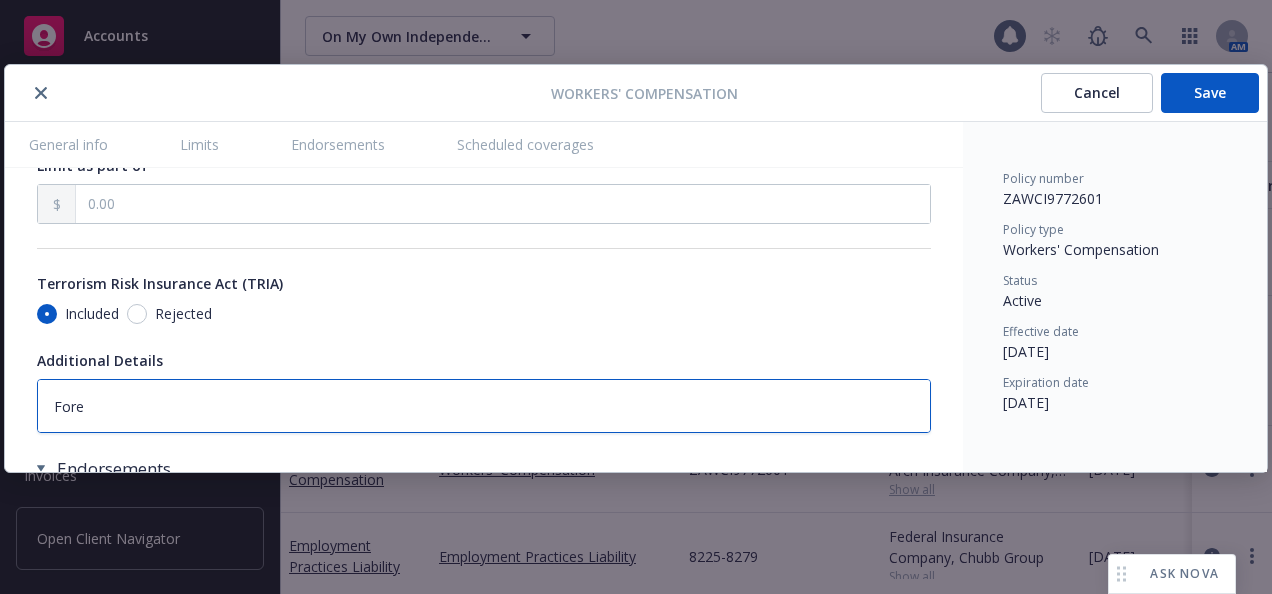 type on "x" 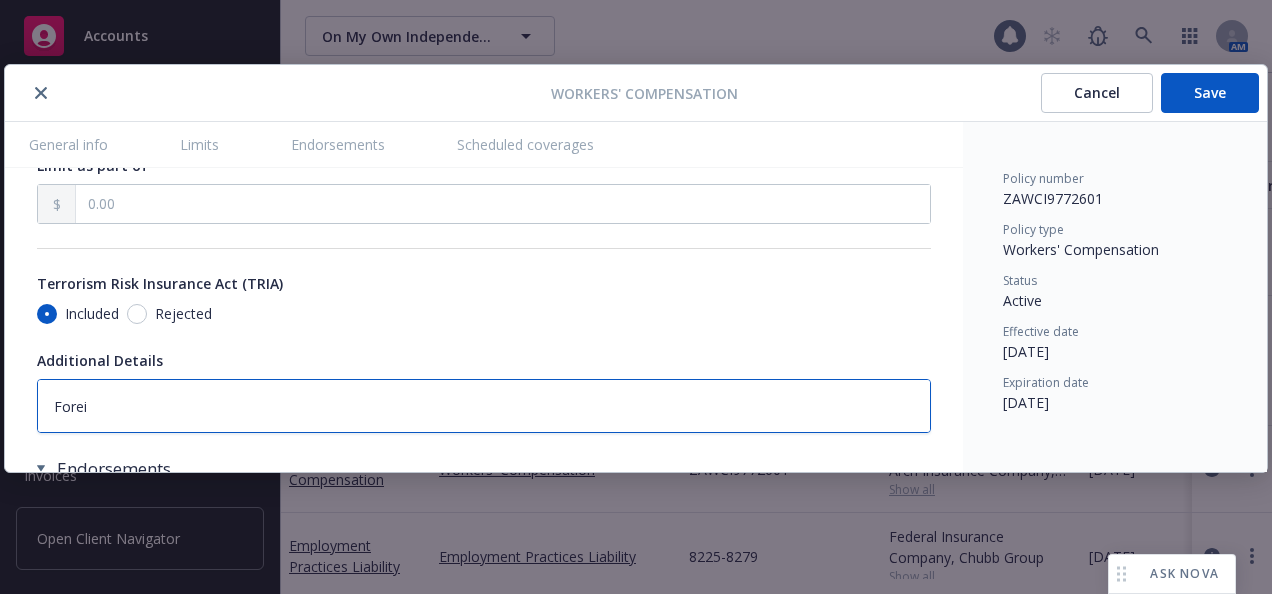 type on "x" 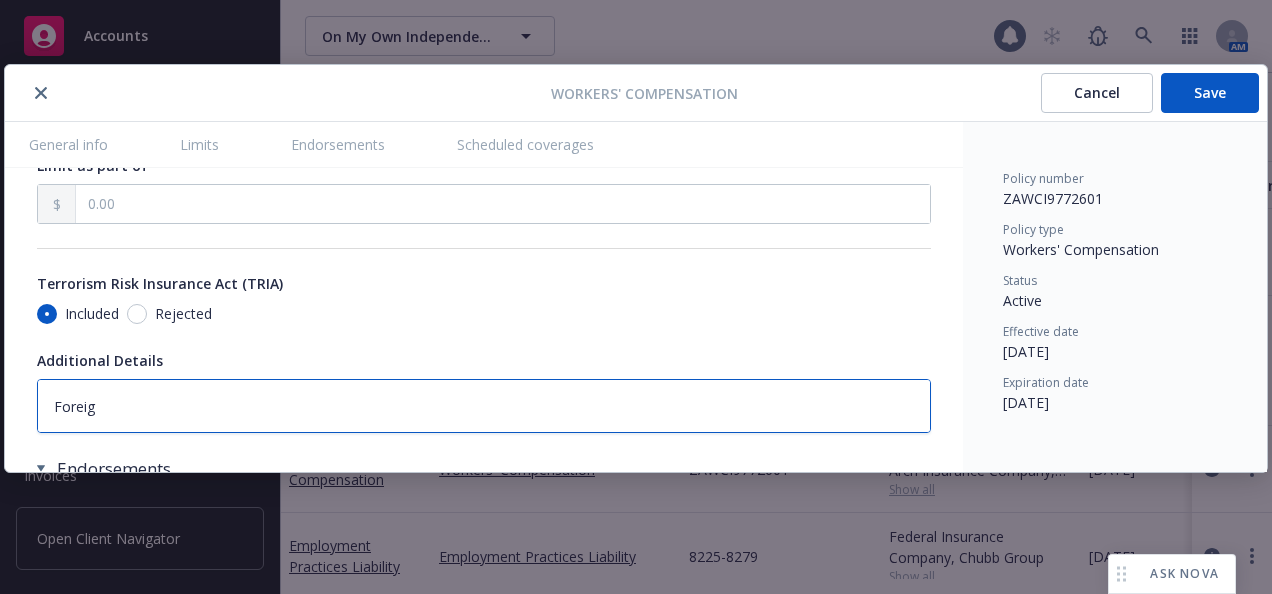 type on "x" 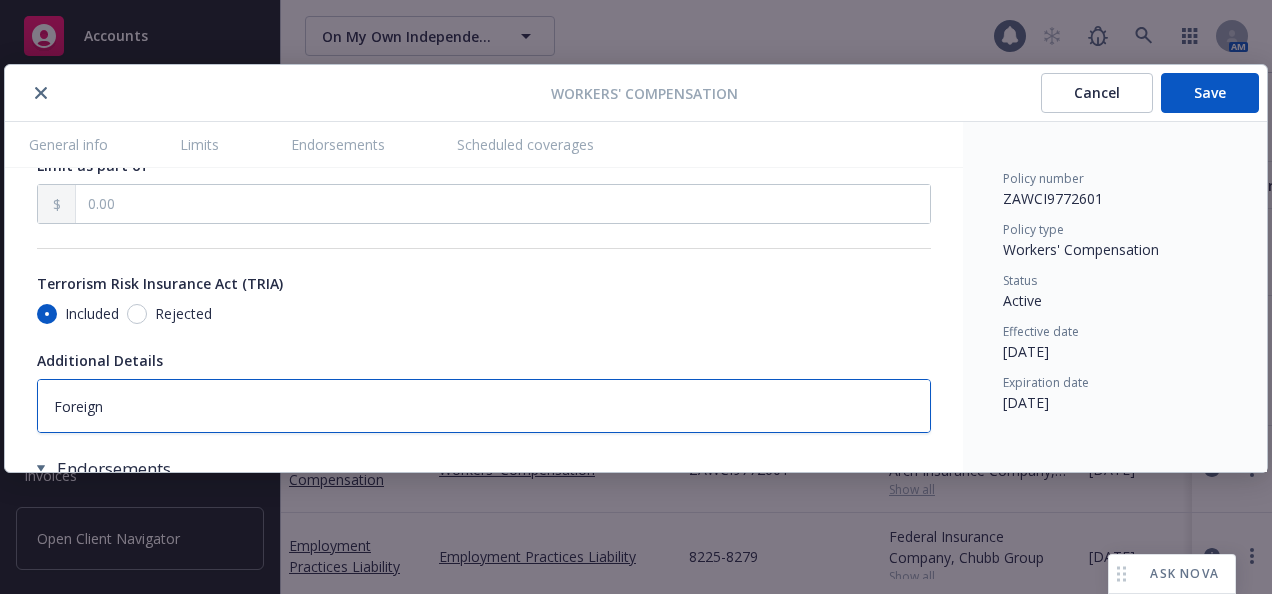 type on "x" 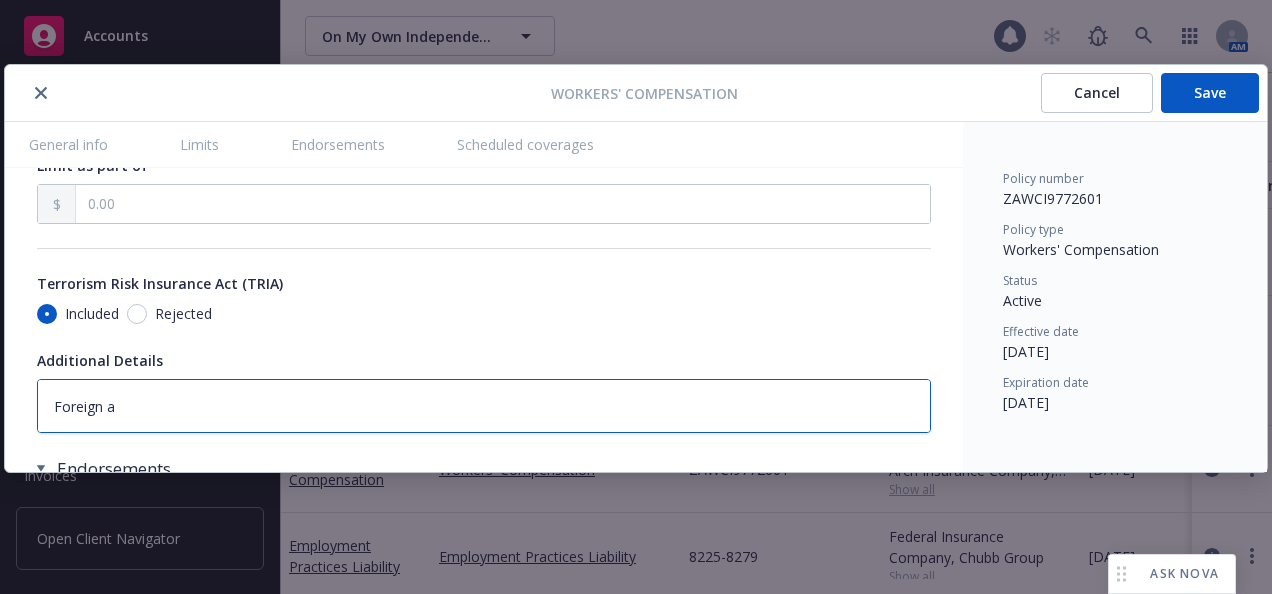 type on "x" 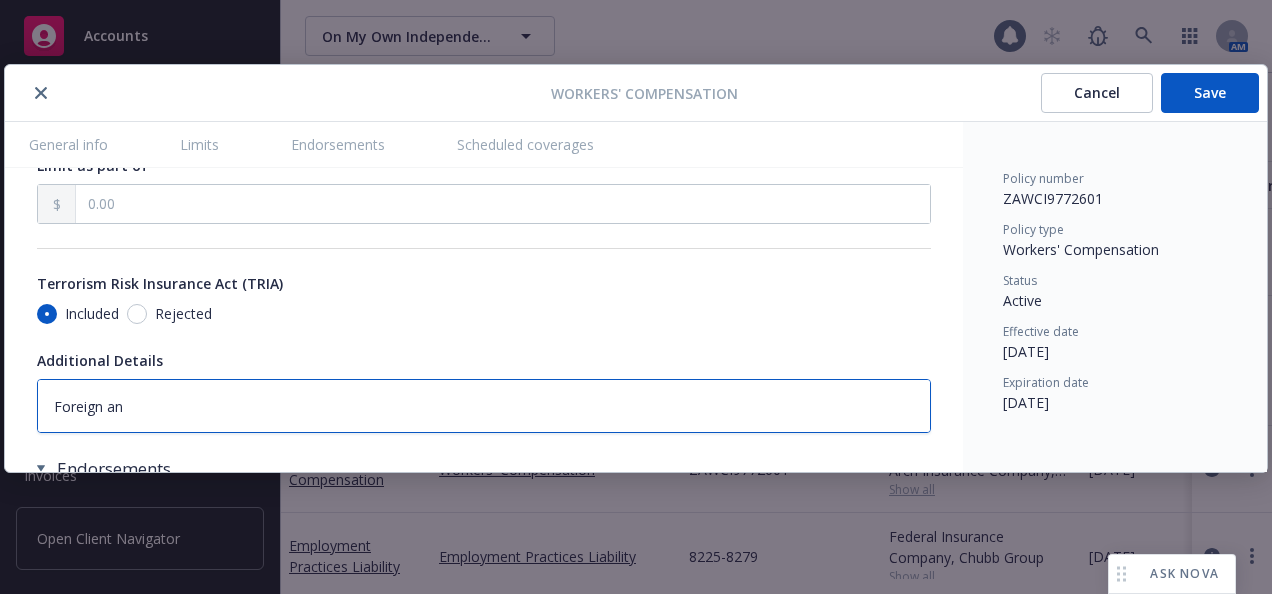 type on "x" 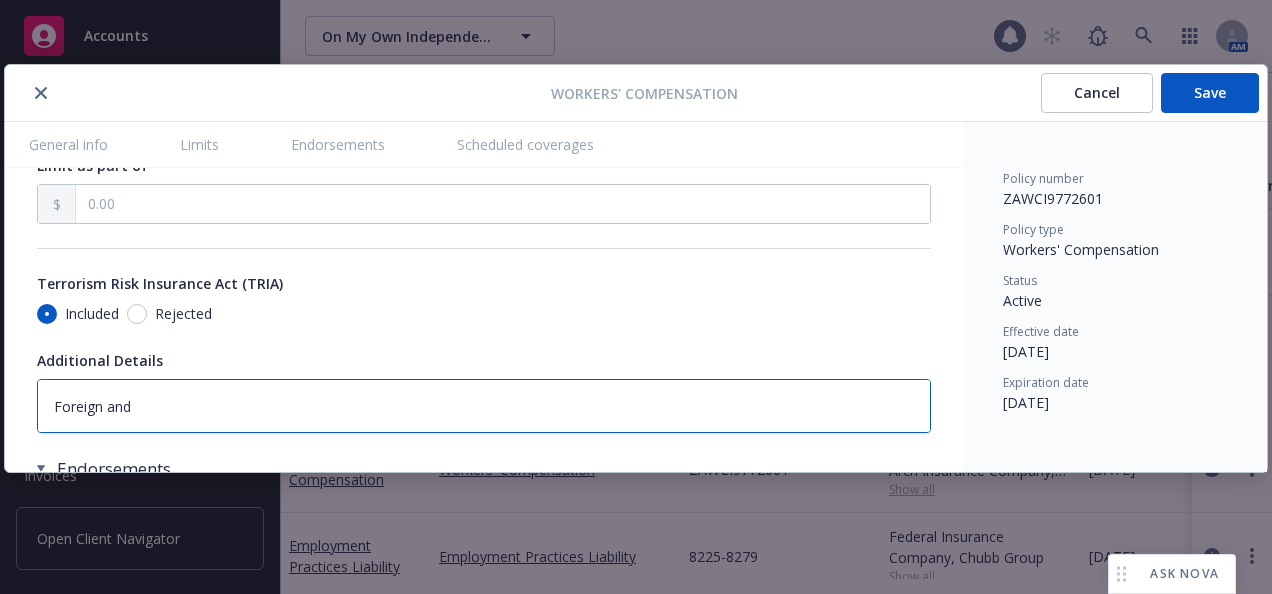type on "x" 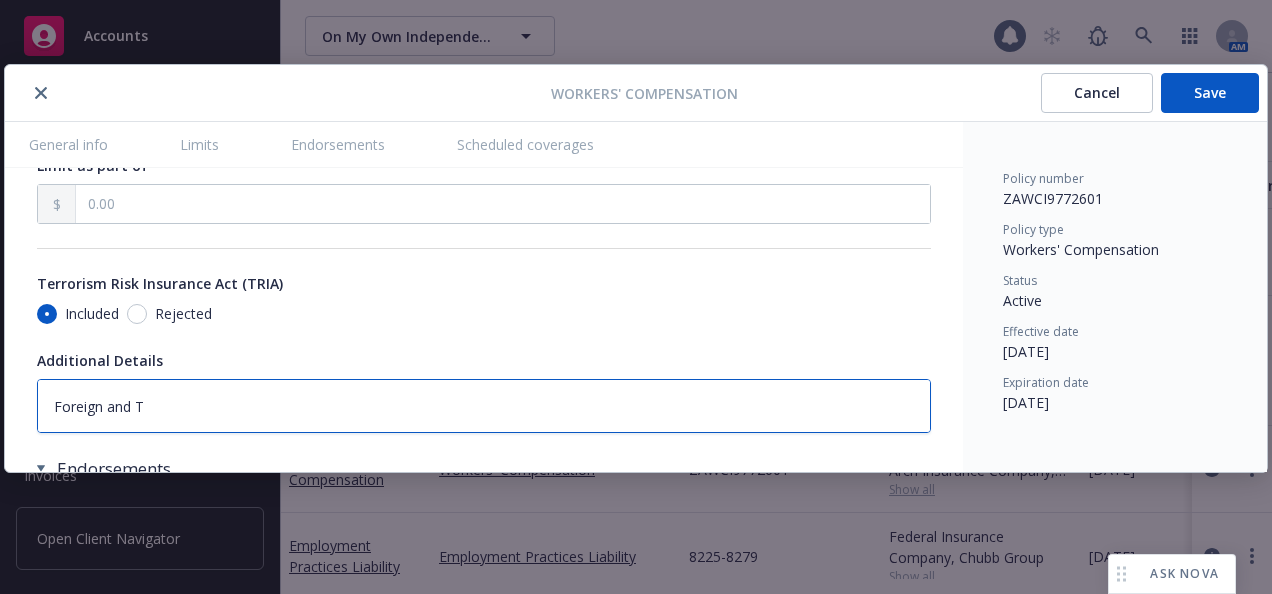 type on "x" 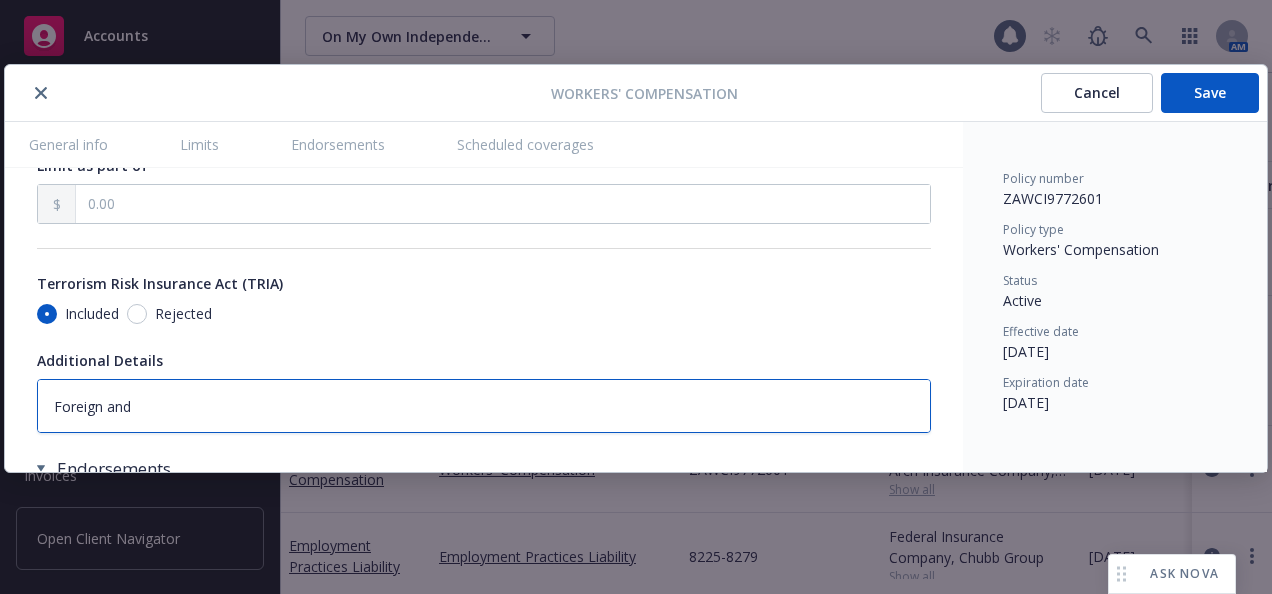 type on "x" 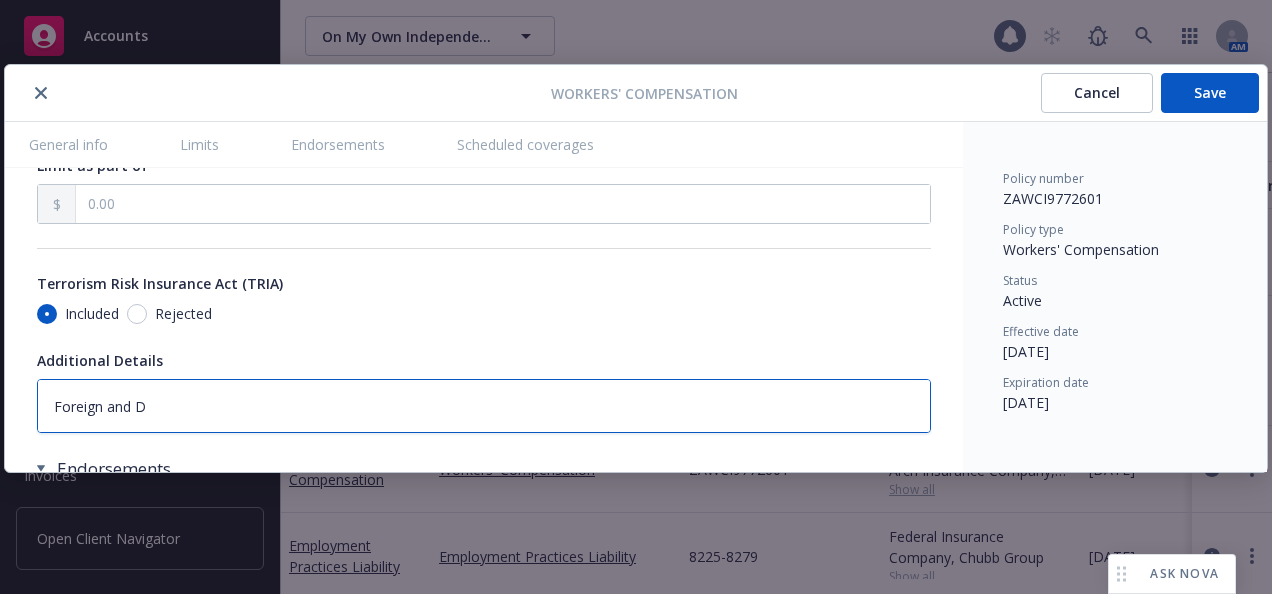 type on "x" 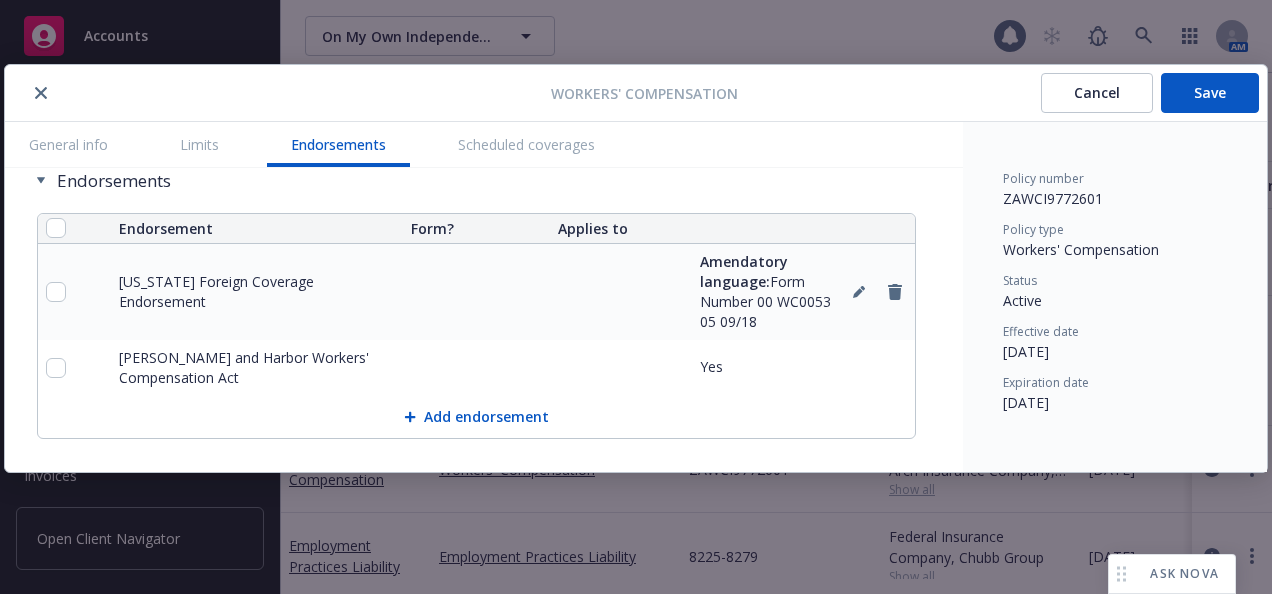 scroll, scrollTop: 2400, scrollLeft: 0, axis: vertical 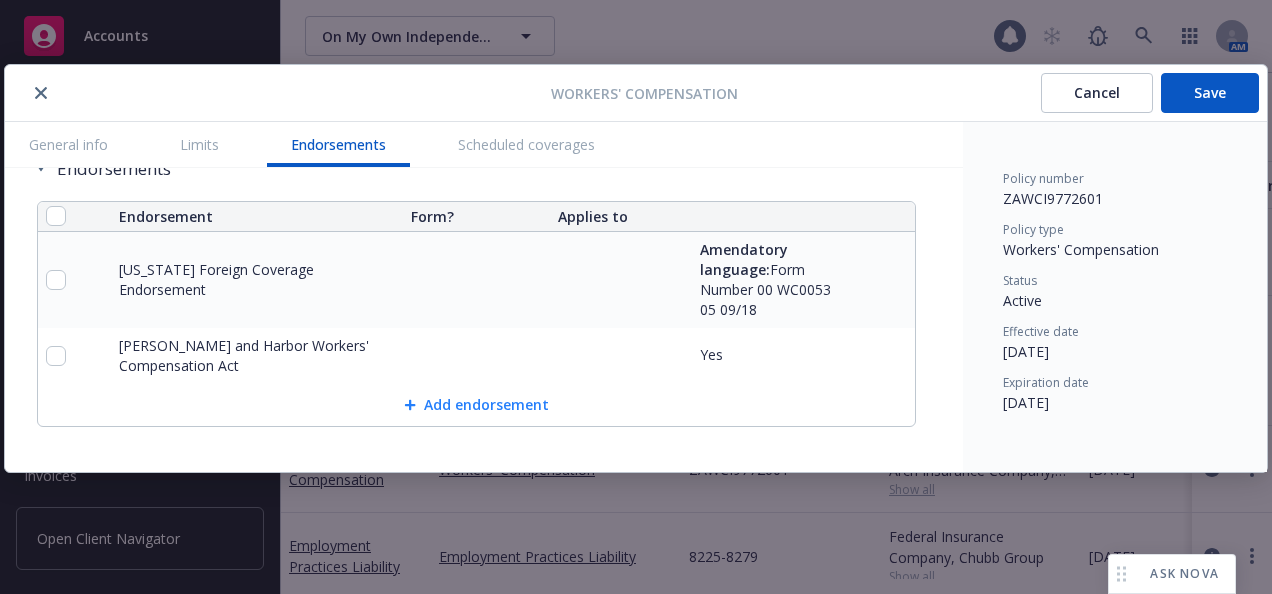 click on "Add endorsement" at bounding box center [476, 405] 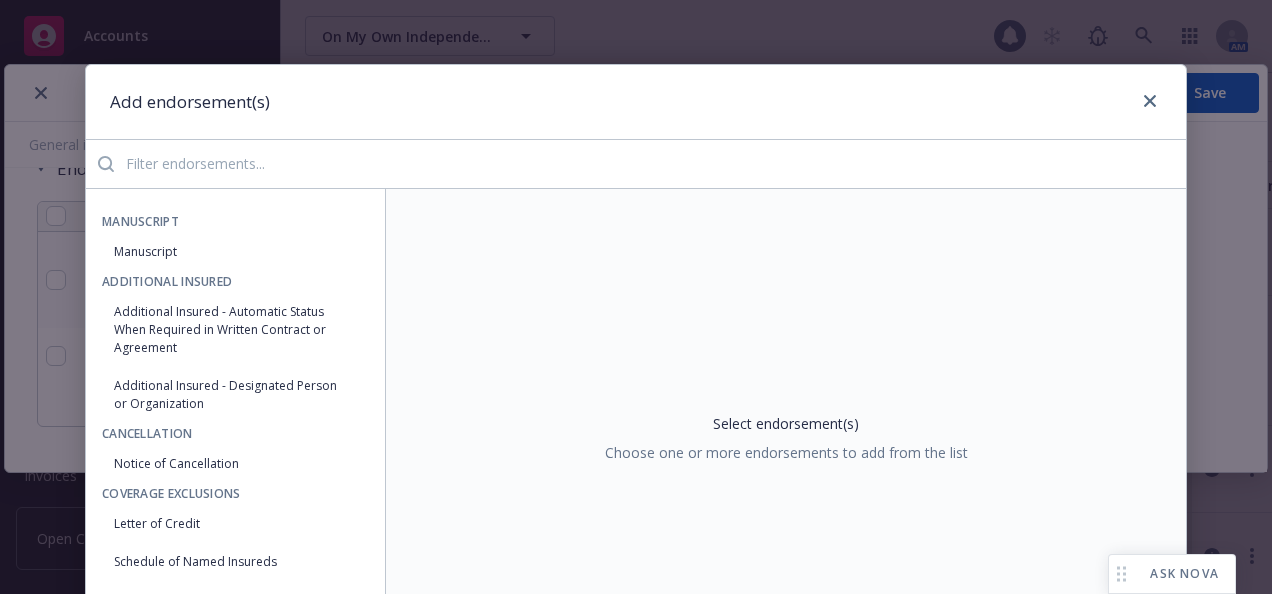 click at bounding box center [650, 164] 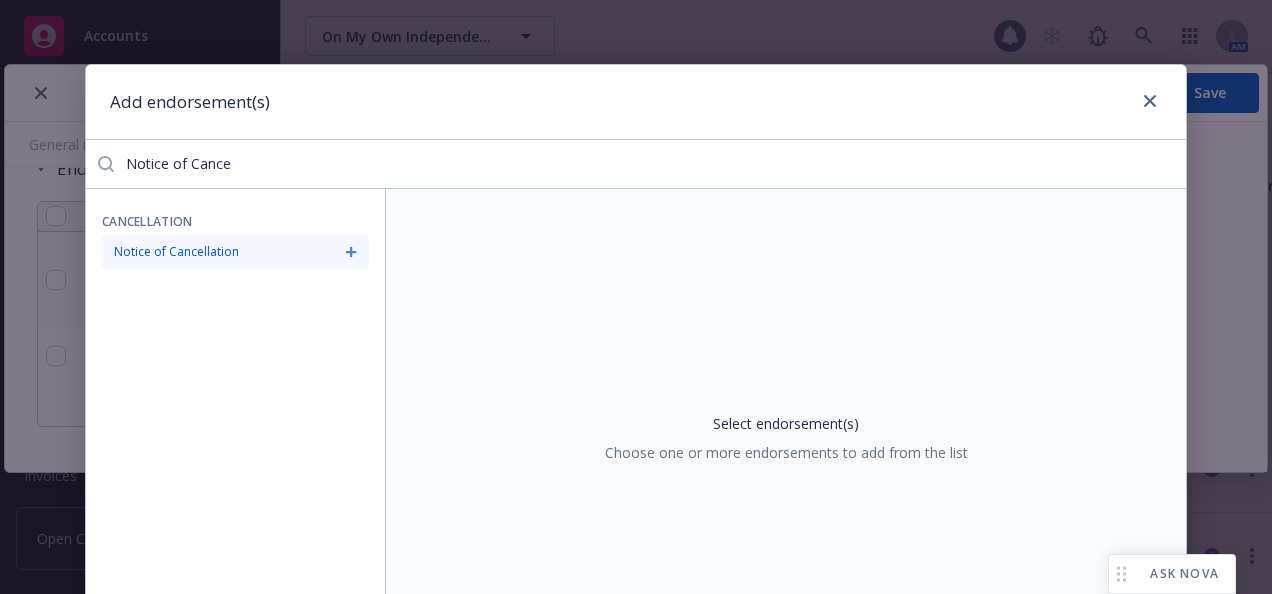 click on "Notice of Cancellation" at bounding box center [235, 252] 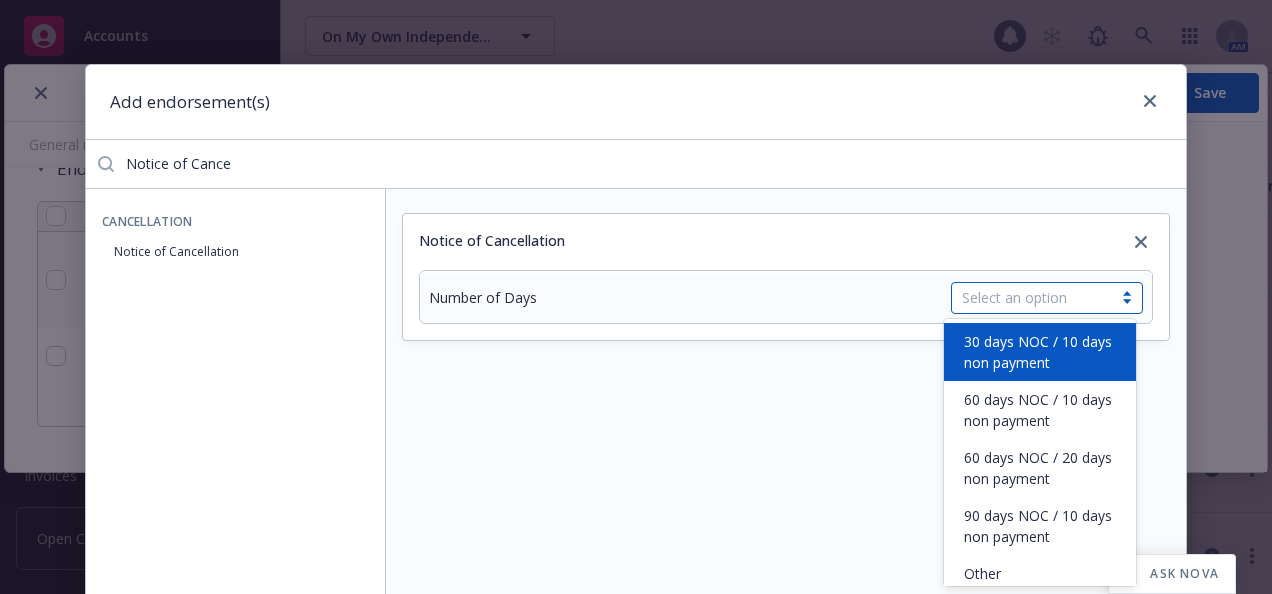 click on "Select an option" at bounding box center [1032, 297] 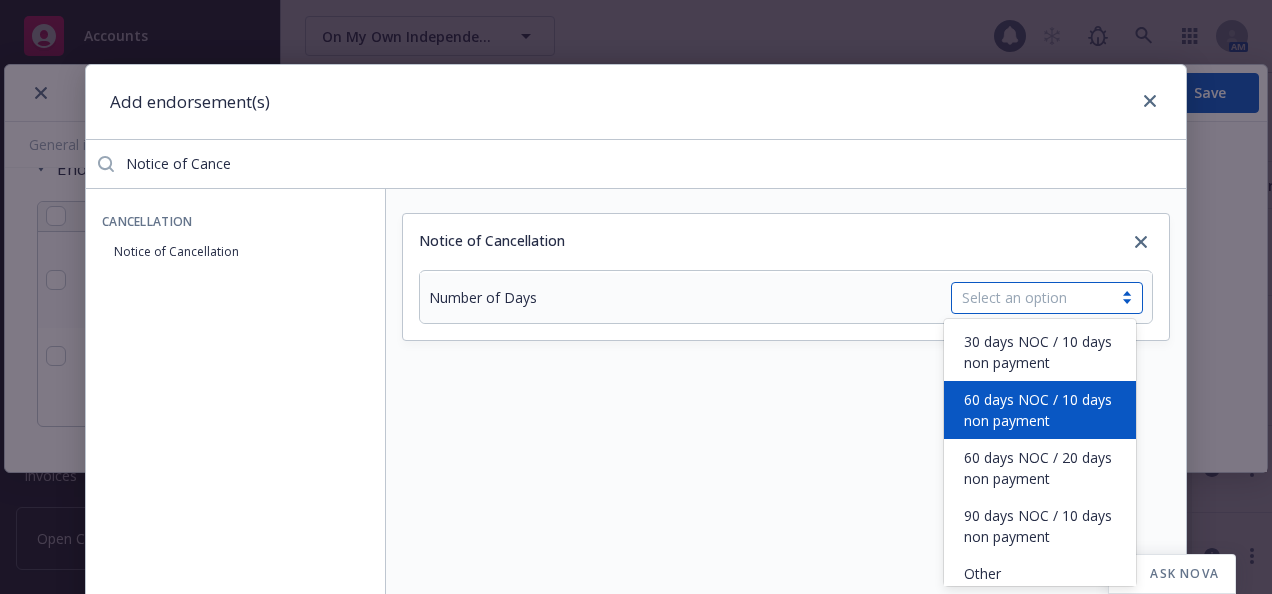 click on "60 days NOC / 10 days non payment" at bounding box center (1044, 410) 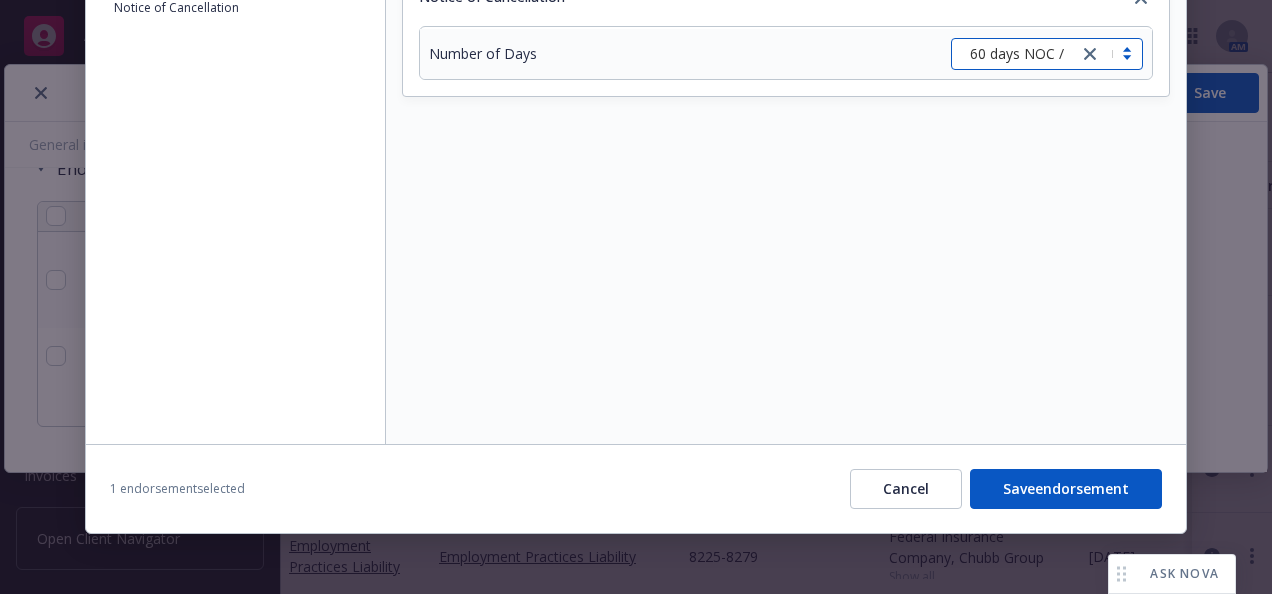 scroll, scrollTop: 246, scrollLeft: 0, axis: vertical 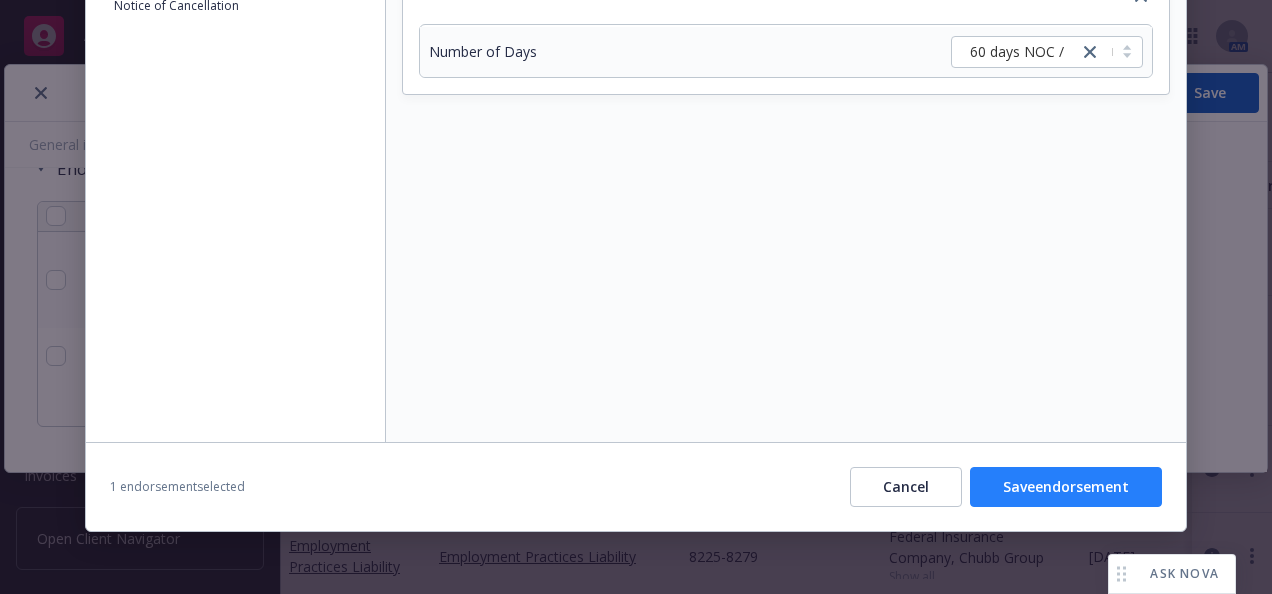click on "Save  endorsement" at bounding box center (1066, 487) 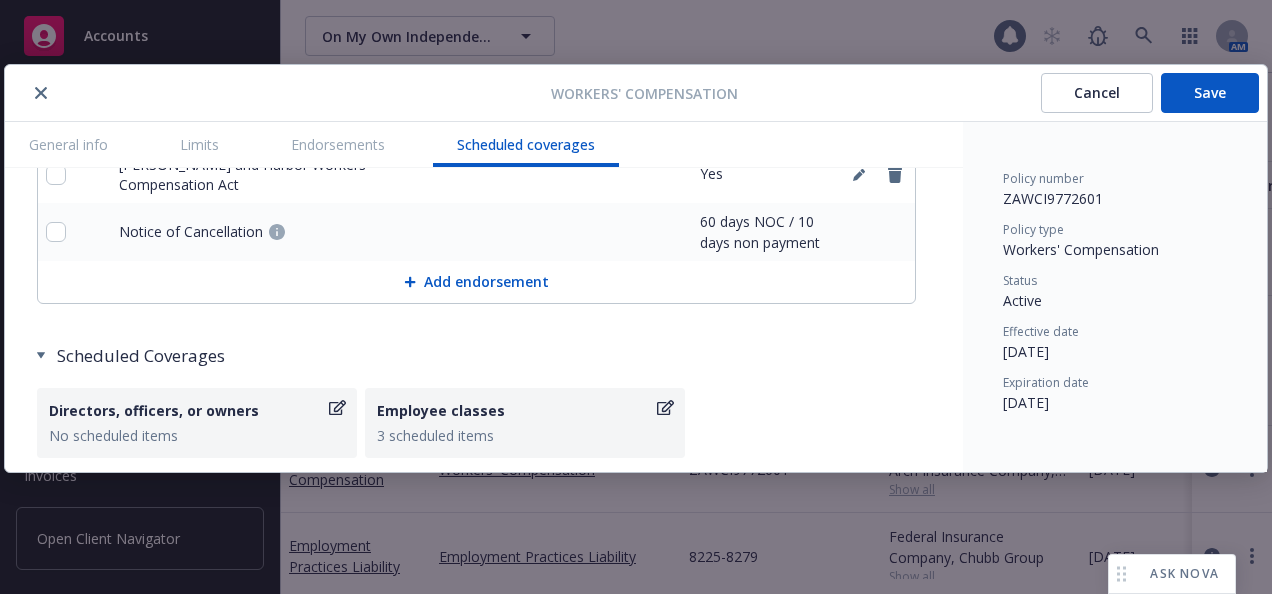 scroll, scrollTop: 2600, scrollLeft: 0, axis: vertical 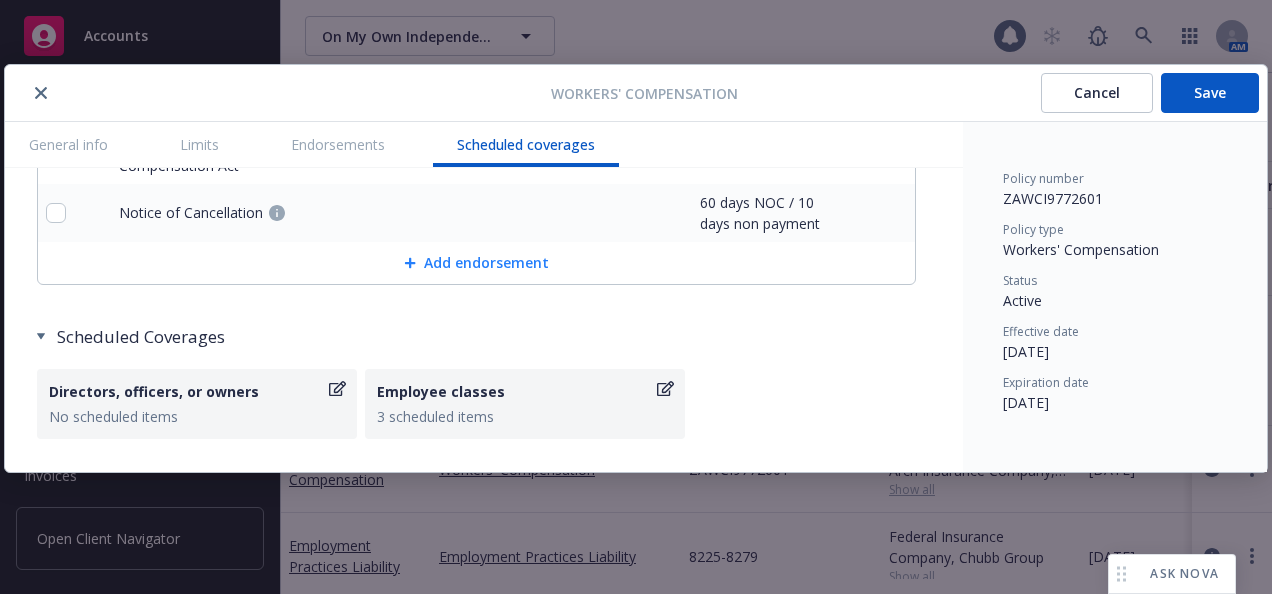 click on "Add endorsement" at bounding box center (476, 263) 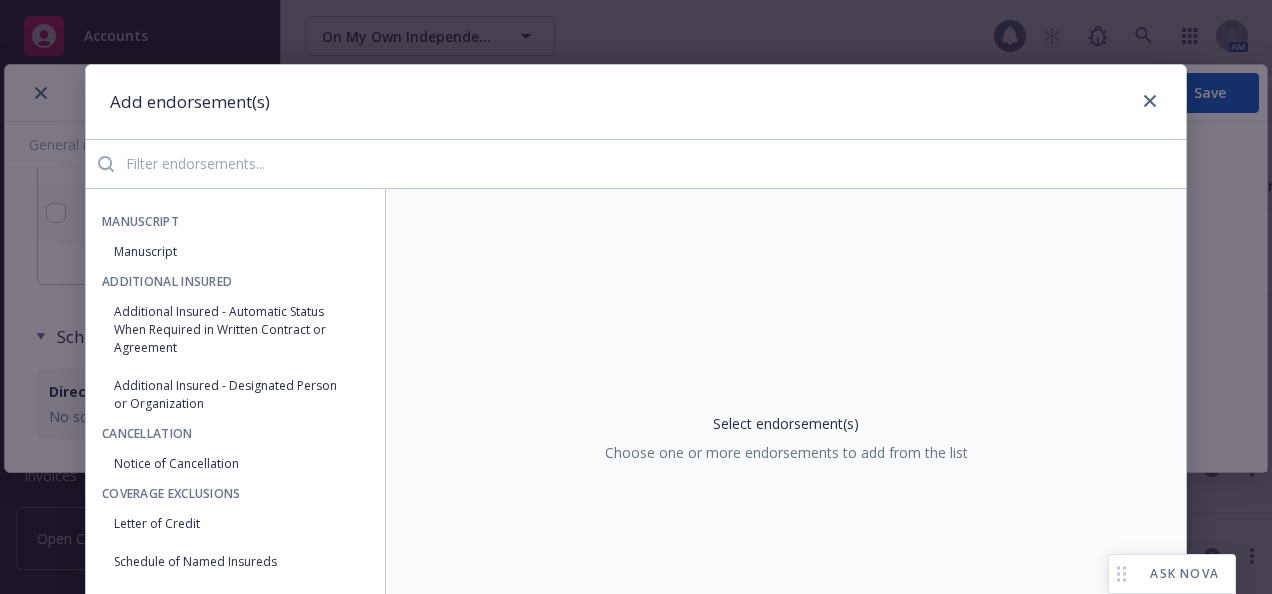 click at bounding box center [650, 164] 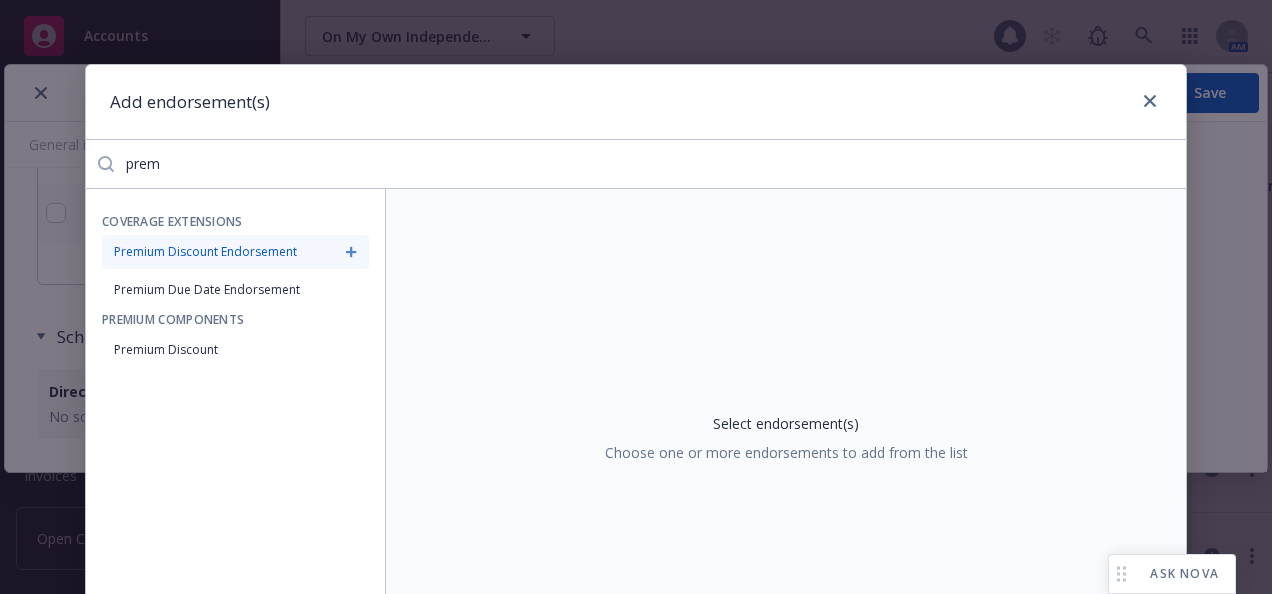 click on "Premium Discount Endorsement" at bounding box center (235, 252) 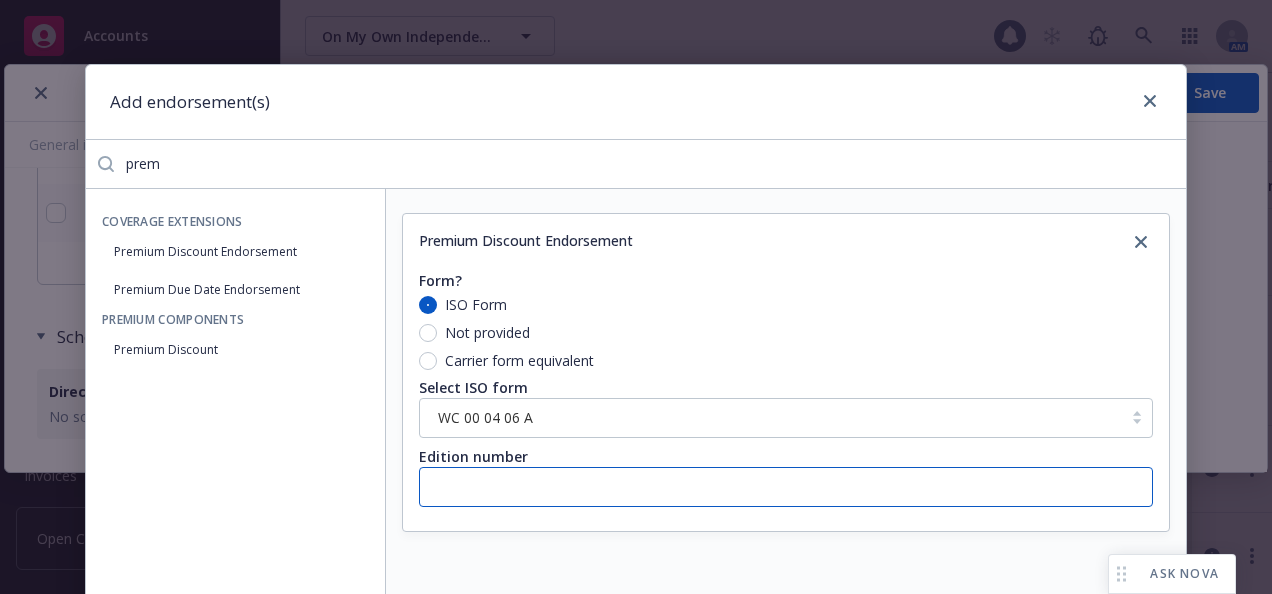 click at bounding box center (786, 487) 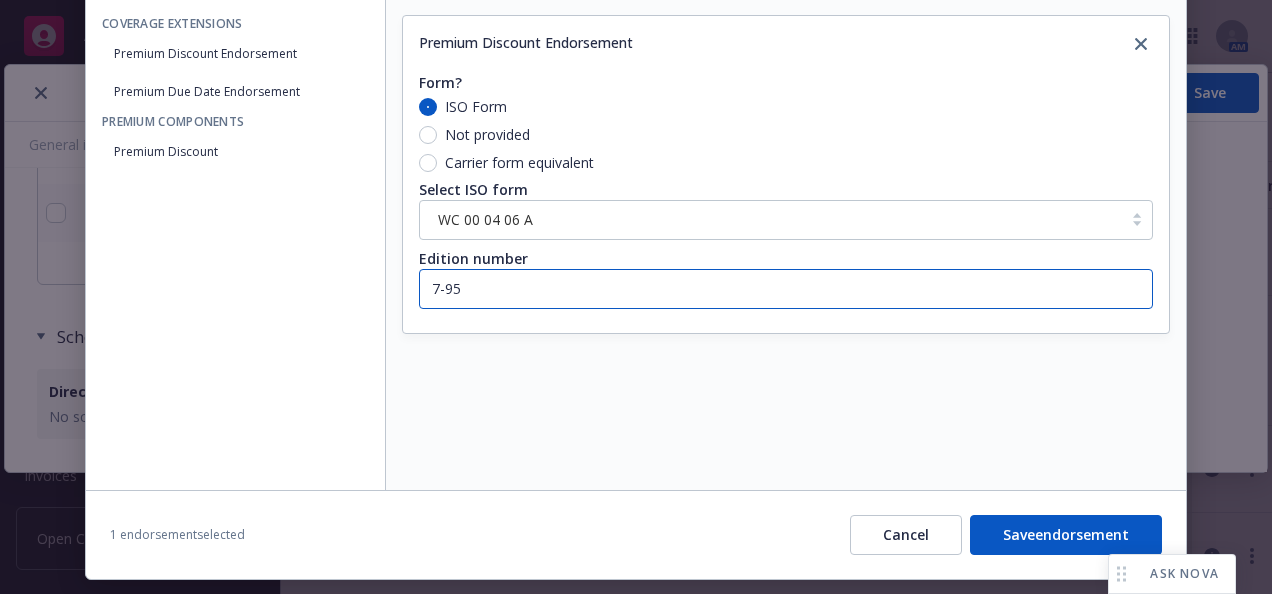 scroll, scrollTop: 200, scrollLeft: 0, axis: vertical 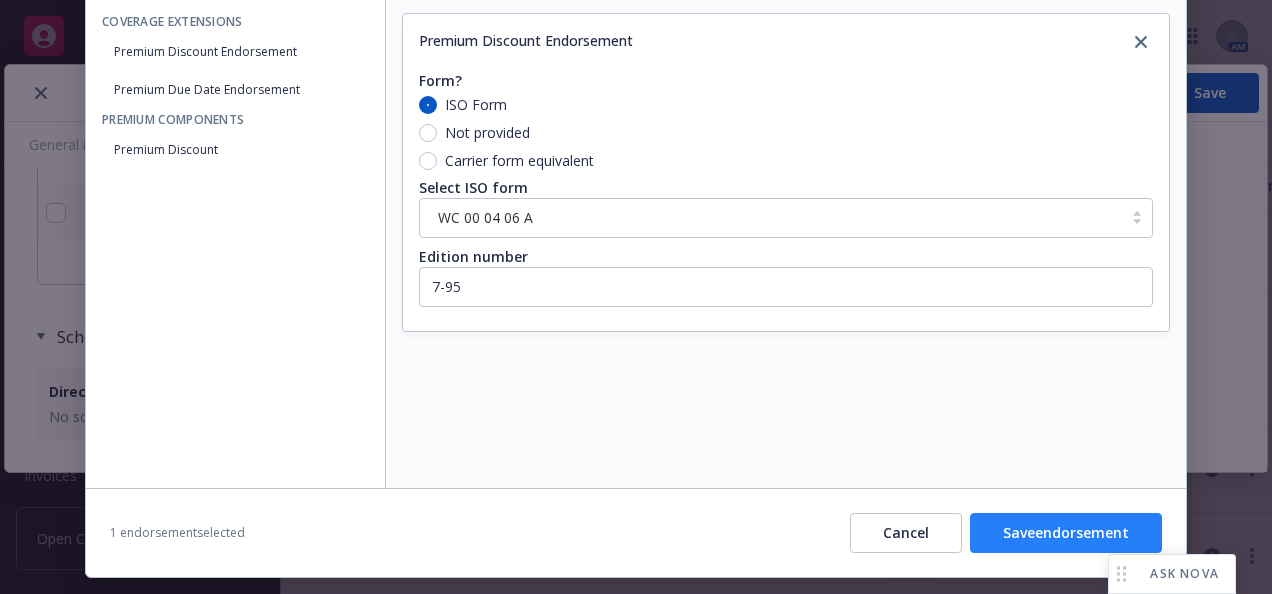 click on "Save  endorsement" at bounding box center (1066, 533) 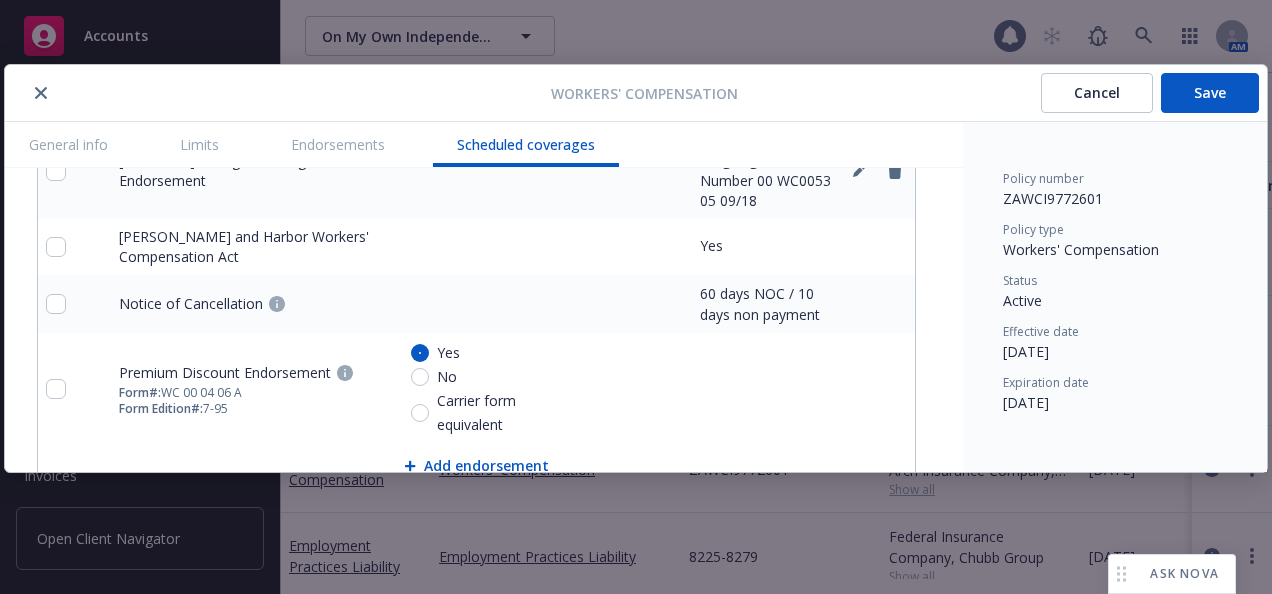 scroll, scrollTop: 2600, scrollLeft: 0, axis: vertical 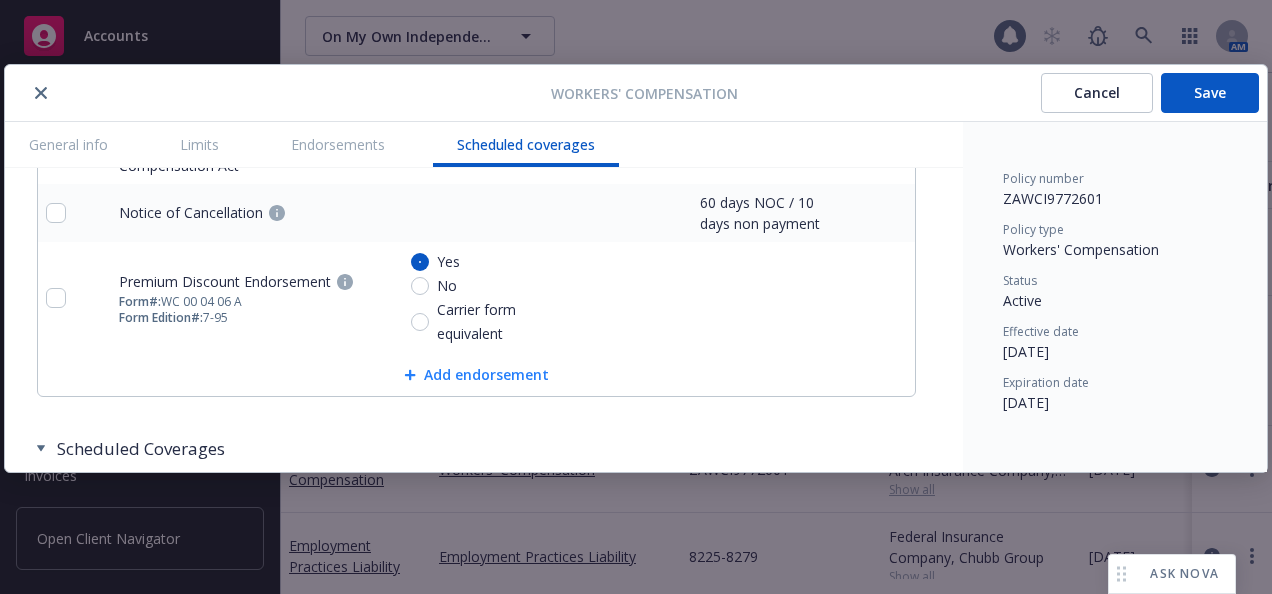 click on "Add endorsement" at bounding box center (476, 375) 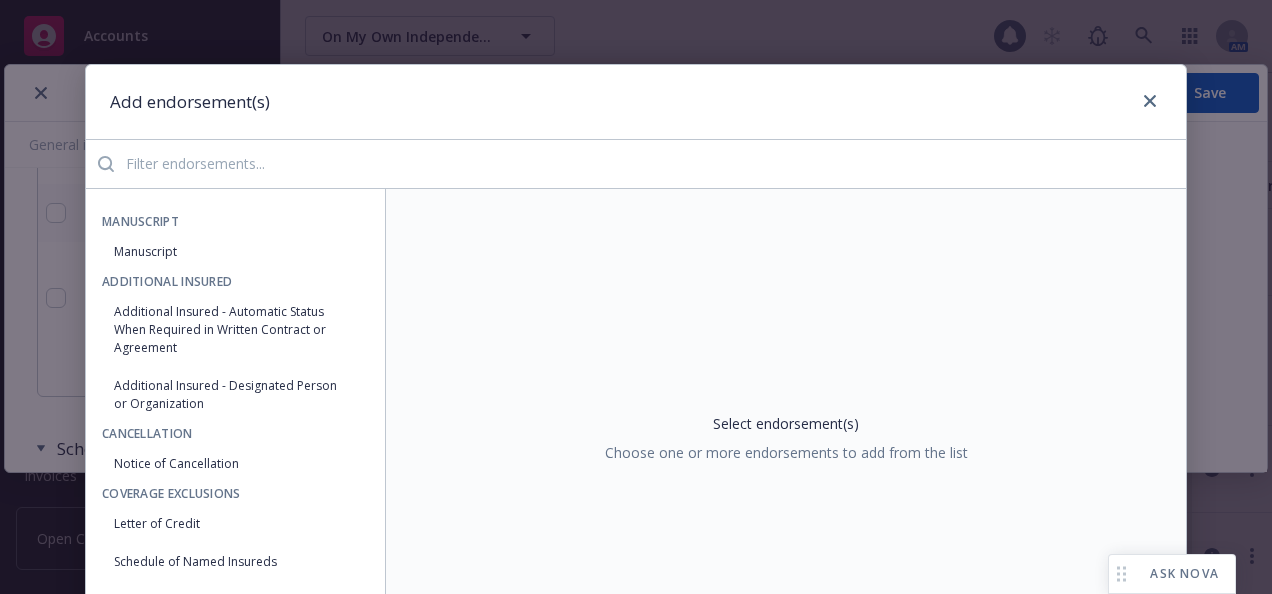click at bounding box center [650, 164] 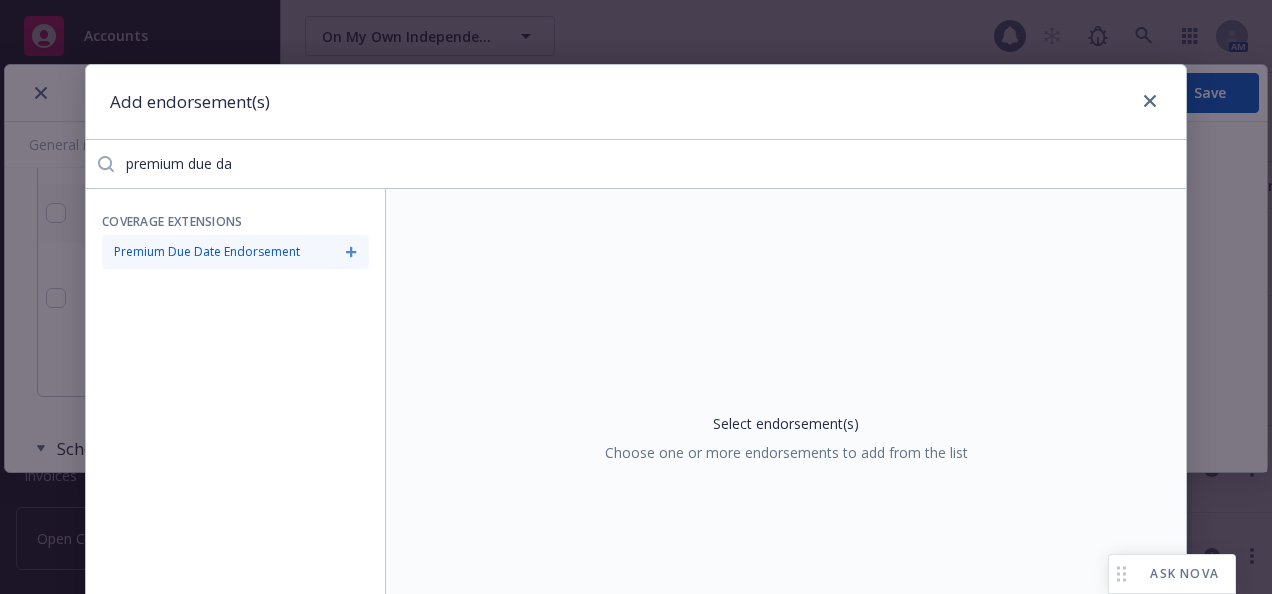 click on "Premium Due Date Endorsement" at bounding box center [235, 252] 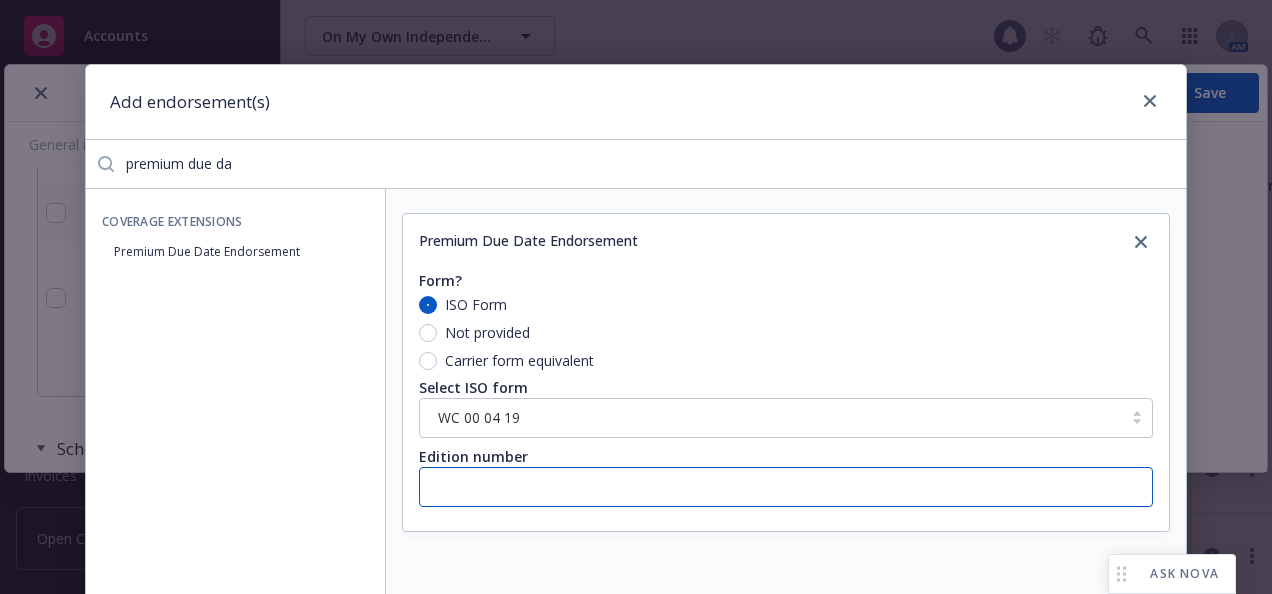click at bounding box center (786, 487) 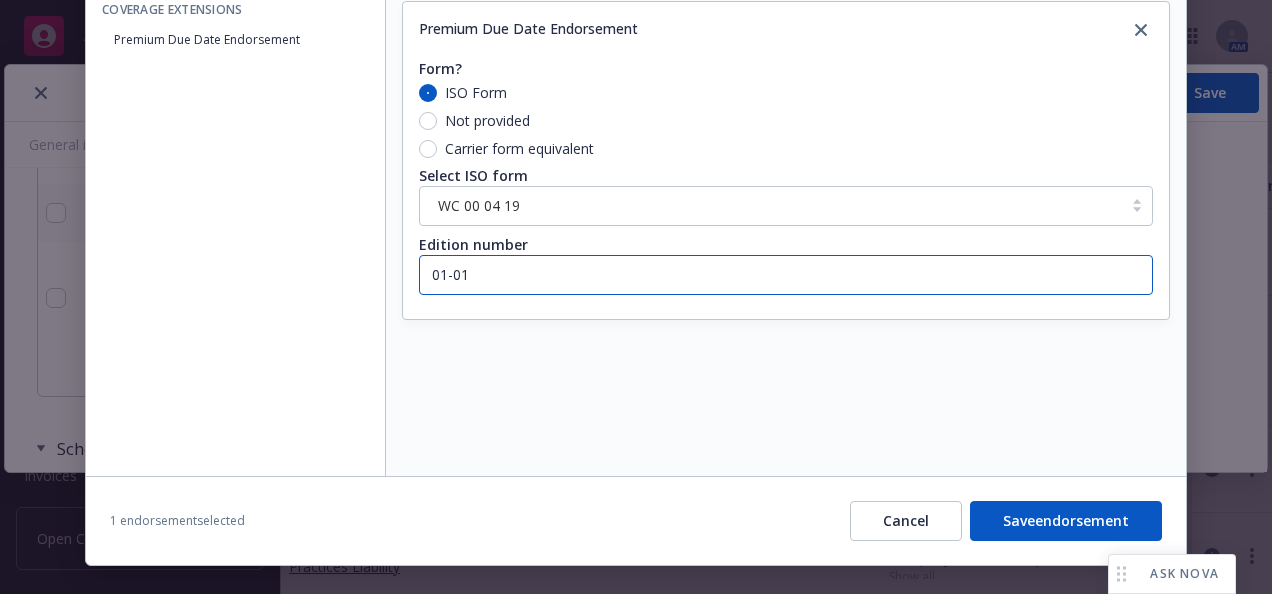 scroll, scrollTop: 246, scrollLeft: 0, axis: vertical 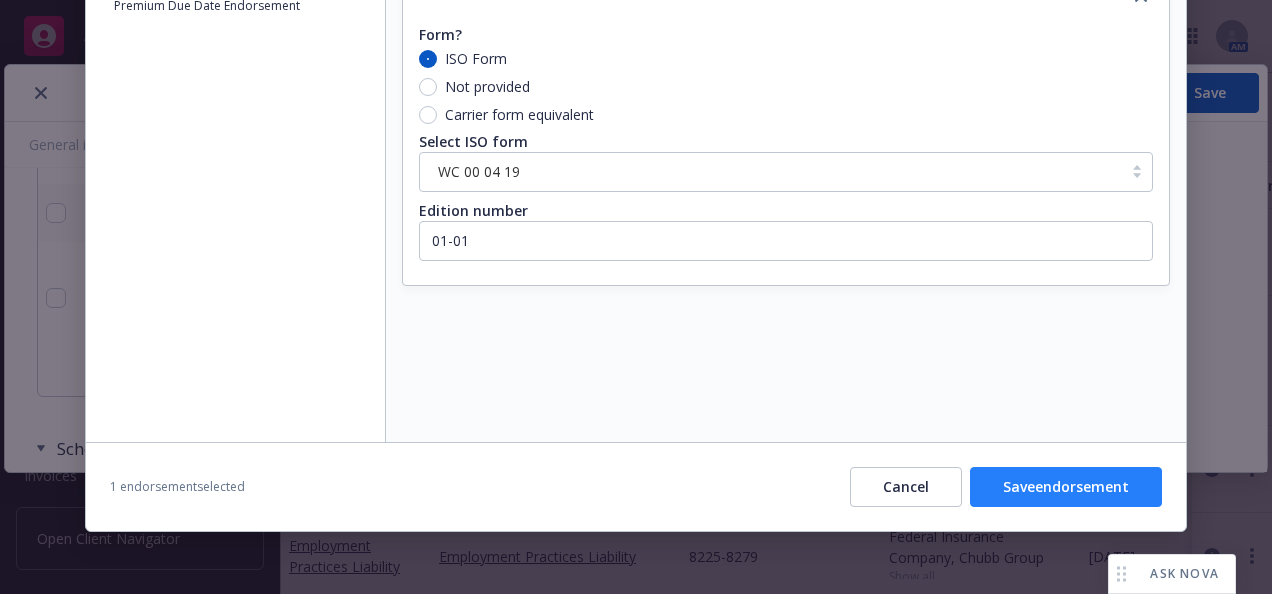 click on "Save  endorsement" at bounding box center [1066, 487] 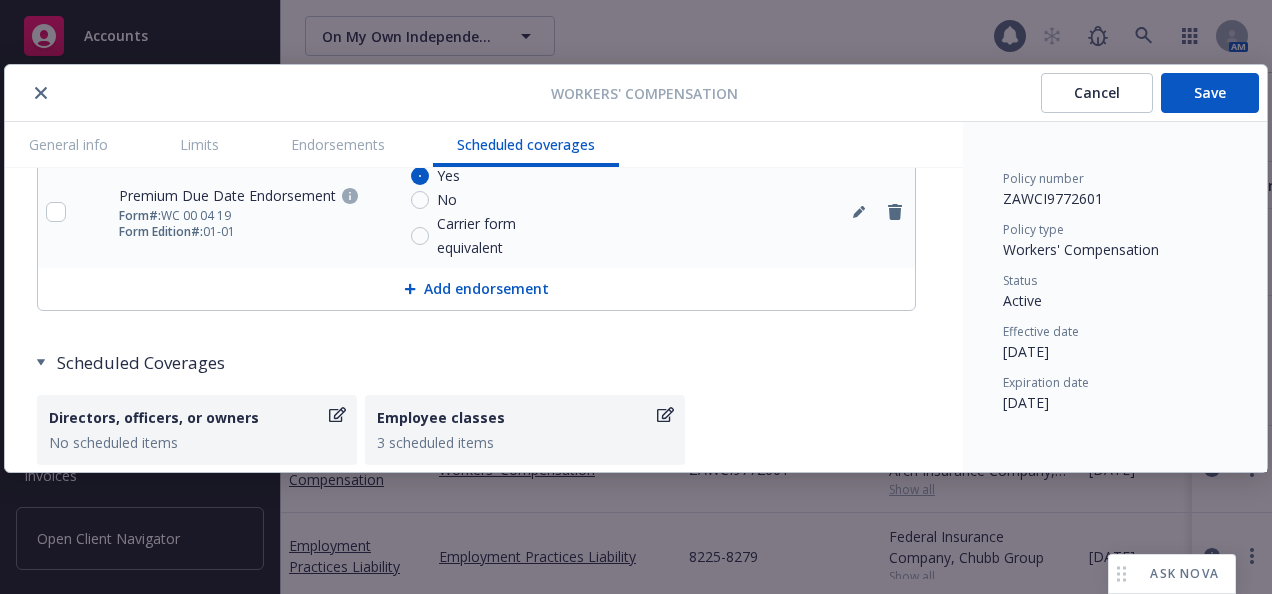 scroll, scrollTop: 2800, scrollLeft: 0, axis: vertical 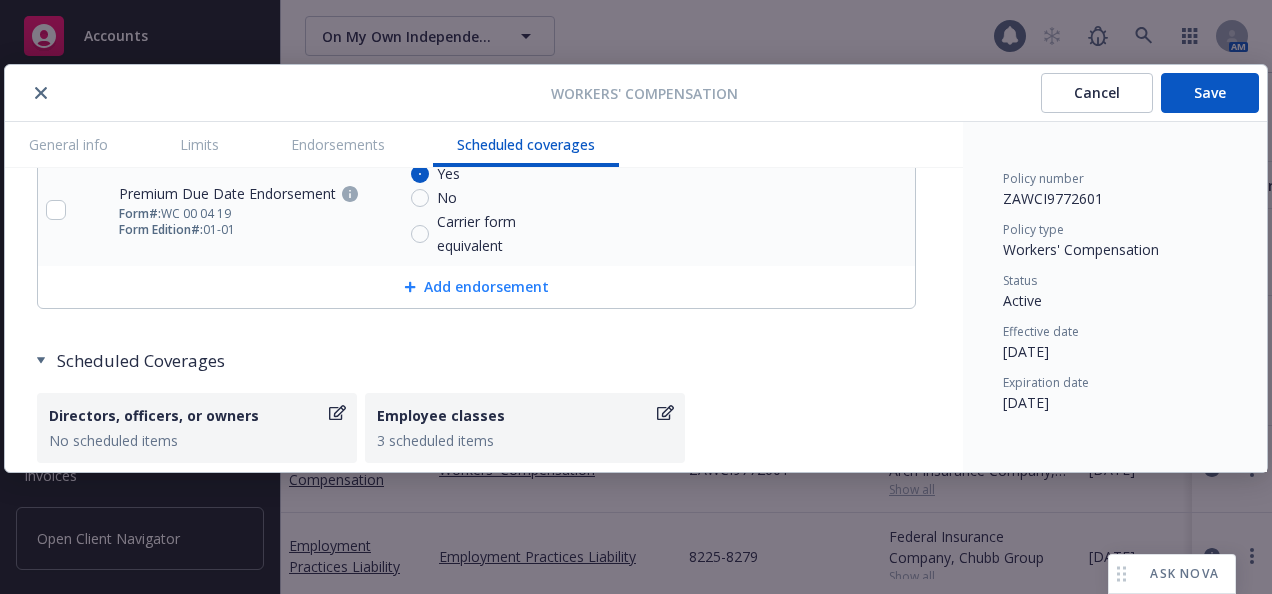 click on "Add endorsement" at bounding box center (476, 287) 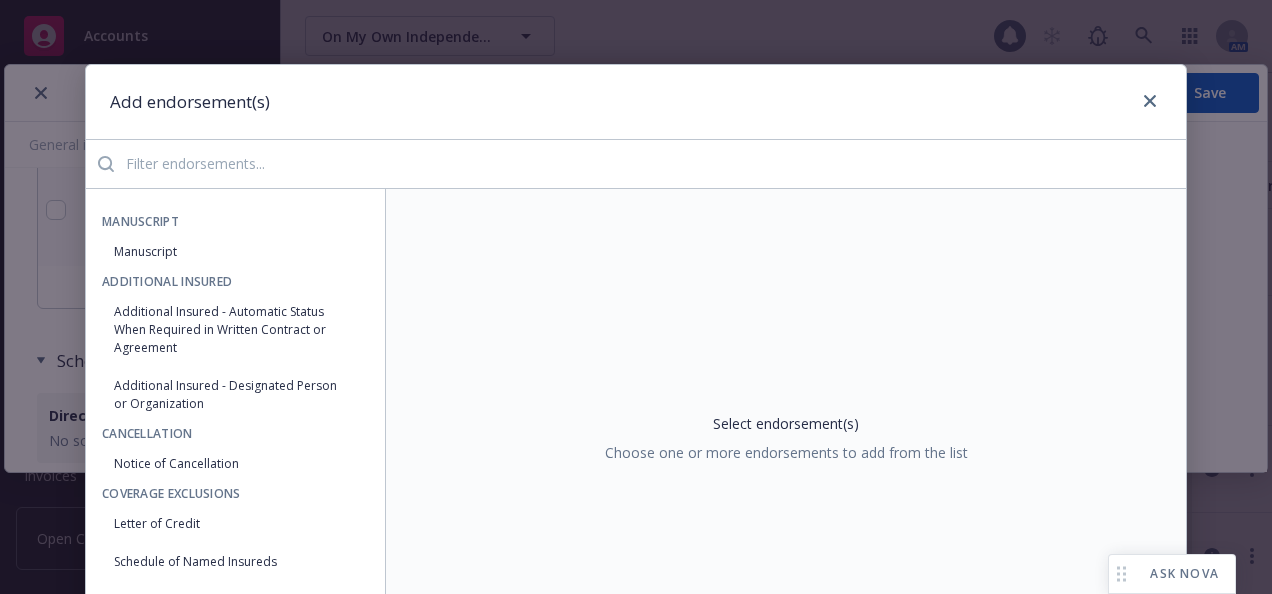 click at bounding box center (650, 164) 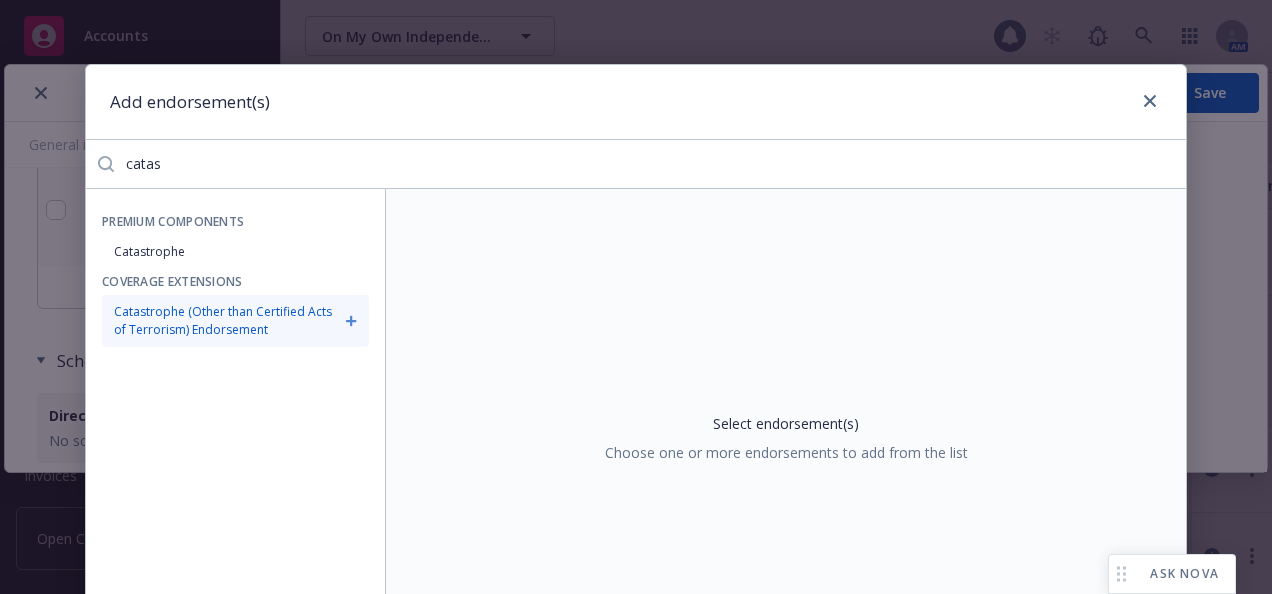 click on "Catastrophe (Other than Certified Acts of Terrorism) Endorsement" at bounding box center (235, 321) 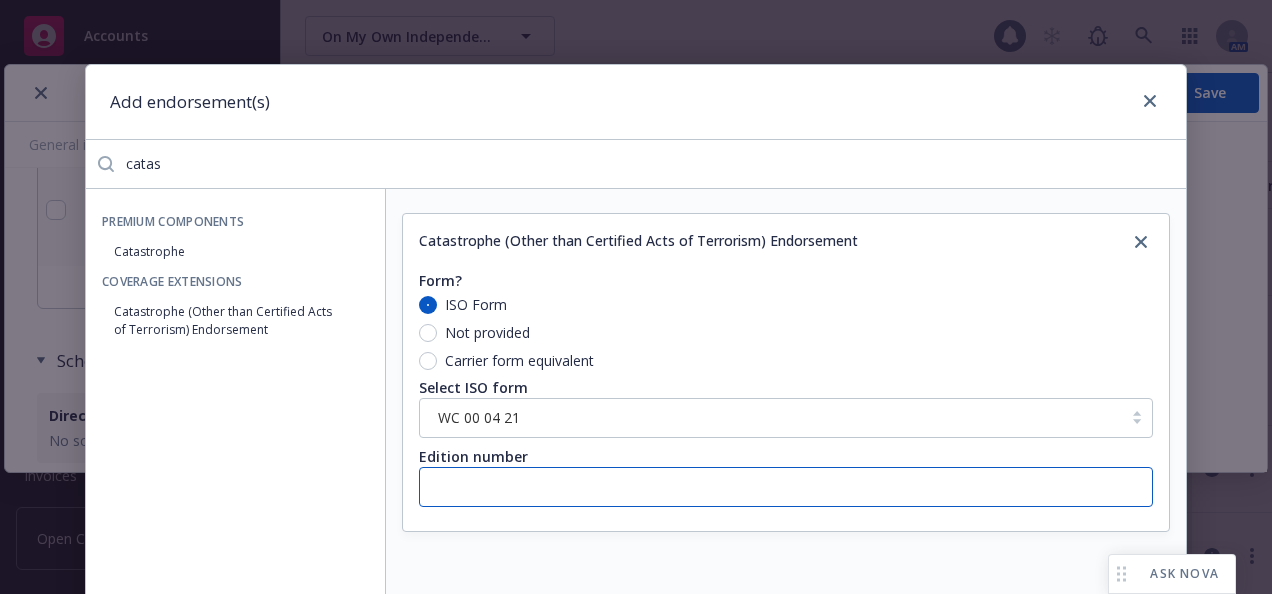 click at bounding box center (786, 487) 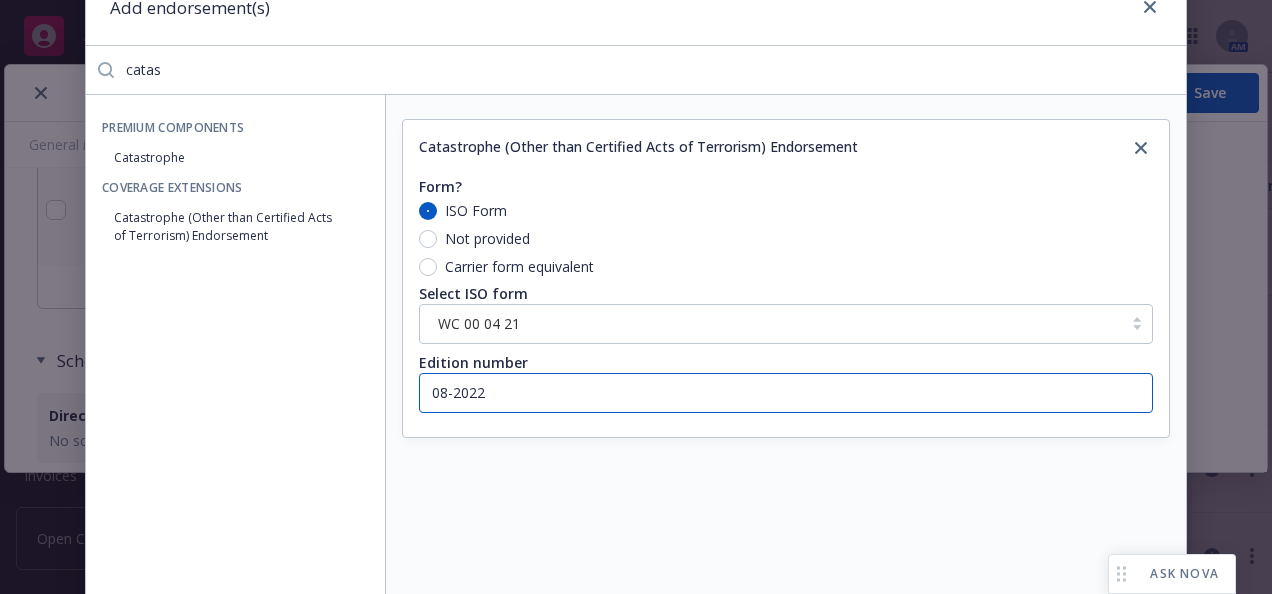 scroll, scrollTop: 200, scrollLeft: 0, axis: vertical 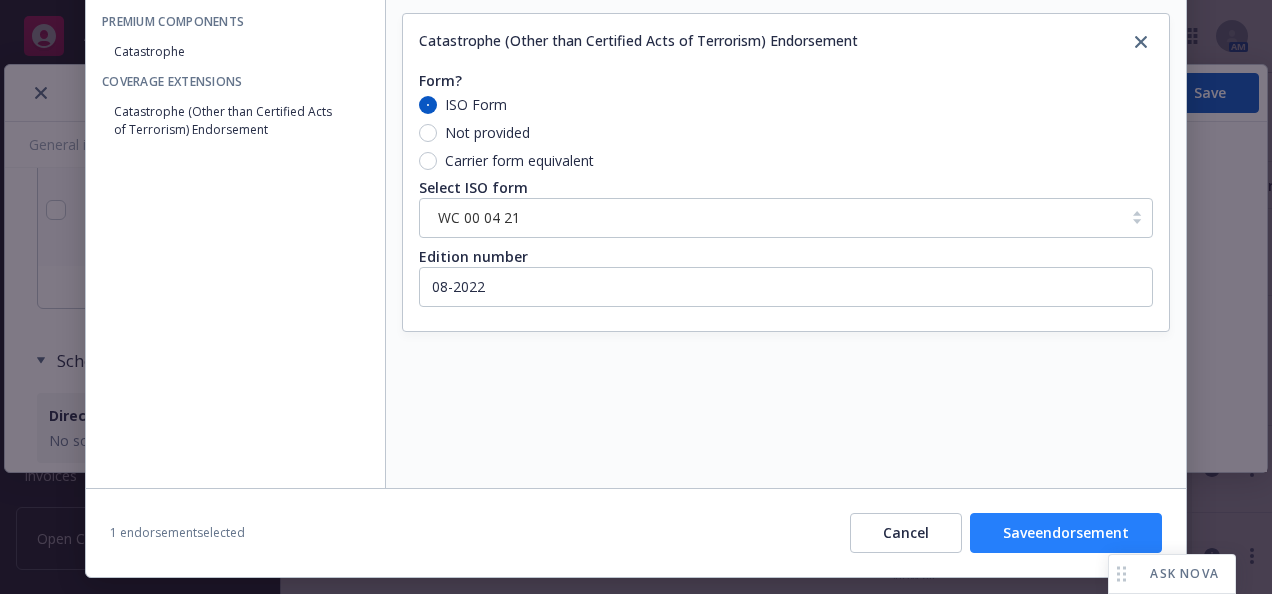 click on "Save  endorsement" at bounding box center (1066, 533) 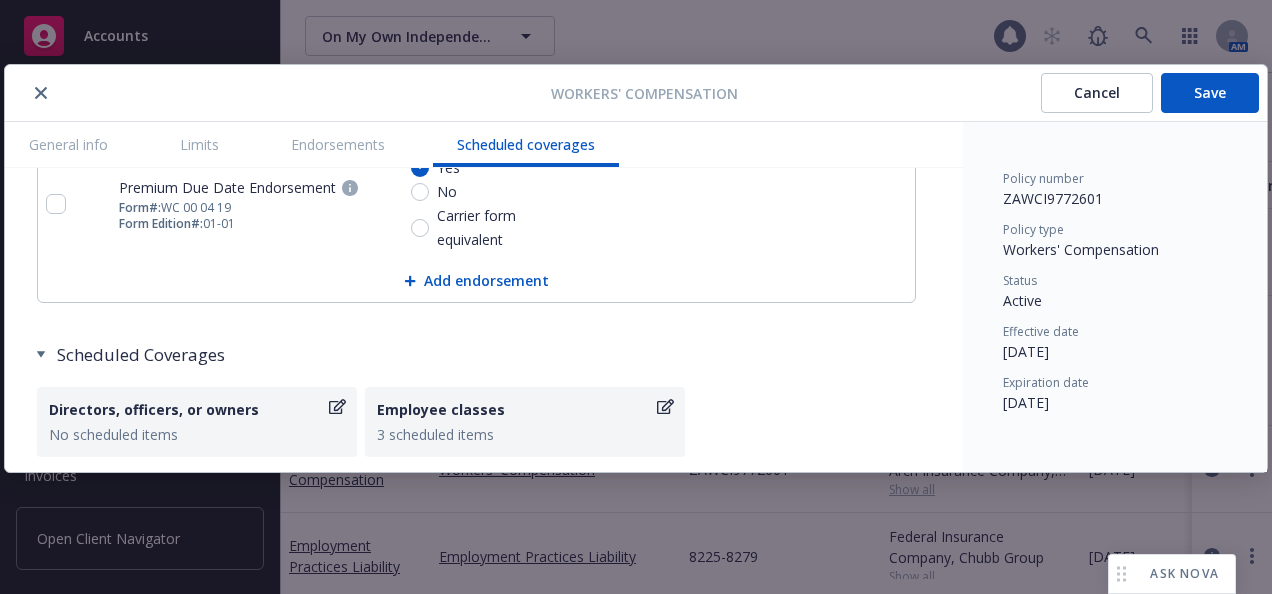 scroll, scrollTop: 2993, scrollLeft: 0, axis: vertical 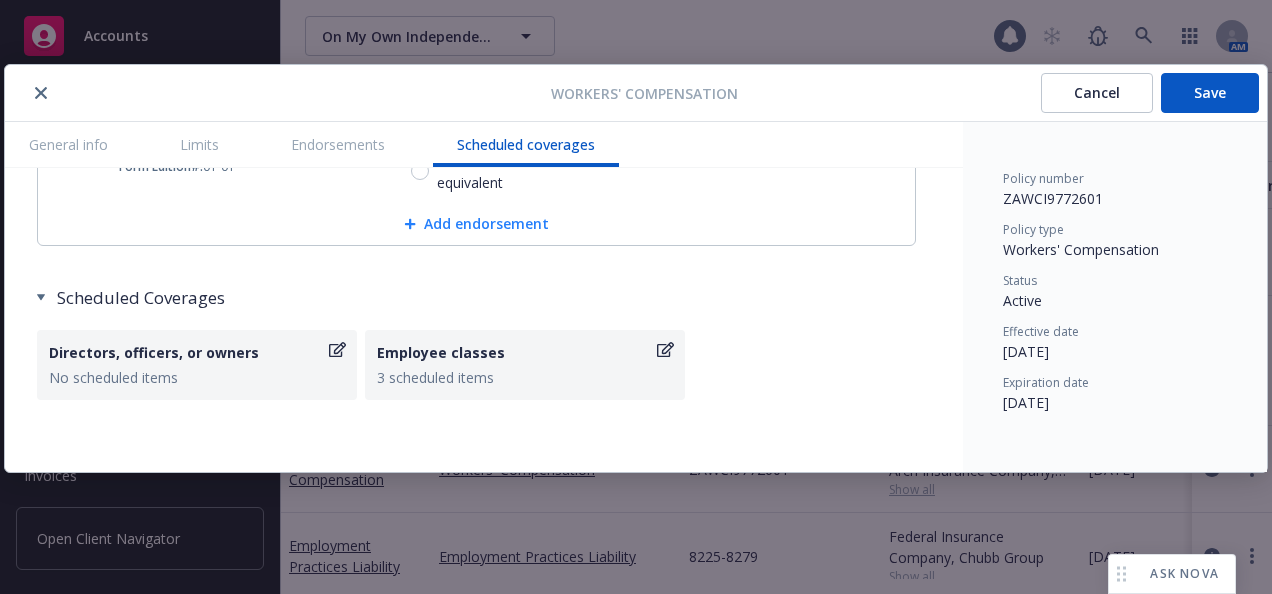 click on "Add endorsement" at bounding box center [476, 224] 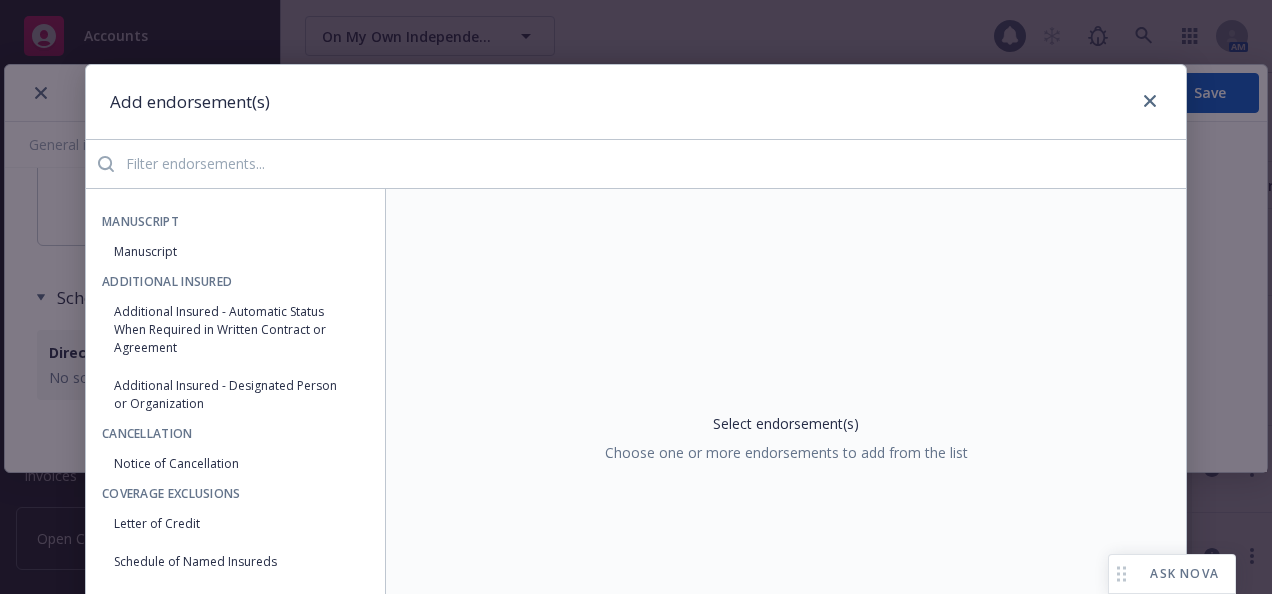 click at bounding box center [650, 164] 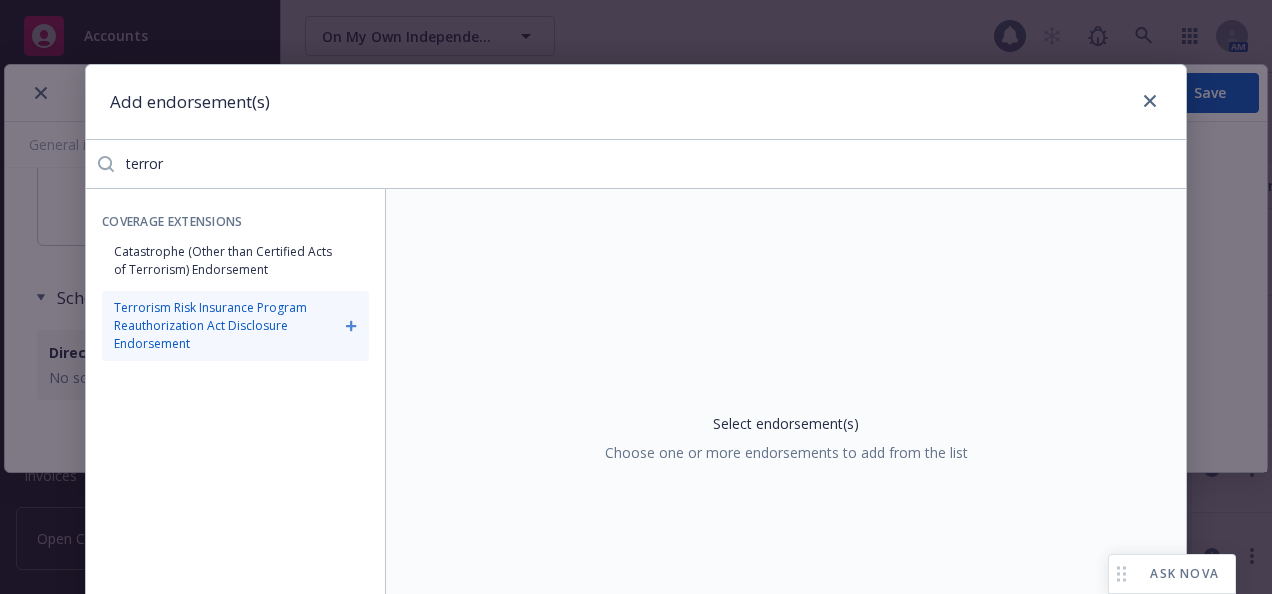 click on "Terrorism Risk Insurance Program Reauthorization Act Disclosure Endorsement" at bounding box center [235, 326] 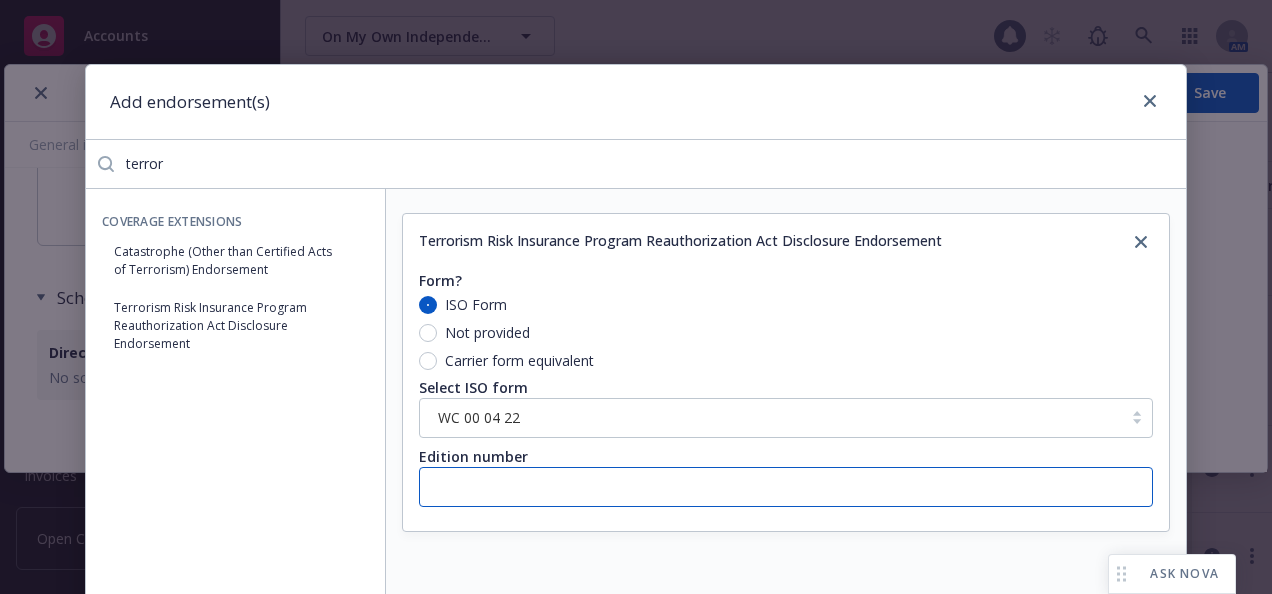 click at bounding box center [786, 487] 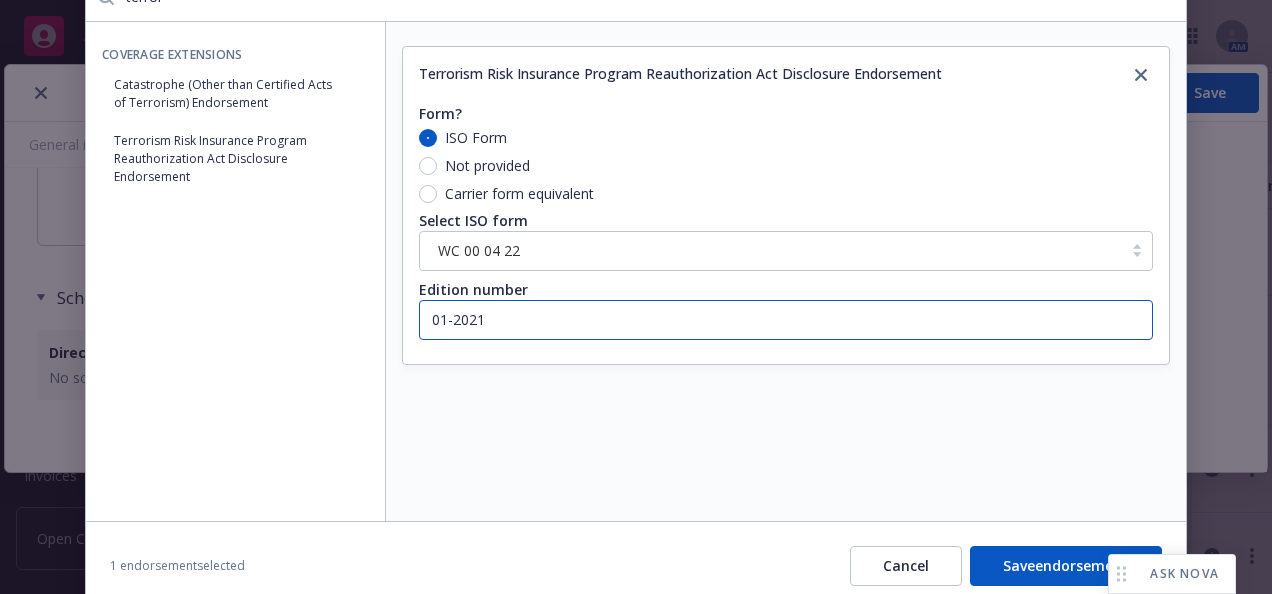 scroll, scrollTop: 200, scrollLeft: 0, axis: vertical 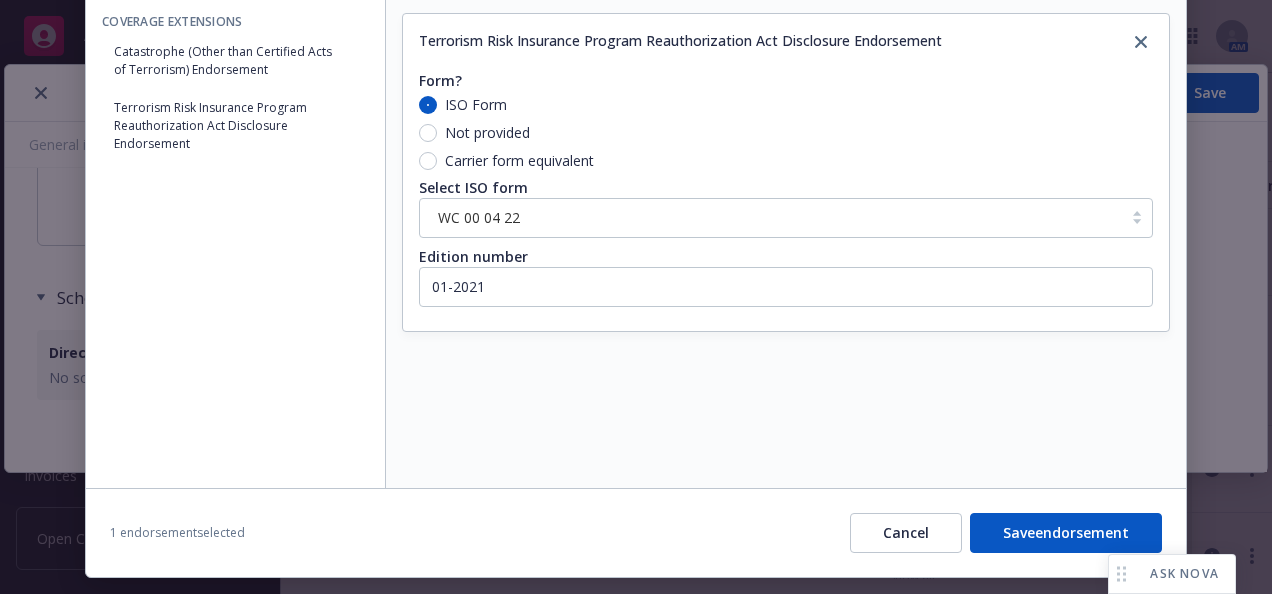 click on "Save  endorsement" at bounding box center [1066, 533] 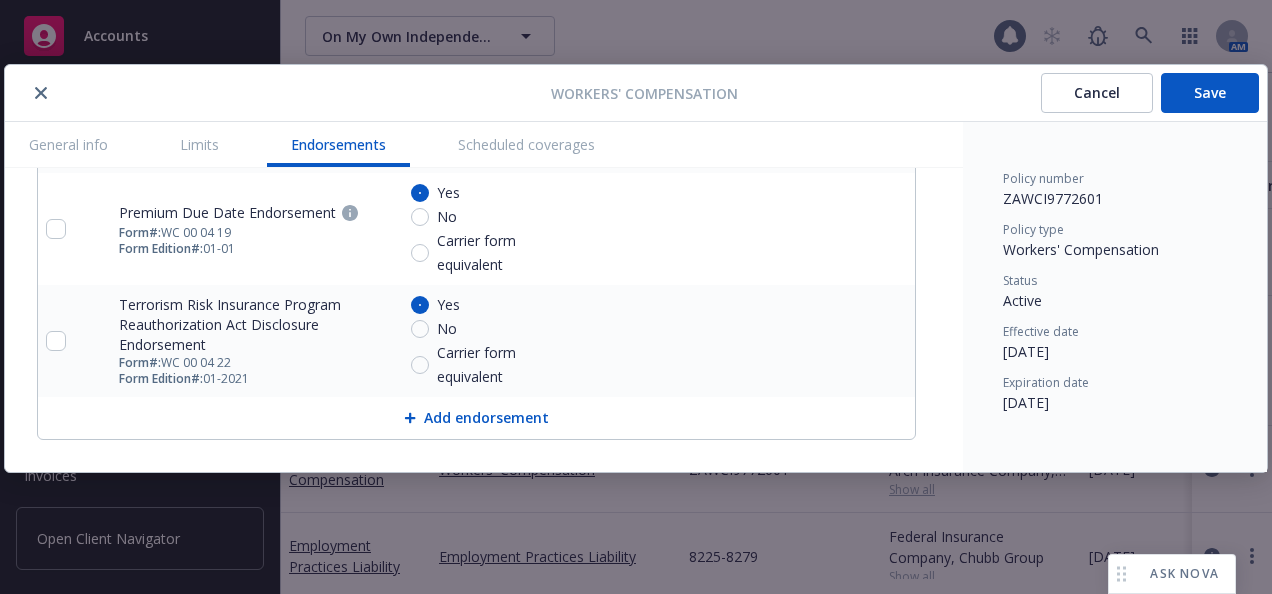 scroll, scrollTop: 2993, scrollLeft: 0, axis: vertical 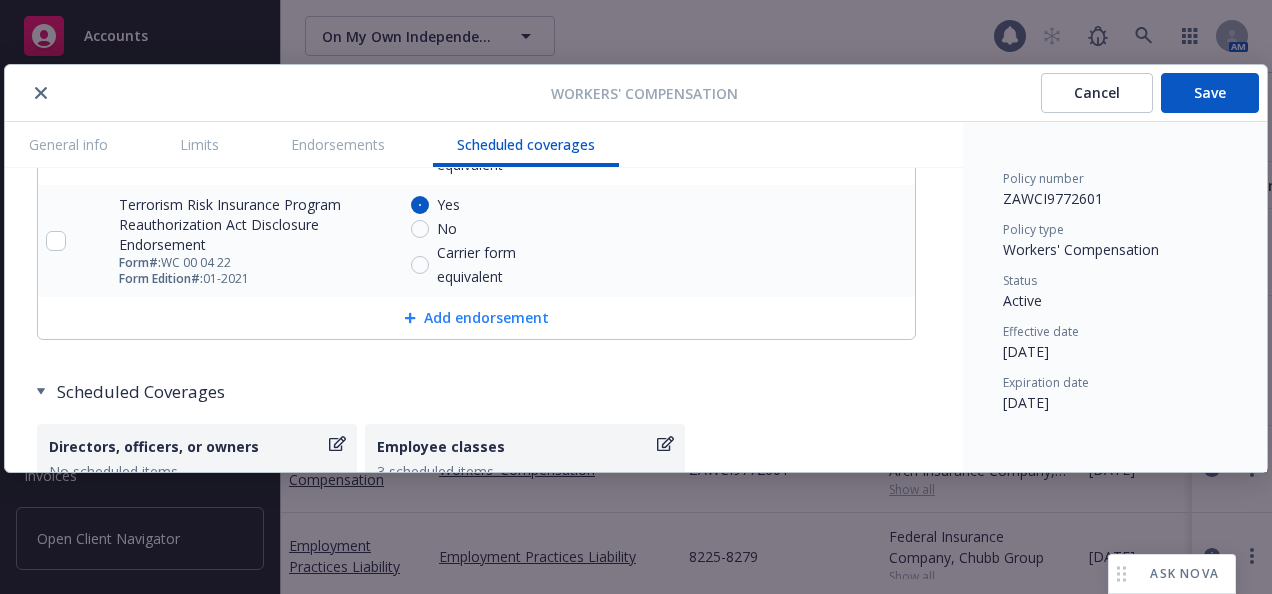 click on "Add endorsement" at bounding box center (476, 318) 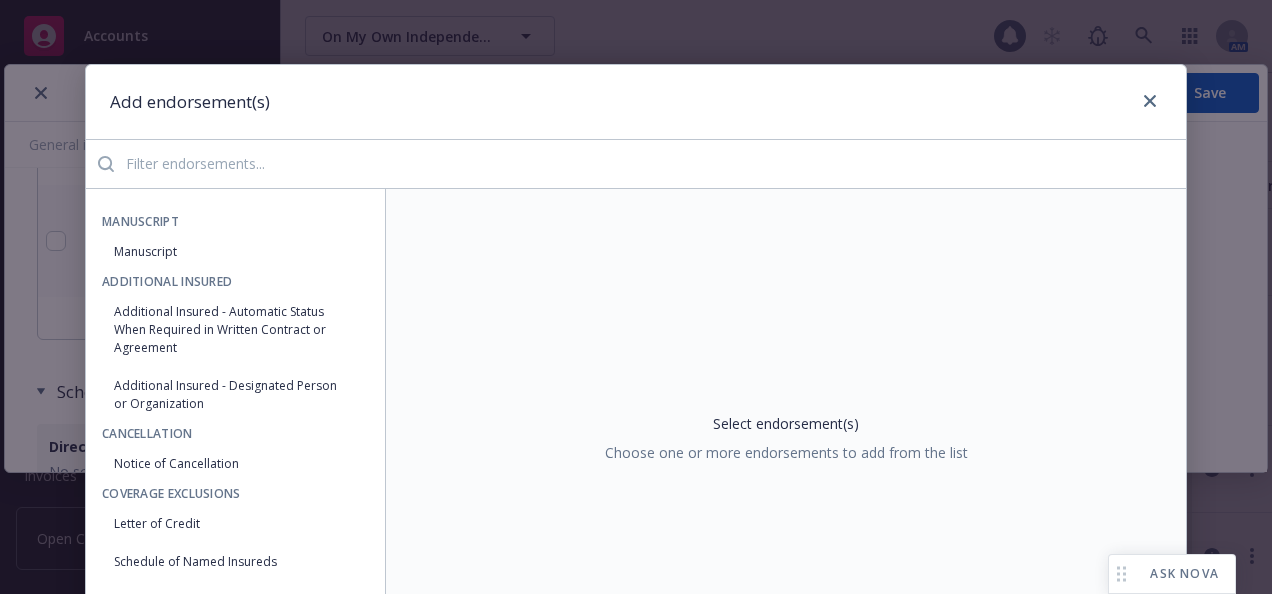 click at bounding box center [650, 164] 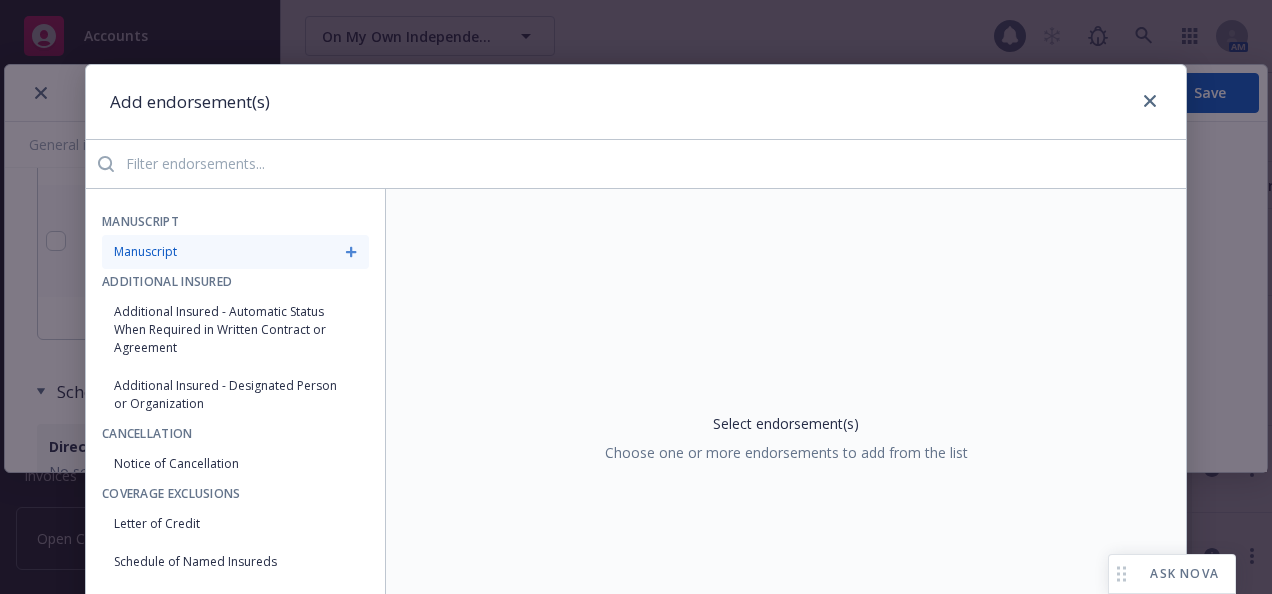 click on "Manuscript" at bounding box center [235, 252] 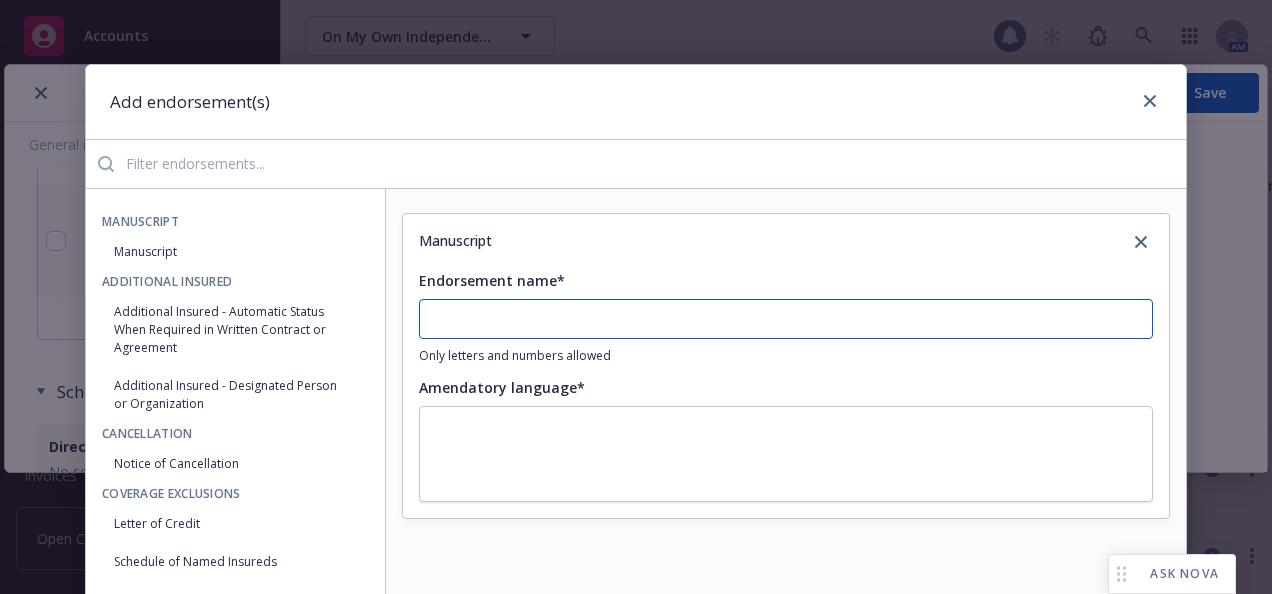 click on "Endorsement name*" at bounding box center (786, 319) 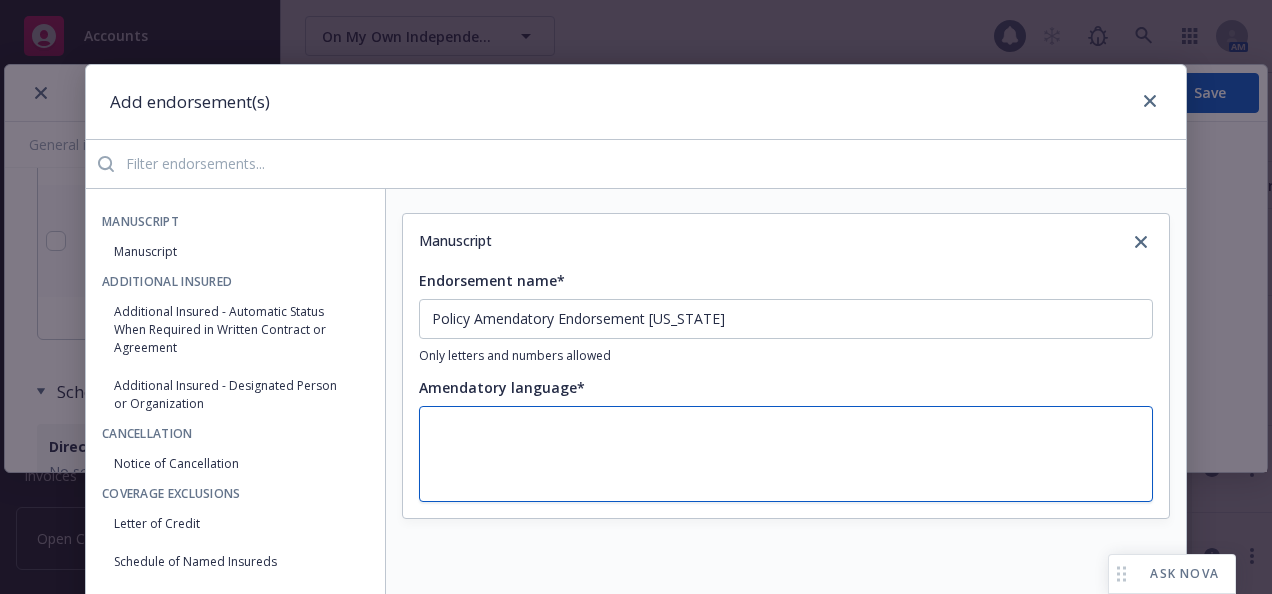 click at bounding box center [786, 454] 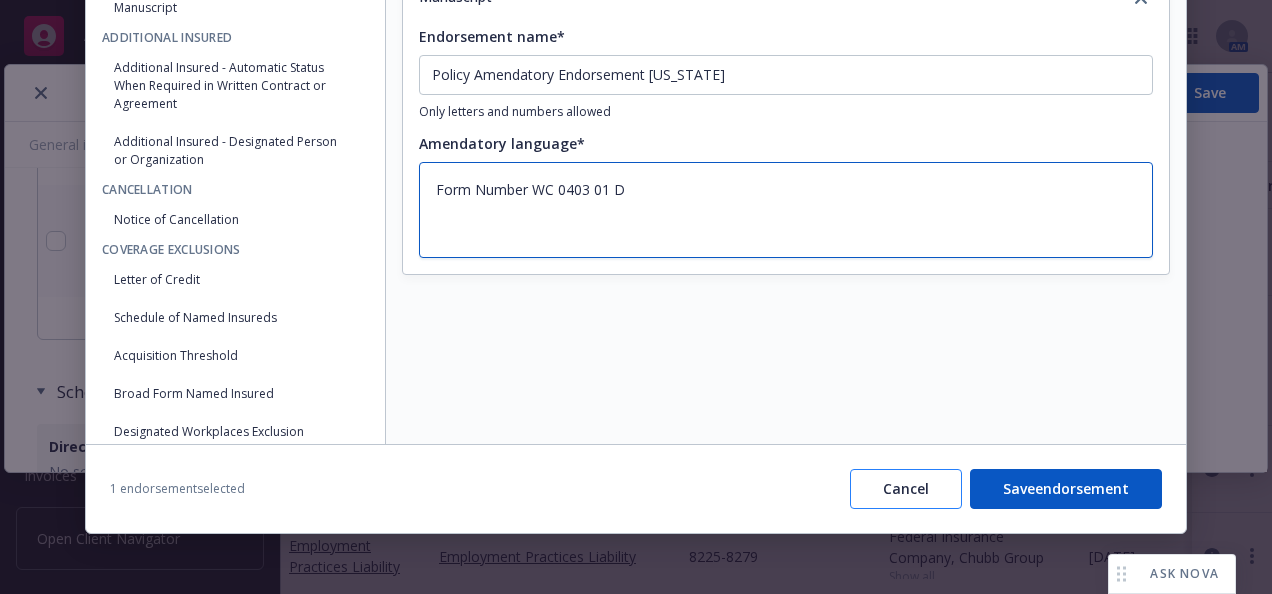 scroll, scrollTop: 246, scrollLeft: 0, axis: vertical 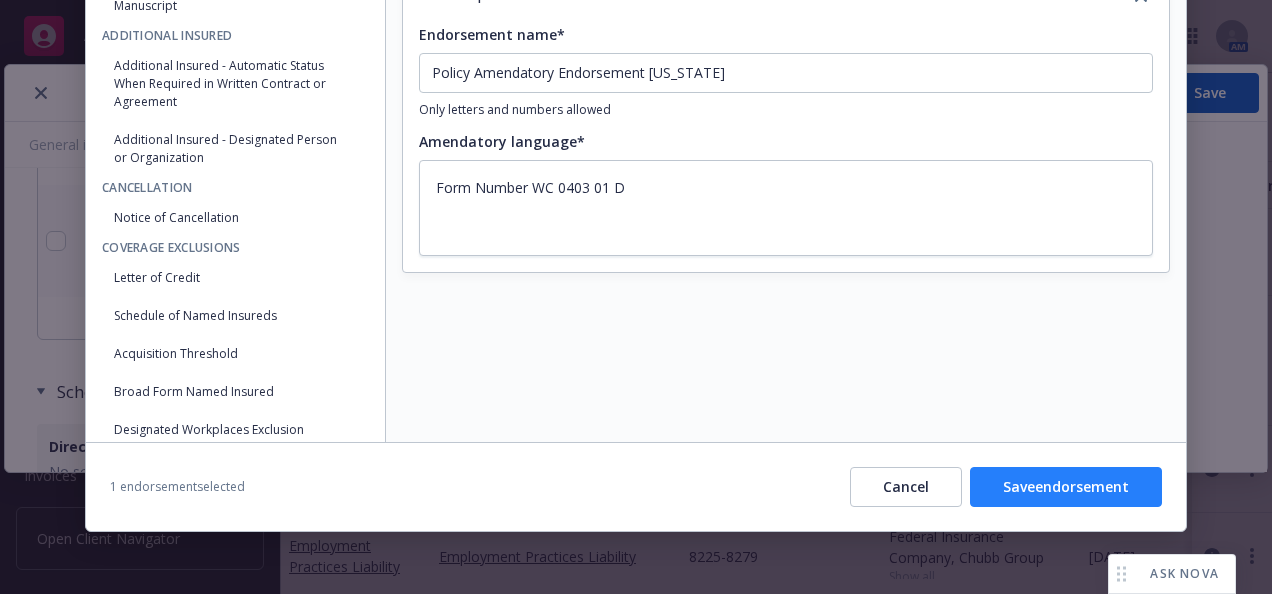 click on "Save  endorsement" at bounding box center (1066, 487) 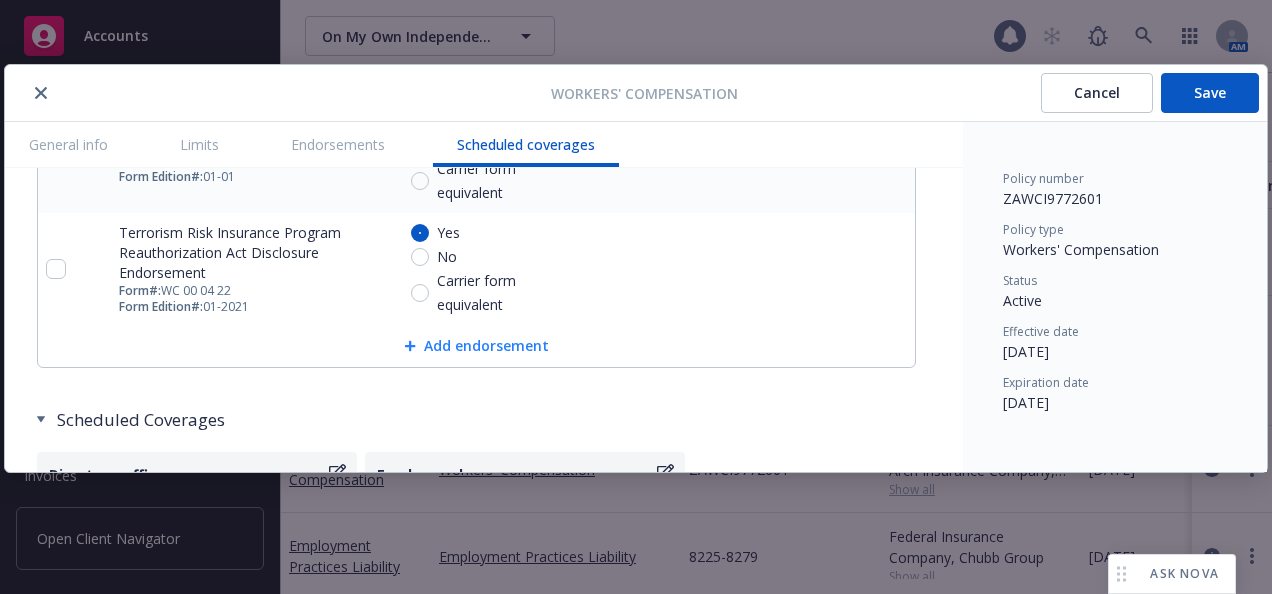 scroll, scrollTop: 3089, scrollLeft: 0, axis: vertical 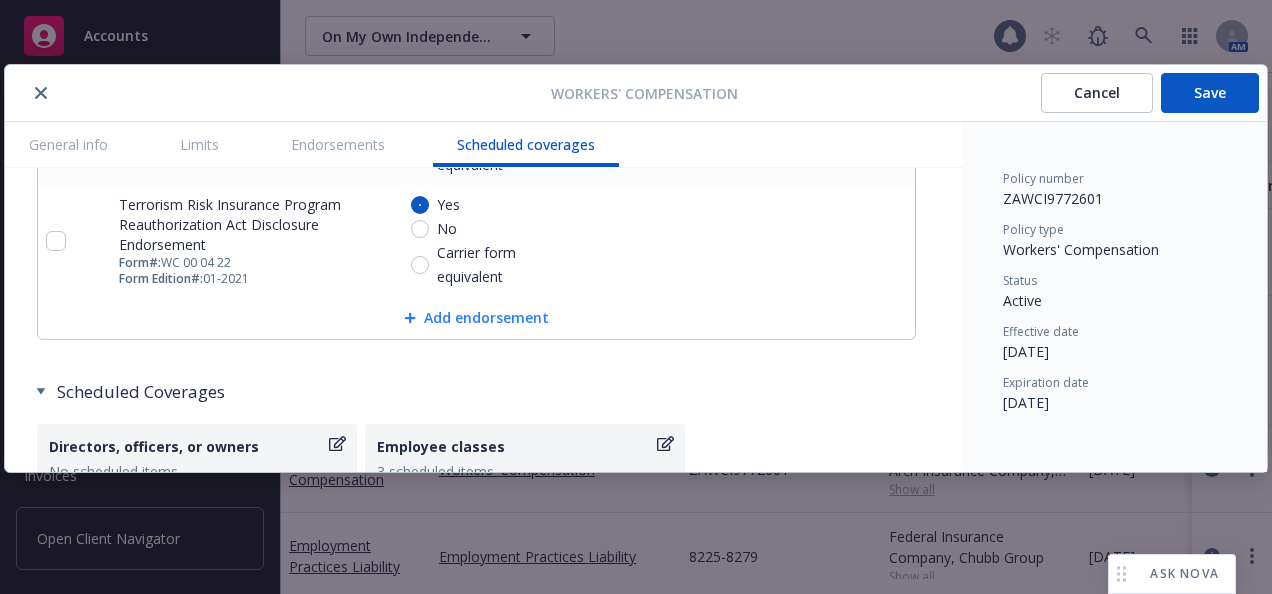 click on "Add endorsement" at bounding box center (476, 318) 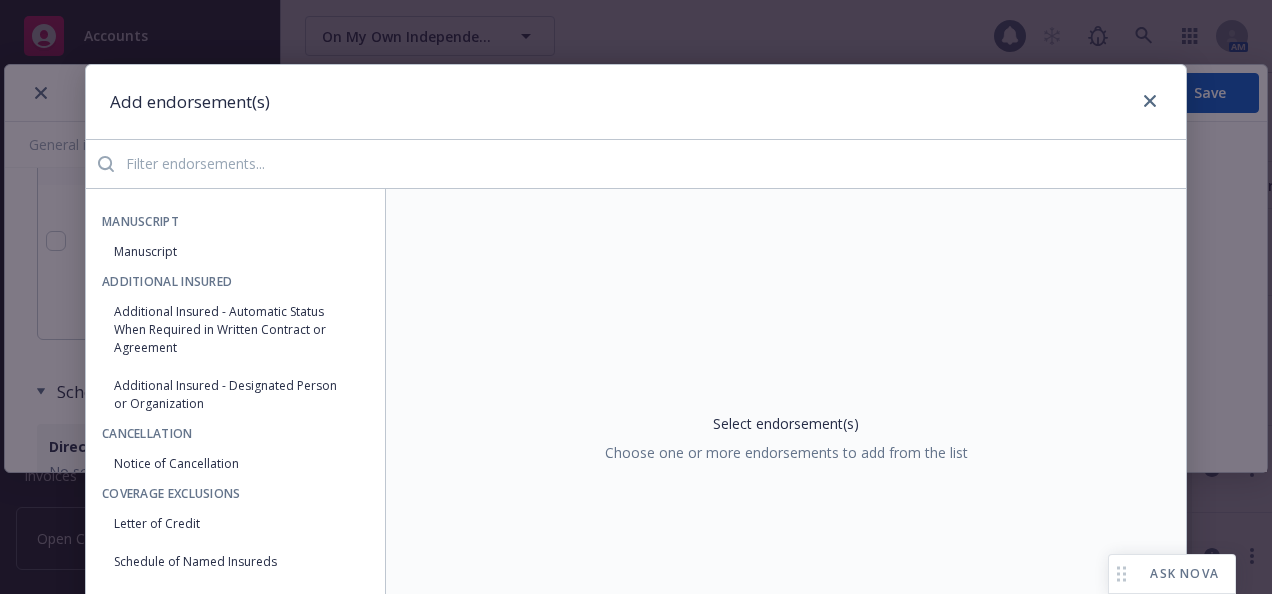 drag, startPoint x: 305, startPoint y: 161, endPoint x: 301, endPoint y: 176, distance: 15.524175 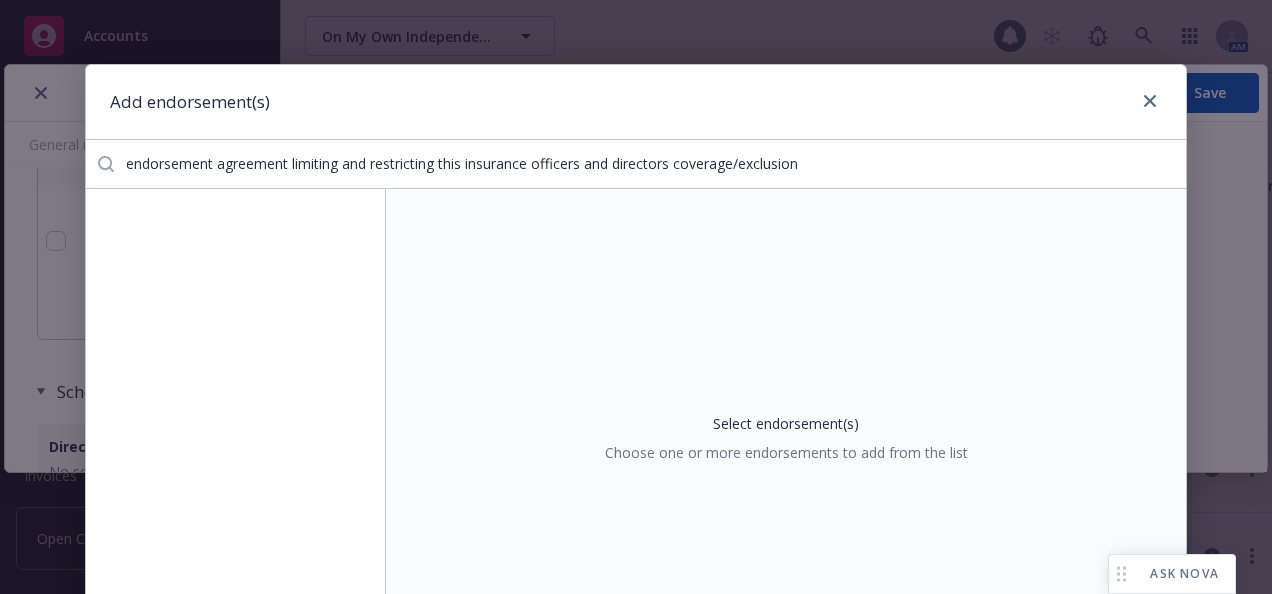 click on "endorsement agreement limiting and restricting this insurance officers and directors coverage/exclusion" at bounding box center (650, 164) 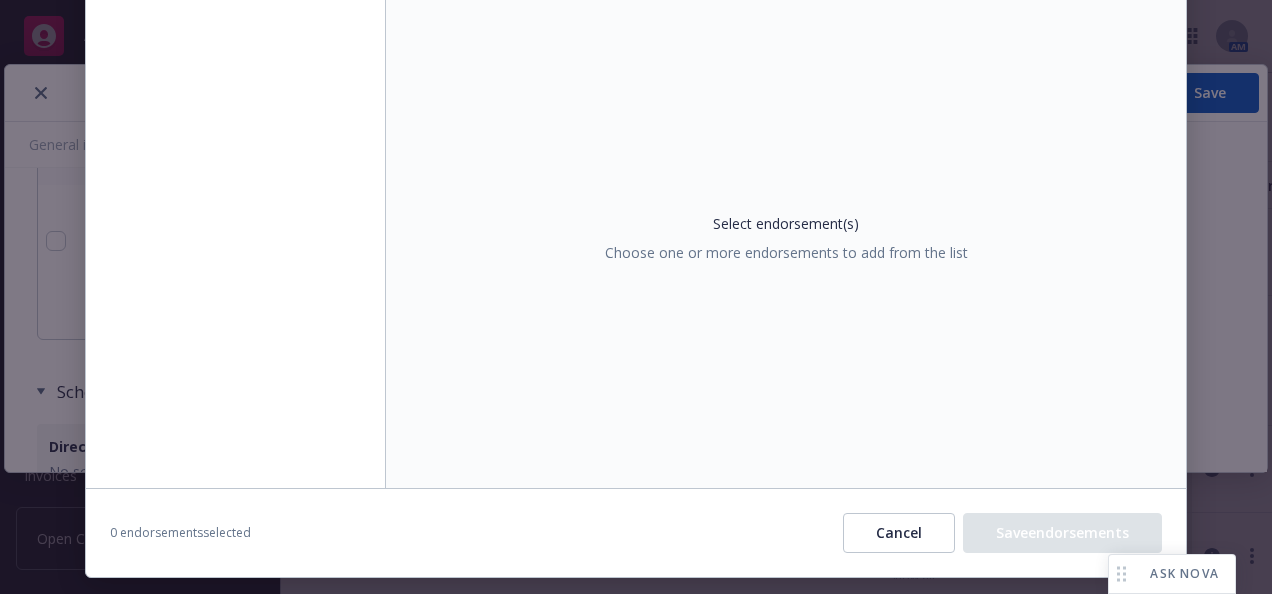 scroll, scrollTop: 0, scrollLeft: 0, axis: both 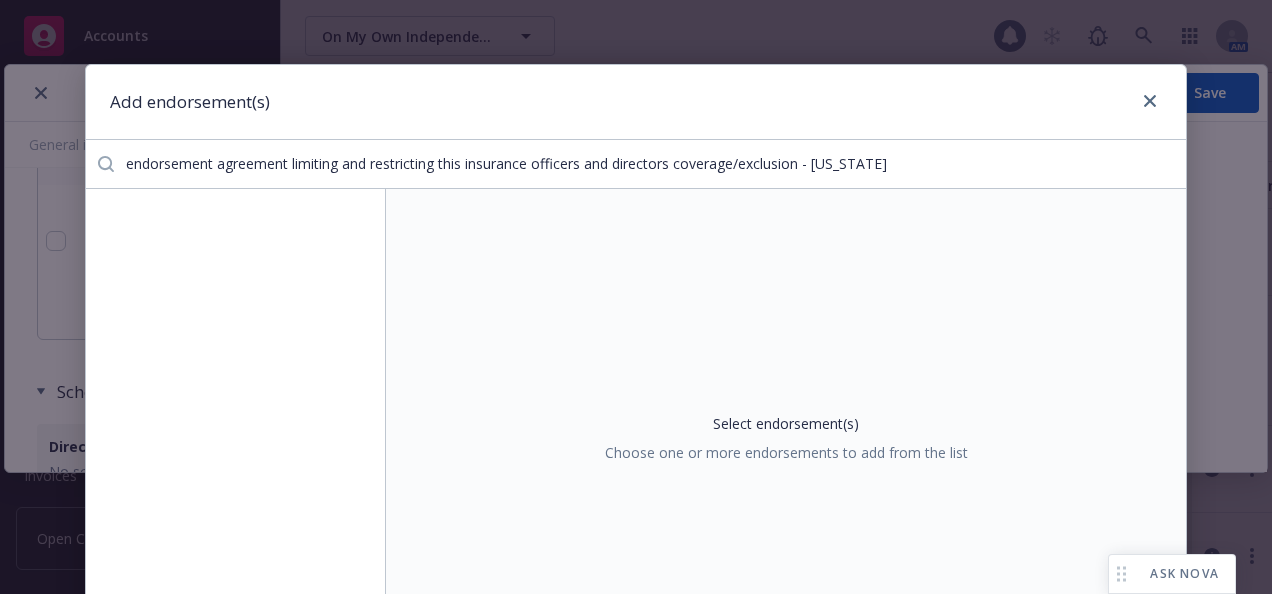 click on "endorsement agreement limiting and restricting this insurance officers and directors coverage/exclusion - [US_STATE]" at bounding box center [650, 164] 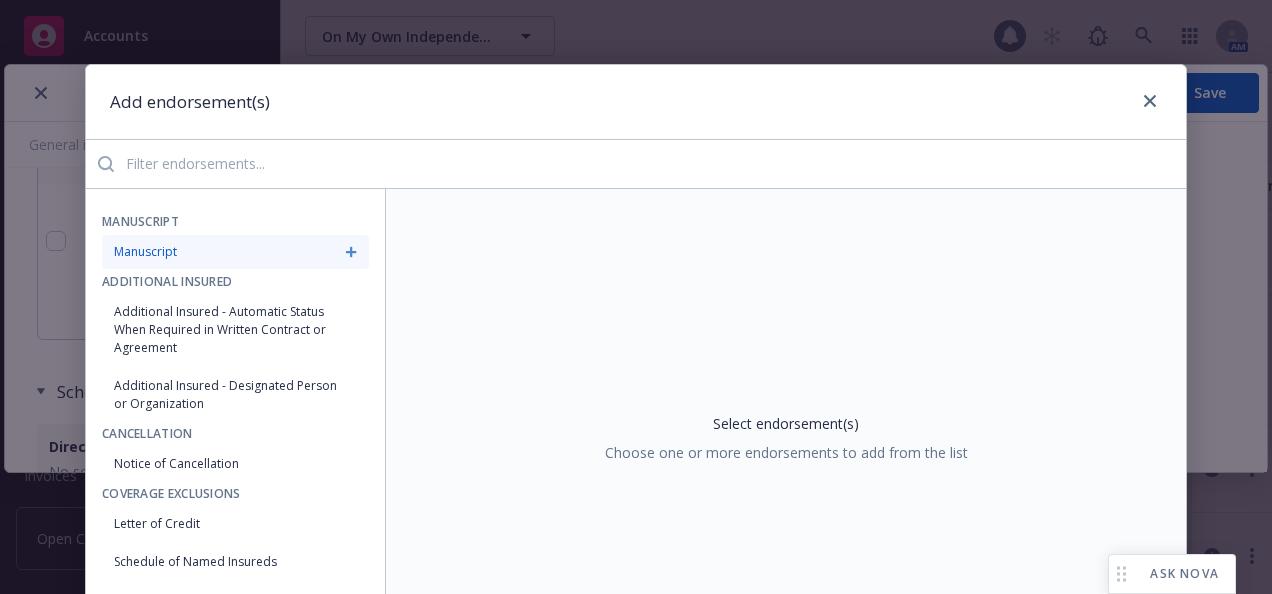 click on "Manuscript" at bounding box center (235, 252) 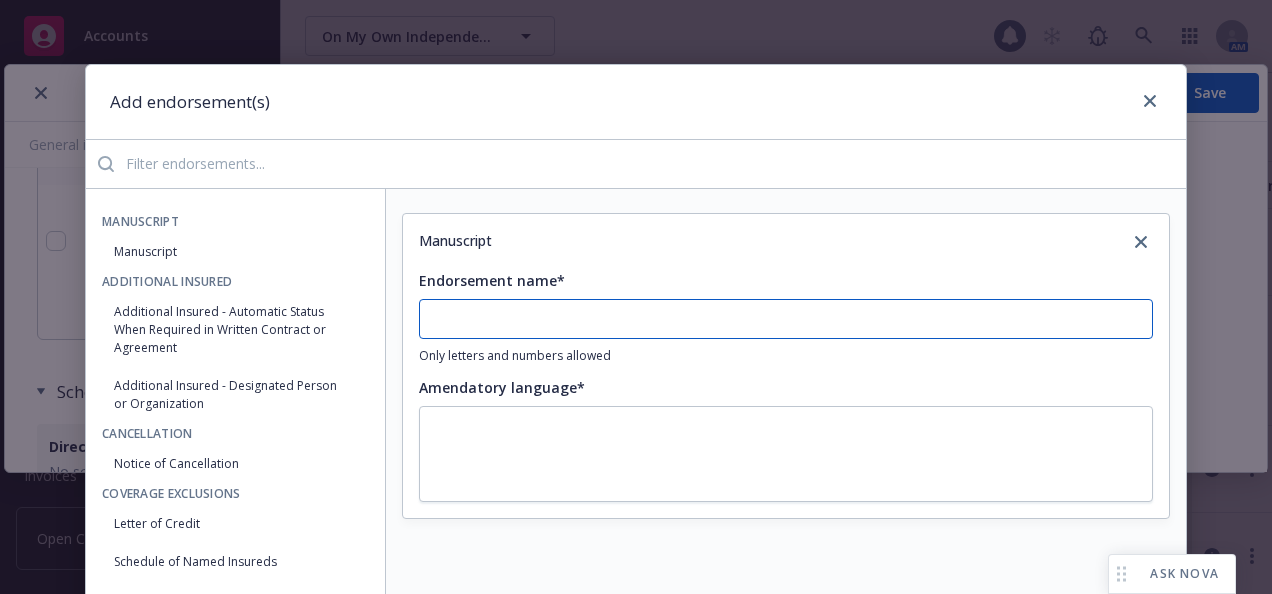 drag, startPoint x: 454, startPoint y: 322, endPoint x: 452, endPoint y: 310, distance: 12.165525 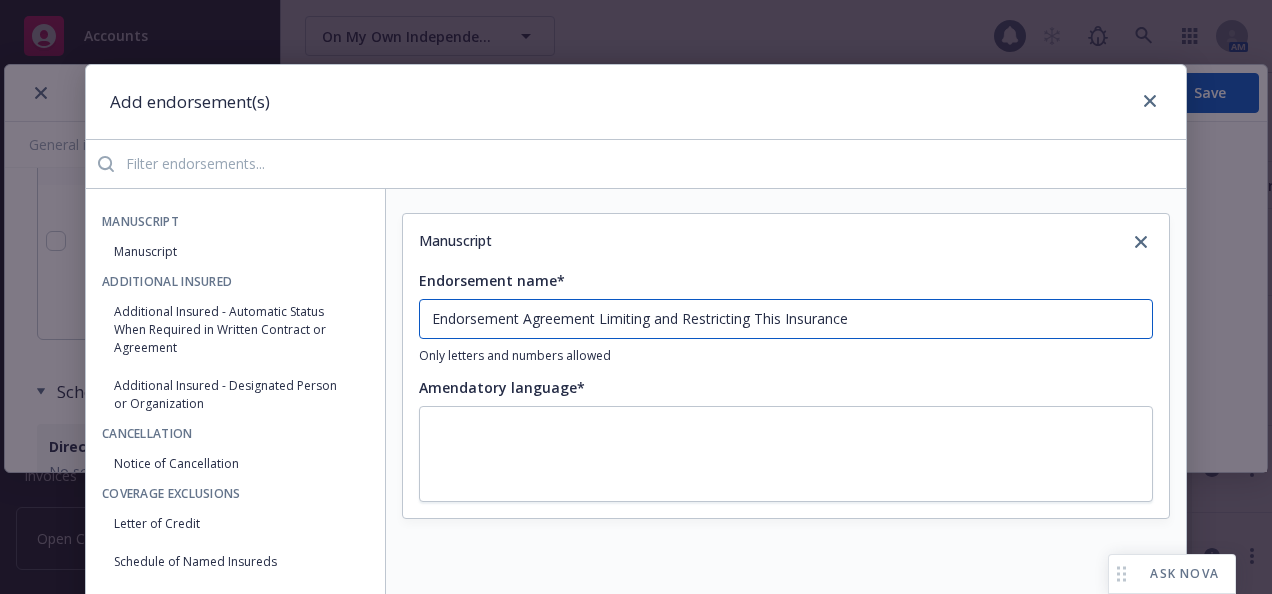 click on "Endorsement Agreement Limiting and Restricting This Insurance" at bounding box center [786, 319] 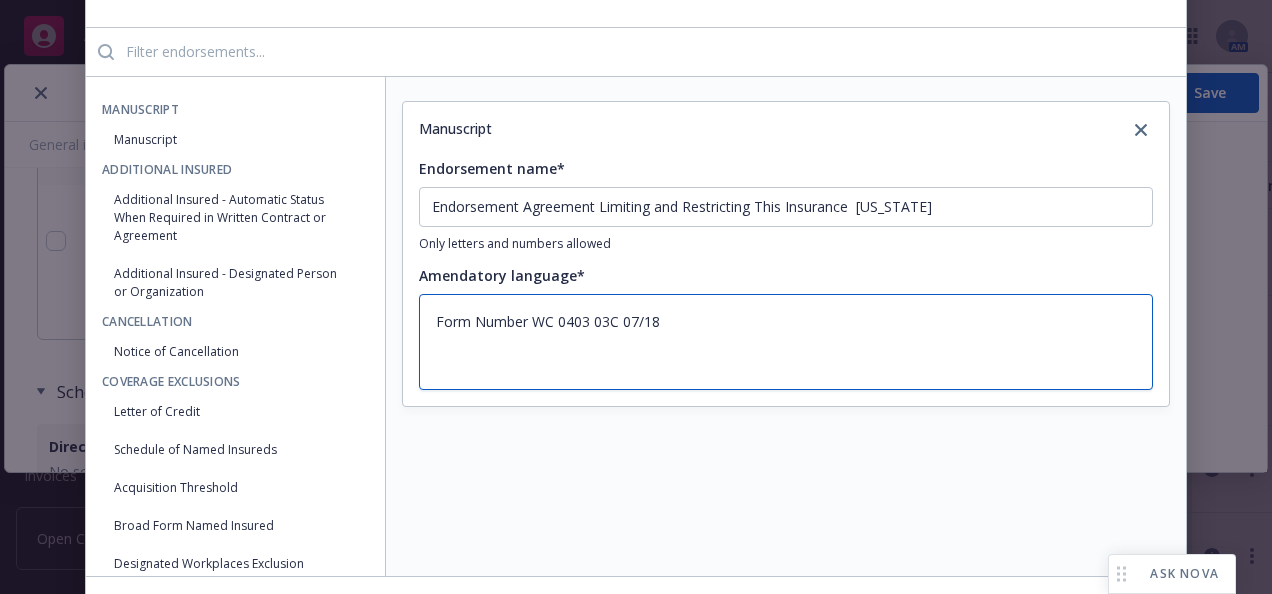 scroll, scrollTop: 200, scrollLeft: 0, axis: vertical 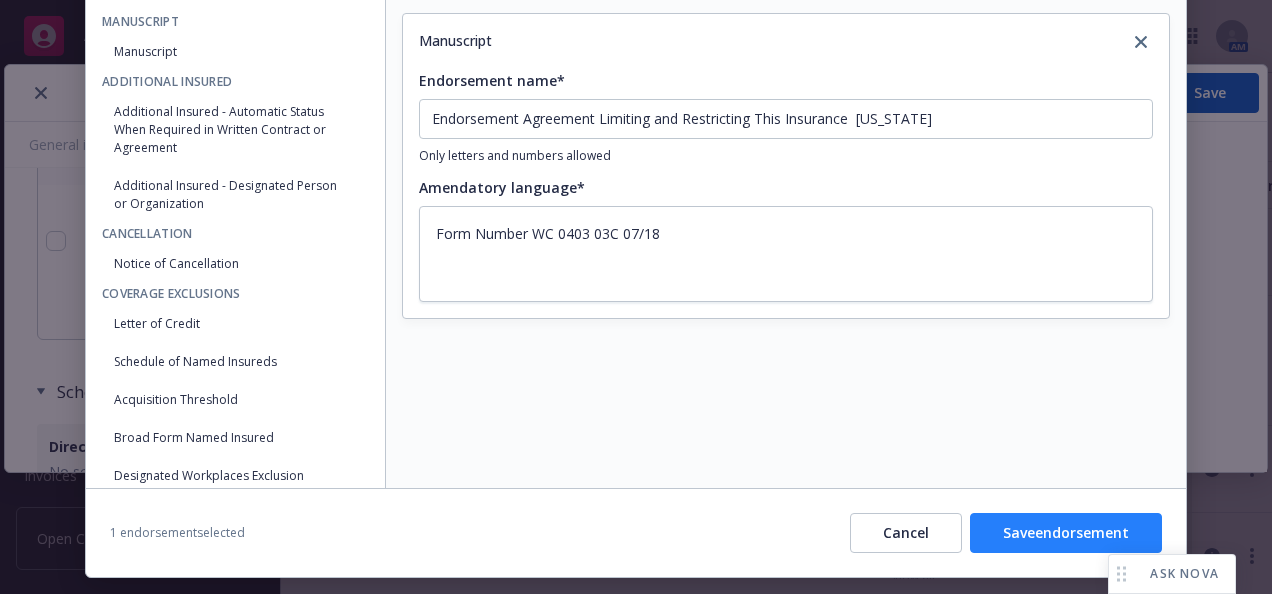click on "Save  endorsement" at bounding box center [1066, 533] 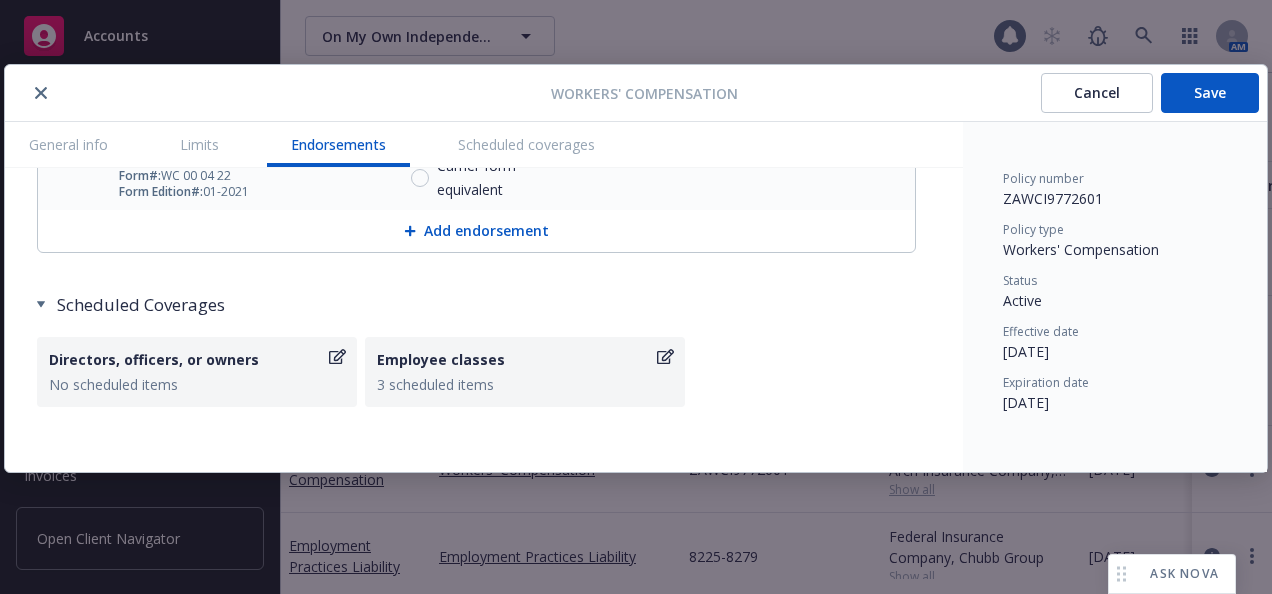 scroll, scrollTop: 3285, scrollLeft: 0, axis: vertical 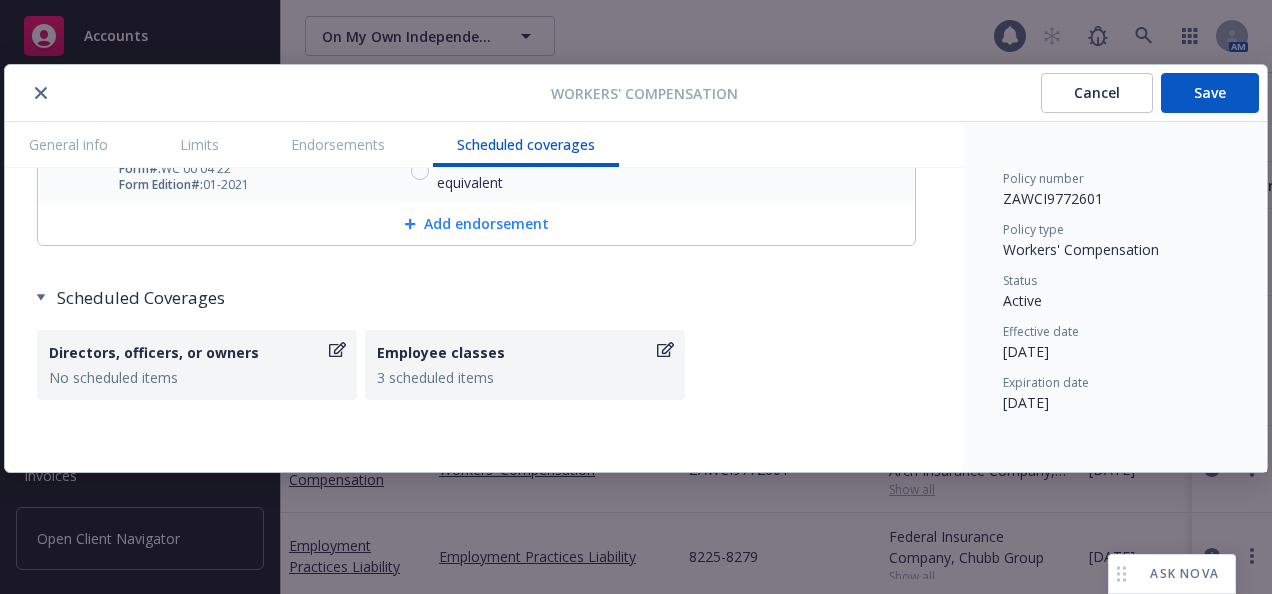 click on "Add endorsement" at bounding box center [476, 224] 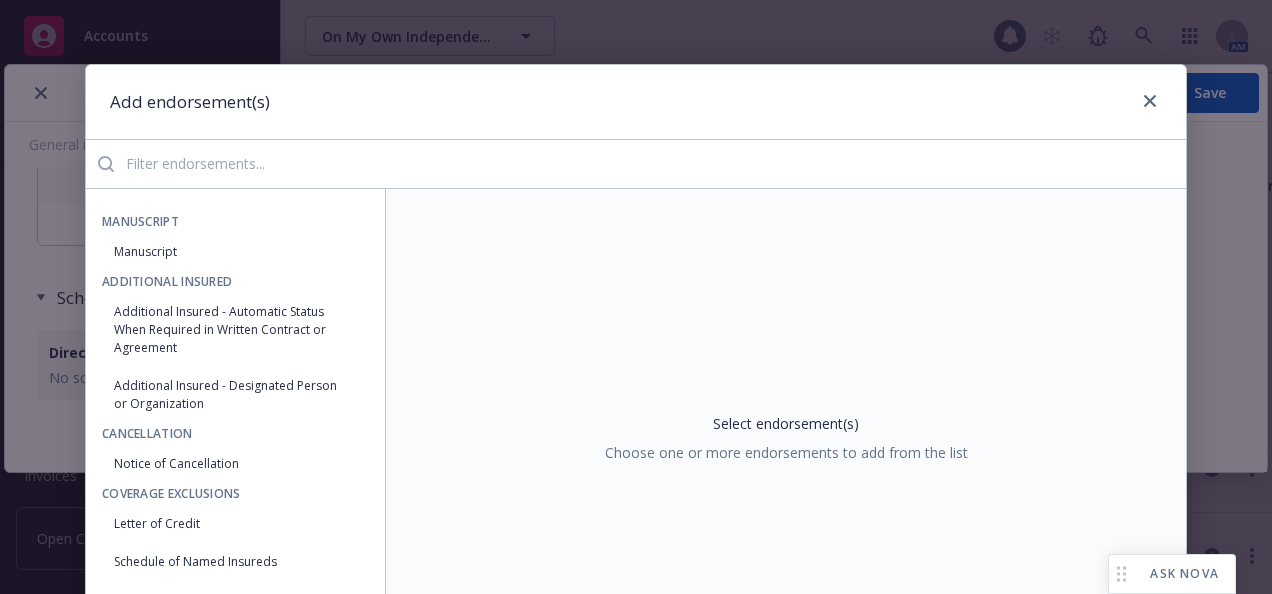 drag, startPoint x: 413, startPoint y: 164, endPoint x: 402, endPoint y: 172, distance: 13.601471 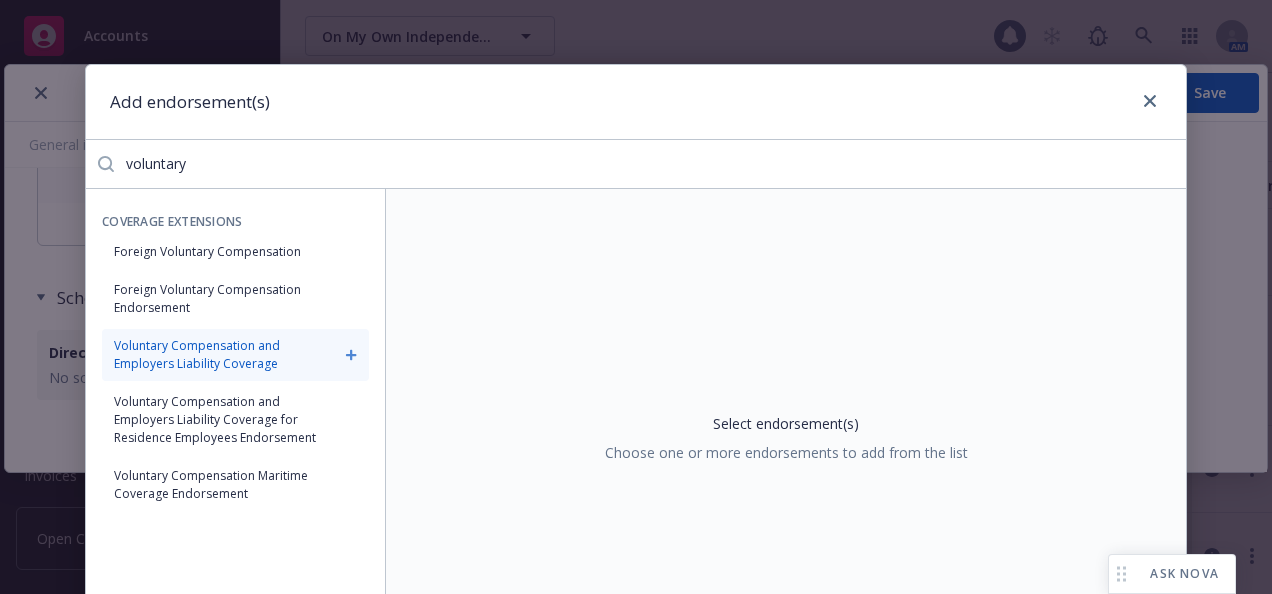 click on "Voluntary Compensation and Employers Liability Coverage" at bounding box center (235, 355) 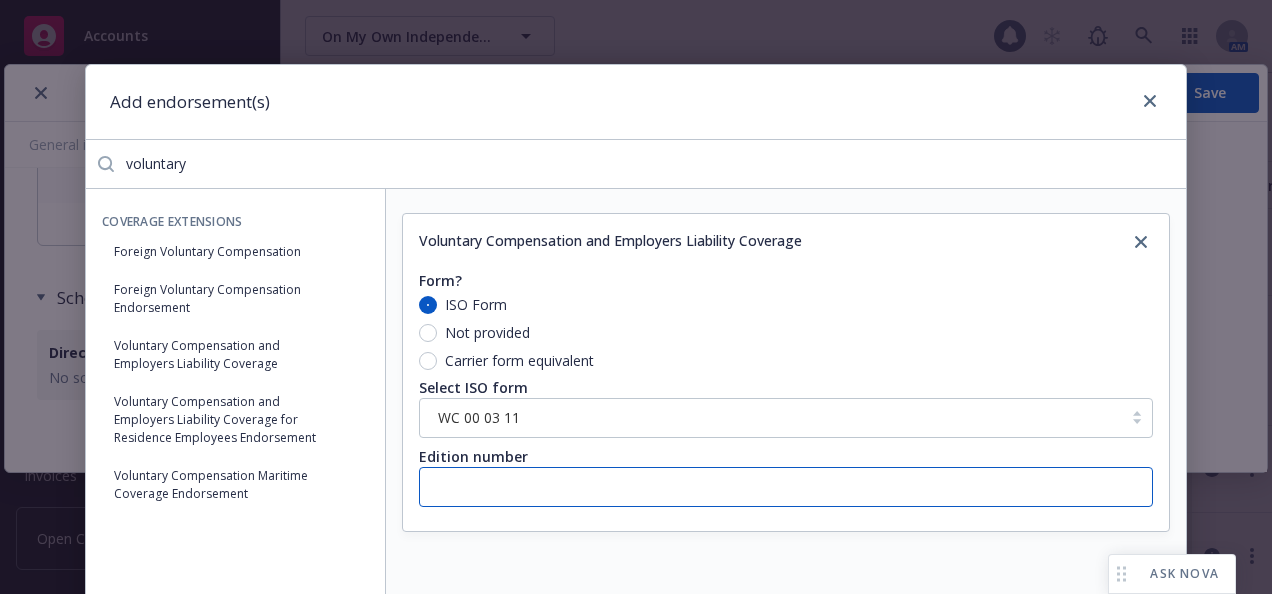 click at bounding box center (786, 487) 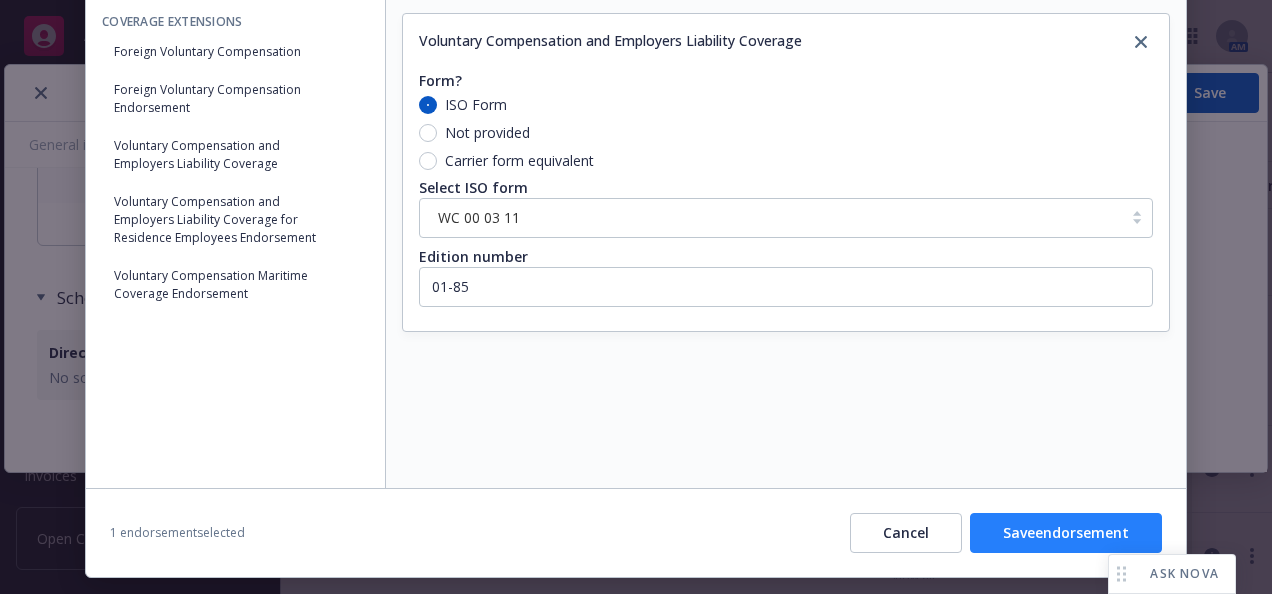 scroll, scrollTop: 246, scrollLeft: 0, axis: vertical 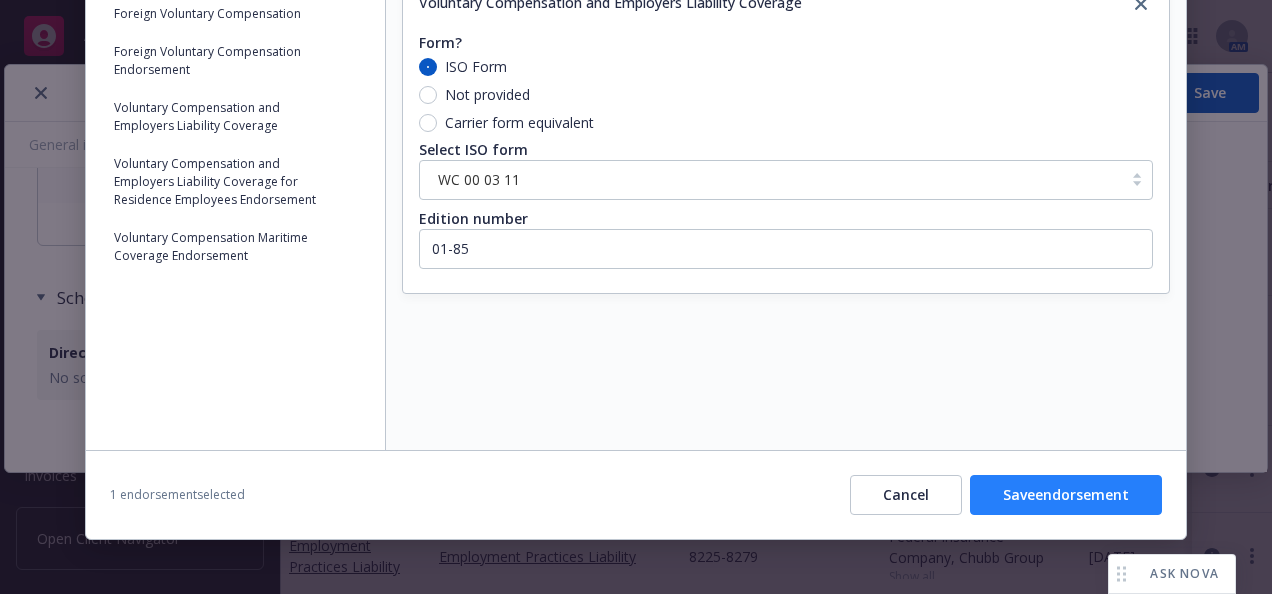 click on "1   endorsement  selected Cancel Save  endorsement" at bounding box center (636, 494) 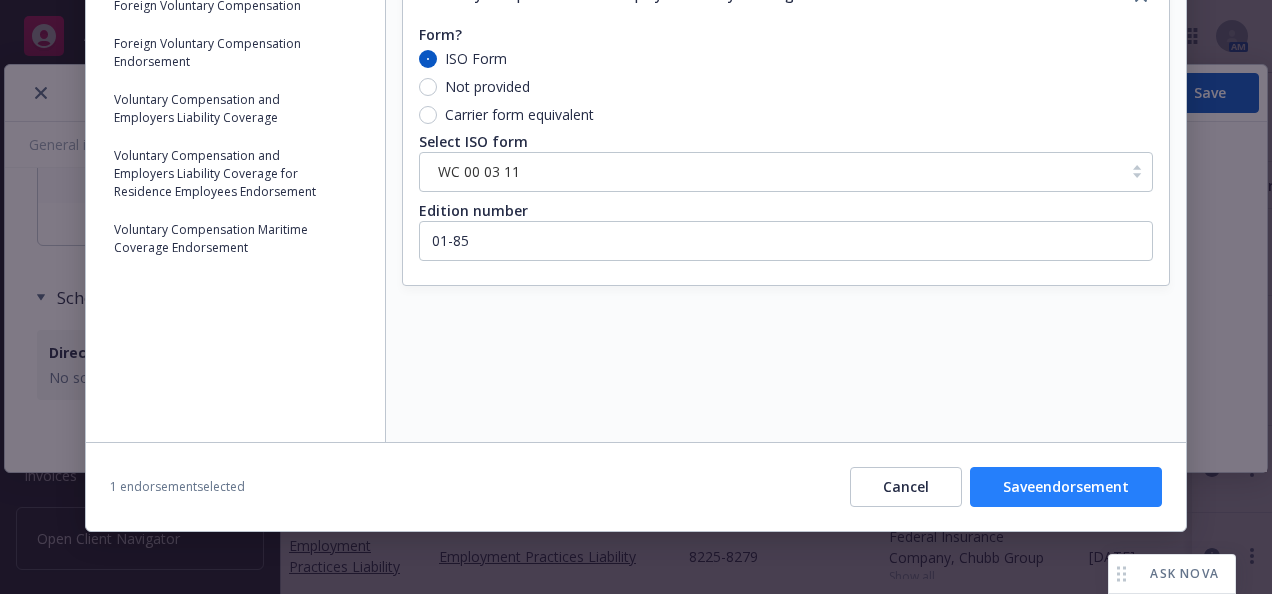 click on "Save  endorsement" at bounding box center (1066, 487) 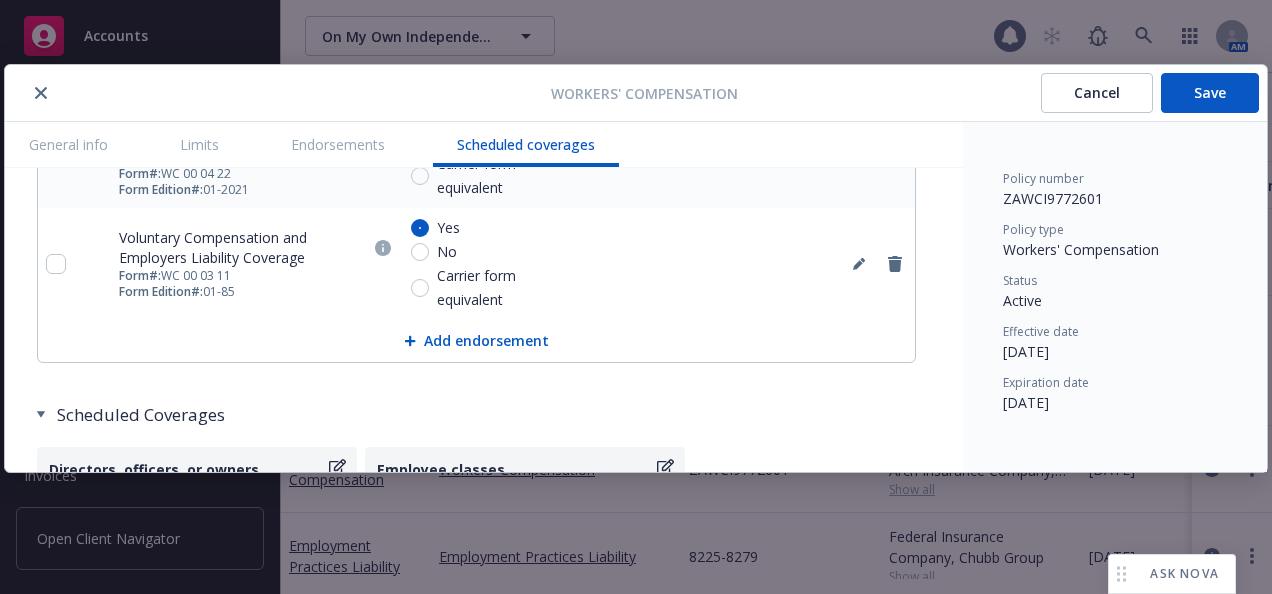 scroll, scrollTop: 3385, scrollLeft: 0, axis: vertical 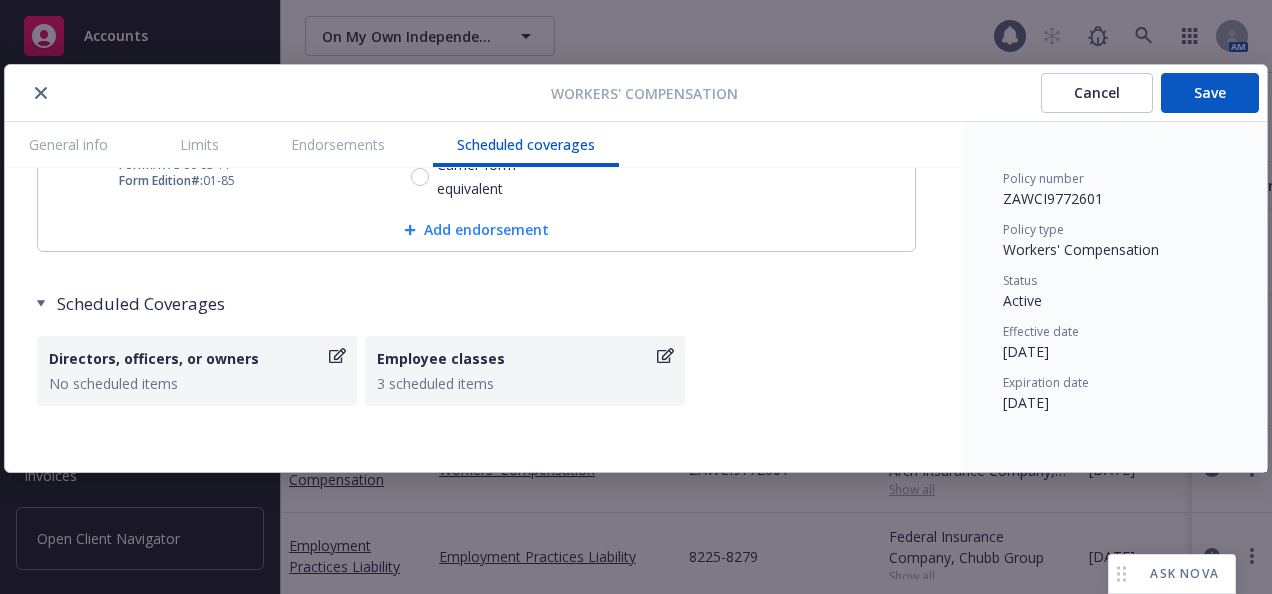 click on "Add endorsement" at bounding box center (476, 230) 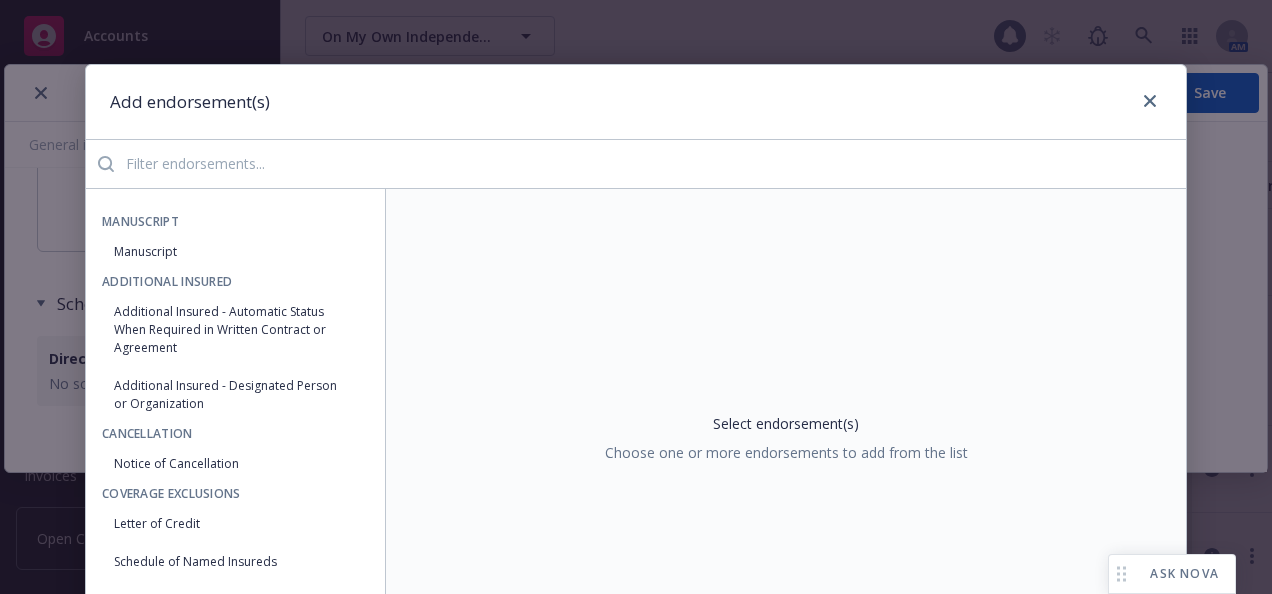 drag, startPoint x: 492, startPoint y: 156, endPoint x: 460, endPoint y: 165, distance: 33.24154 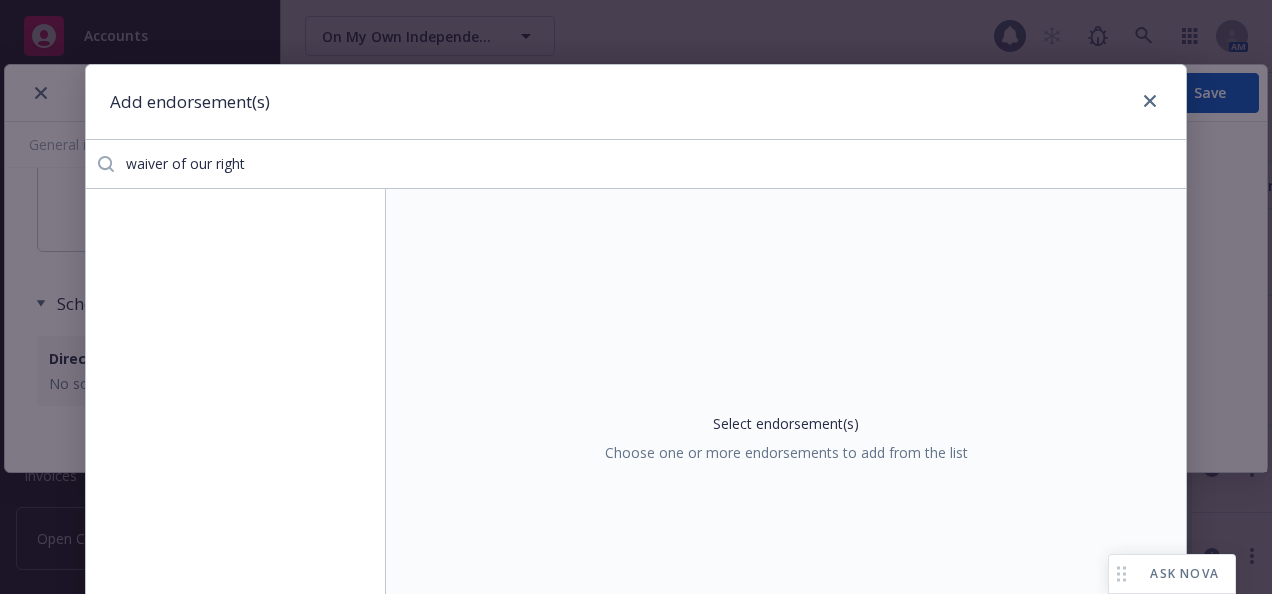 click on "waiver of our right" at bounding box center (650, 164) 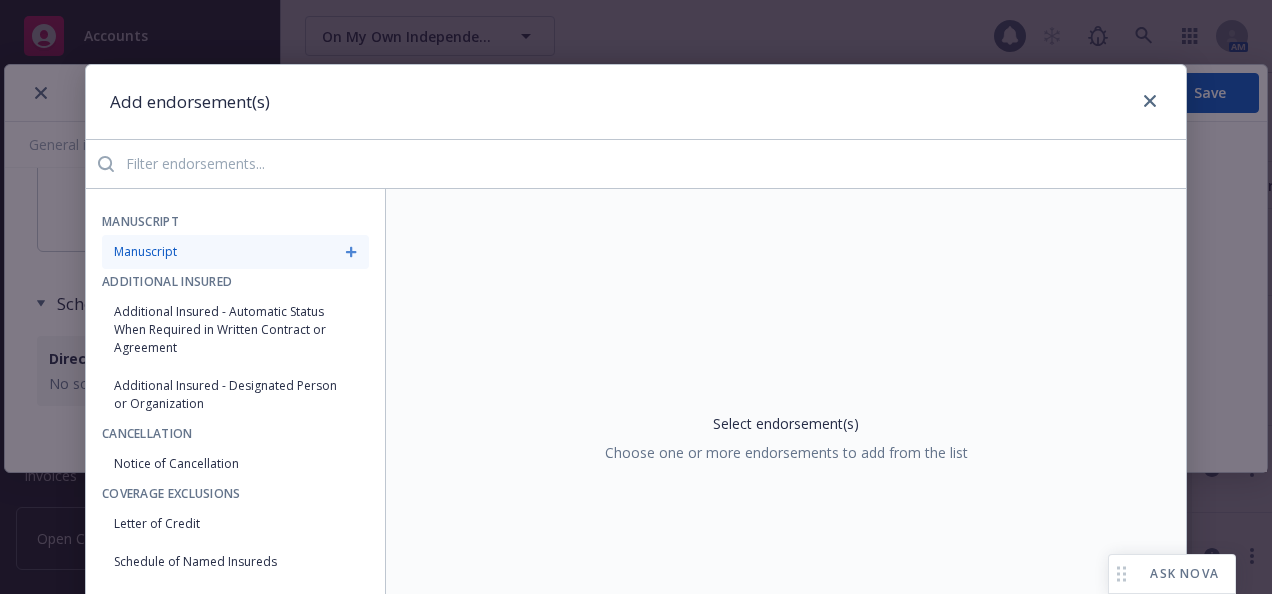 click on "Manuscript" at bounding box center [235, 252] 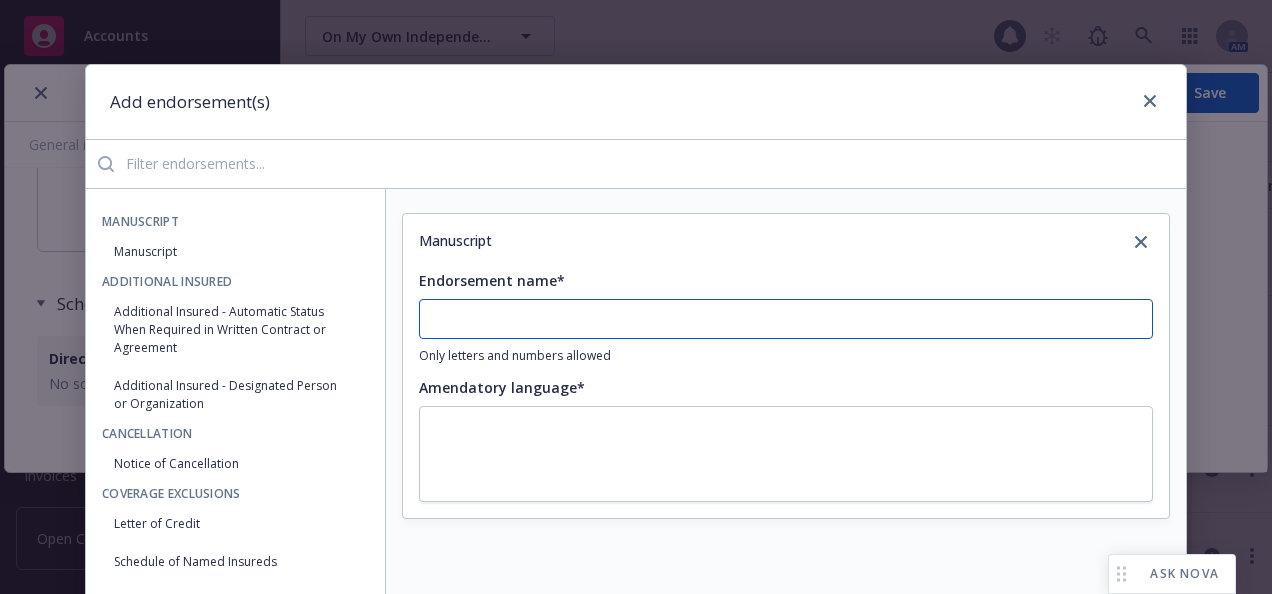 click on "Endorsement name*" at bounding box center [786, 319] 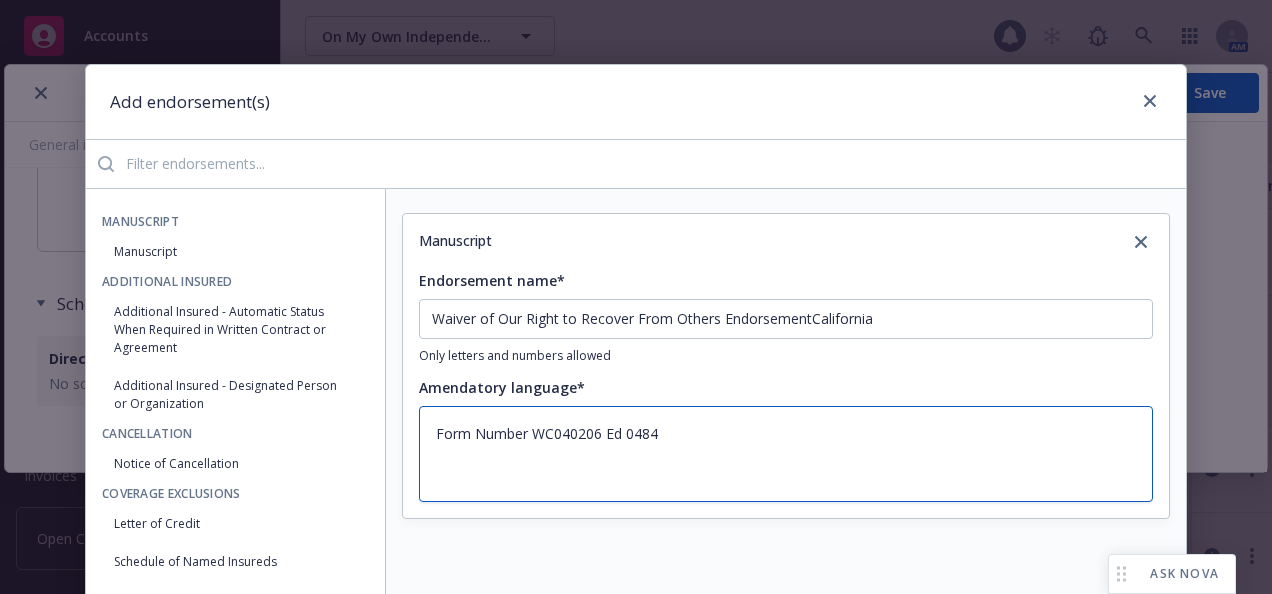 click on "Form Number WC040206 Ed 0484" at bounding box center [786, 454] 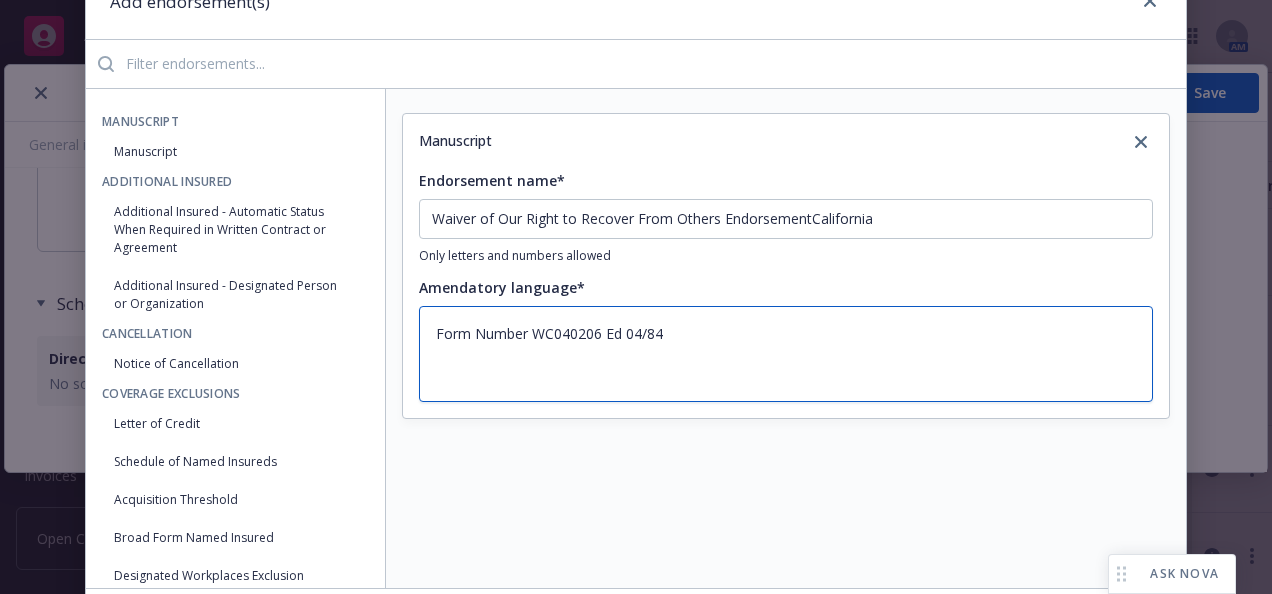 scroll, scrollTop: 200, scrollLeft: 0, axis: vertical 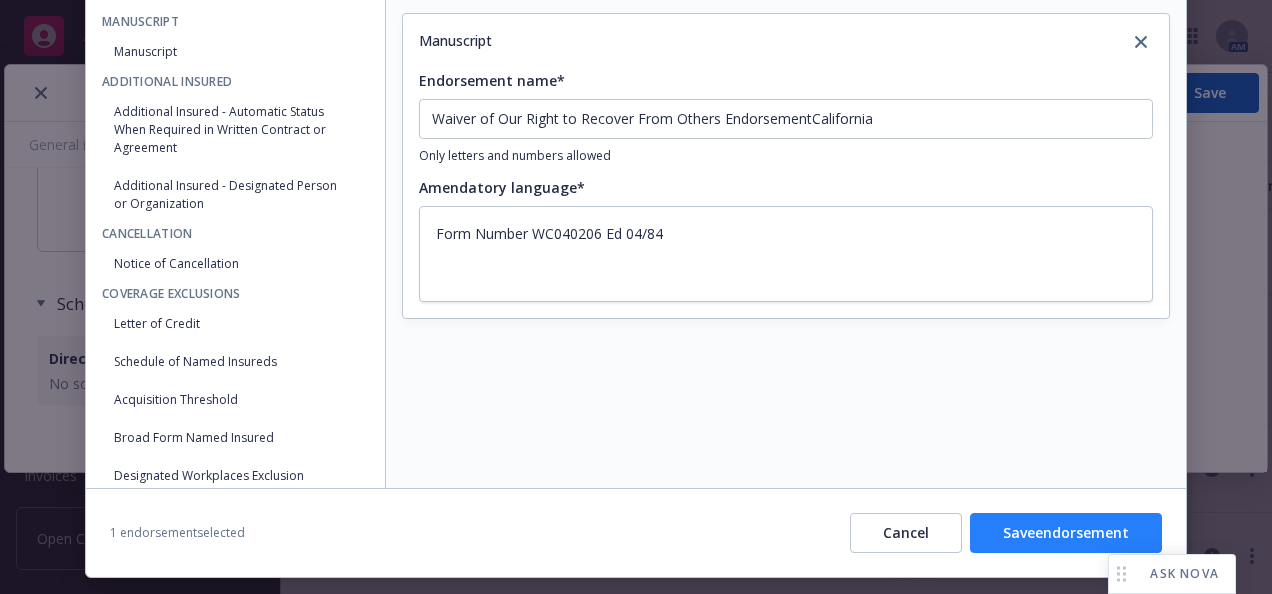 click on "Save  endorsement" at bounding box center [1066, 533] 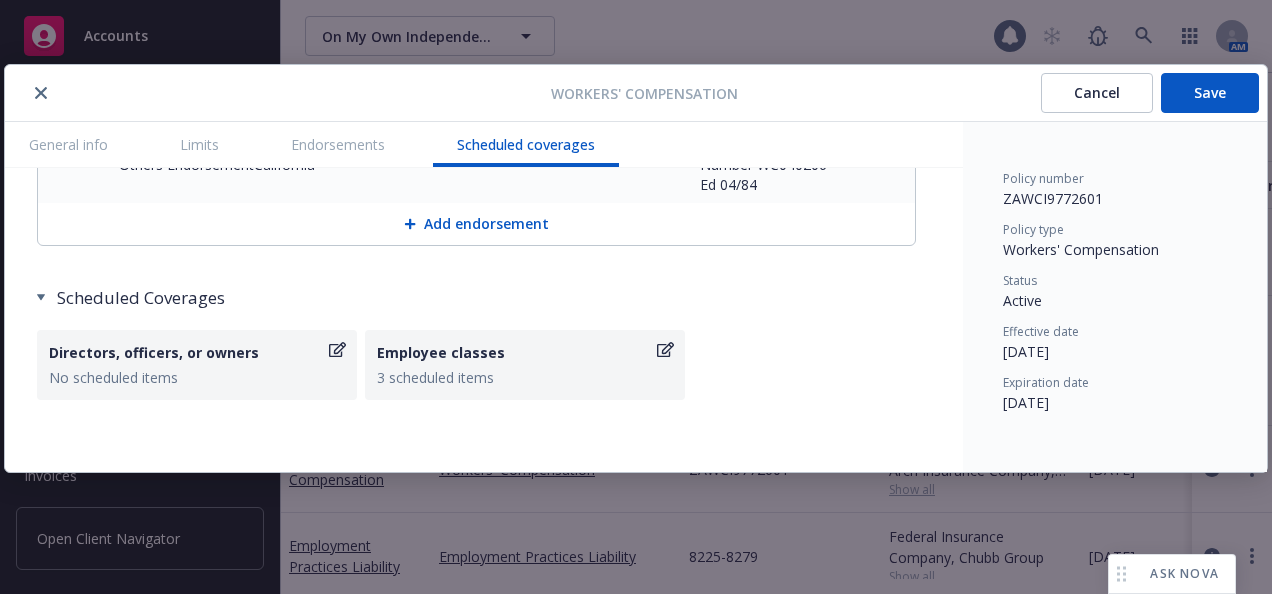 scroll, scrollTop: 3505, scrollLeft: 0, axis: vertical 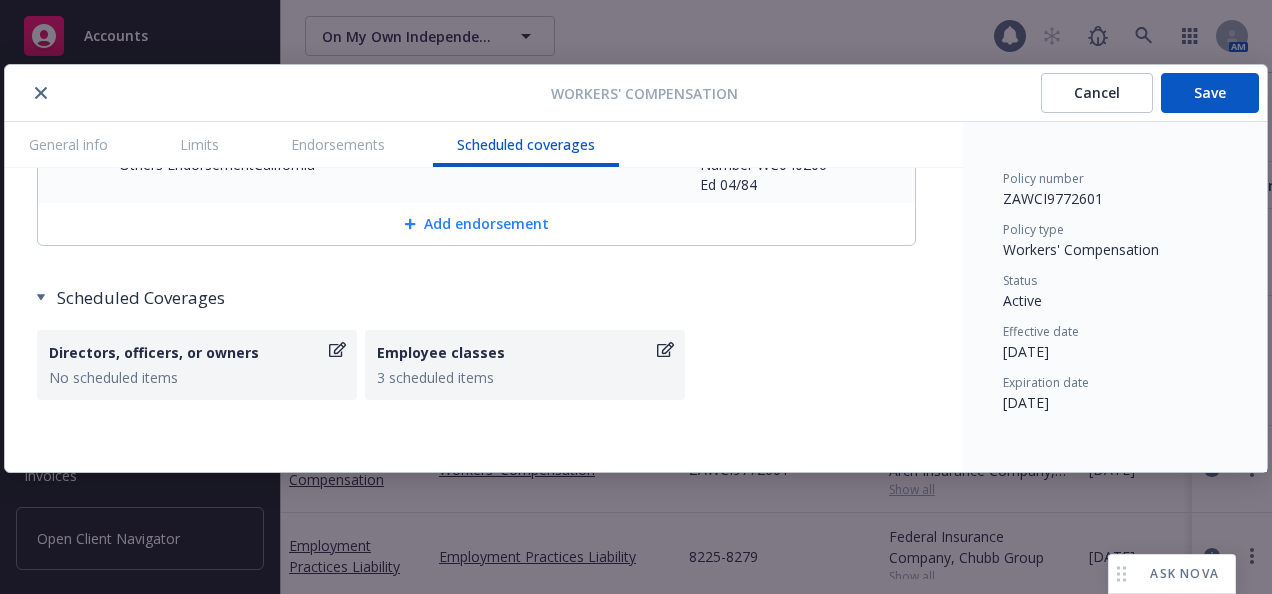click on "Add endorsement" at bounding box center (476, 224) 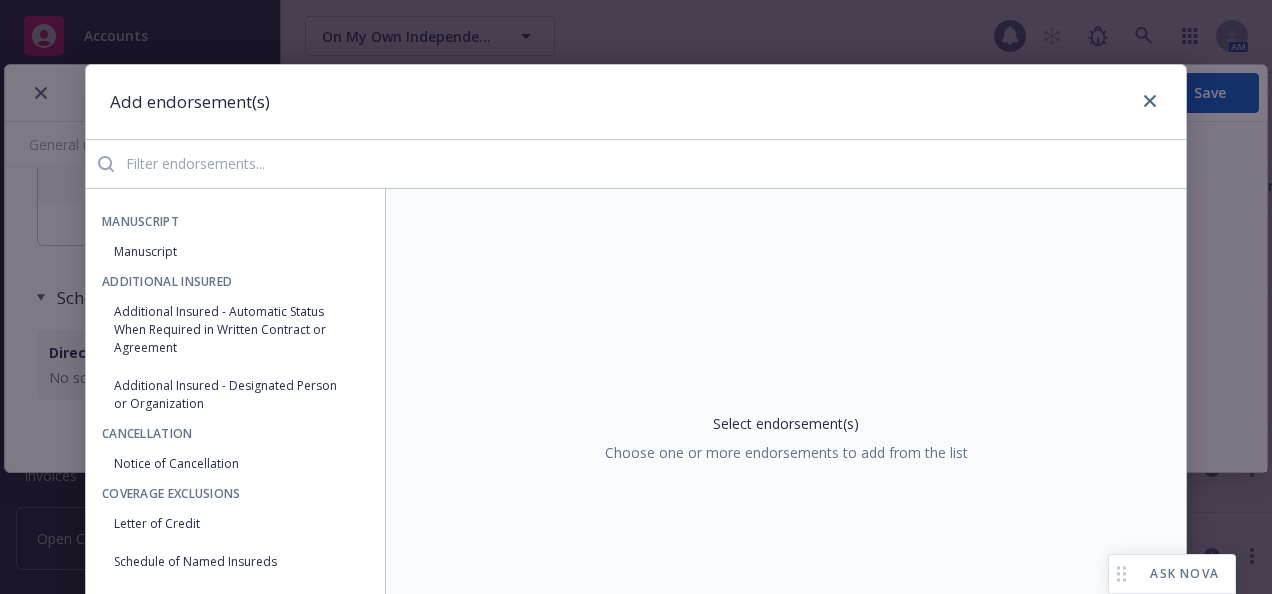 click at bounding box center [650, 164] 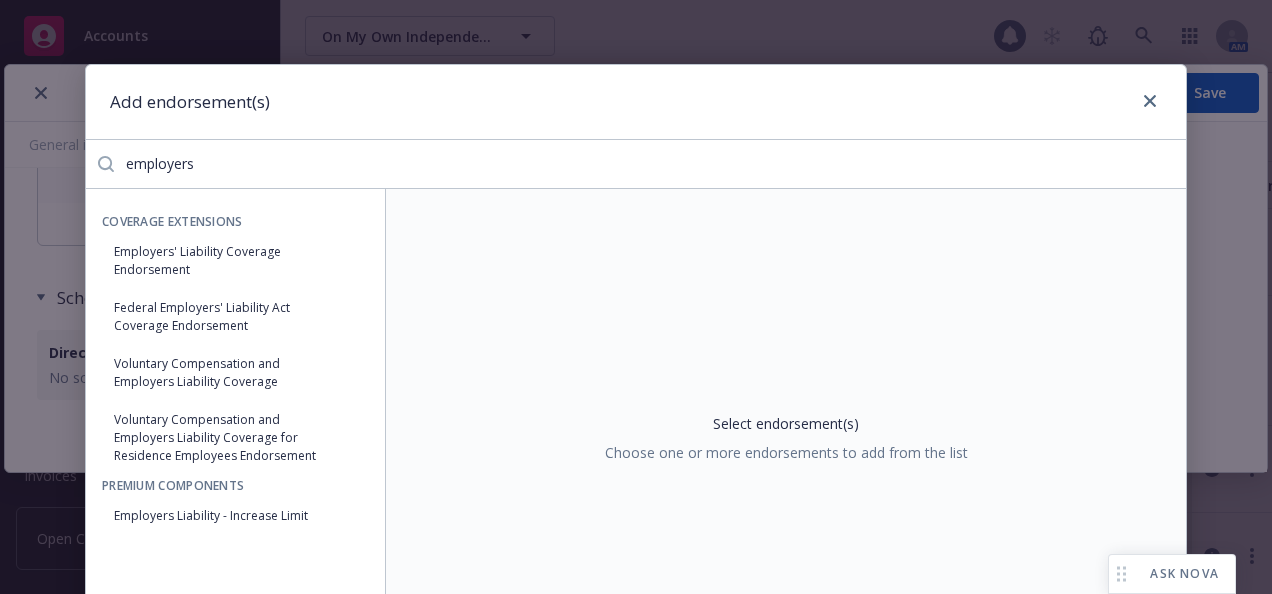 click on "employers" at bounding box center (650, 164) 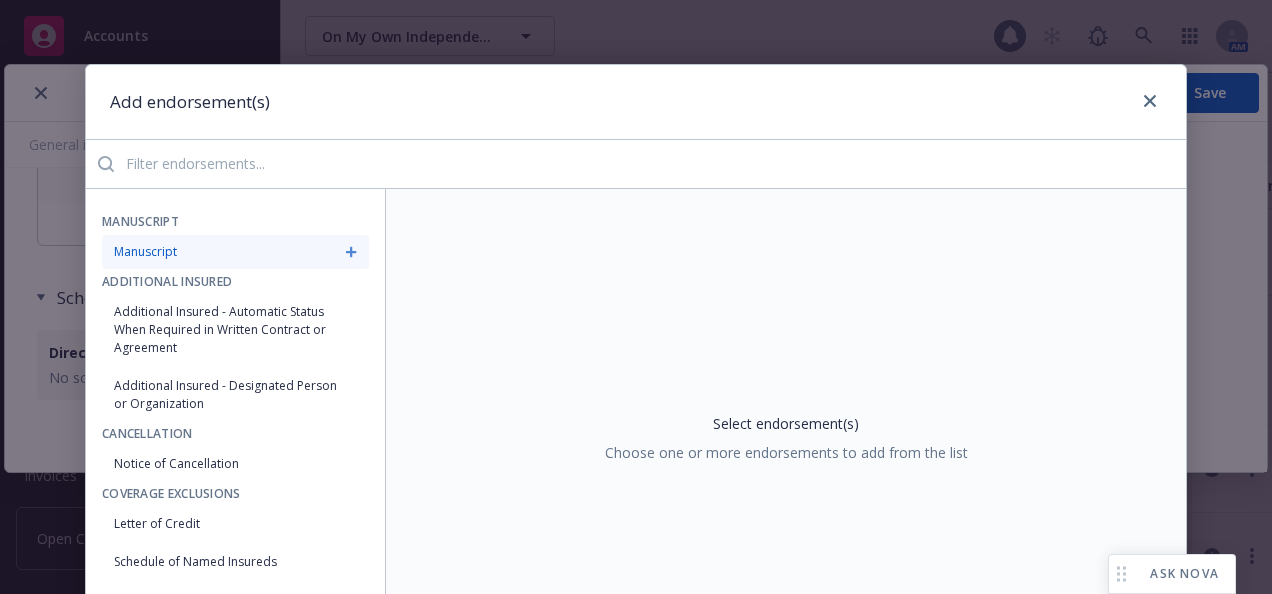 click on "Manuscript" at bounding box center (235, 252) 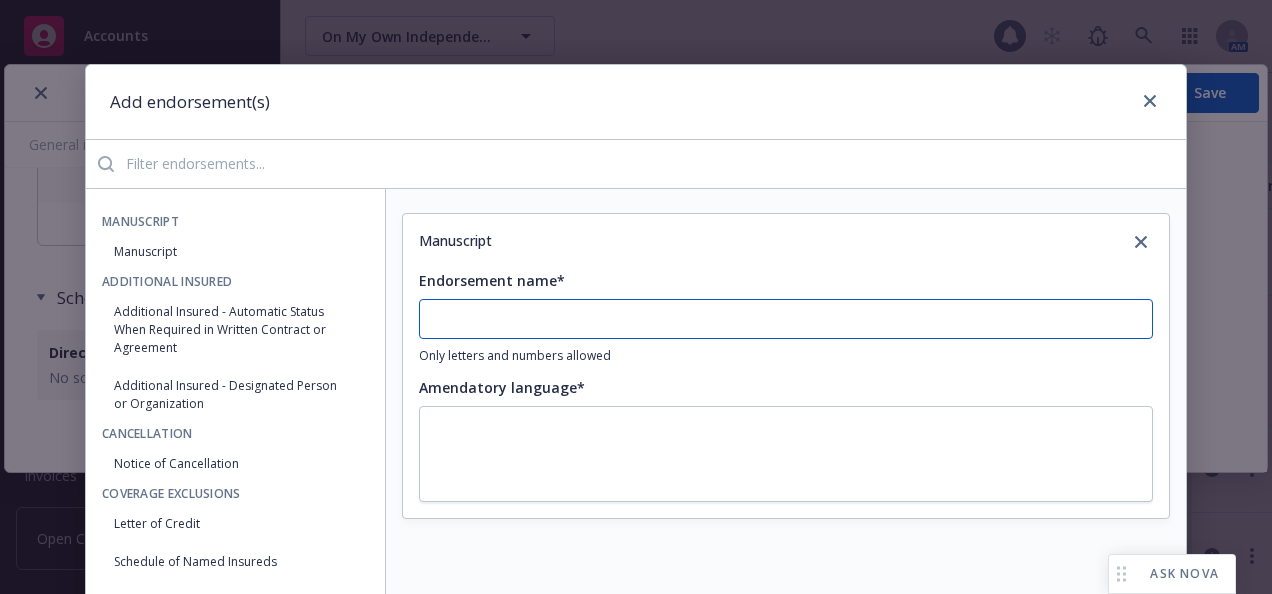 click on "Endorsement name*" at bounding box center [786, 319] 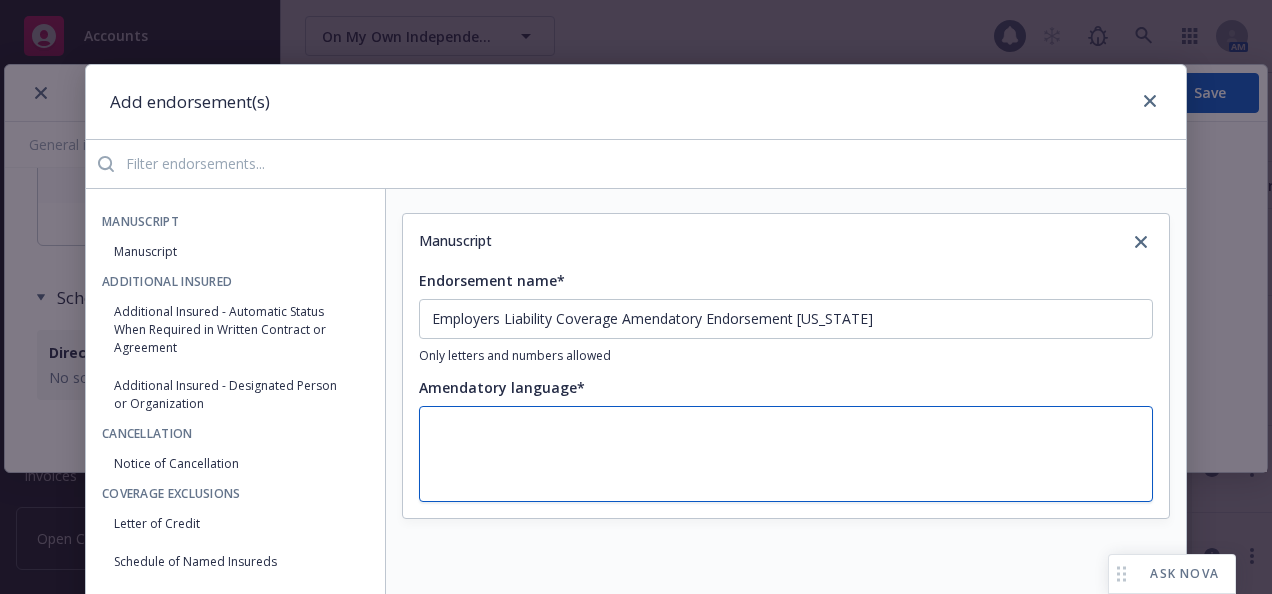click at bounding box center [786, 454] 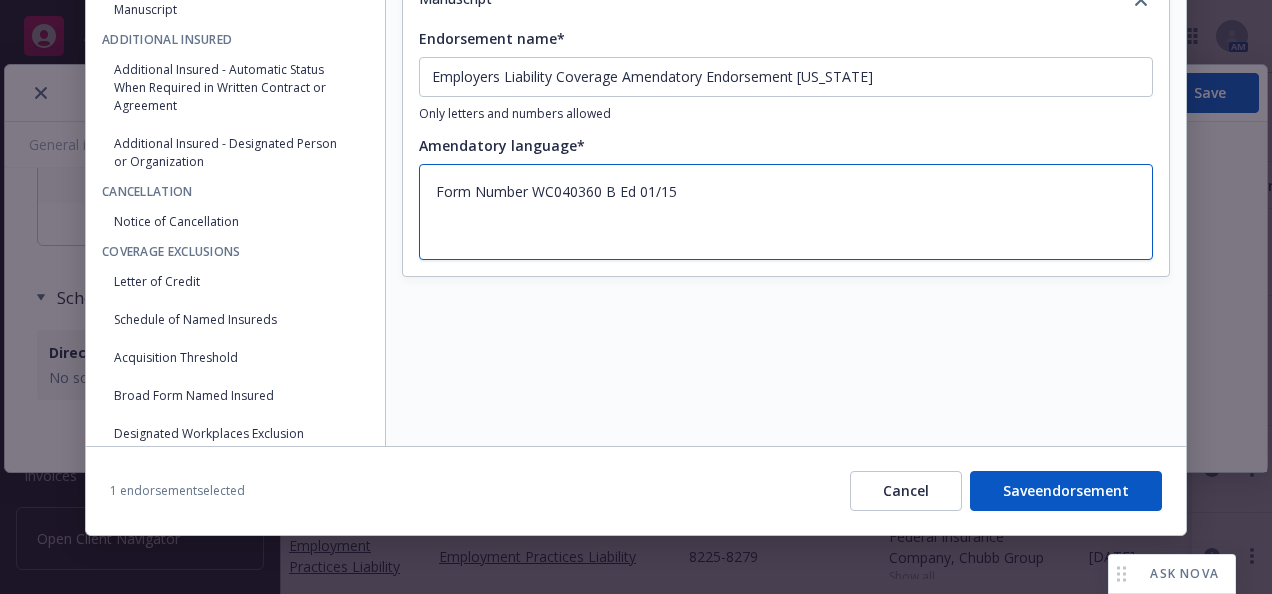scroll, scrollTop: 246, scrollLeft: 0, axis: vertical 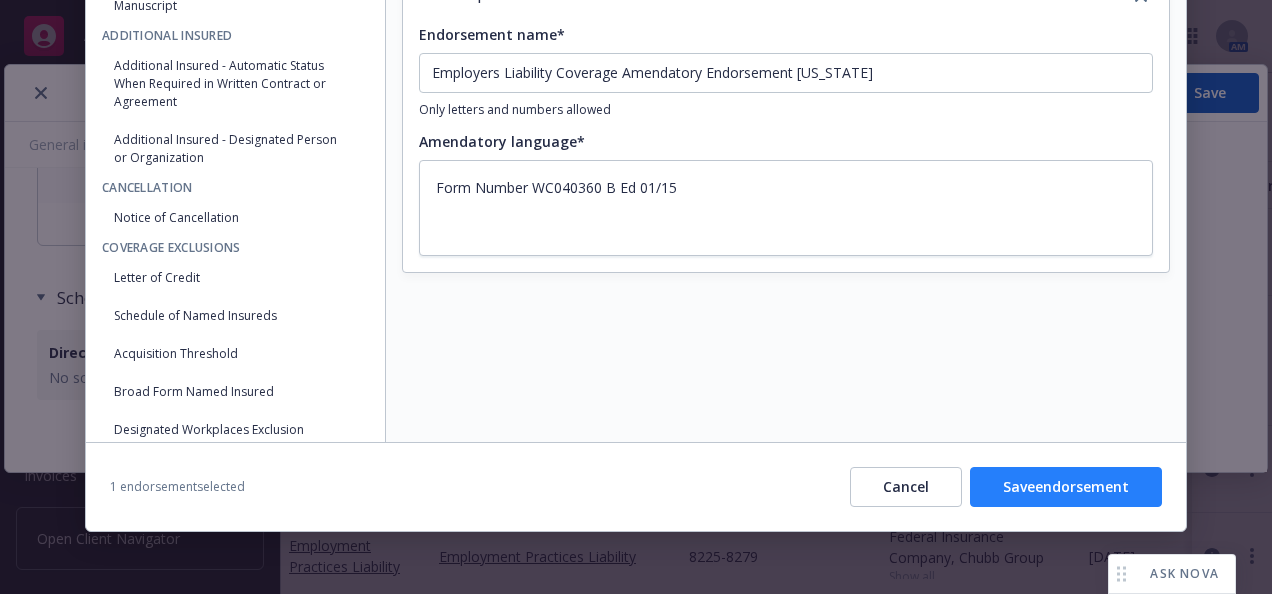 click on "Save  endorsement" at bounding box center (1066, 487) 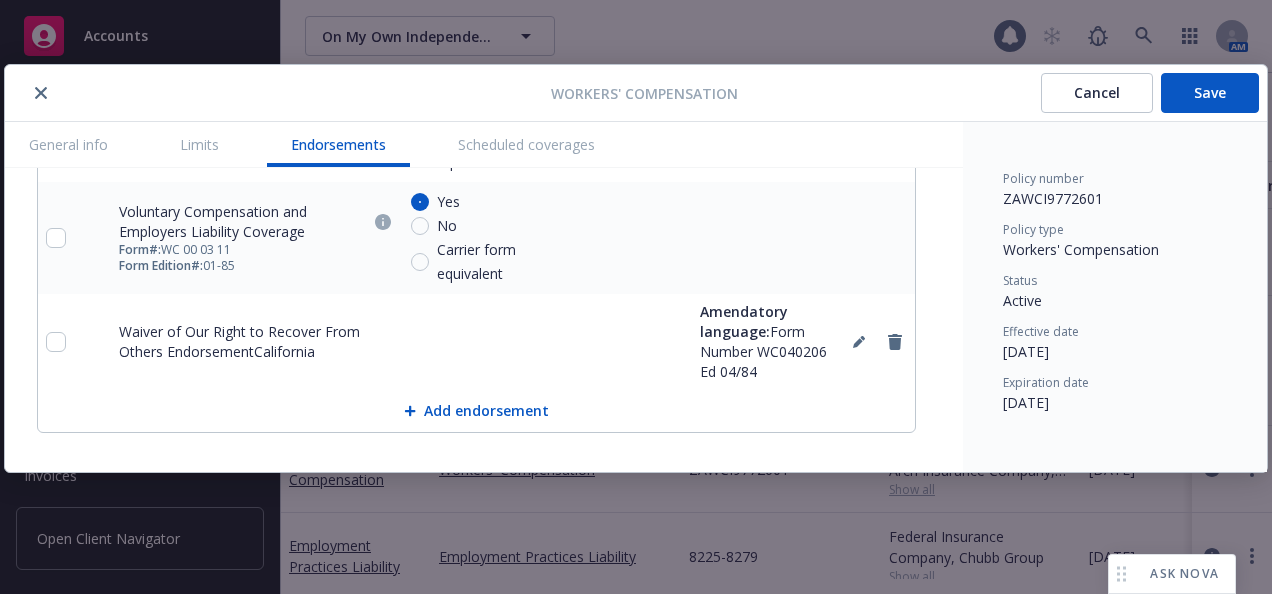 scroll, scrollTop: 3501, scrollLeft: 0, axis: vertical 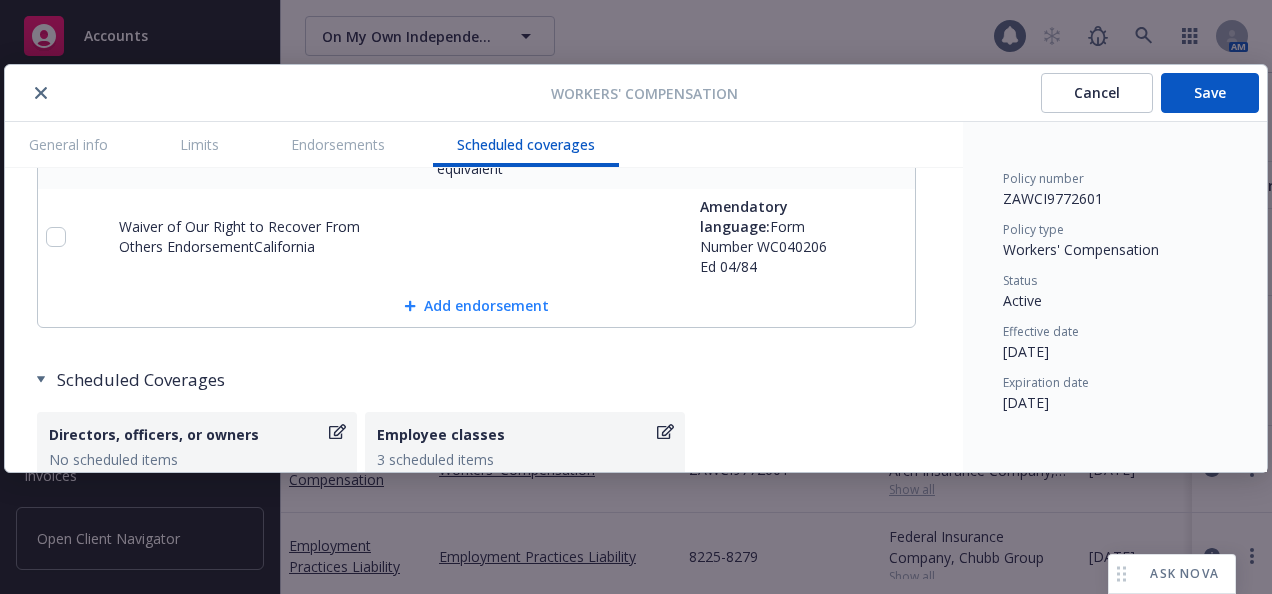 click on "Add endorsement" at bounding box center [476, 306] 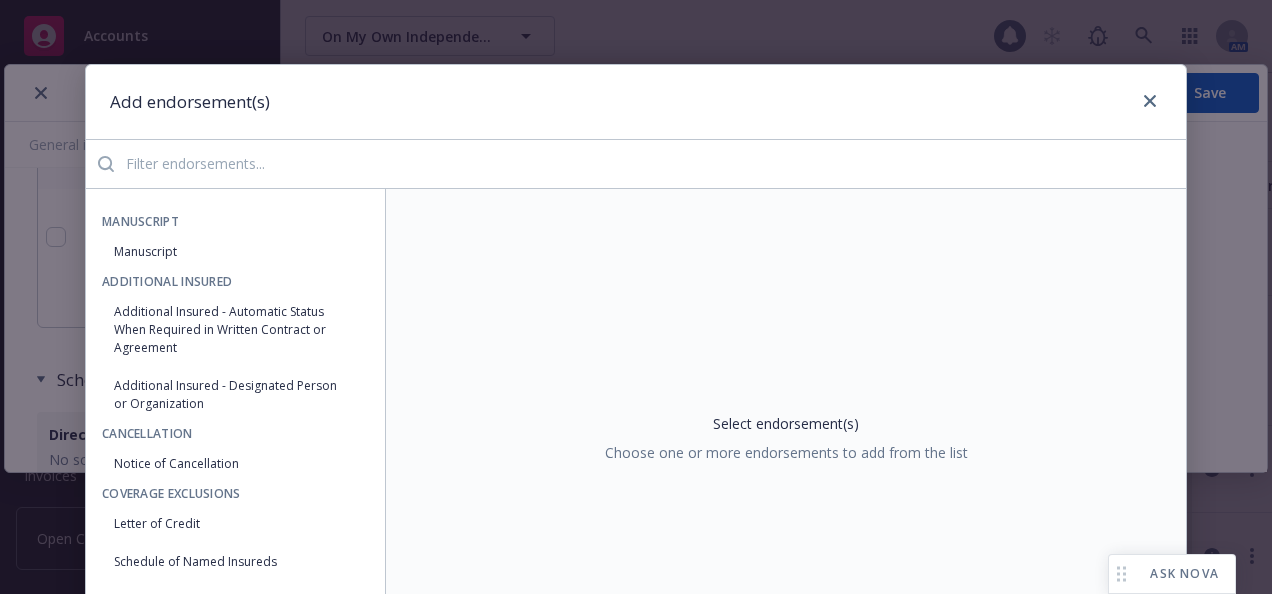 click at bounding box center [650, 164] 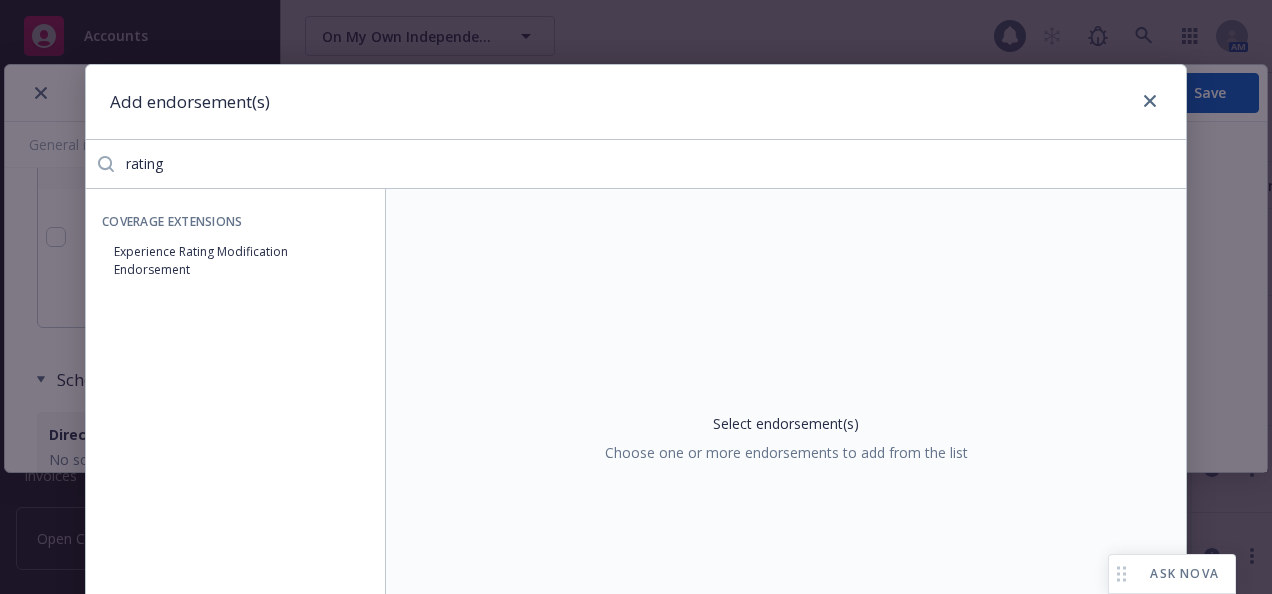 drag, startPoint x: 170, startPoint y: 164, endPoint x: 88, endPoint y: 155, distance: 82.492424 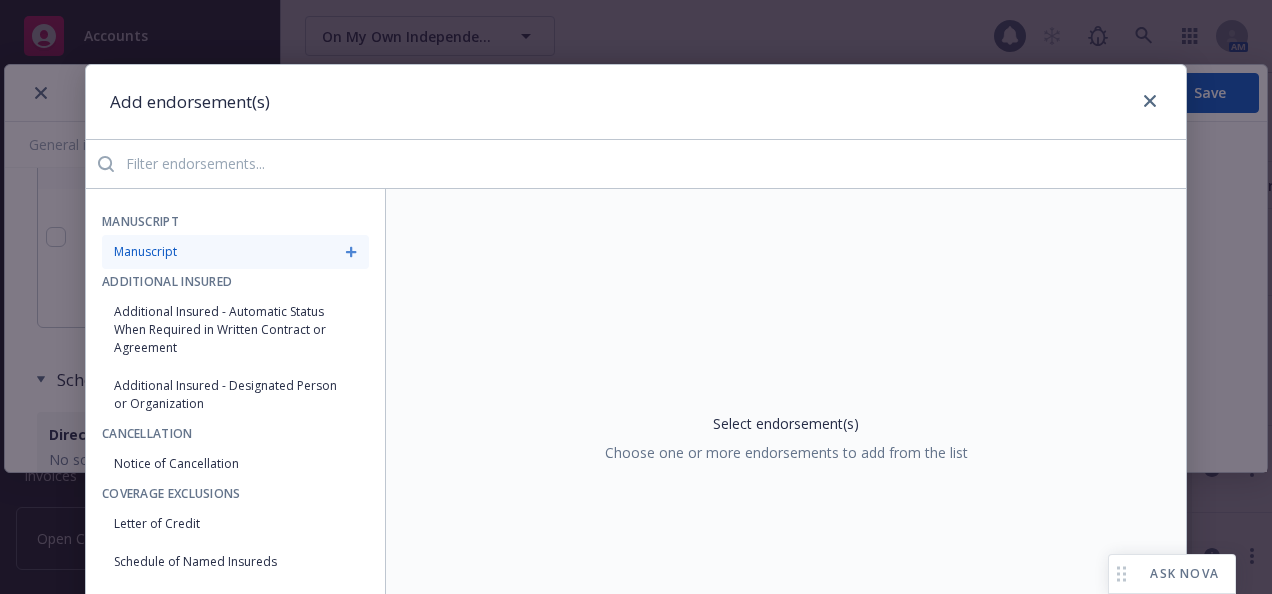 click on "Manuscript" at bounding box center (235, 252) 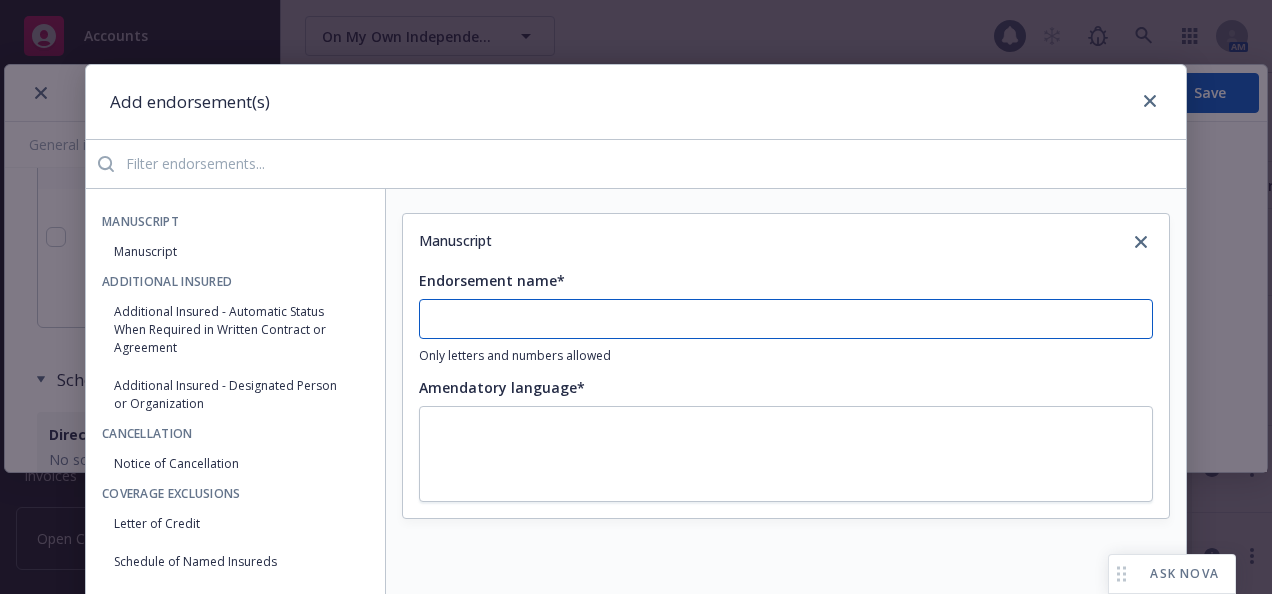 click on "Endorsement name*" at bounding box center [786, 319] 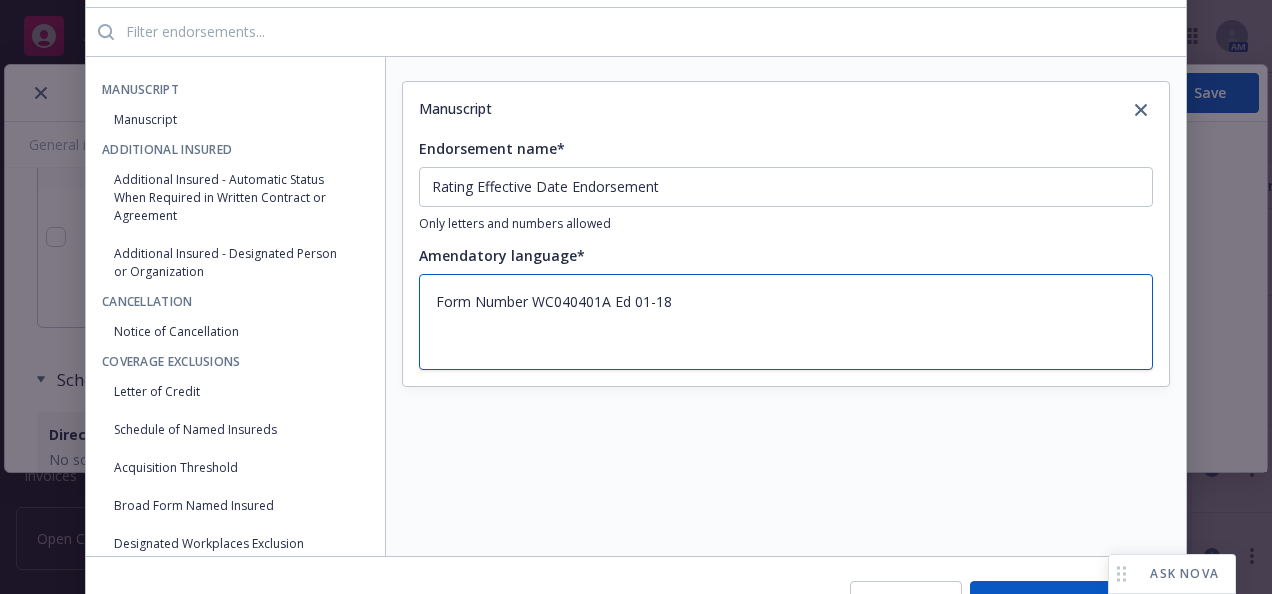 scroll, scrollTop: 246, scrollLeft: 0, axis: vertical 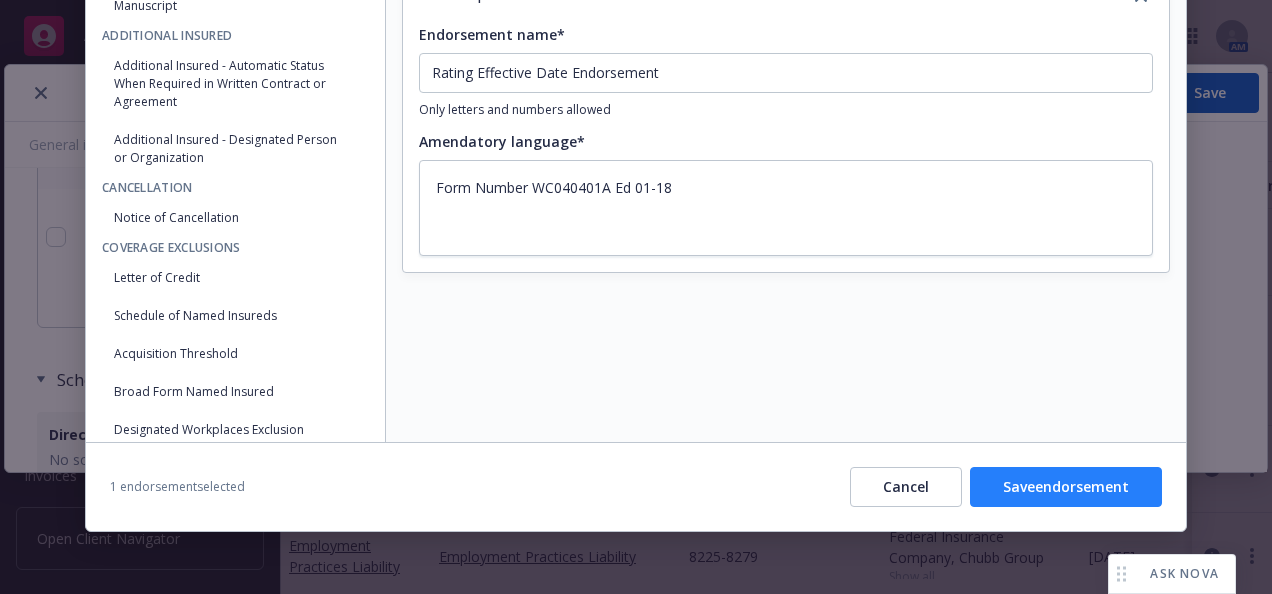 click on "Save  endorsement" at bounding box center [1066, 487] 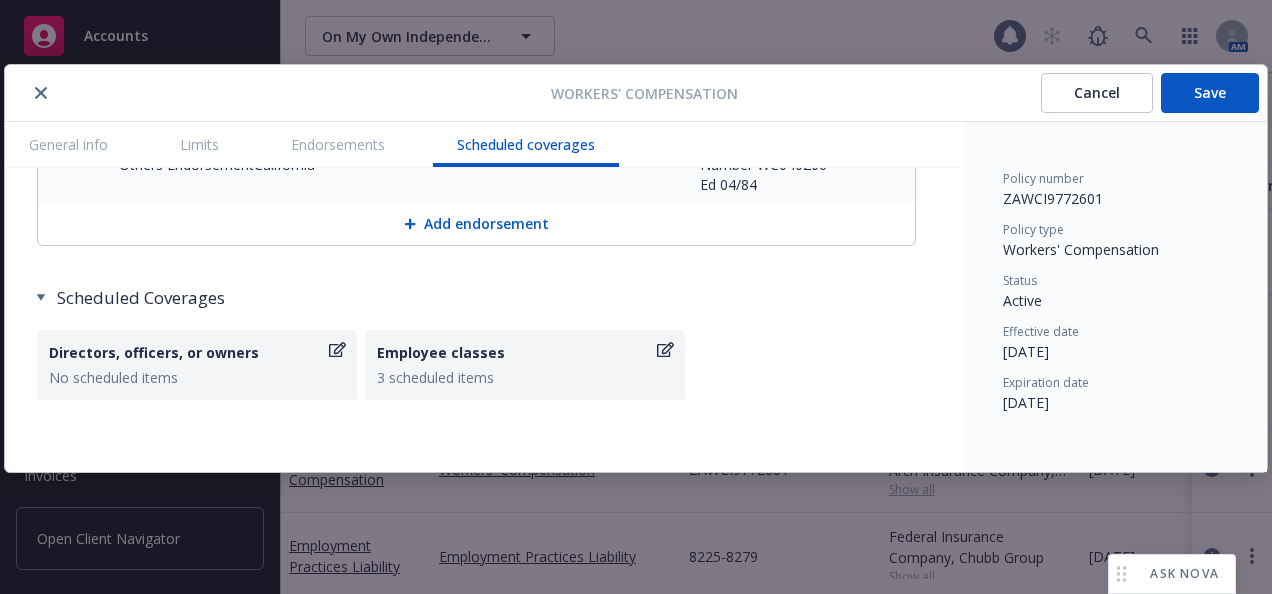 scroll, scrollTop: 3697, scrollLeft: 0, axis: vertical 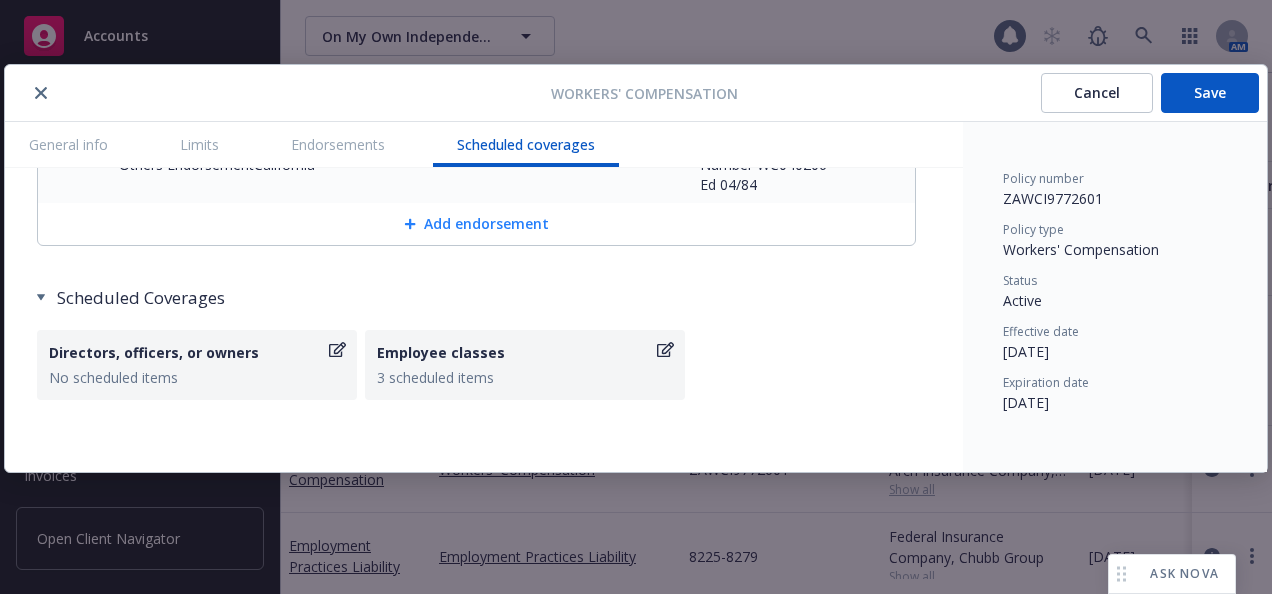 click on "Add endorsement" at bounding box center (476, 224) 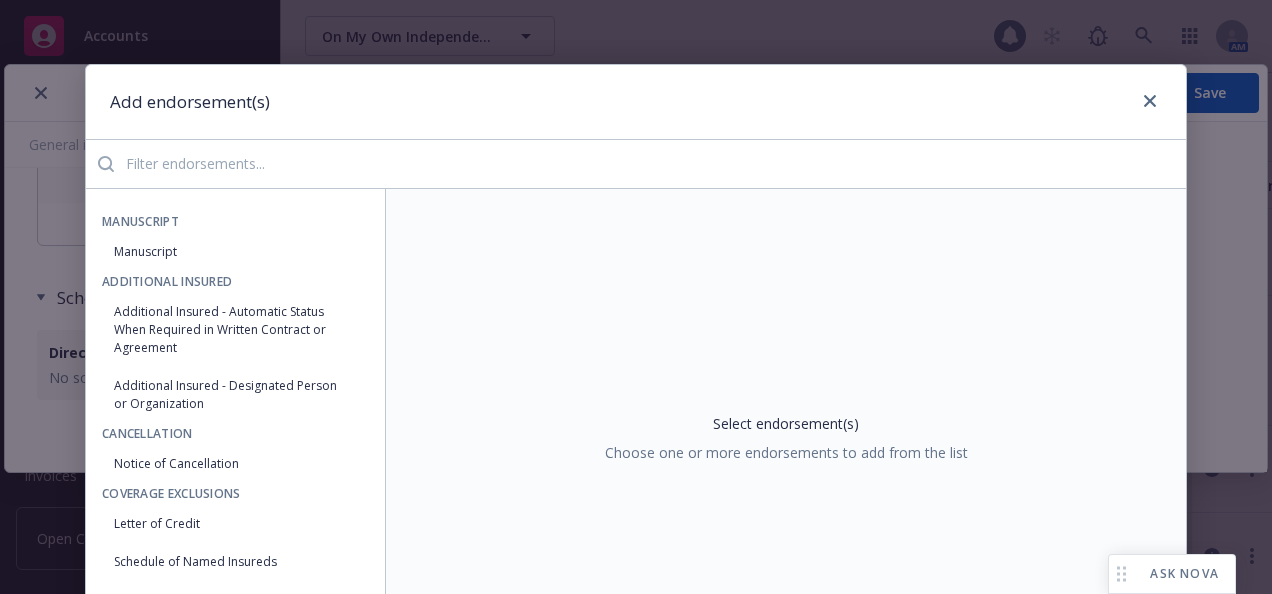 click at bounding box center [650, 164] 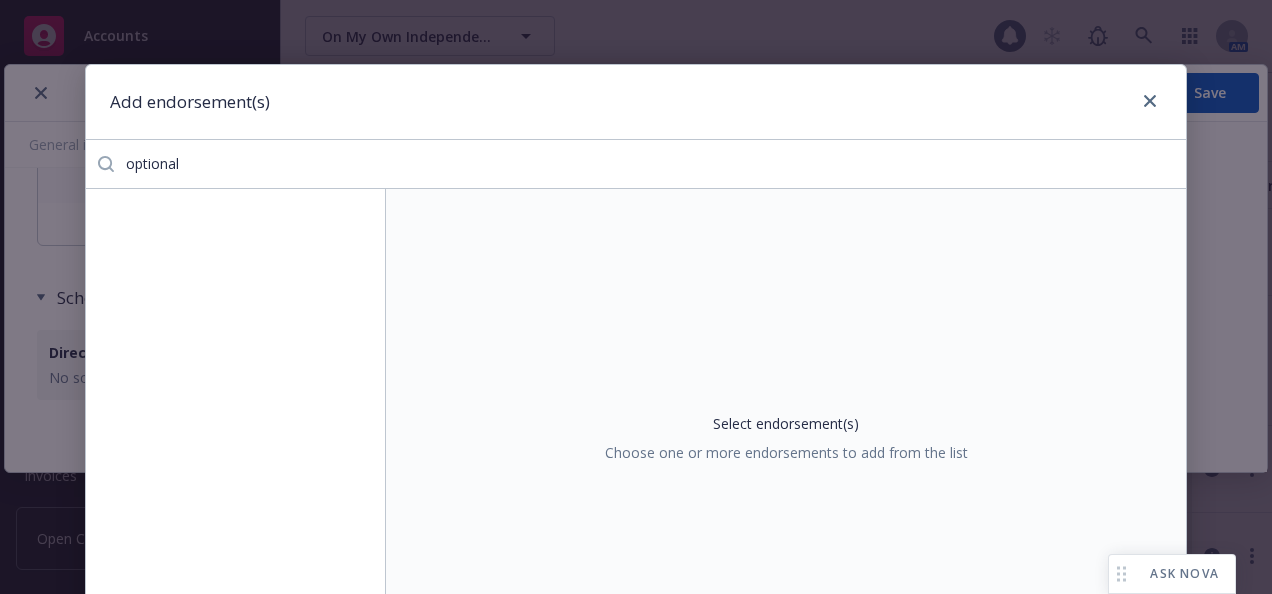 click on "optional" at bounding box center [650, 164] 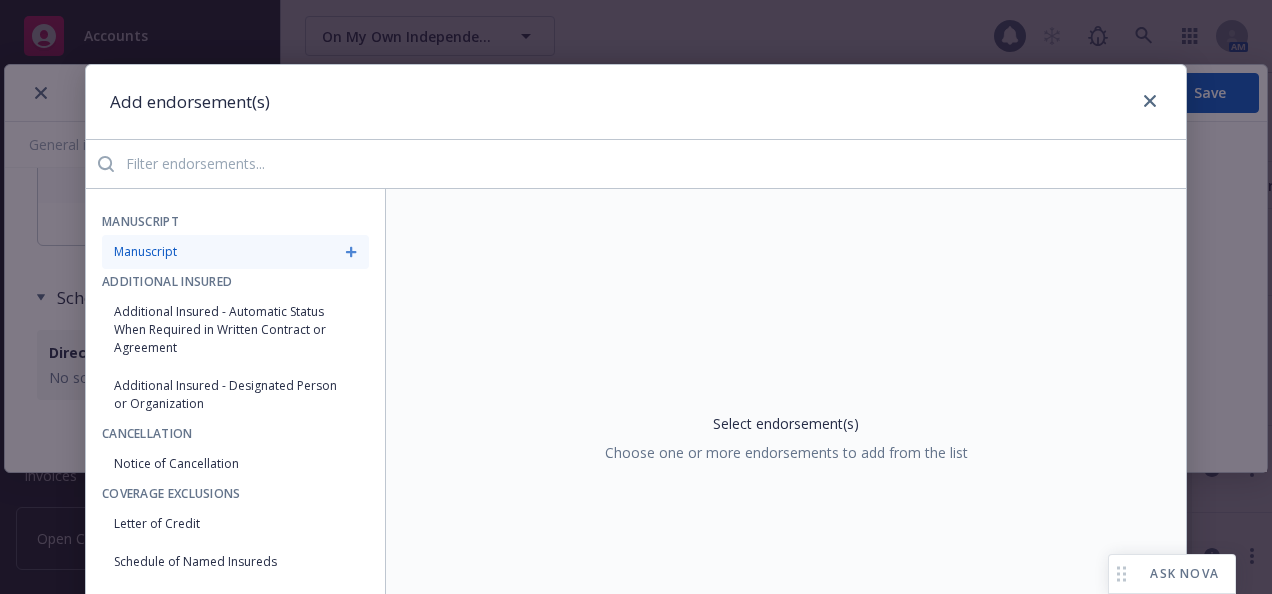 click on "Manuscript" at bounding box center (235, 252) 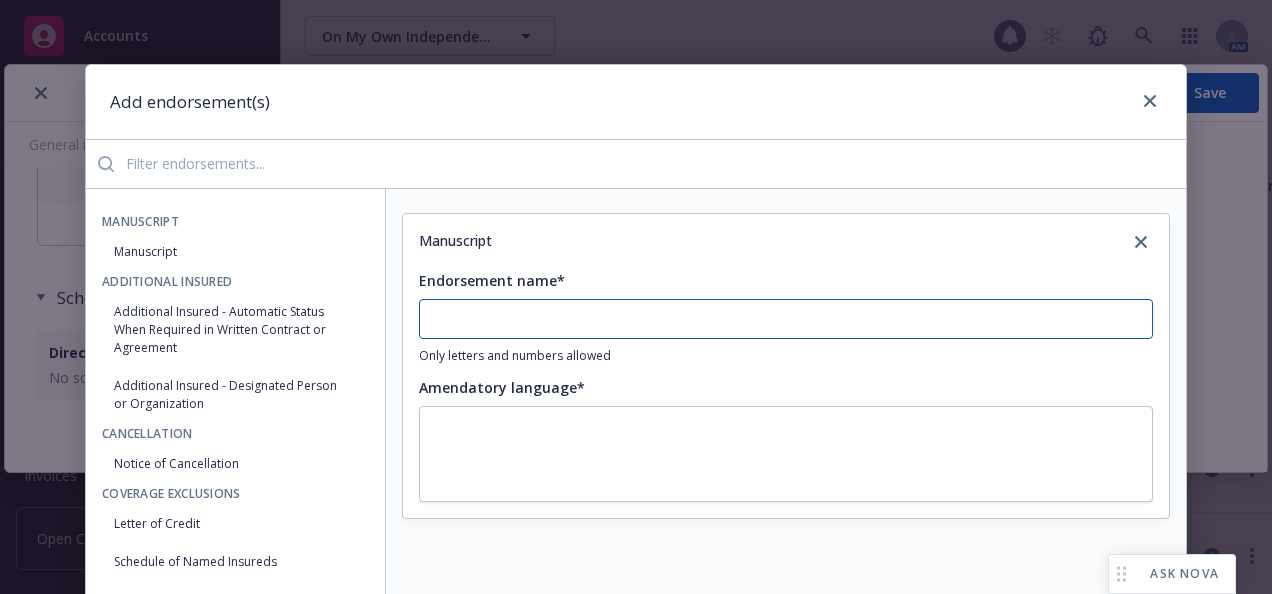 drag, startPoint x: 593, startPoint y: 313, endPoint x: 582, endPoint y: 308, distance: 12.083046 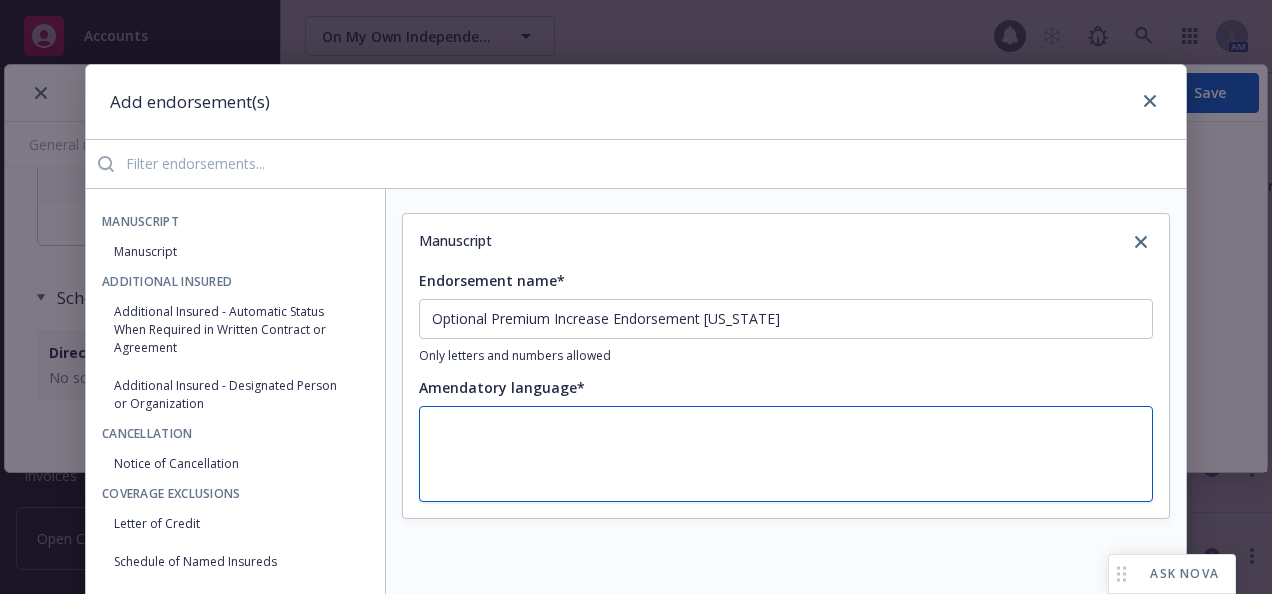 click at bounding box center [786, 454] 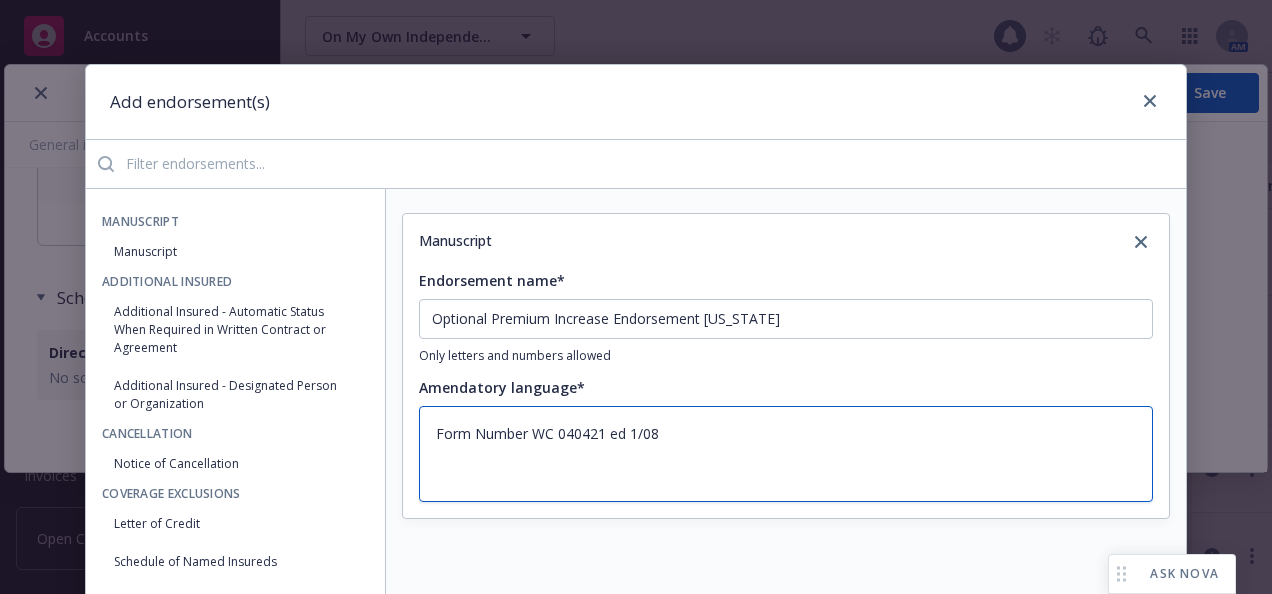 scroll, scrollTop: 246, scrollLeft: 0, axis: vertical 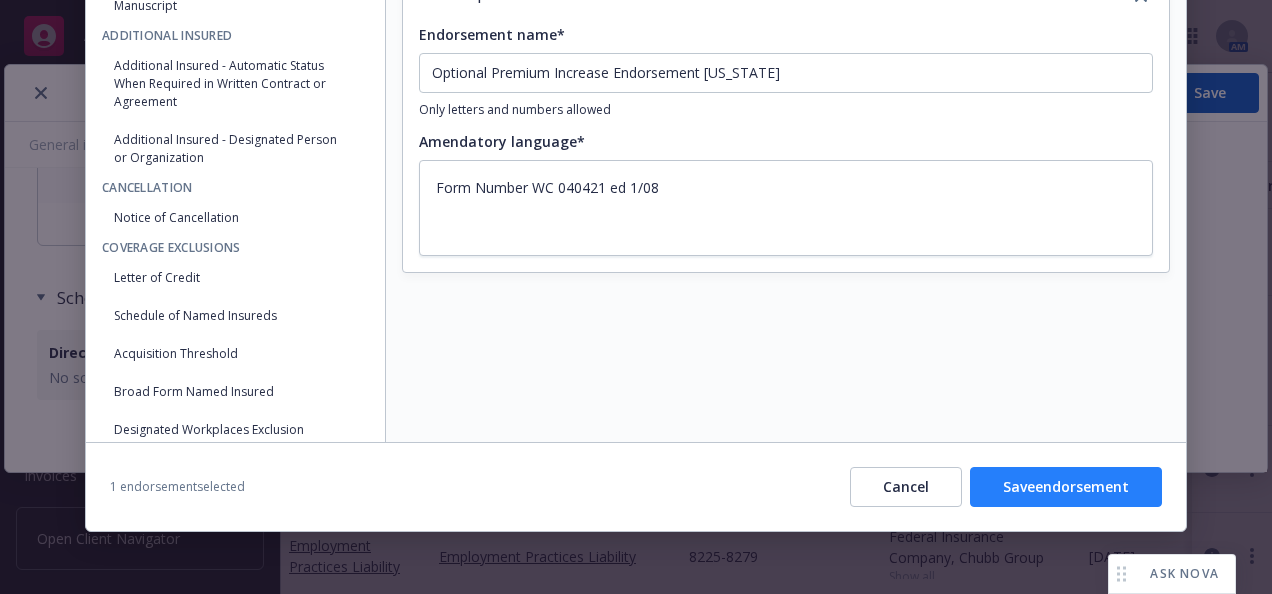 click on "Save  endorsement" at bounding box center (1066, 487) 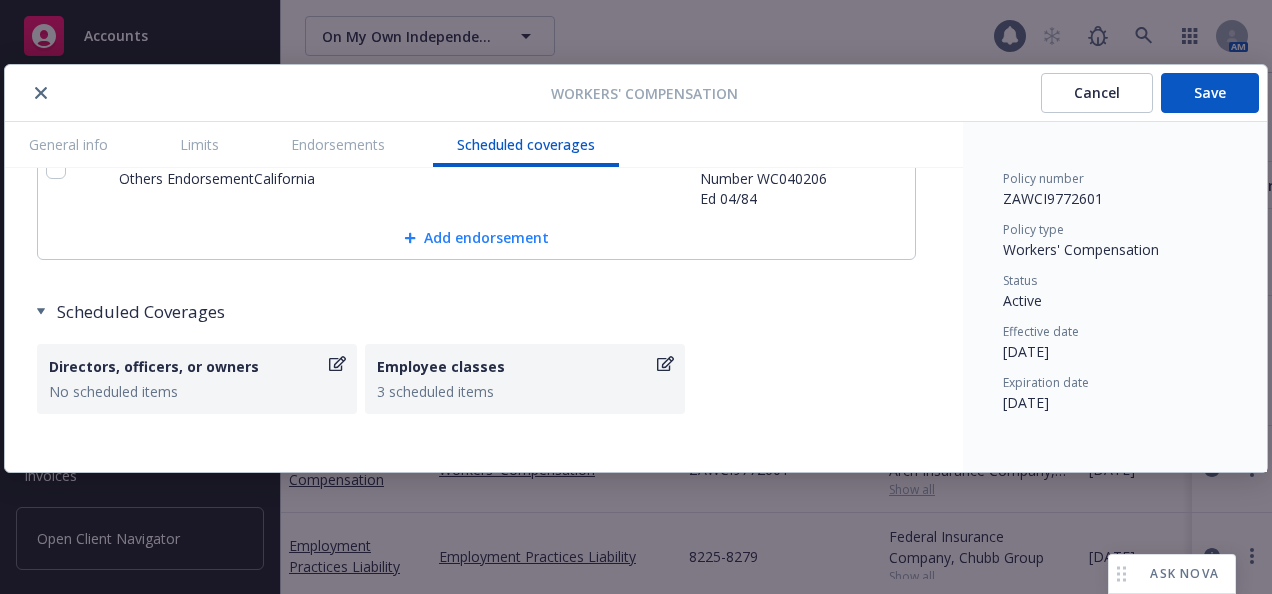 scroll, scrollTop: 3793, scrollLeft: 0, axis: vertical 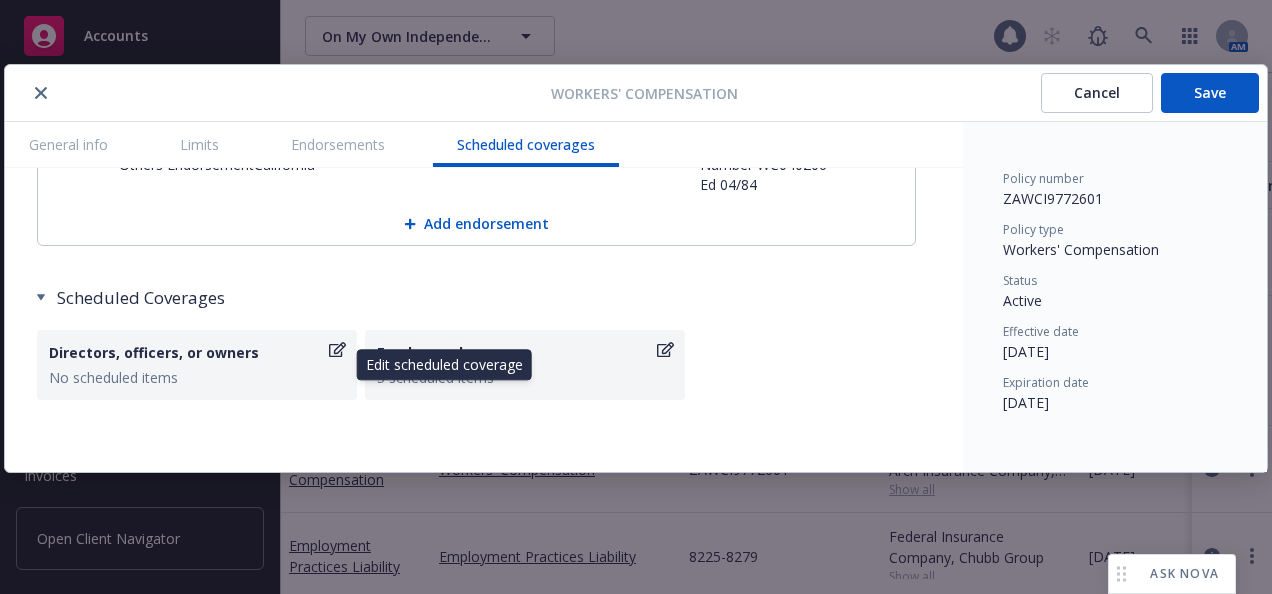 click on "Directors, officers, or owners No scheduled items" at bounding box center [197, 365] 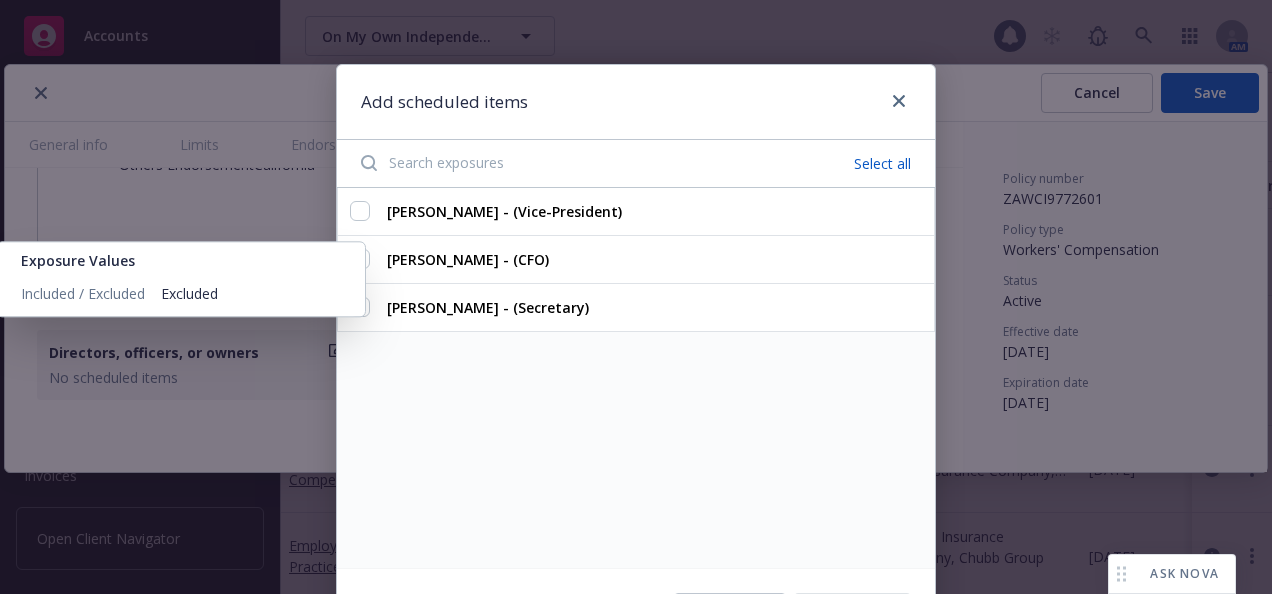 click on "Exposure Values" at bounding box center (181, 260) 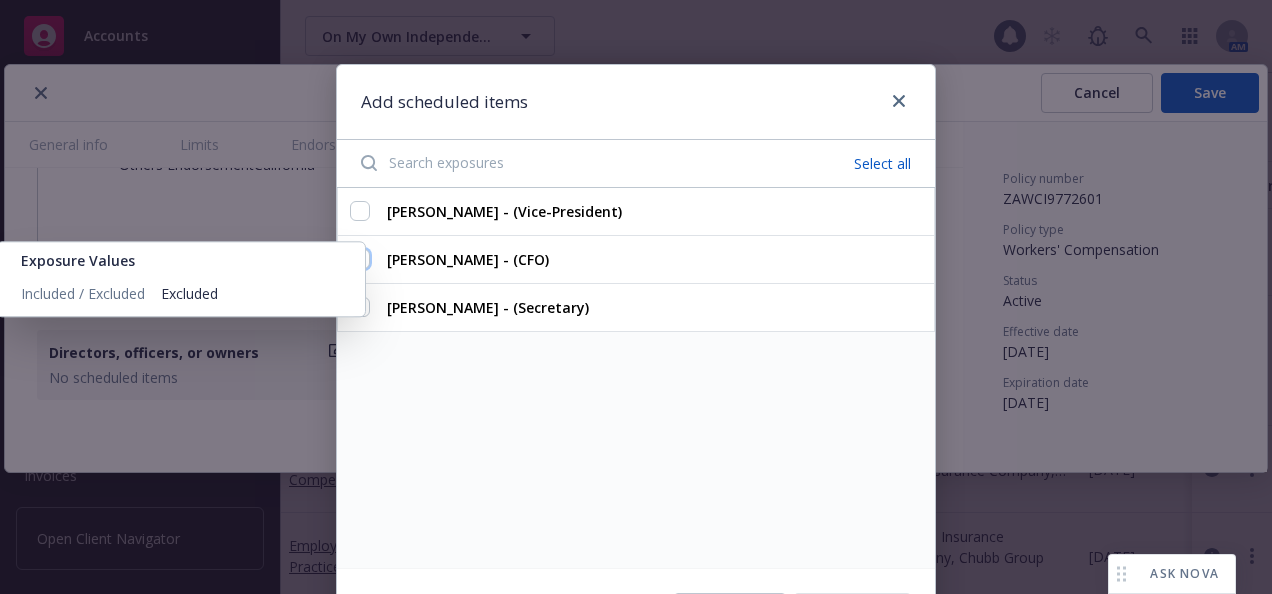 click on "[PERSON_NAME] -  (CFO) Exposure Values Included / Excluded Excluded" at bounding box center [360, 259] 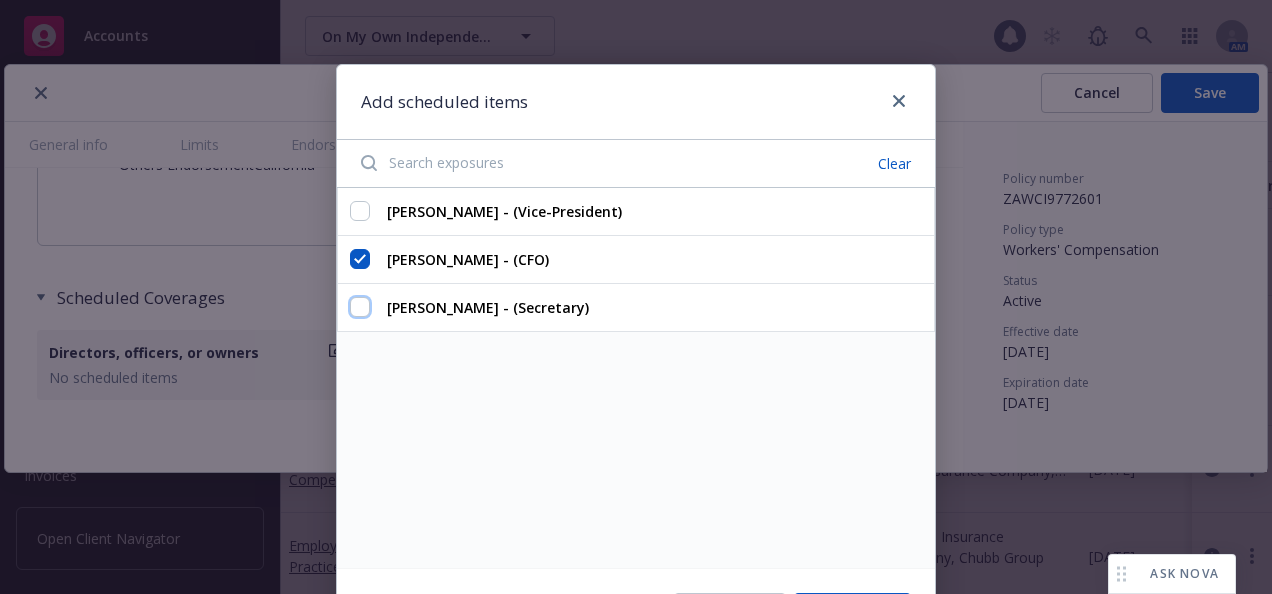 click on "[PERSON_NAME] -  (Secretary)" at bounding box center [360, 307] 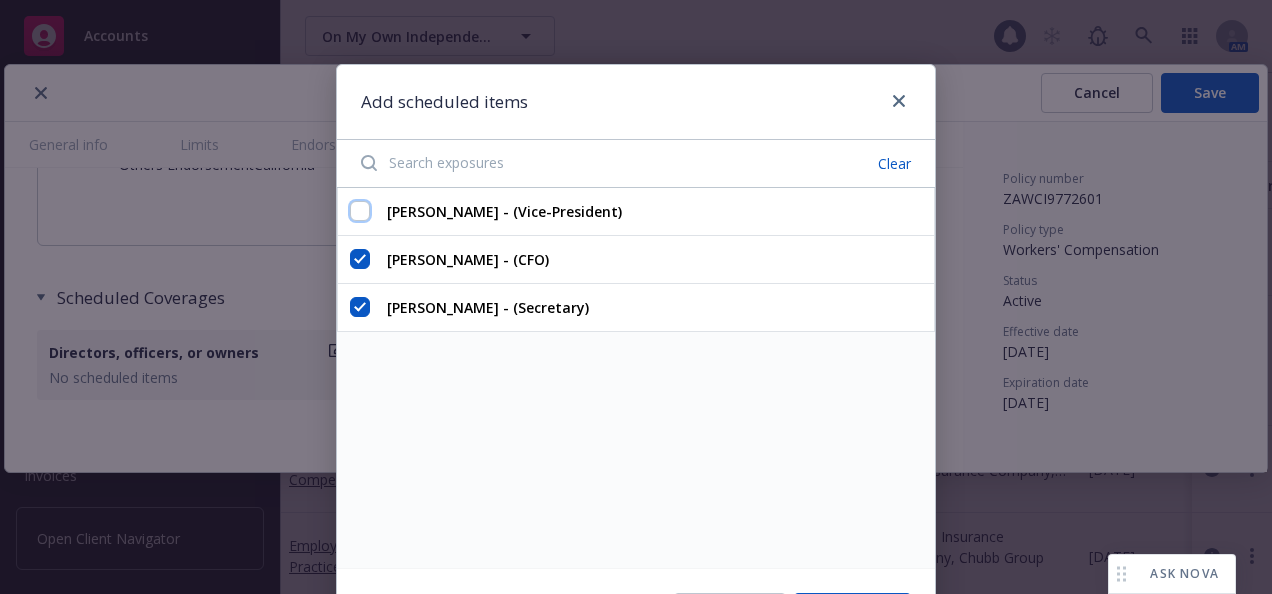 click on "[PERSON_NAME] -  (Vice-President)" at bounding box center [360, 211] 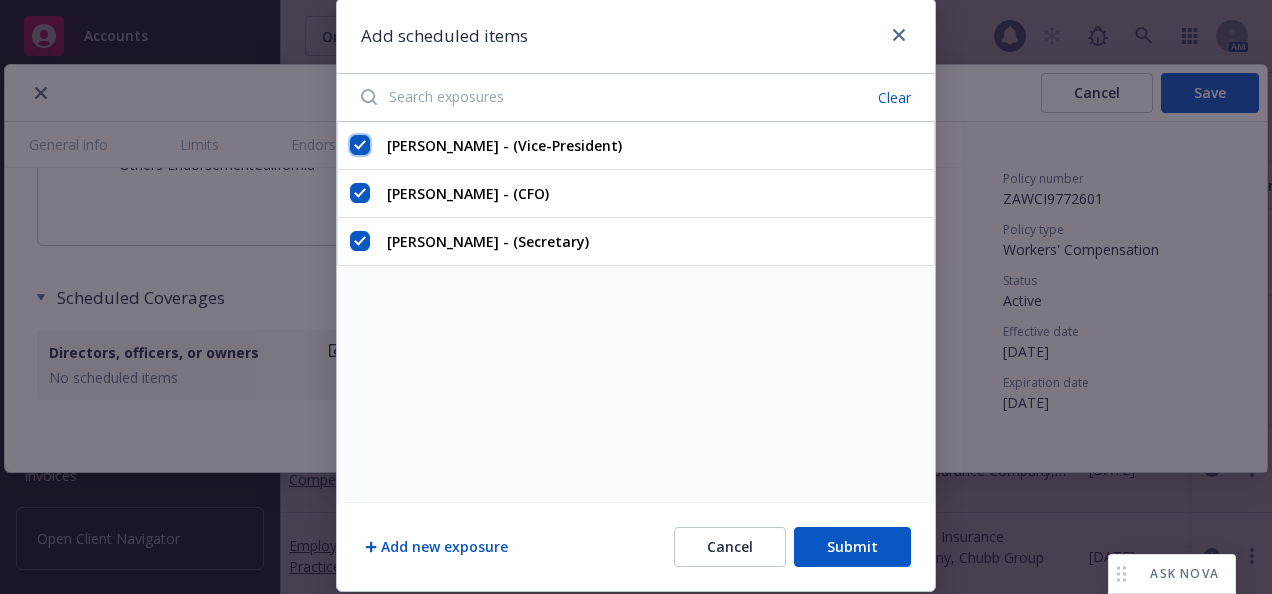 scroll, scrollTop: 126, scrollLeft: 0, axis: vertical 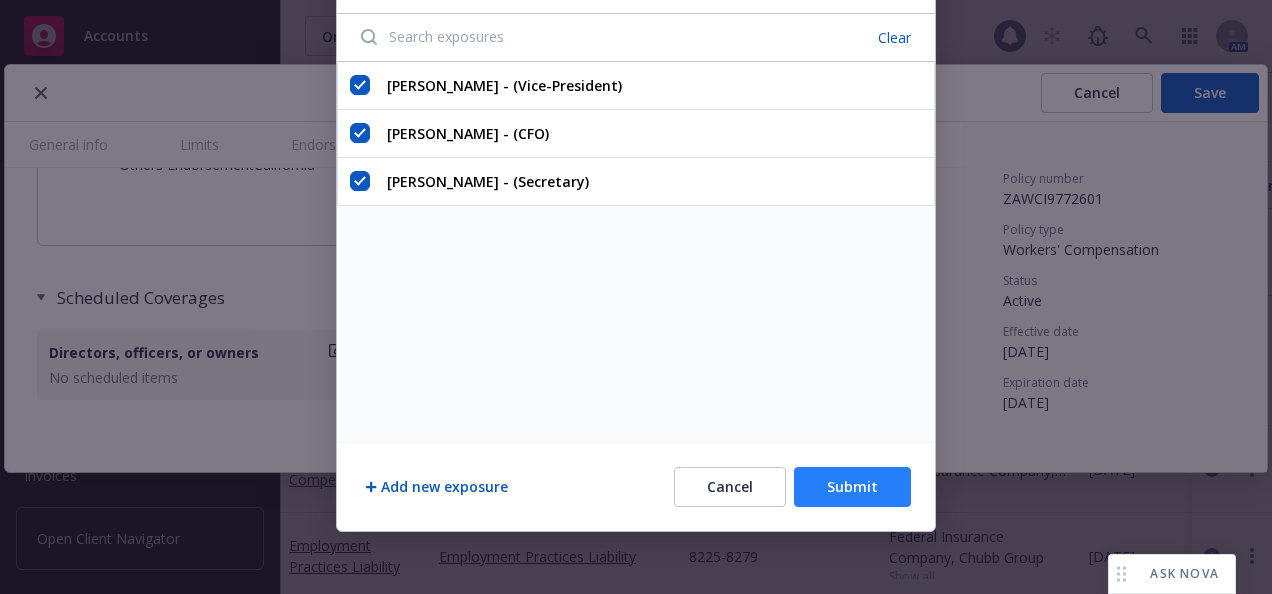 click on "Submit" at bounding box center [852, 487] 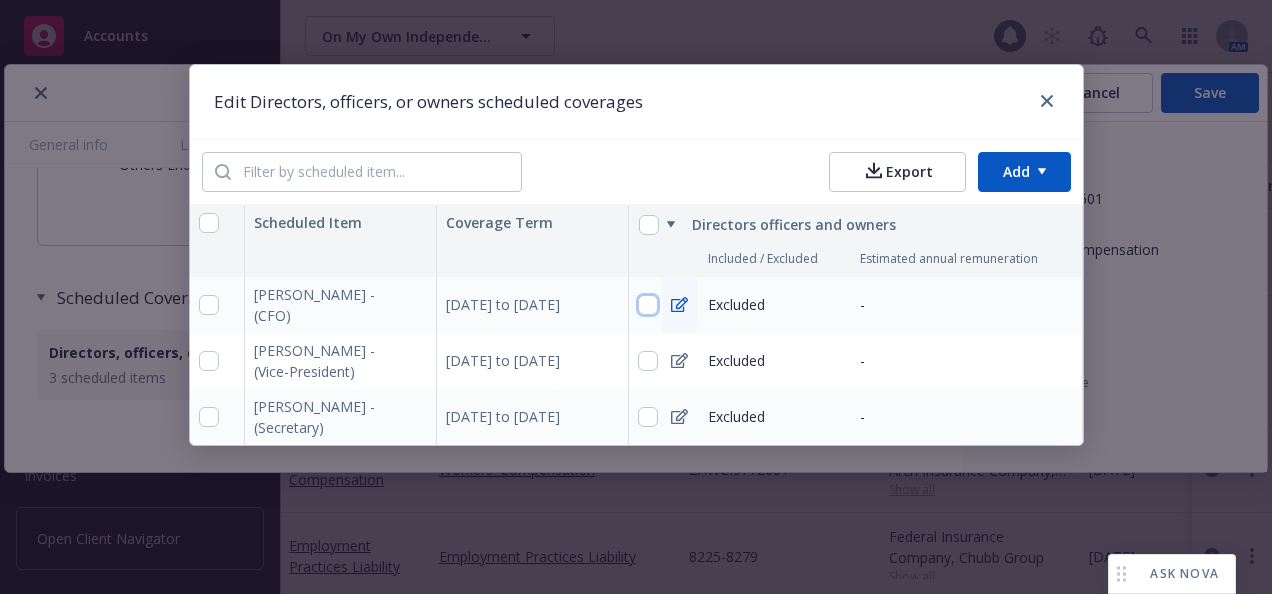 click at bounding box center [648, 305] 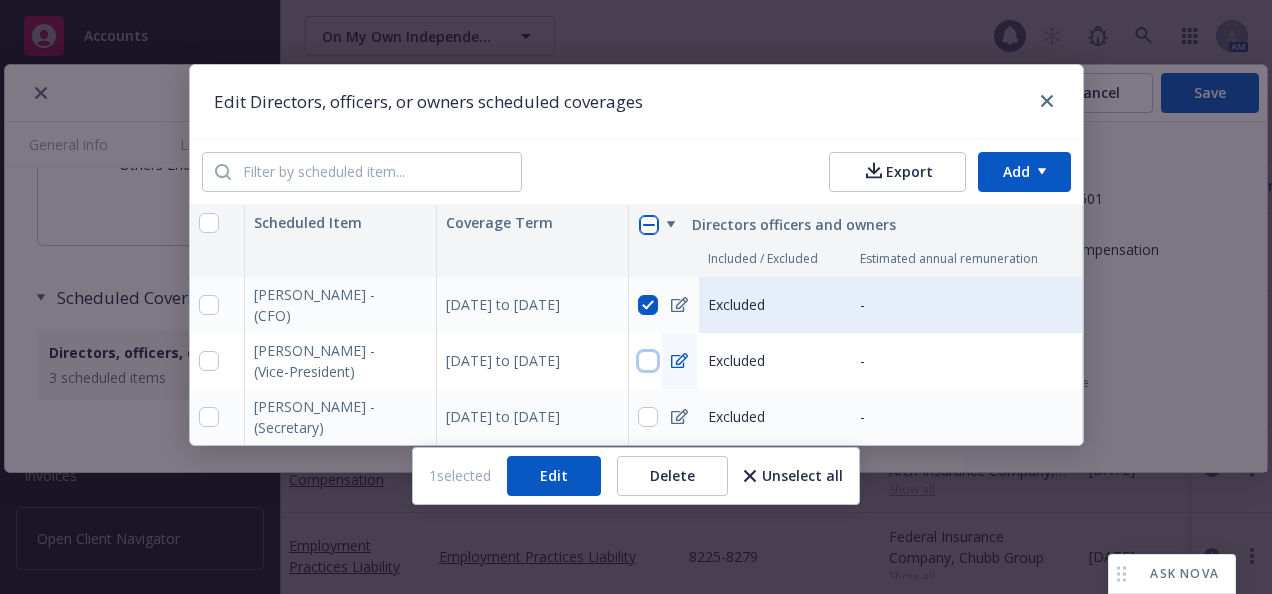 click at bounding box center [648, 361] 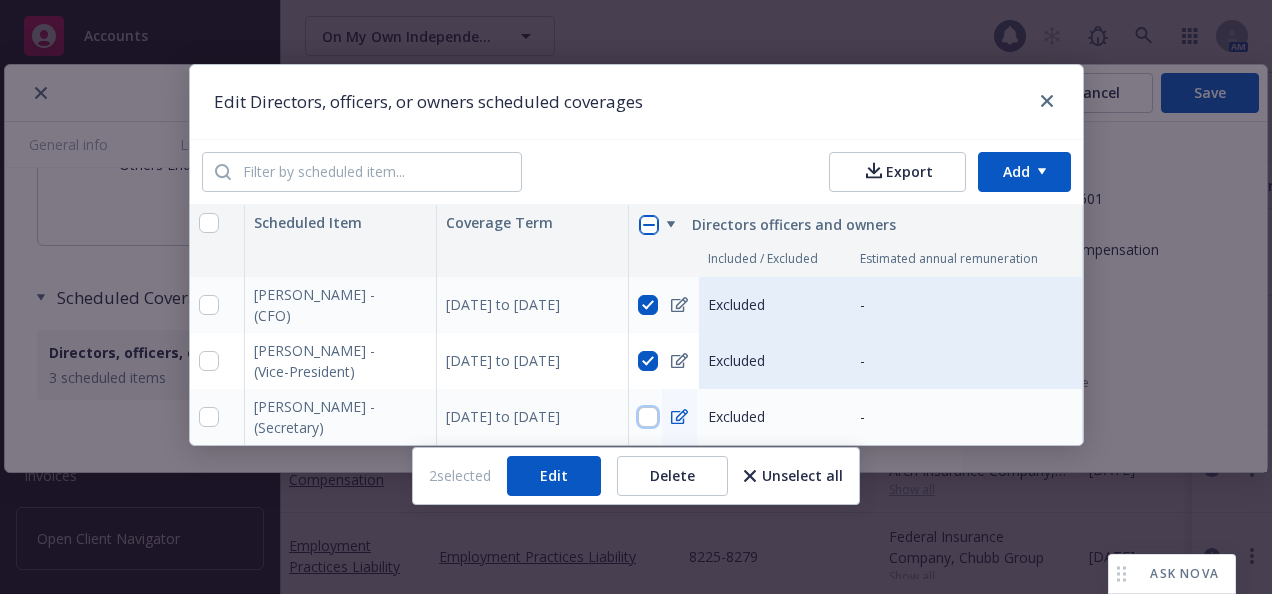 click at bounding box center (648, 417) 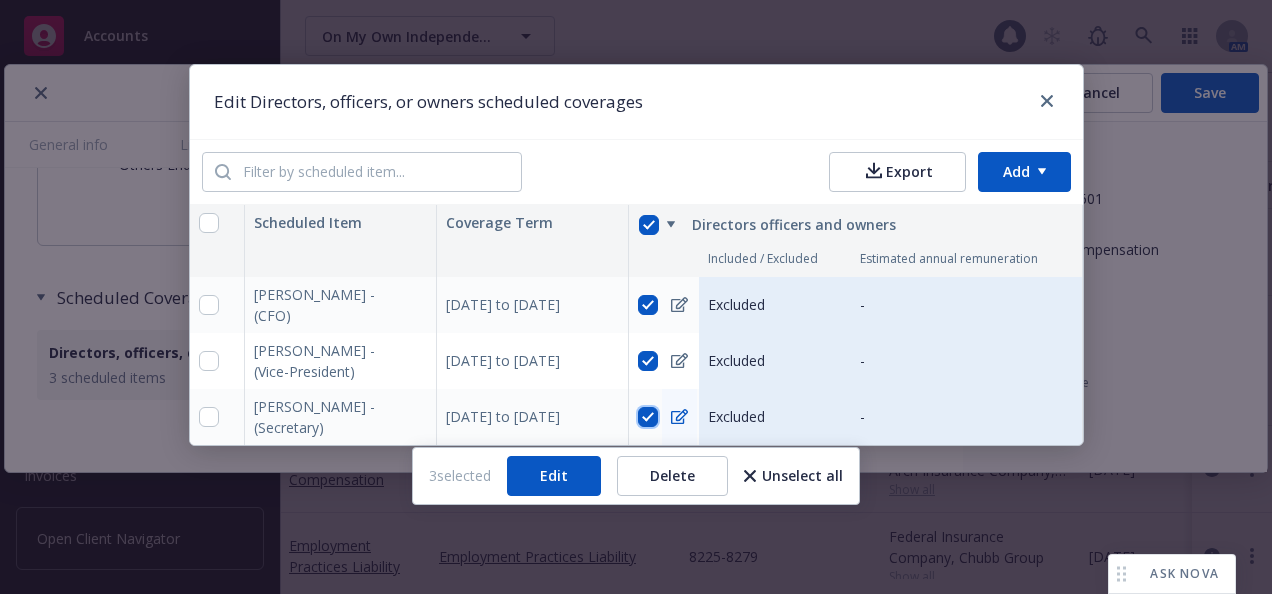 drag, startPoint x: 653, startPoint y: 414, endPoint x: 644, endPoint y: 396, distance: 20.12461 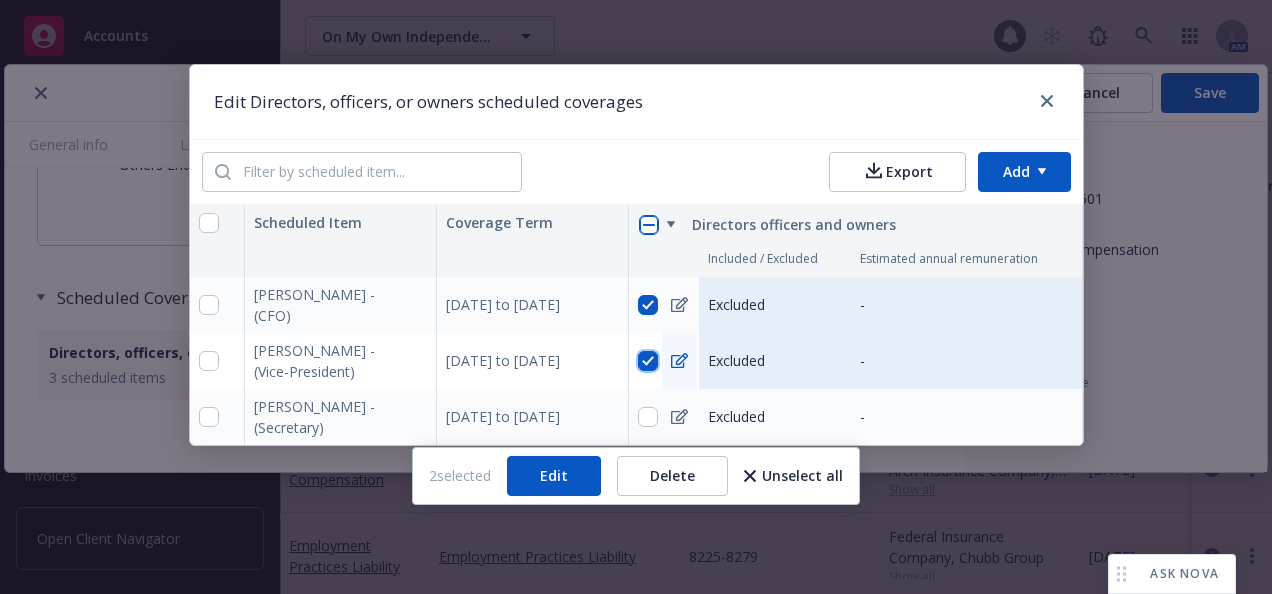 drag, startPoint x: 644, startPoint y: 363, endPoint x: 642, endPoint y: 332, distance: 31.06445 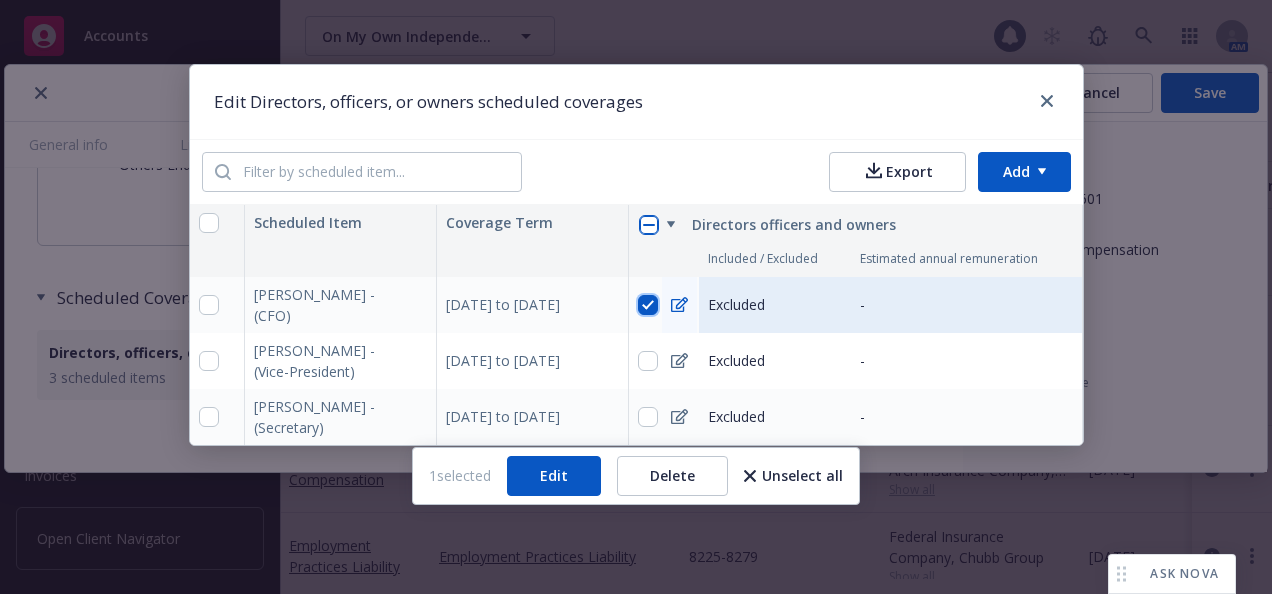 click at bounding box center [648, 305] 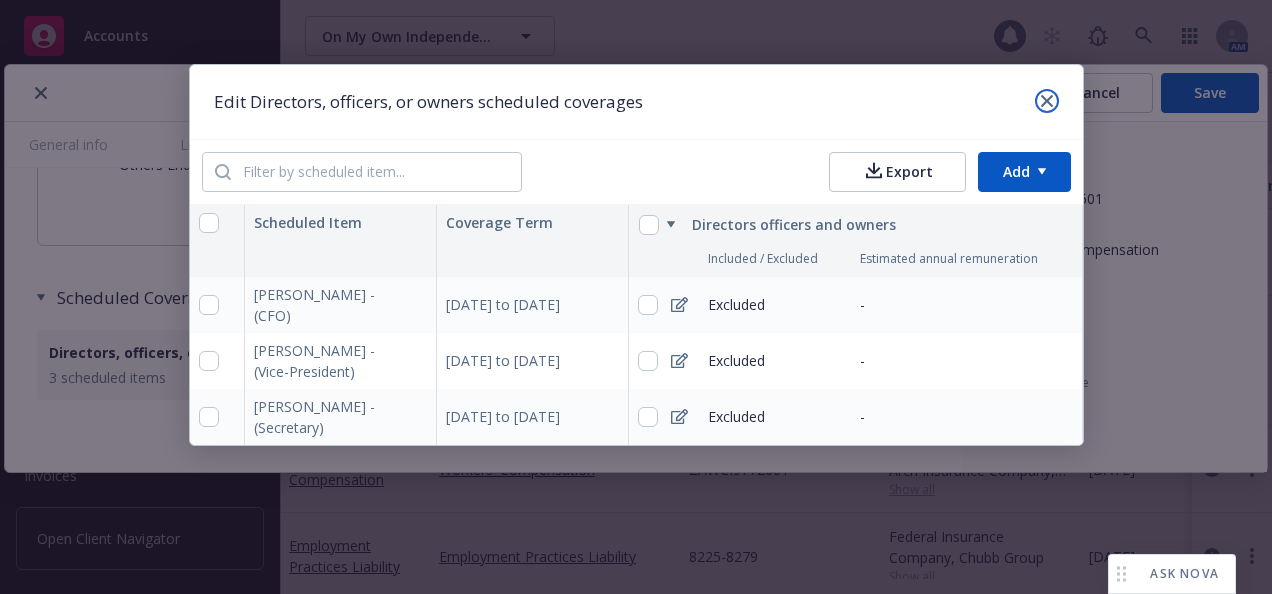 drag, startPoint x: 1036, startPoint y: 106, endPoint x: 1146, endPoint y: 198, distance: 143.40154 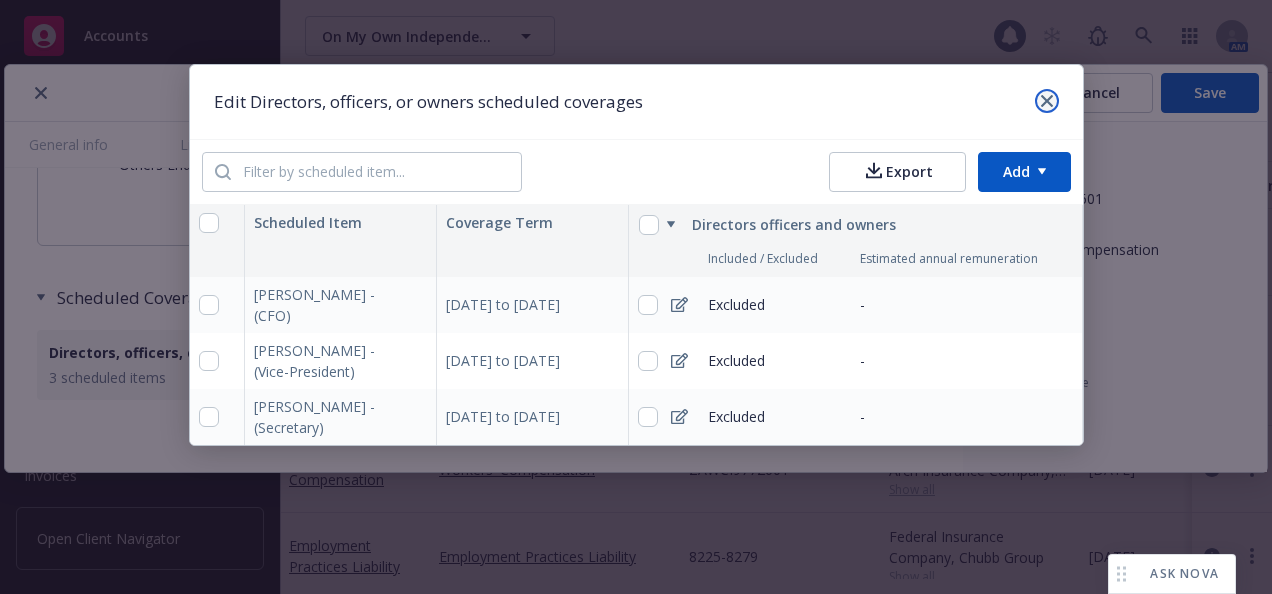 click 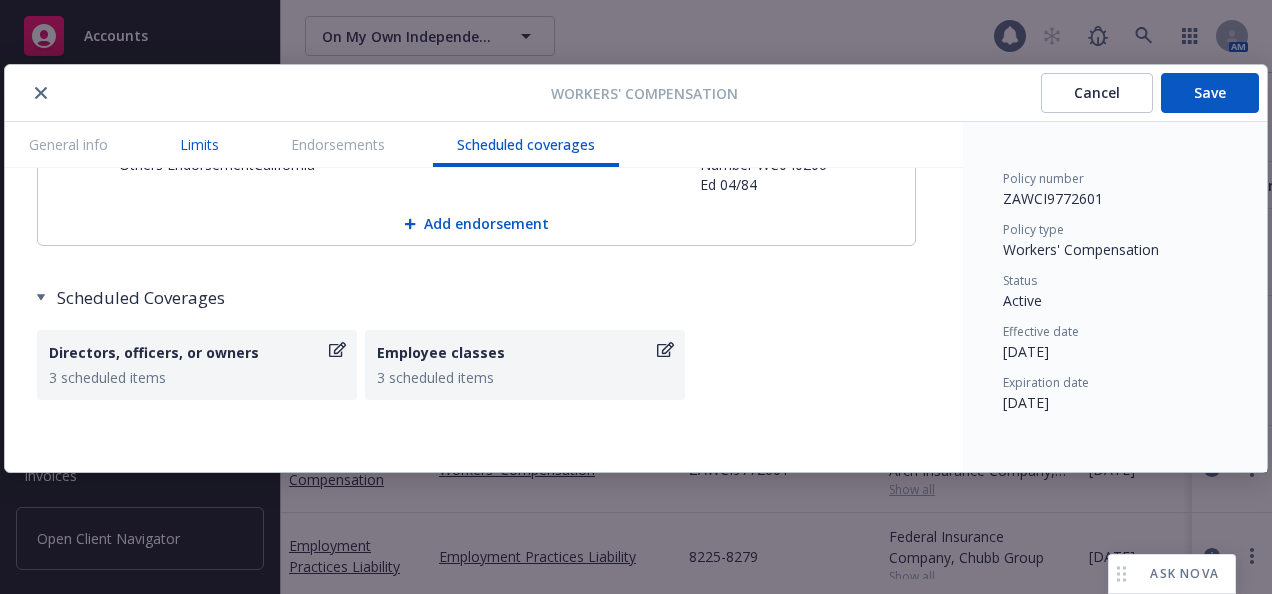 click on "Limits" at bounding box center [199, 144] 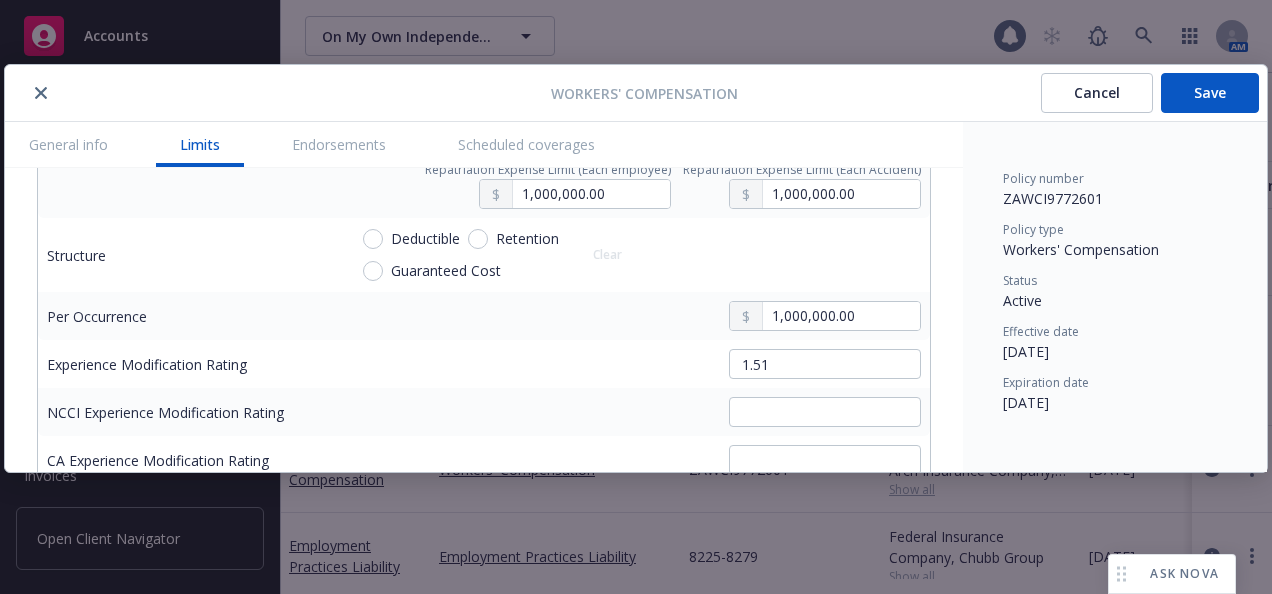 scroll, scrollTop: 1228, scrollLeft: 0, axis: vertical 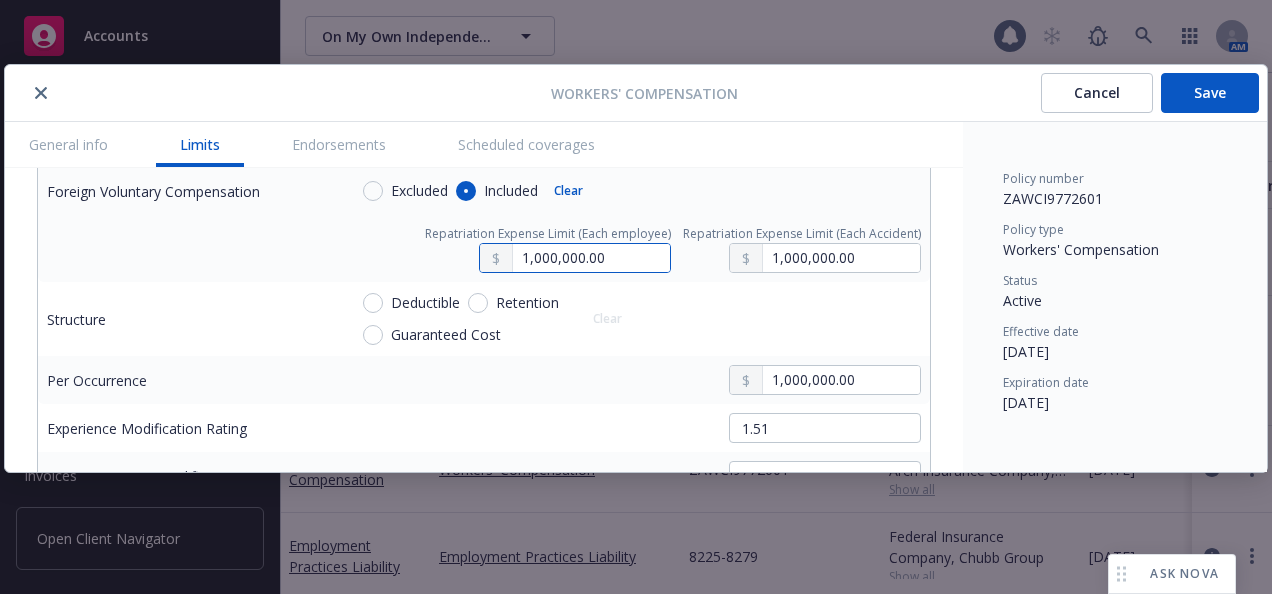 drag, startPoint x: 598, startPoint y: 275, endPoint x: 391, endPoint y: 280, distance: 207.06038 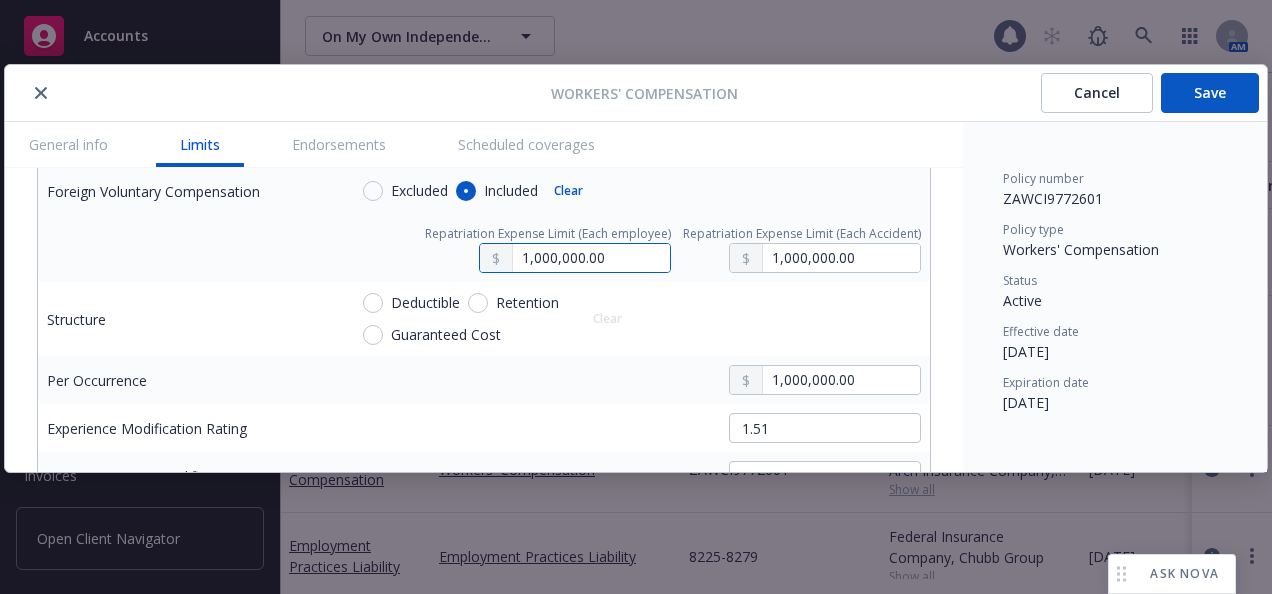 click on "1,000,000.00" at bounding box center [548, 258] 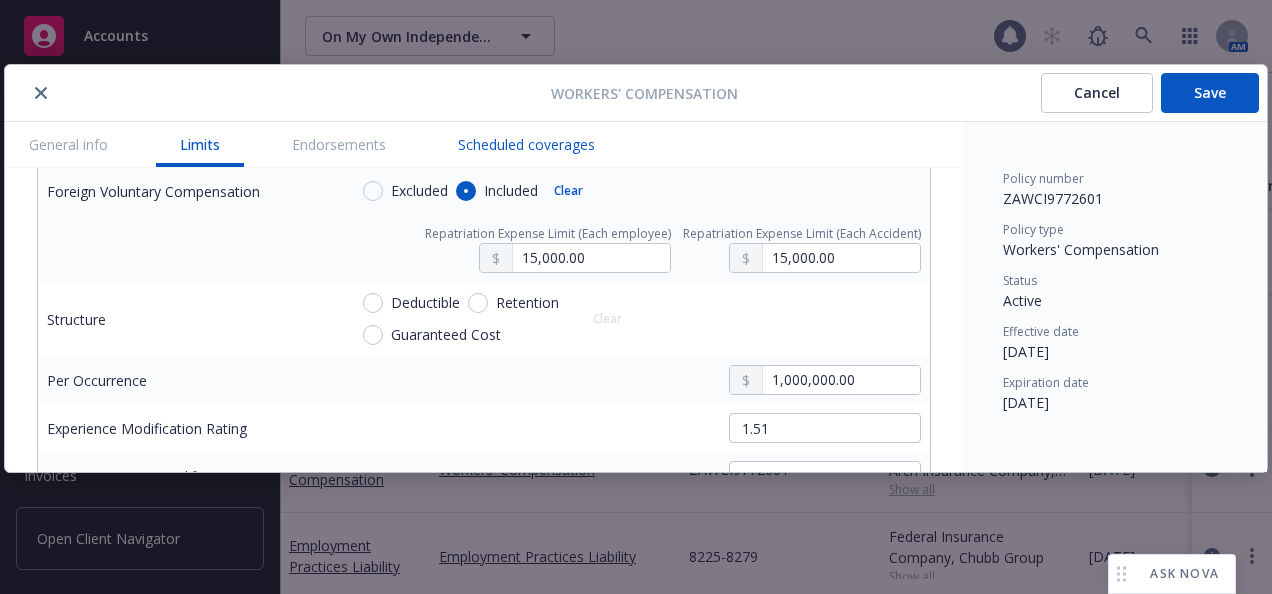click on "Scheduled coverages" at bounding box center (526, 144) 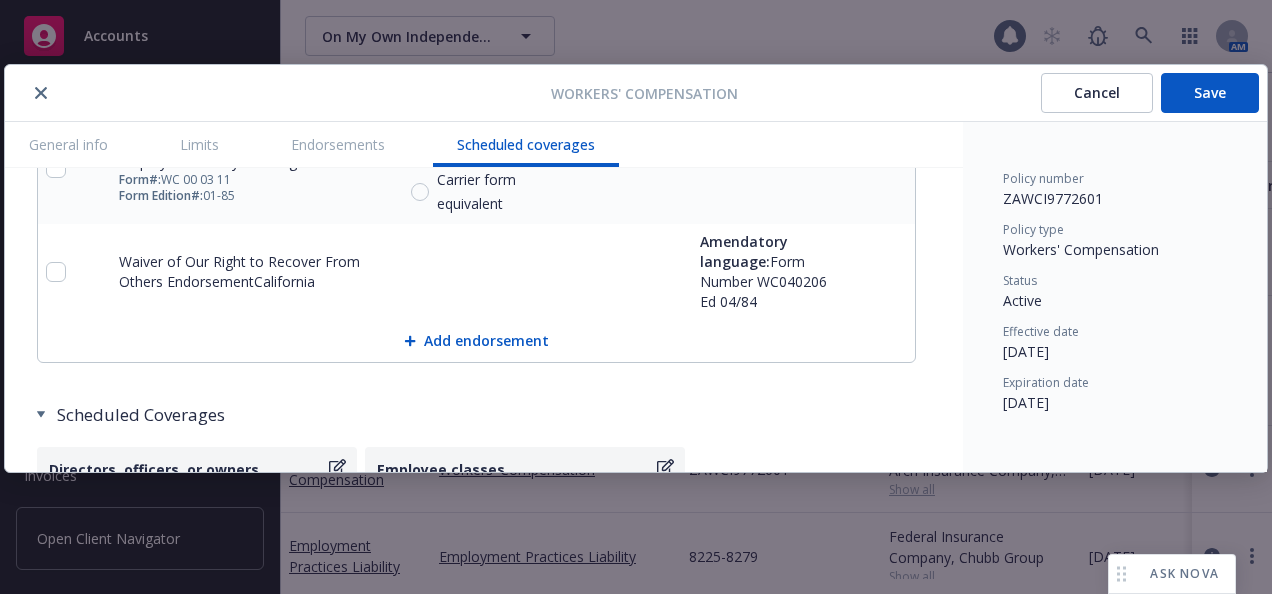 scroll, scrollTop: 3762, scrollLeft: 0, axis: vertical 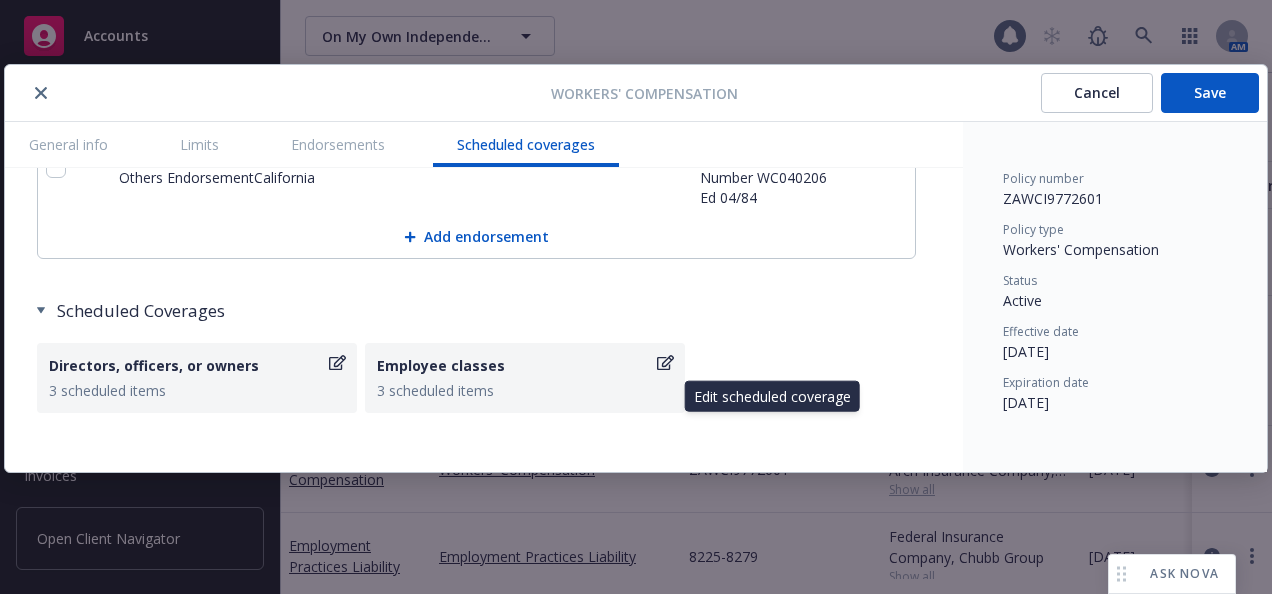click 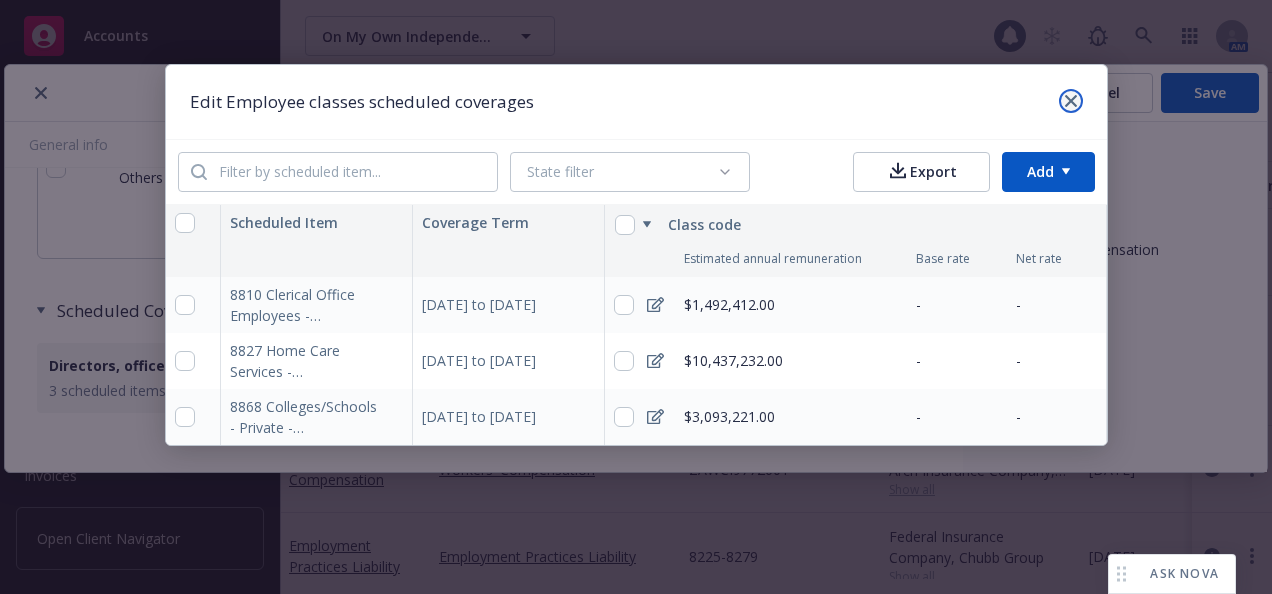 click 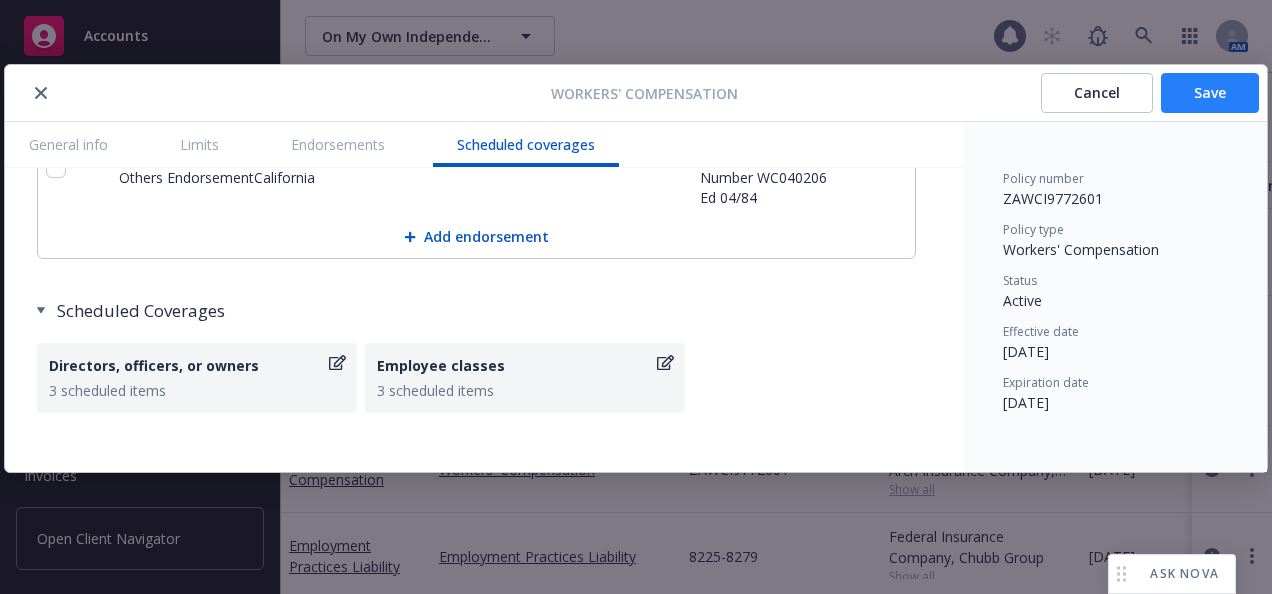 click on "Save" at bounding box center [1210, 93] 